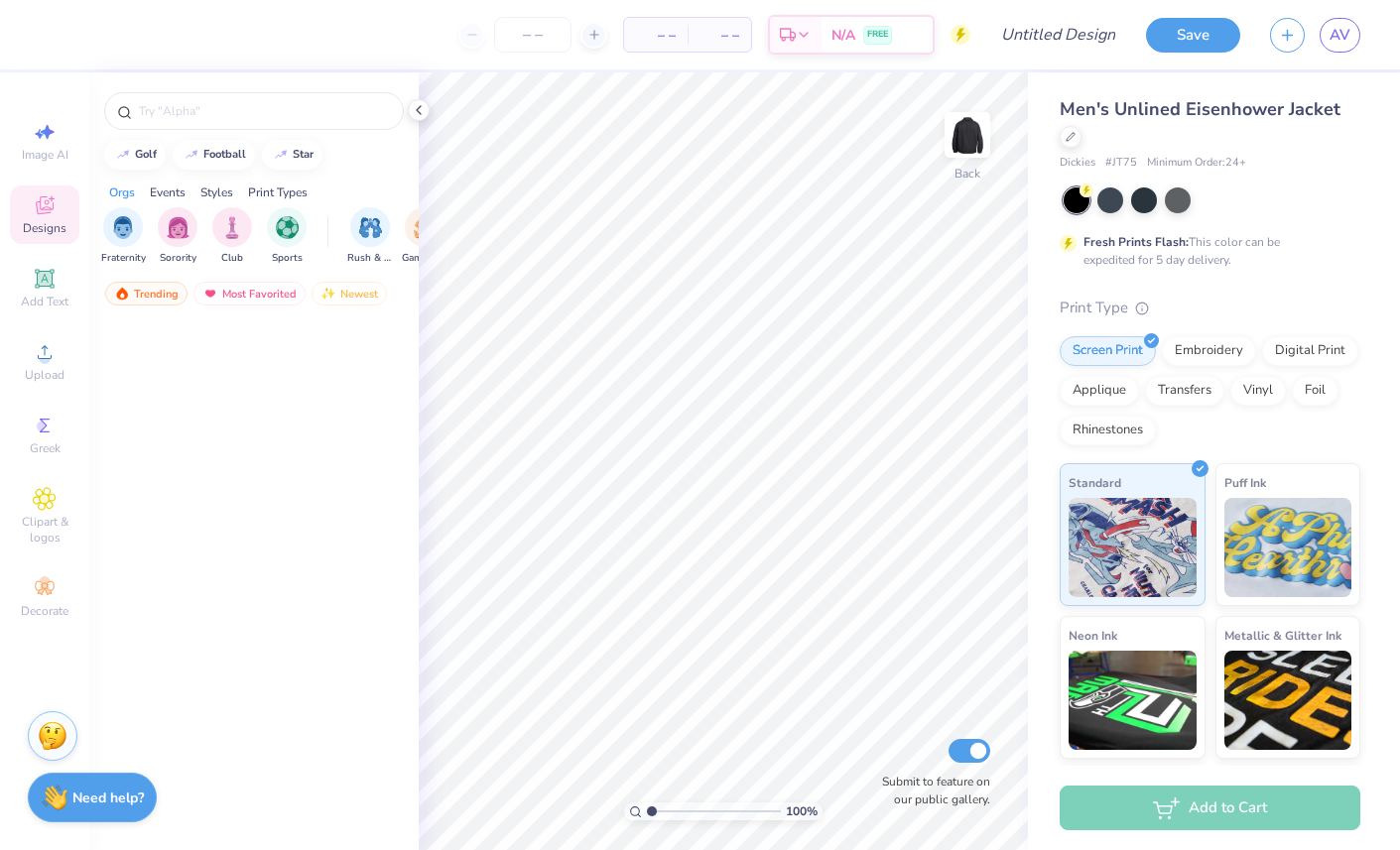 scroll, scrollTop: 0, scrollLeft: 0, axis: both 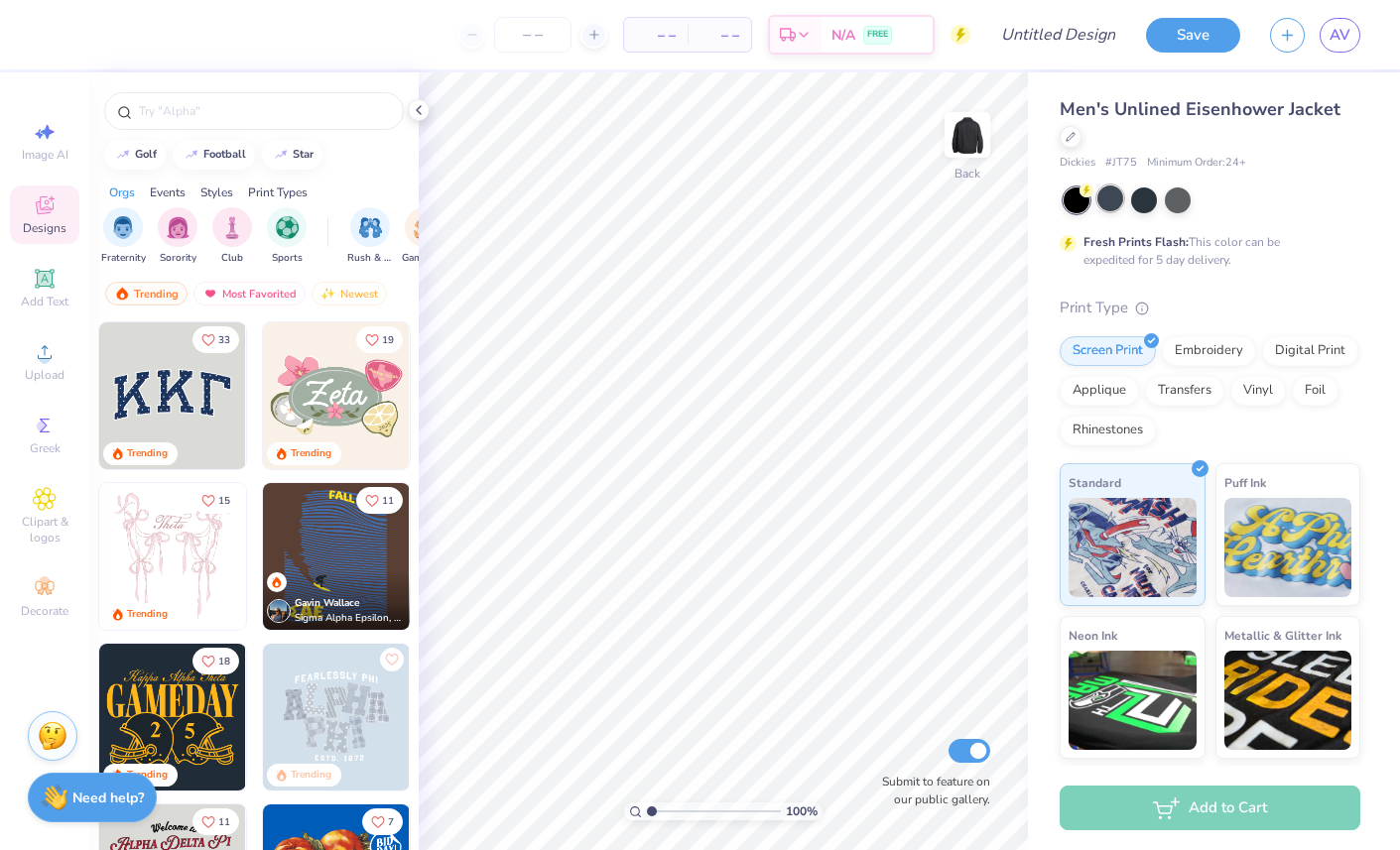 click at bounding box center (1110, 198) 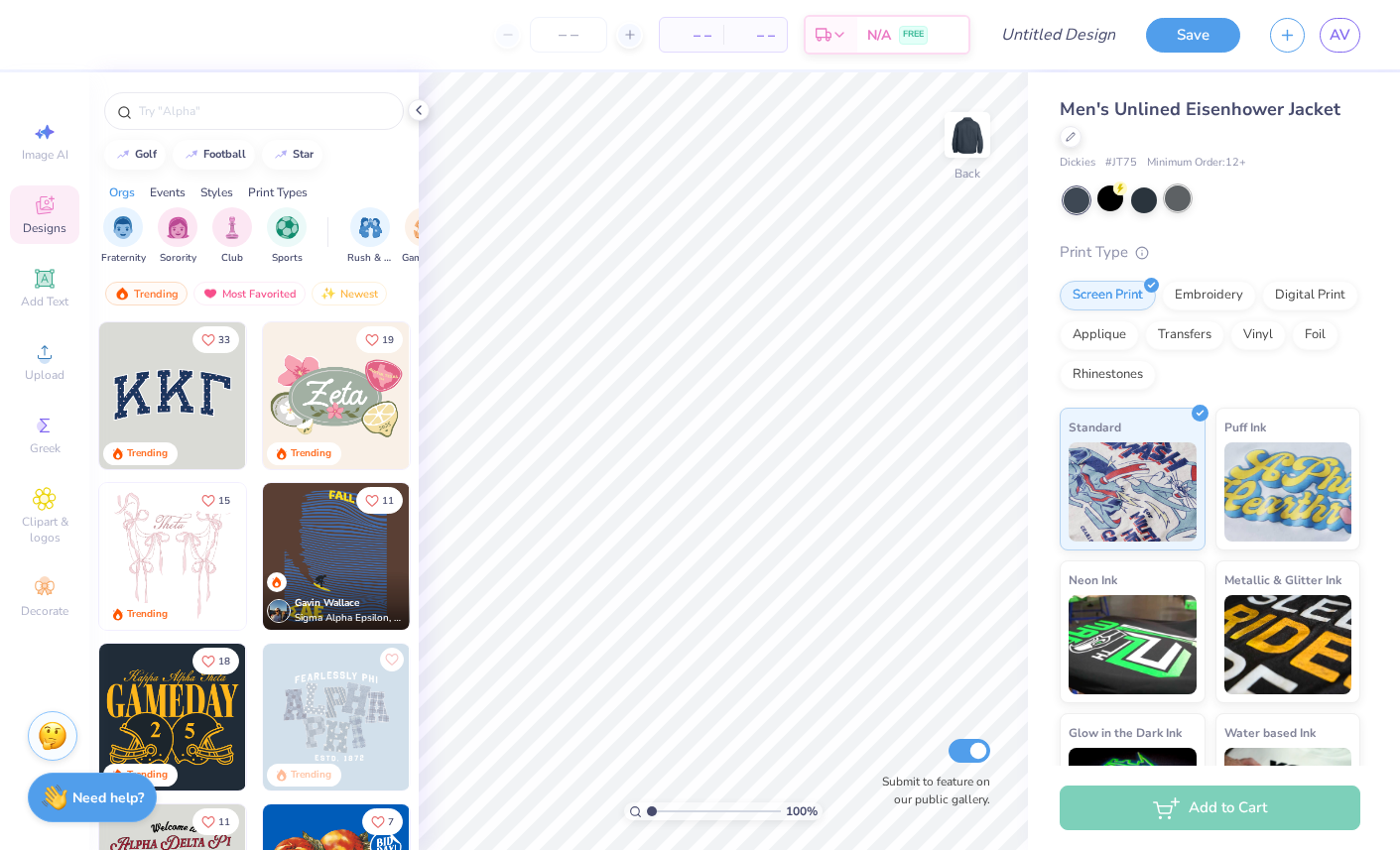 click at bounding box center [1178, 198] 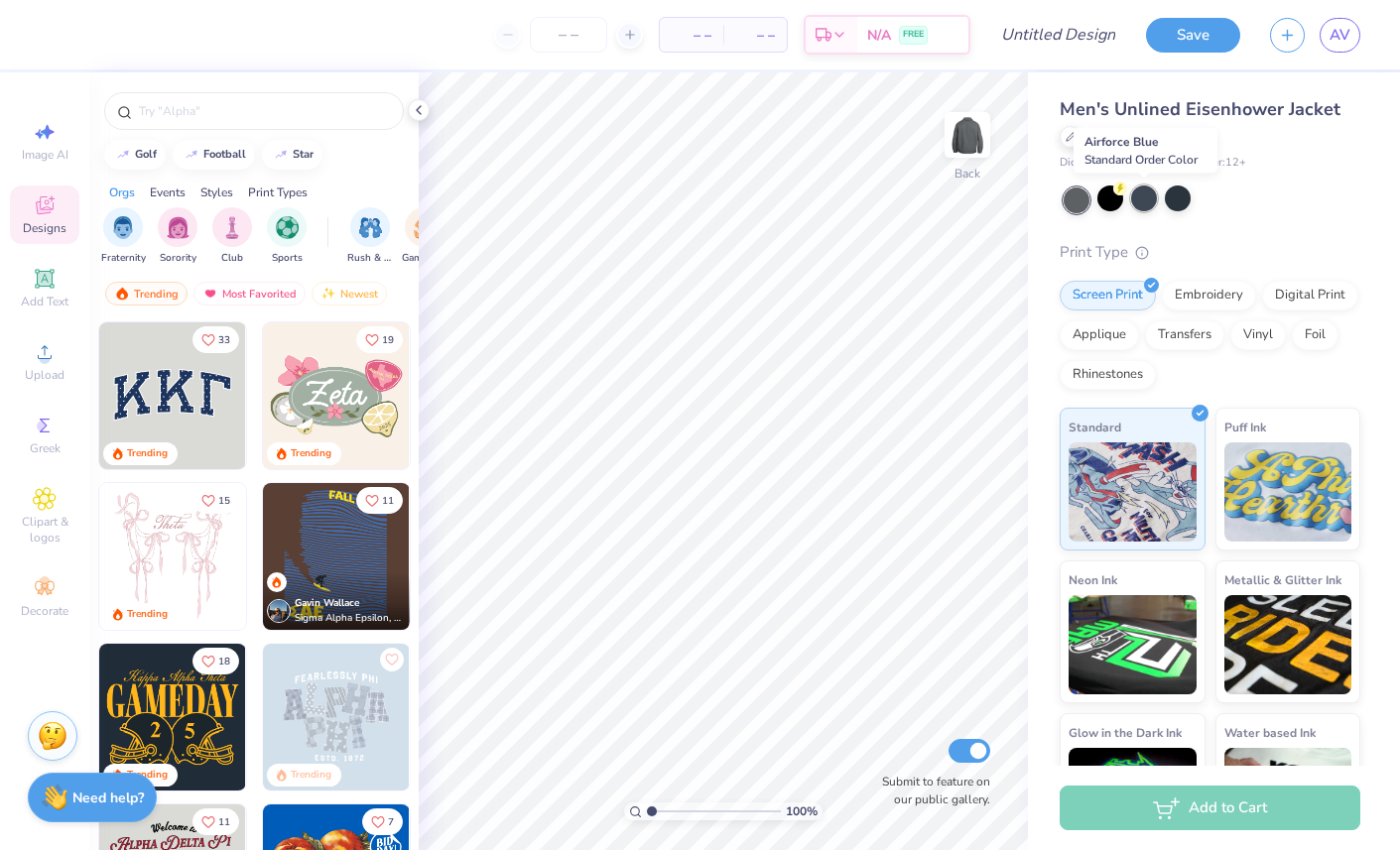 click at bounding box center (1144, 198) 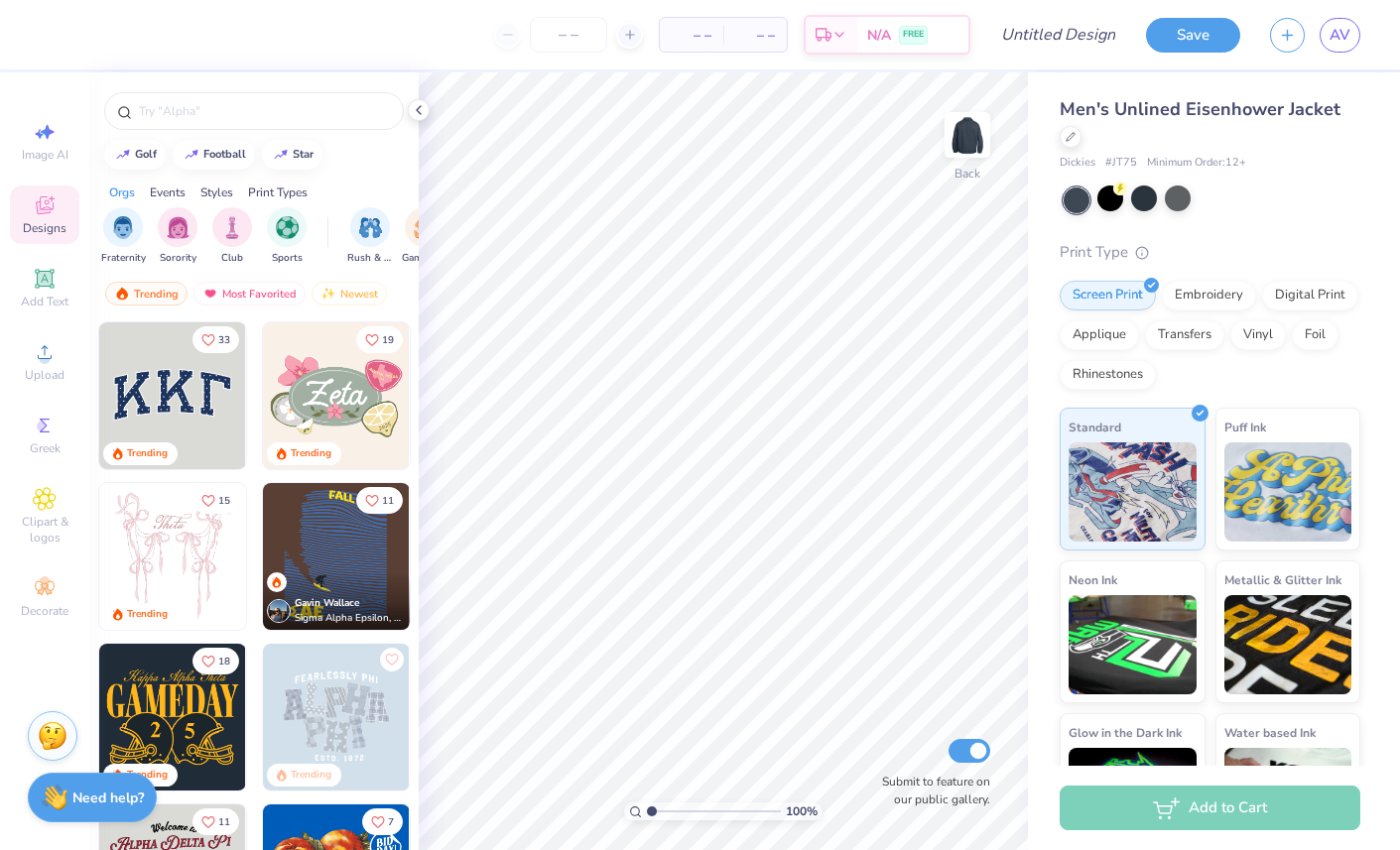 click at bounding box center [1077, 200] 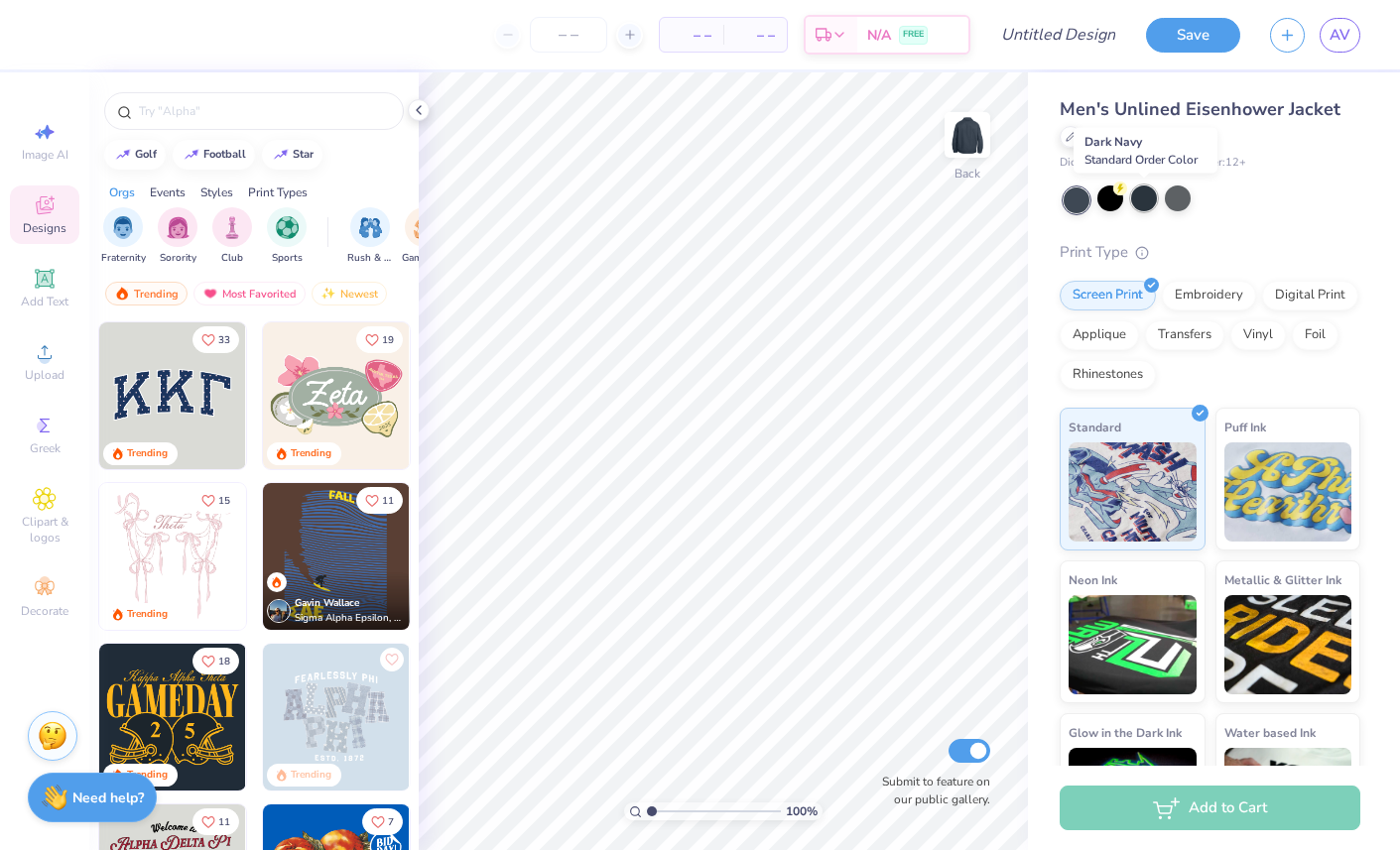 click at bounding box center [1144, 198] 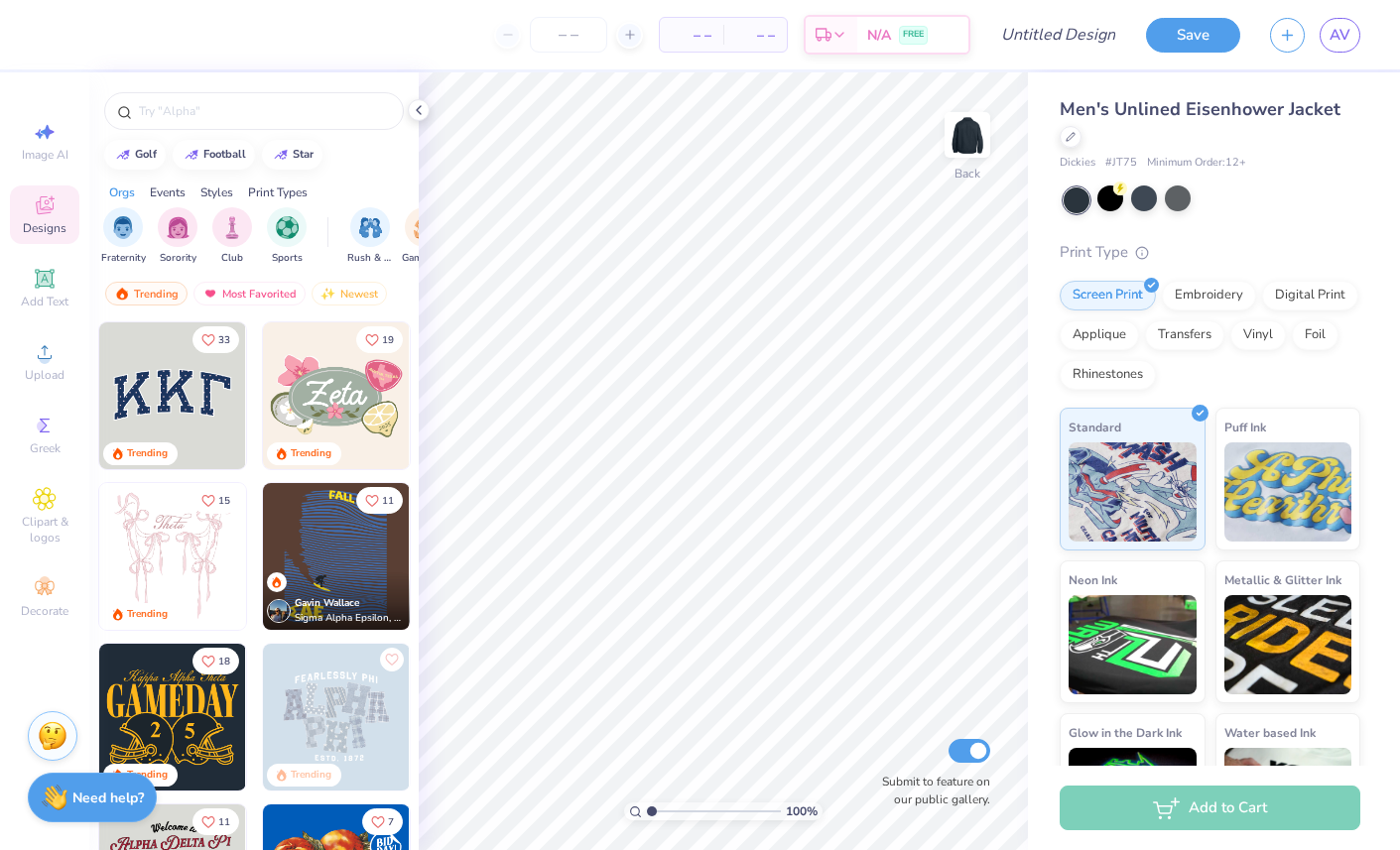 scroll, scrollTop: 310, scrollLeft: 0, axis: vertical 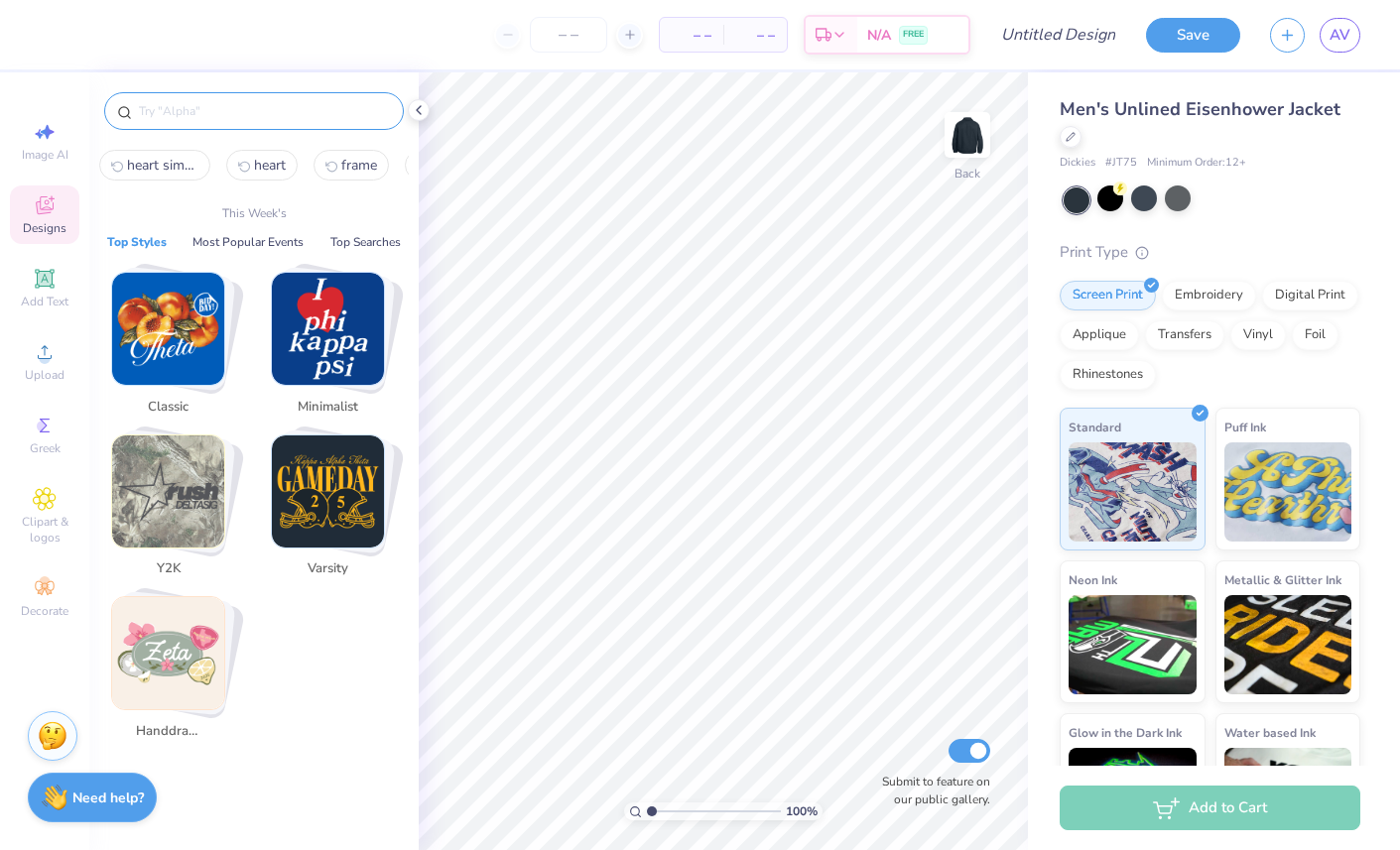 click at bounding box center (264, 111) 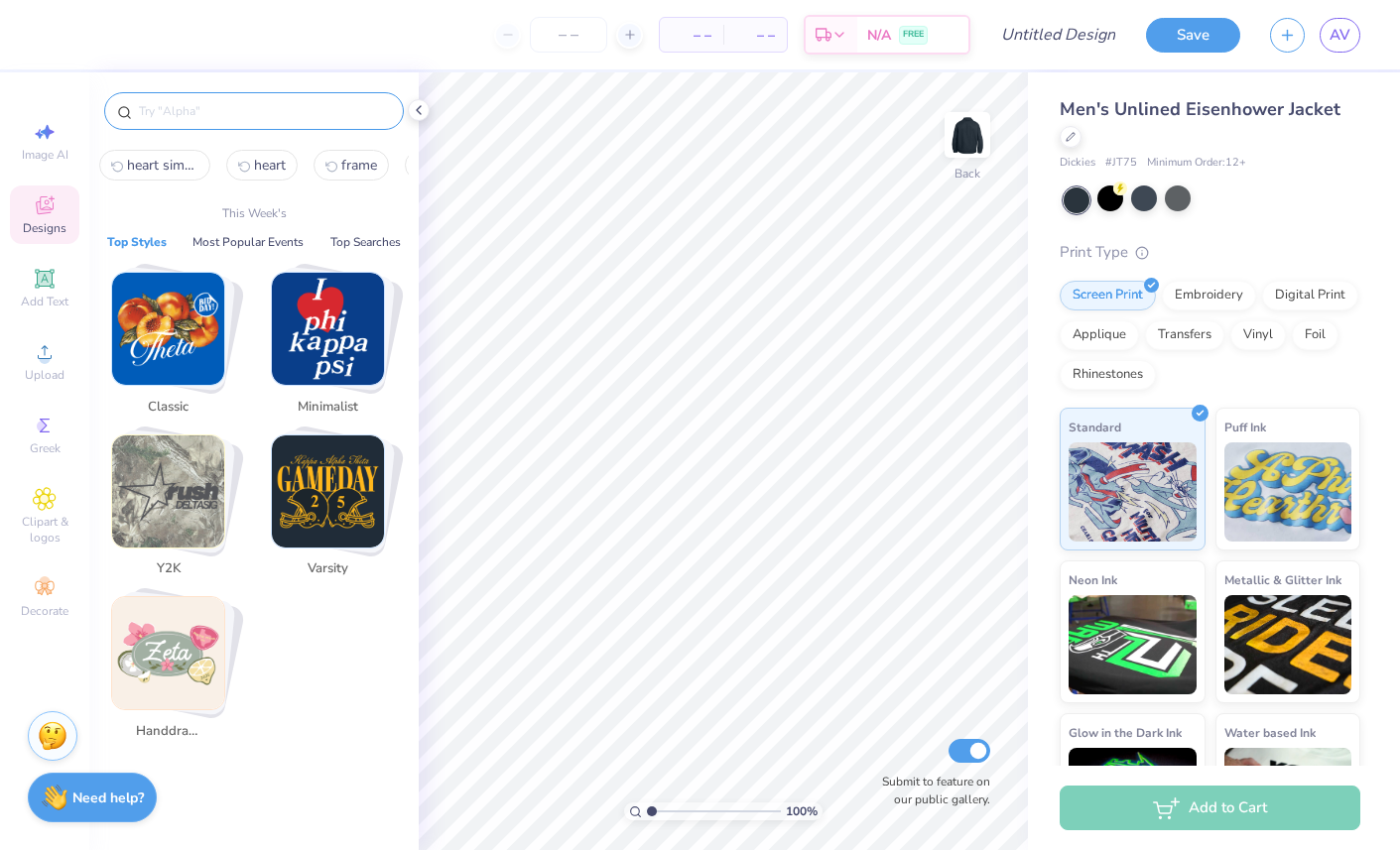 click at bounding box center [327, 328] 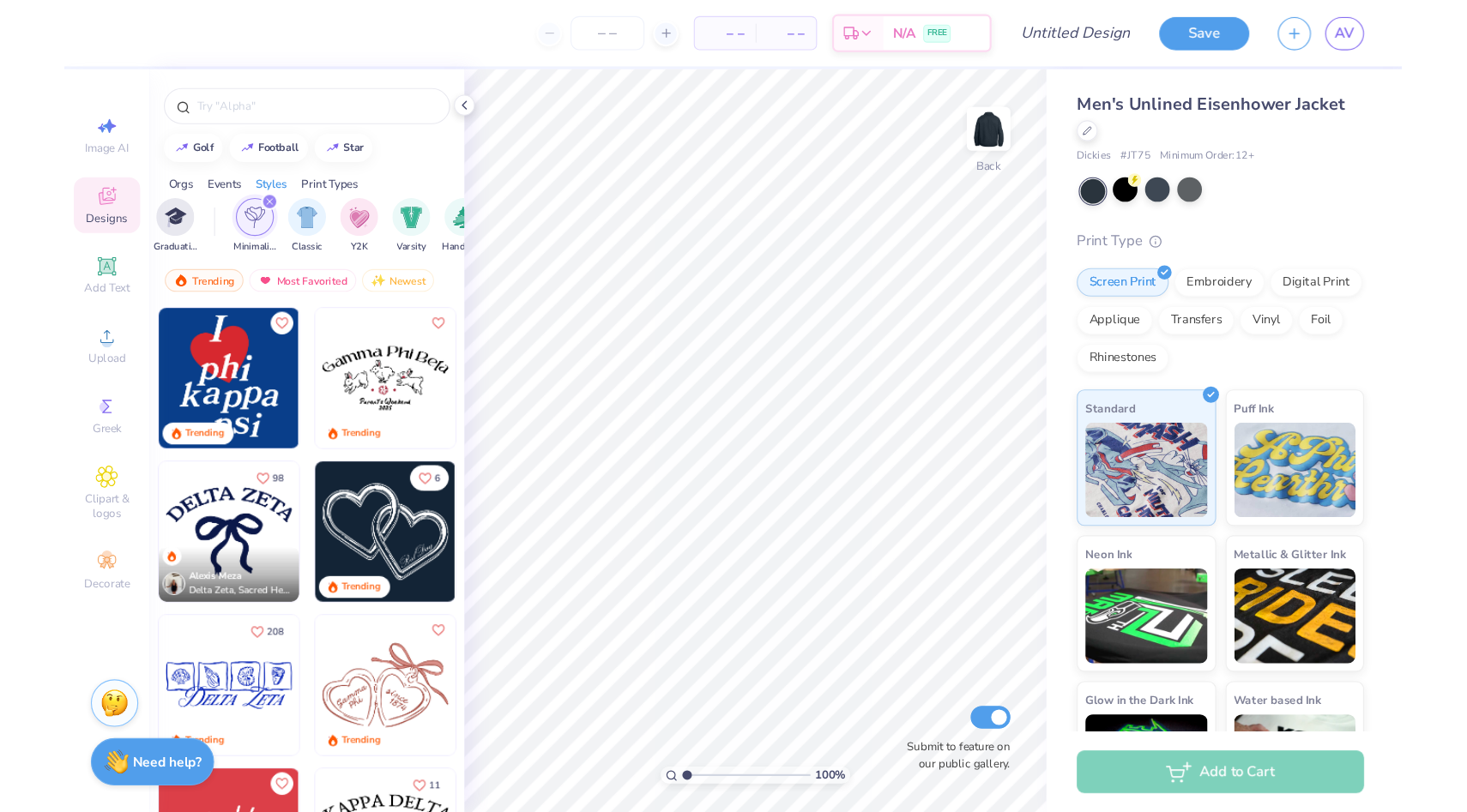scroll, scrollTop: 0, scrollLeft: 899, axis: horizontal 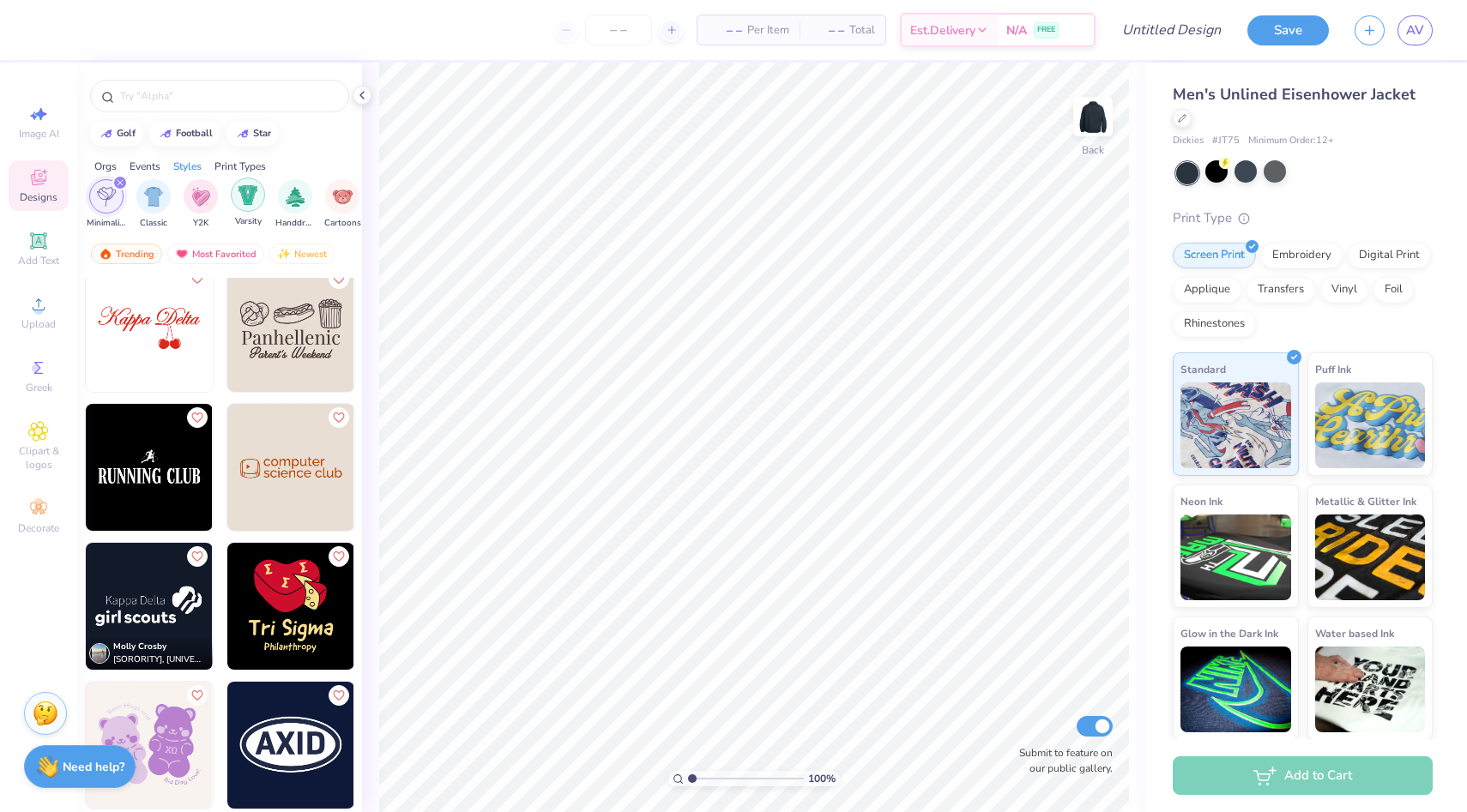 click at bounding box center (248, 195) 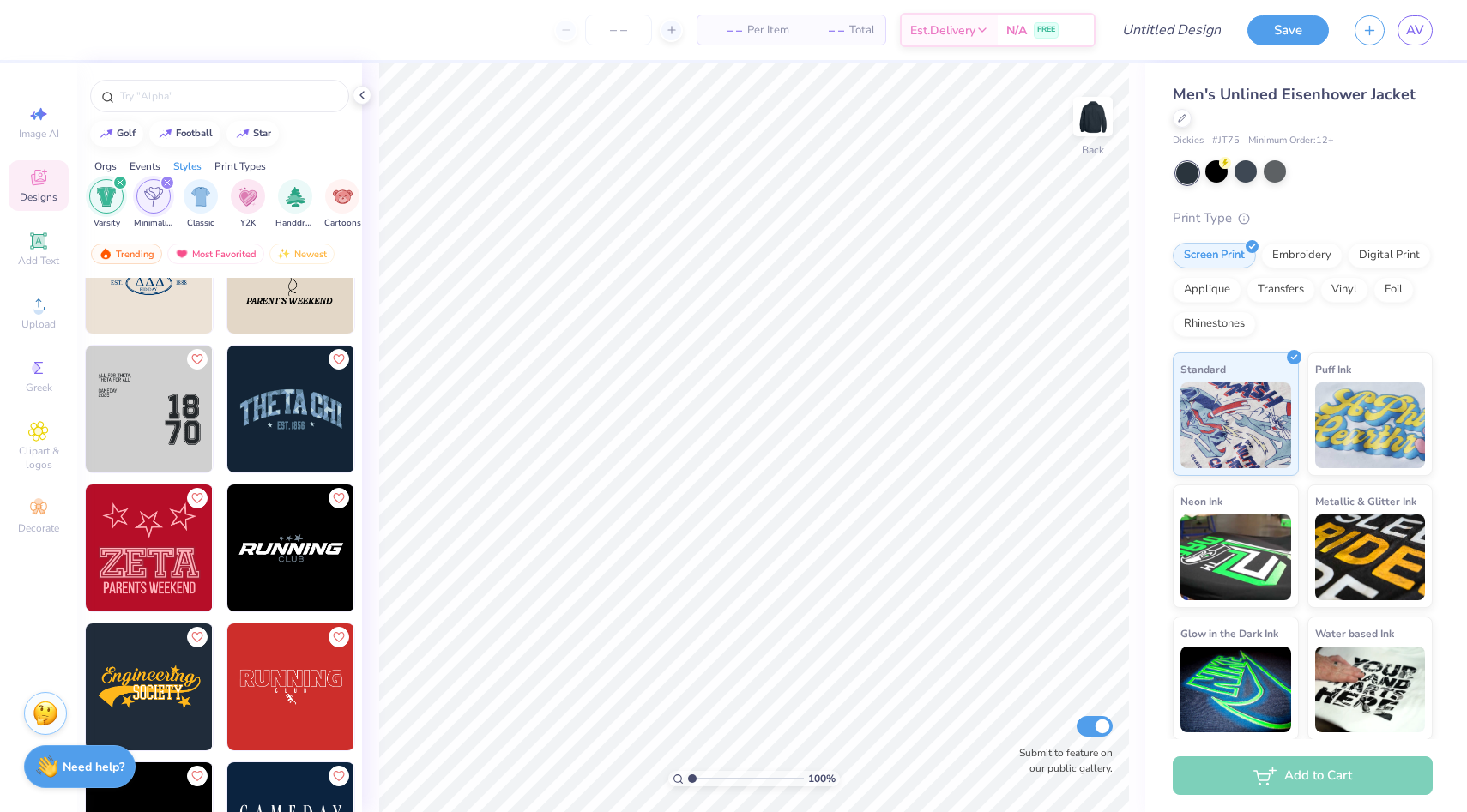 scroll, scrollTop: 15497, scrollLeft: 0, axis: vertical 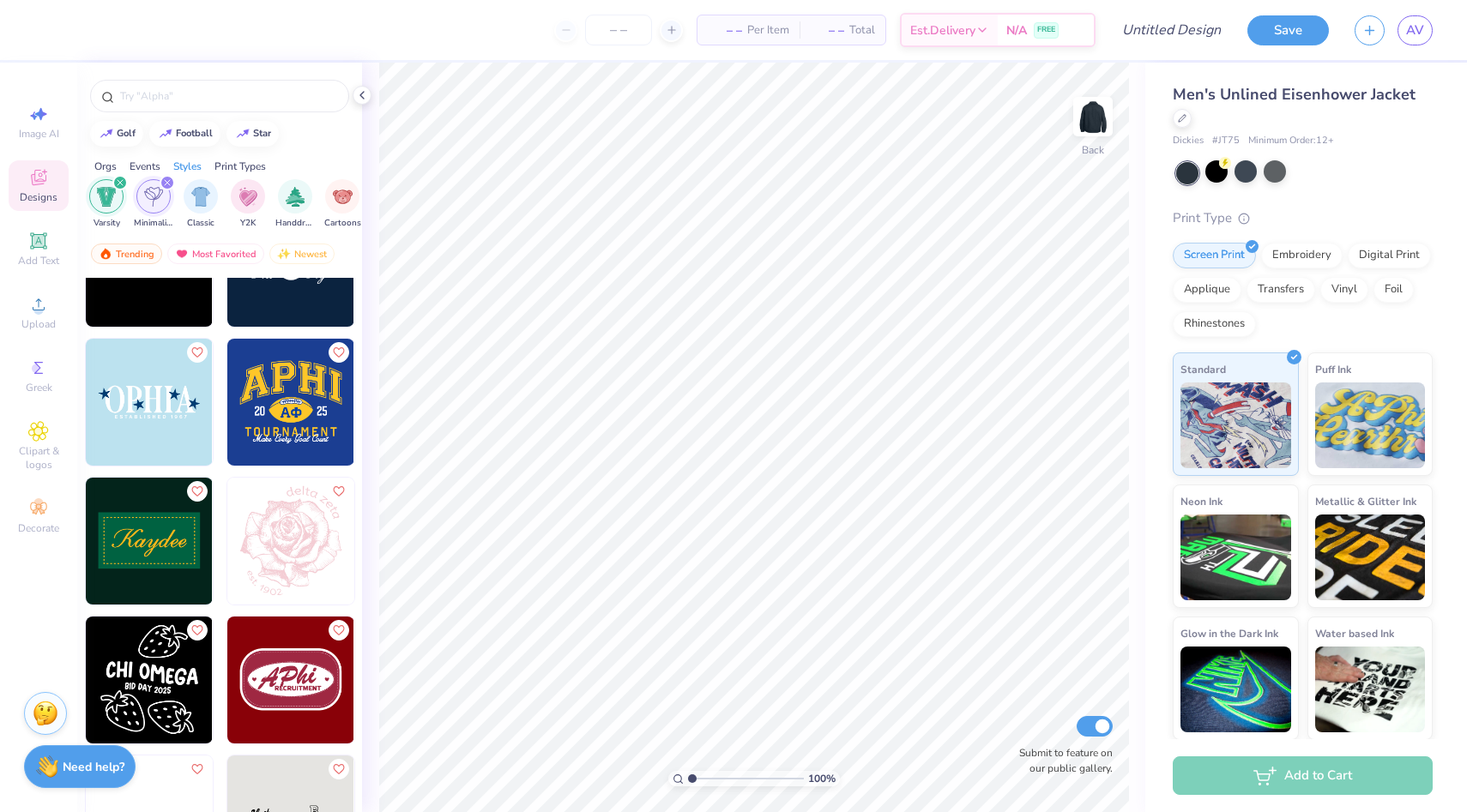 click at bounding box center (149, 541) 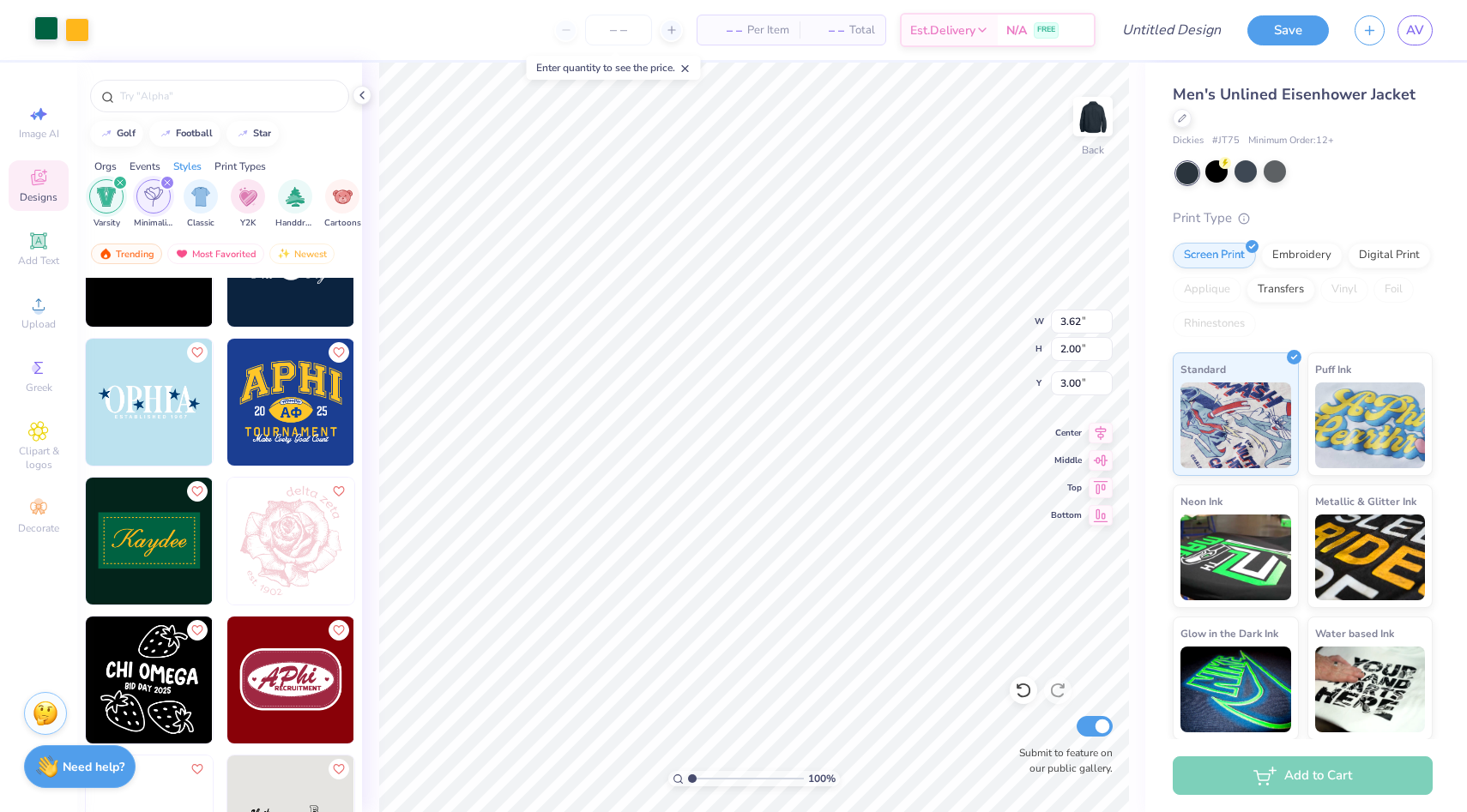 click at bounding box center [46, 28] 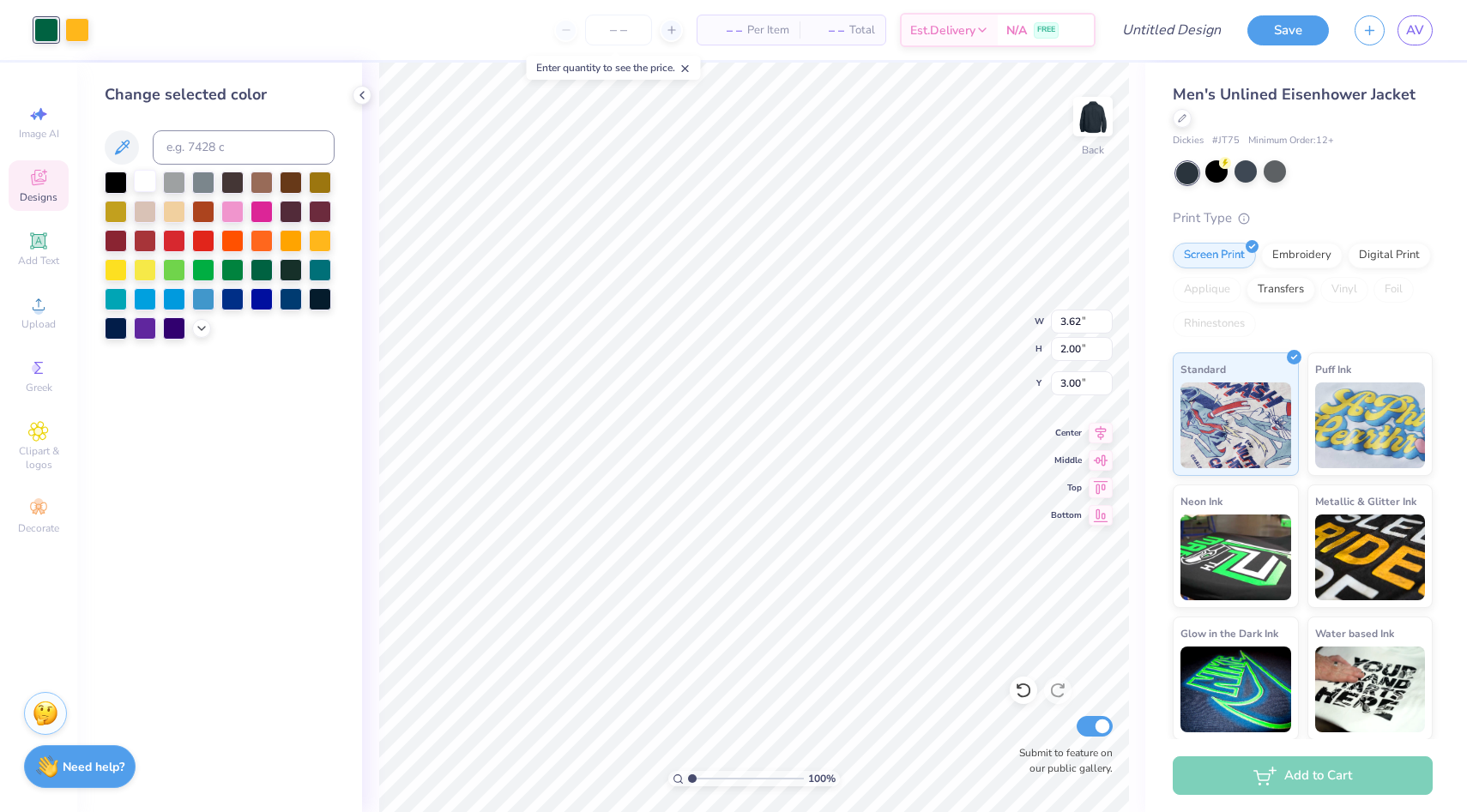 click at bounding box center [145, 181] 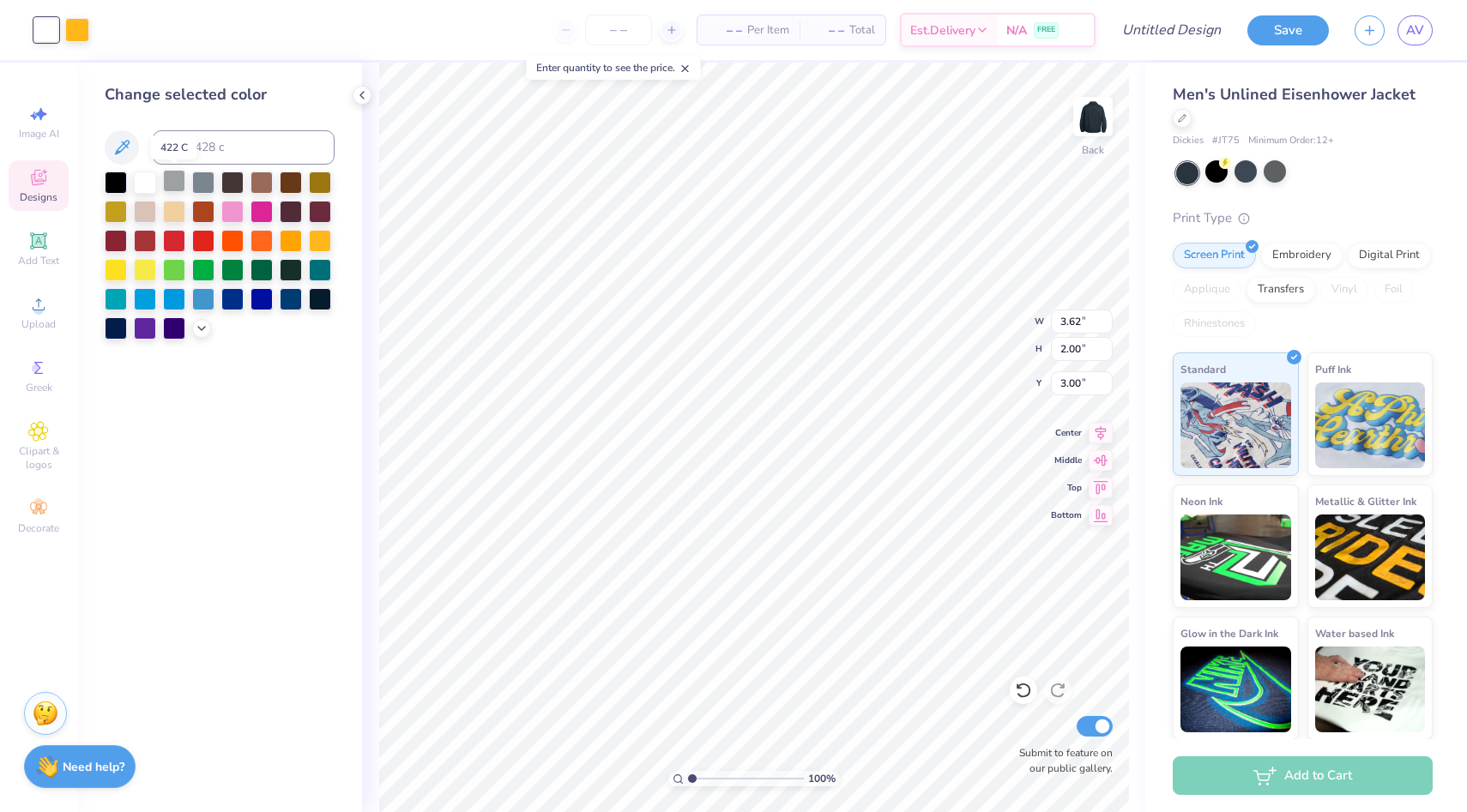click at bounding box center [174, 181] 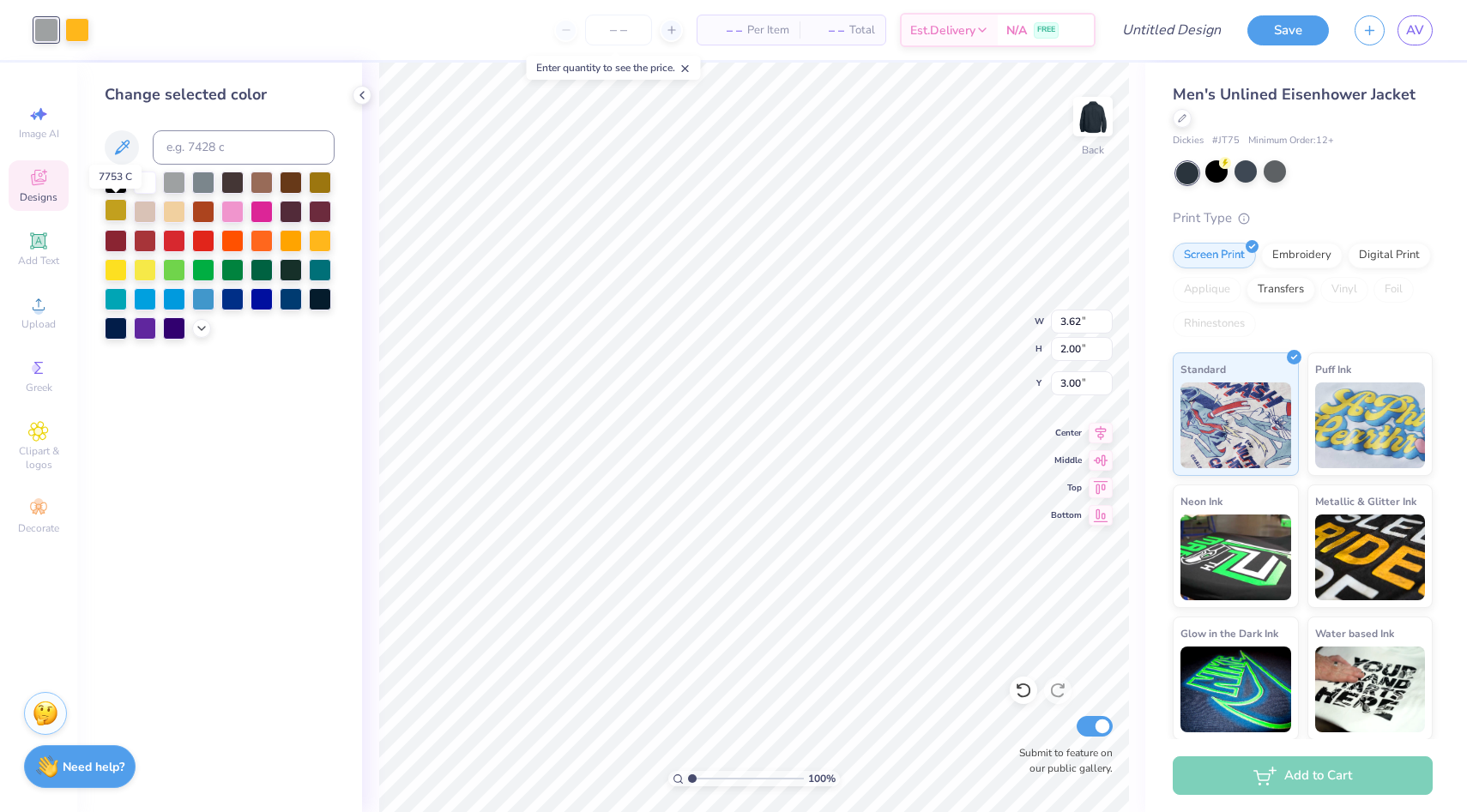 click at bounding box center [116, 210] 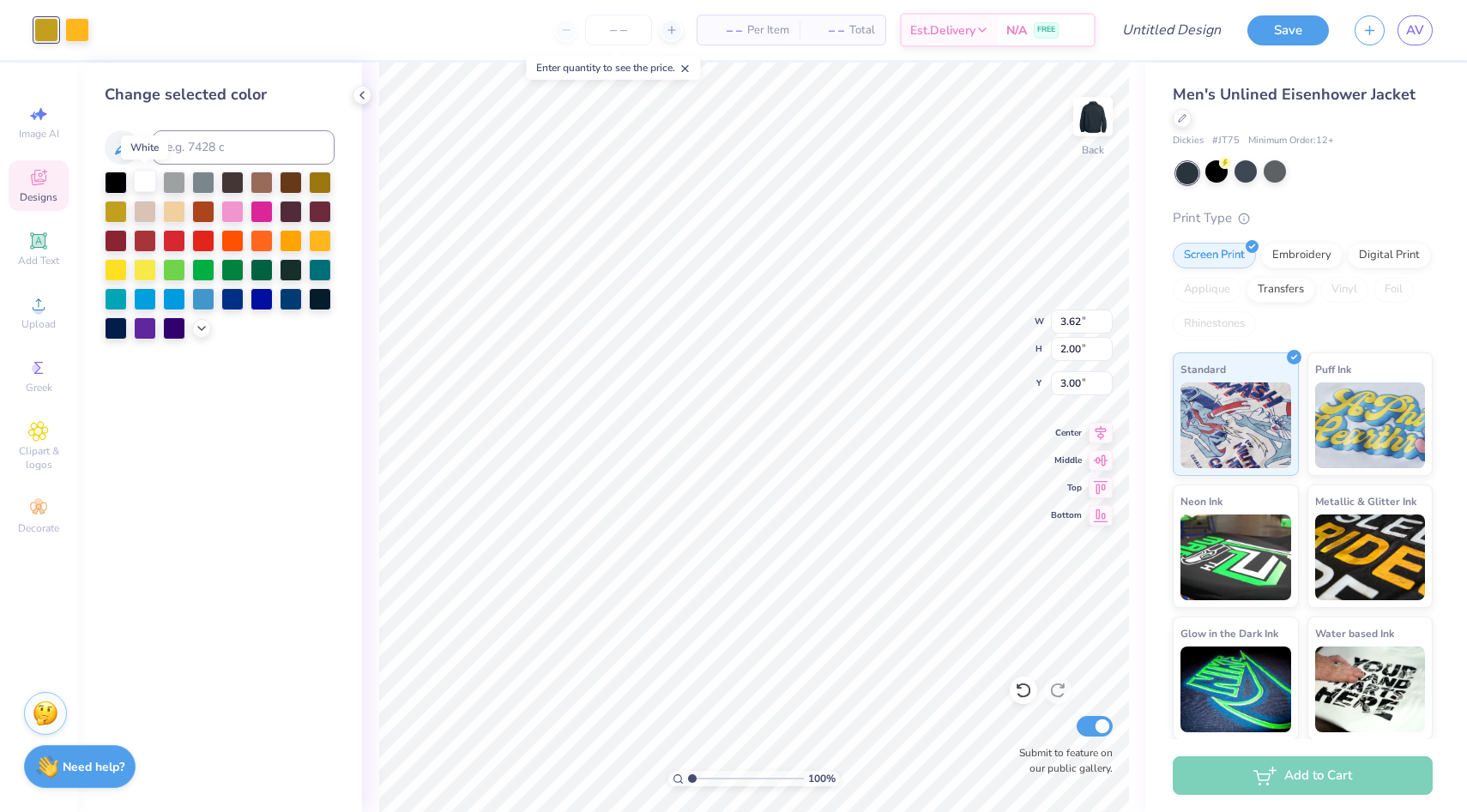 click at bounding box center [145, 181] 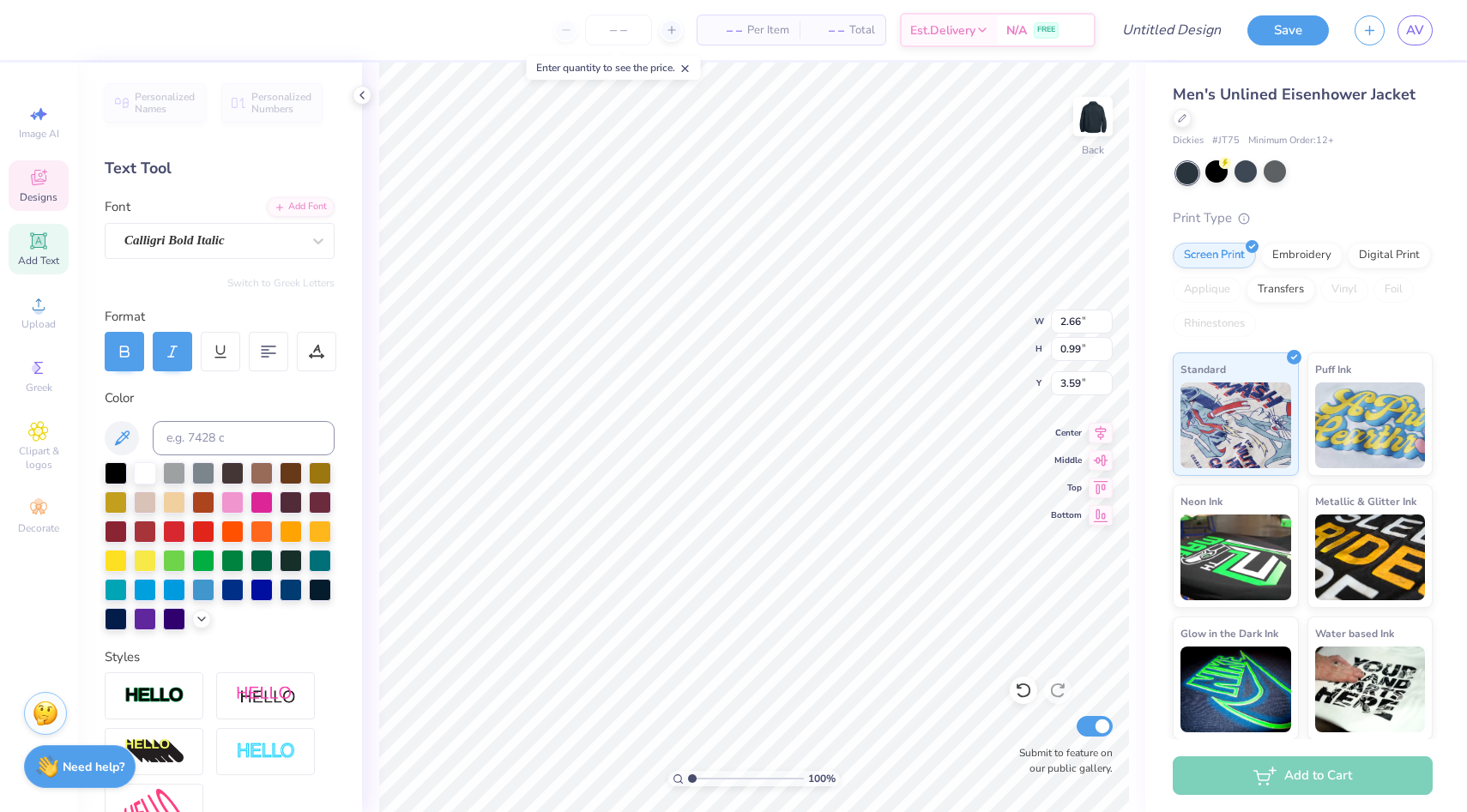scroll, scrollTop: 0, scrollLeft: 0, axis: both 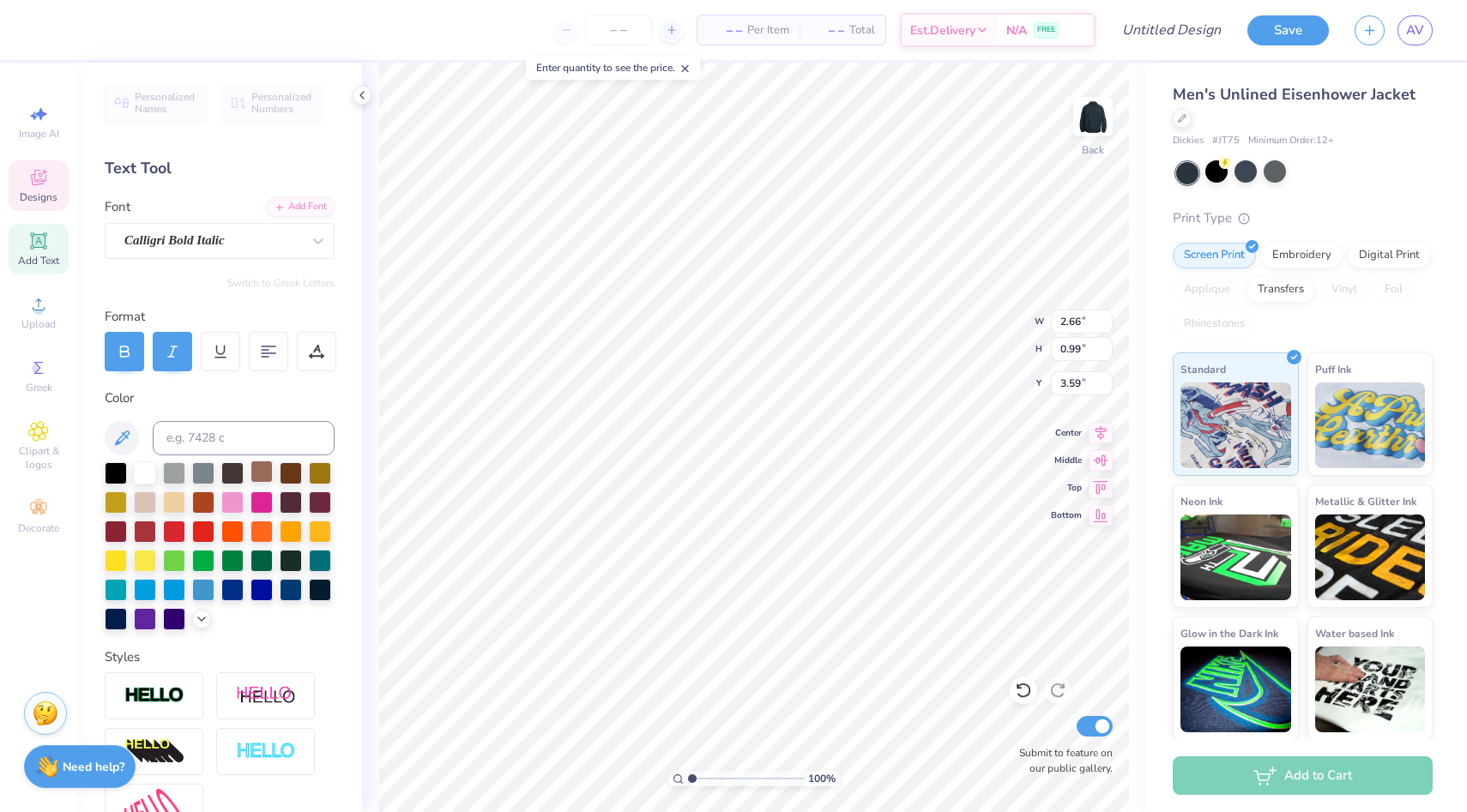 type on "Theta" 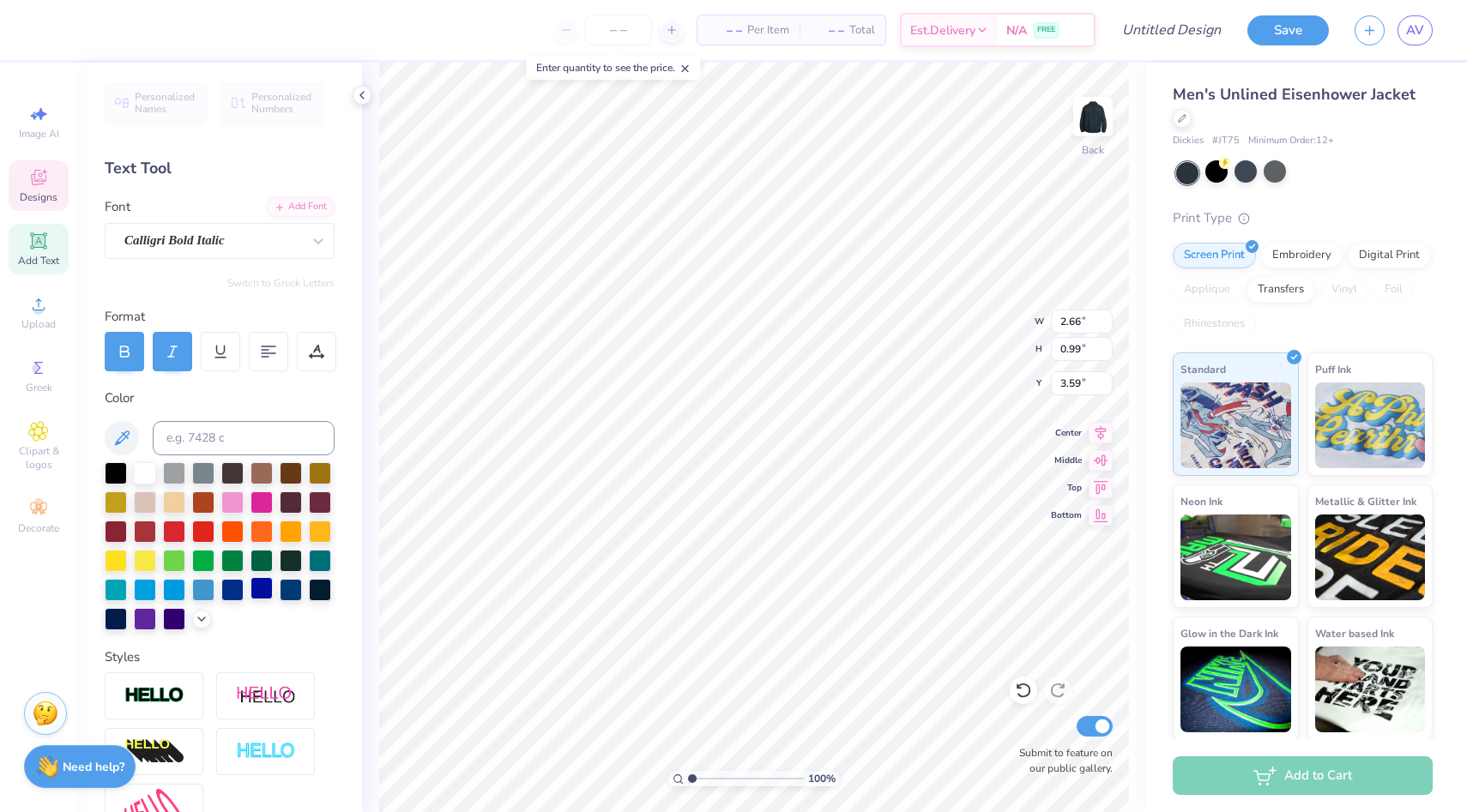 click at bounding box center [262, 588] 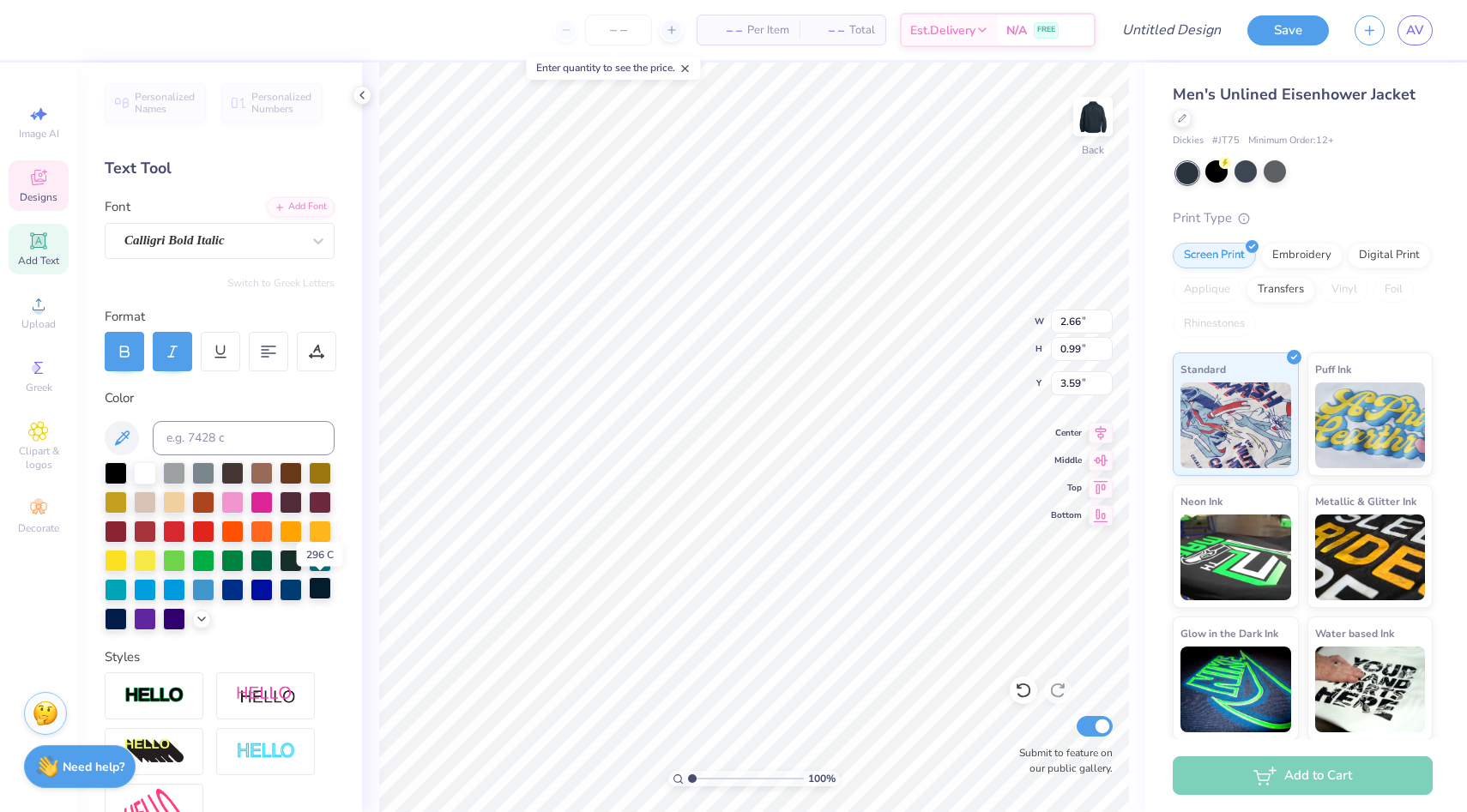 click at bounding box center (320, 588) 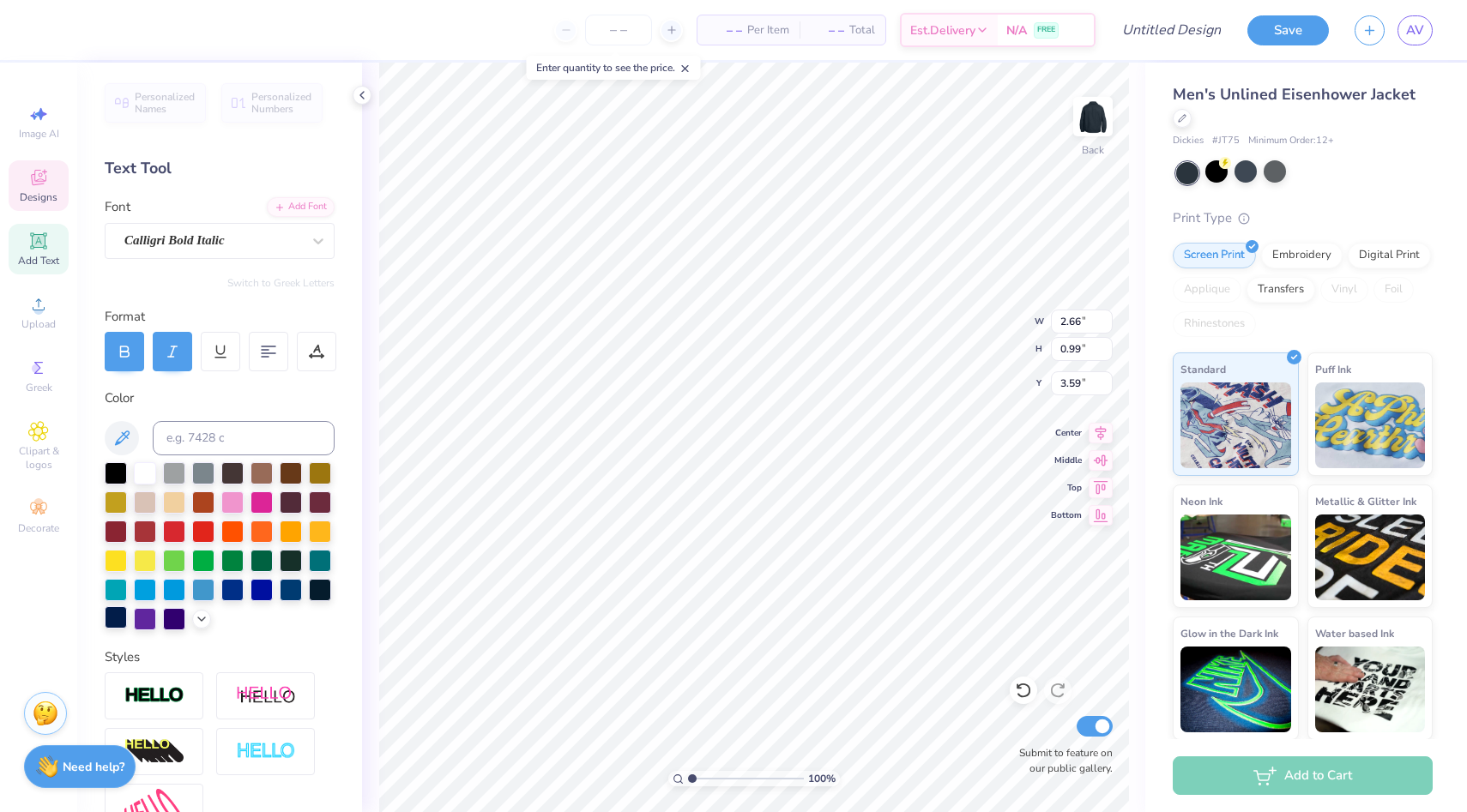 click at bounding box center [116, 617] 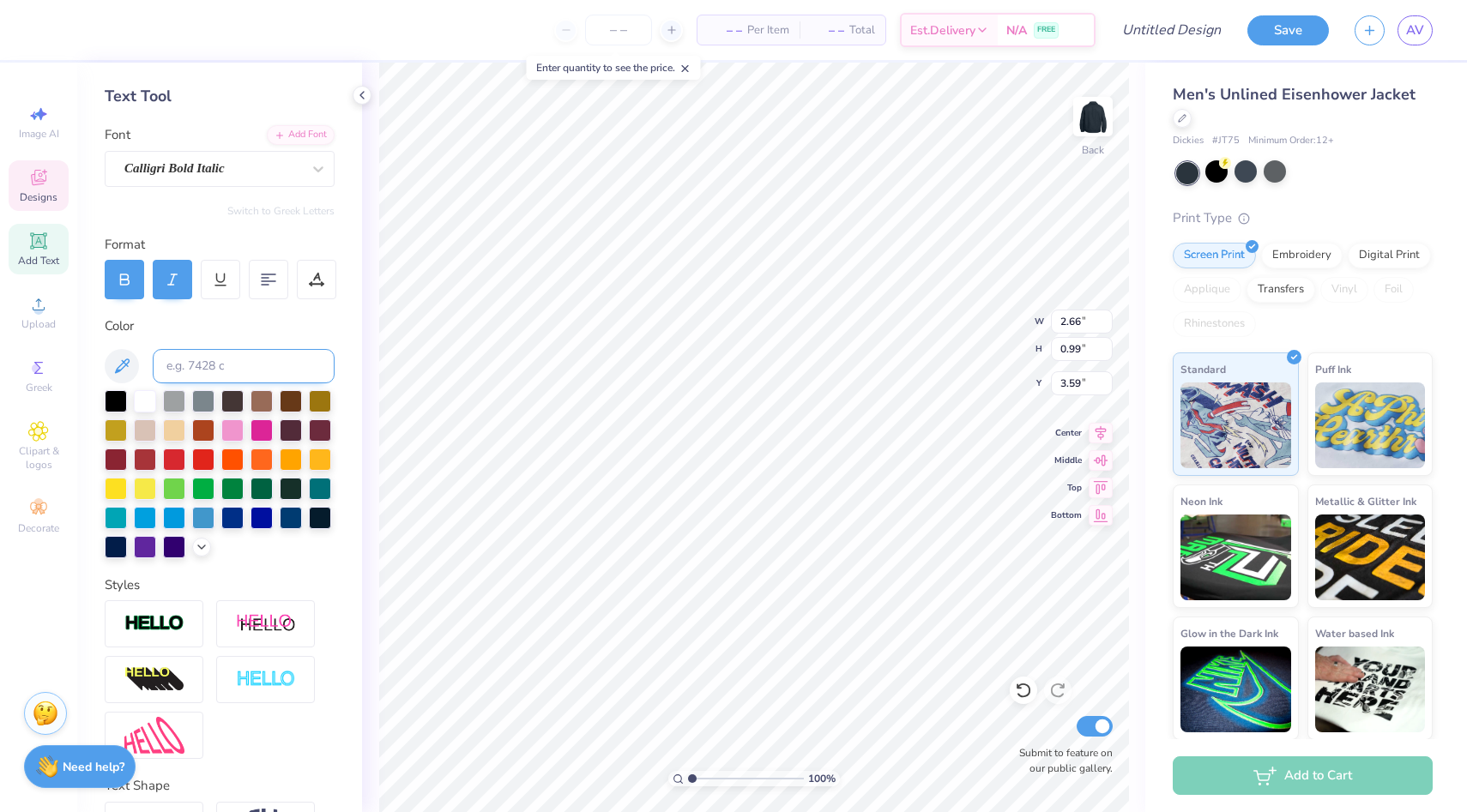 scroll, scrollTop: 0, scrollLeft: 0, axis: both 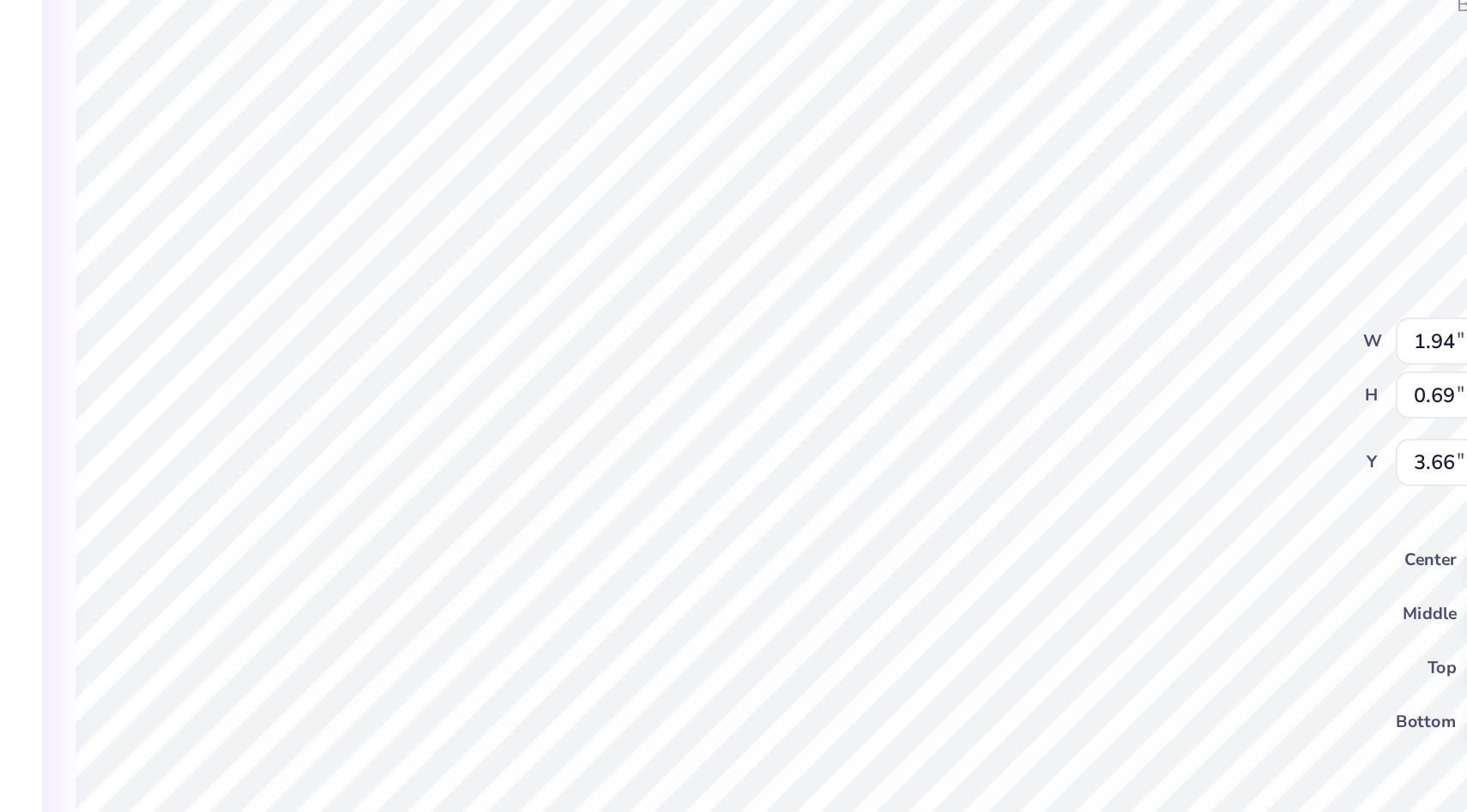 type on "2.46" 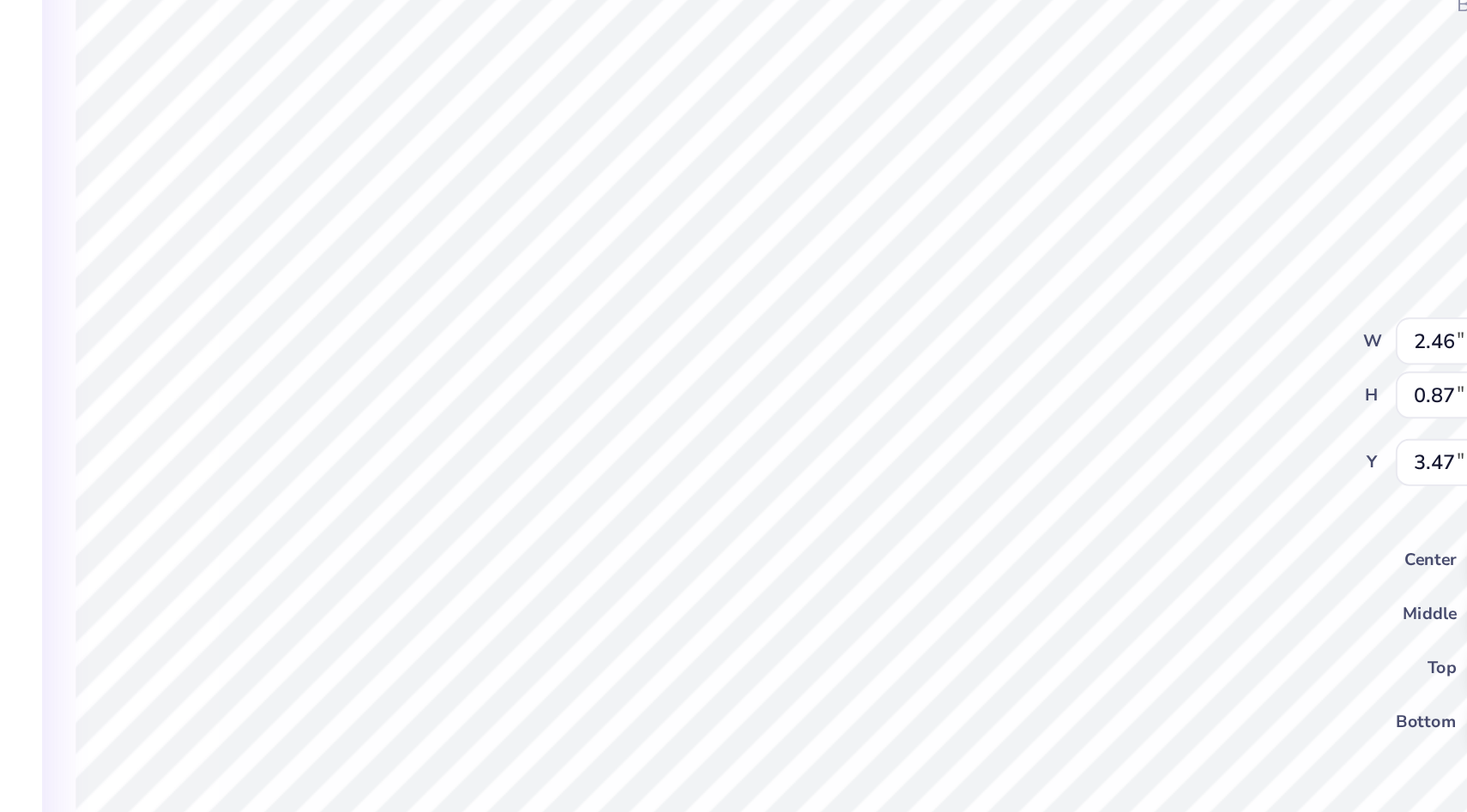 type on "3.56" 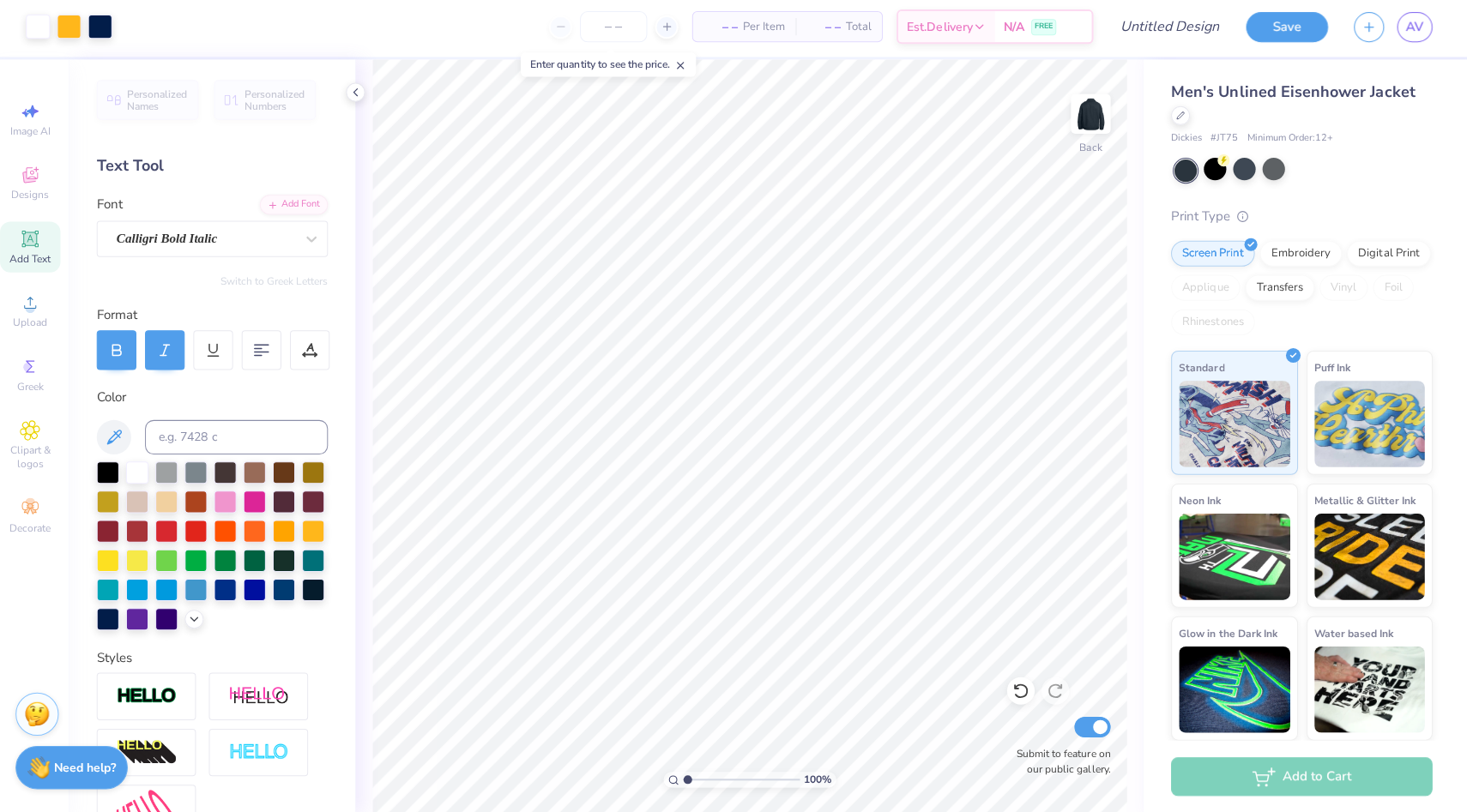 scroll, scrollTop: 0, scrollLeft: 0, axis: both 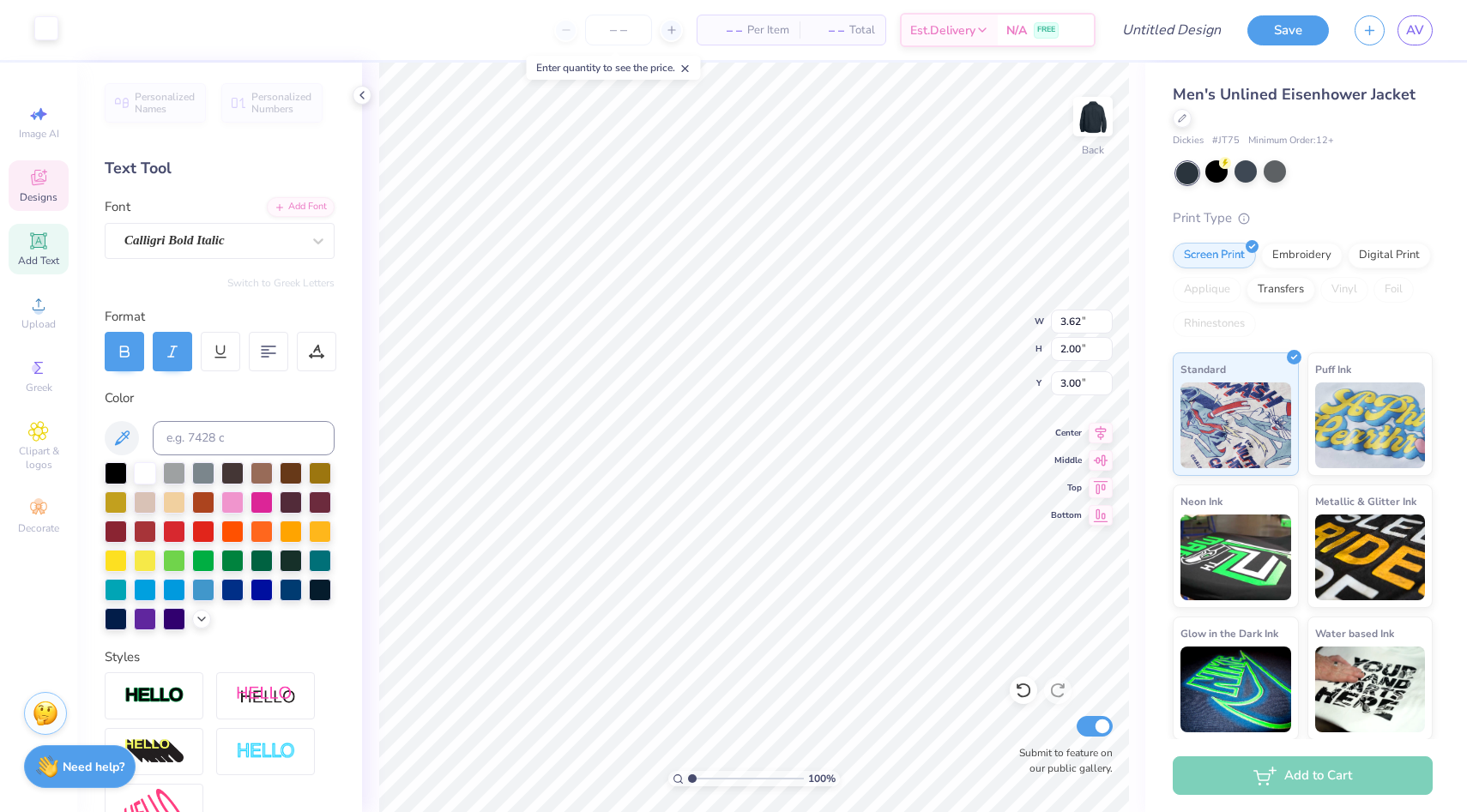 click at bounding box center (46, 28) 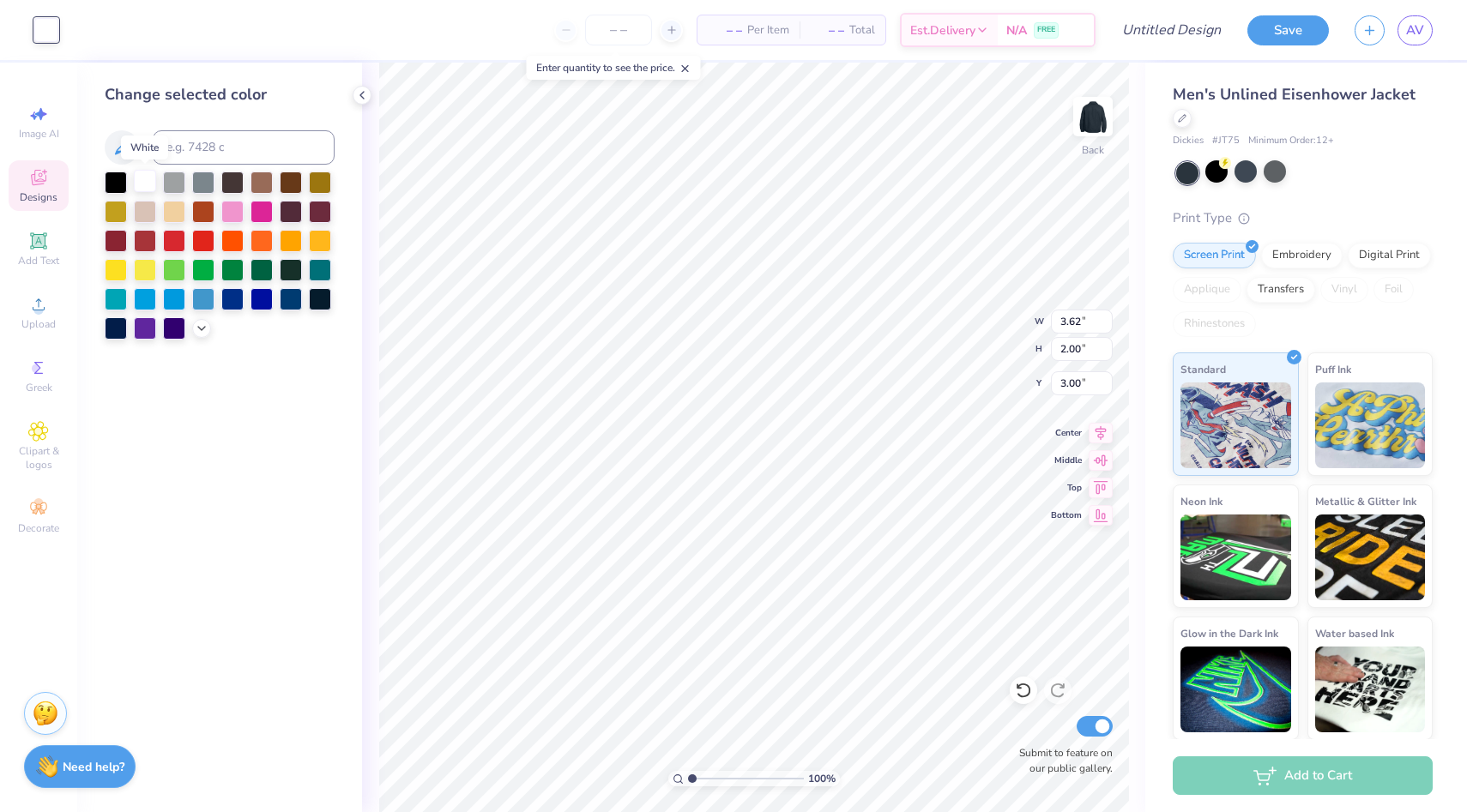 click at bounding box center (145, 181) 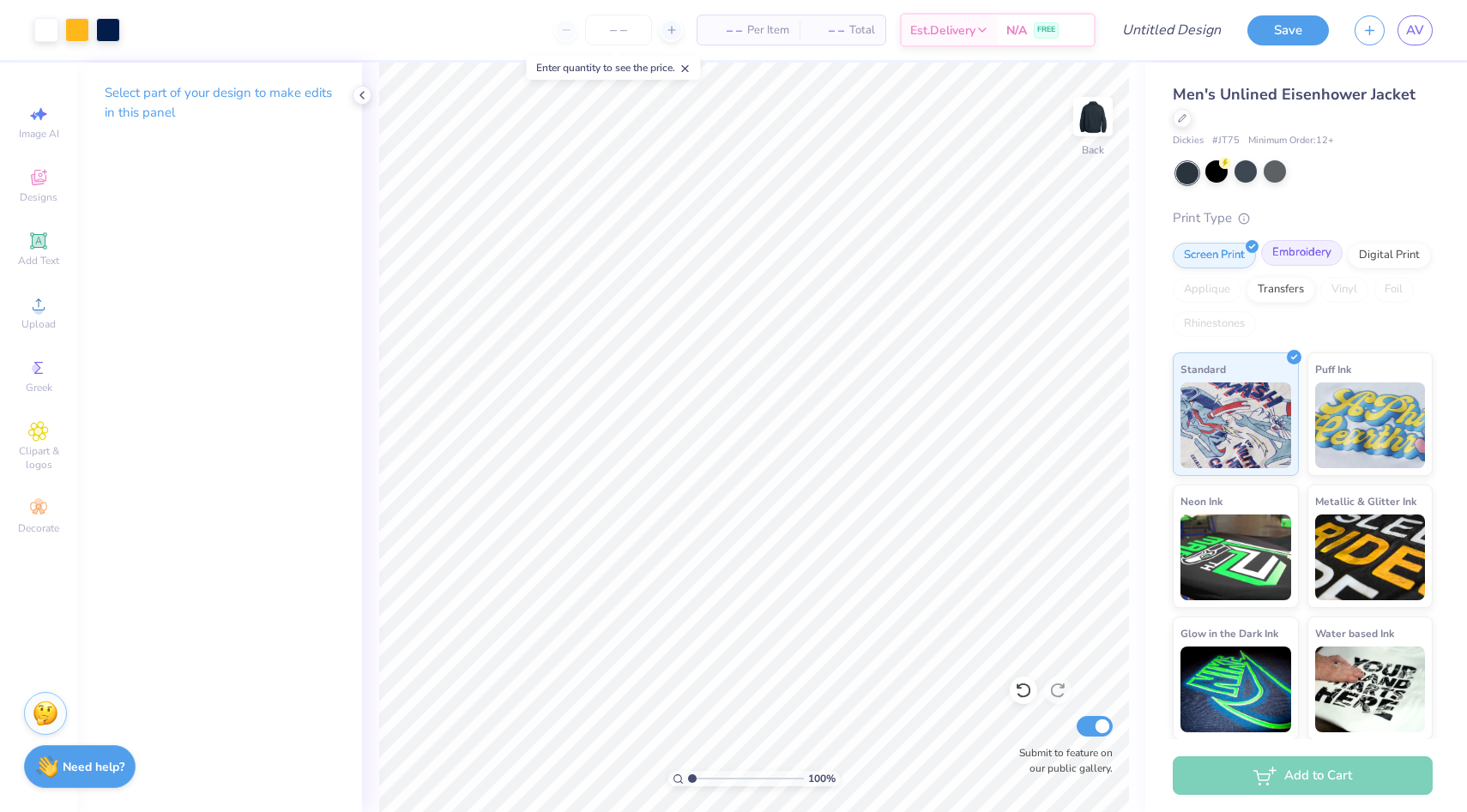 click on "Embroidery" at bounding box center (1301, 253) 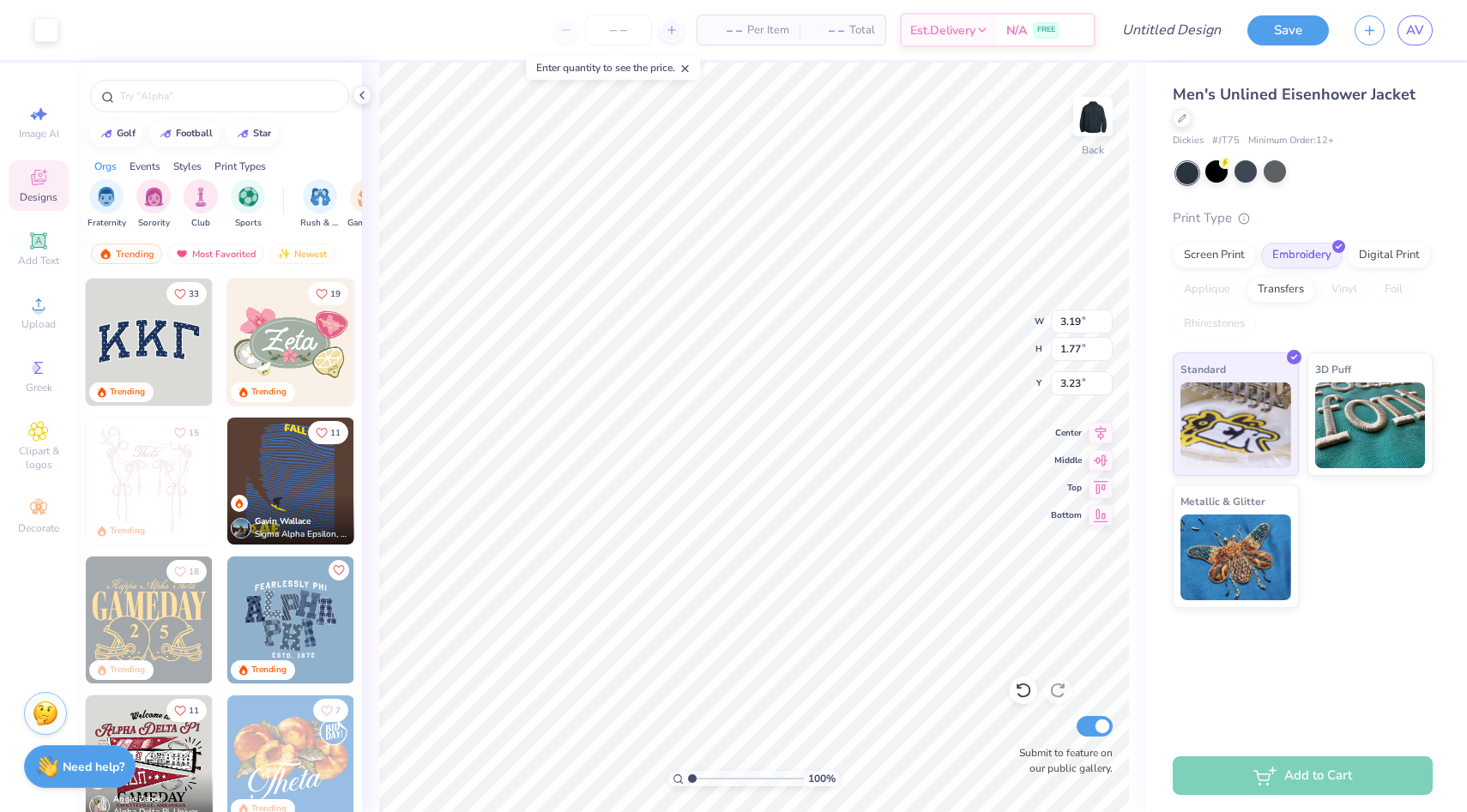 type on "3.19" 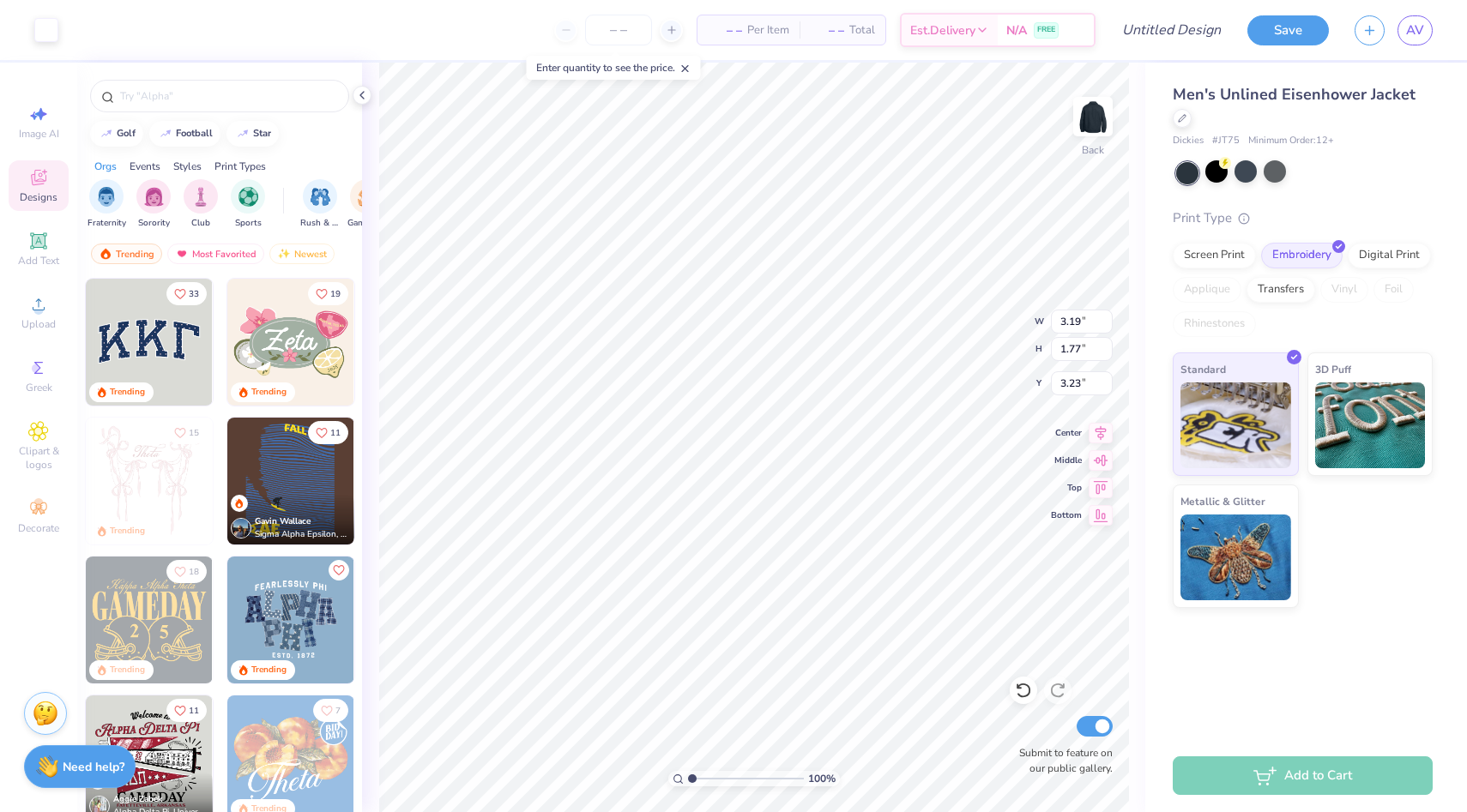 type on "1.77" 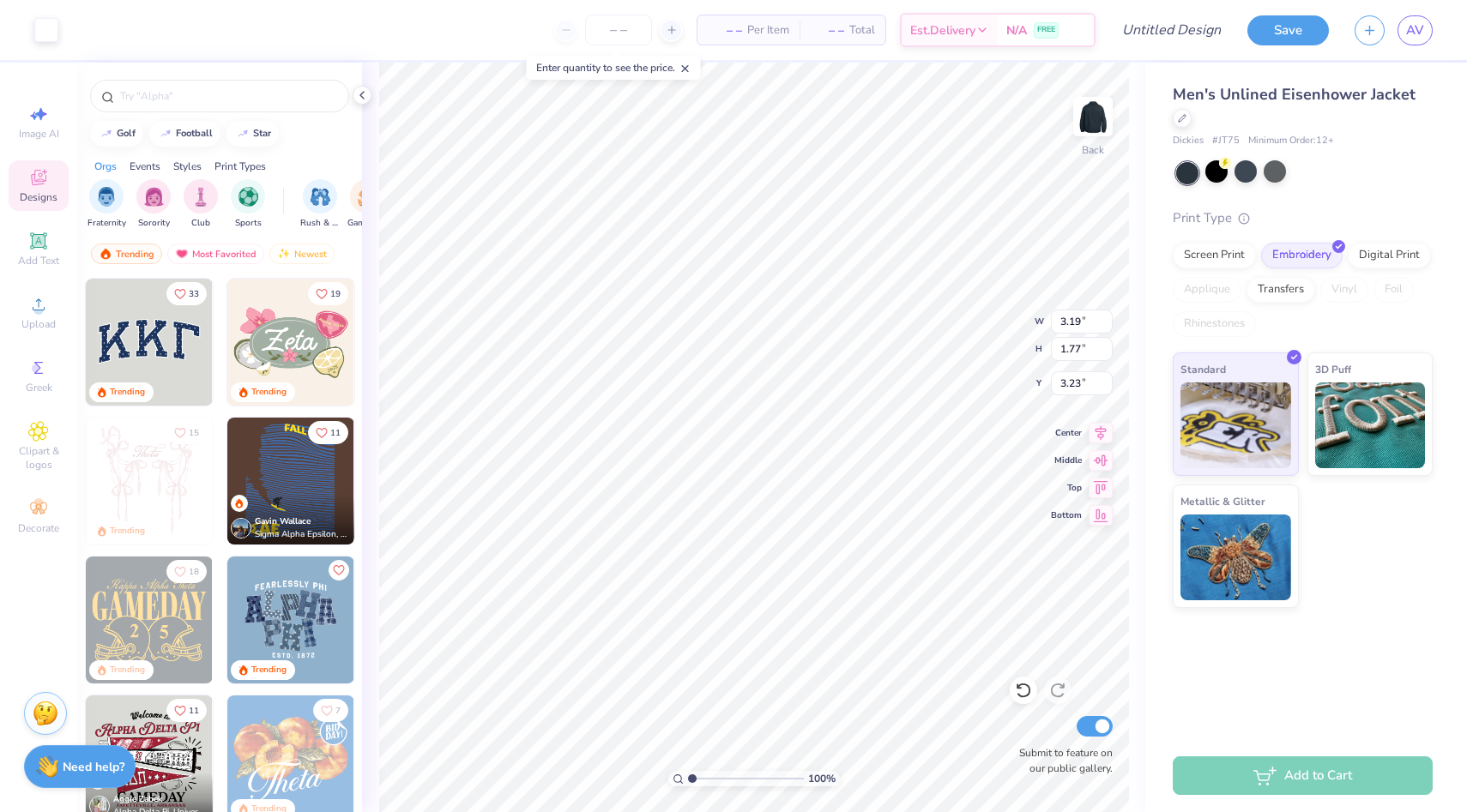type on "3.00" 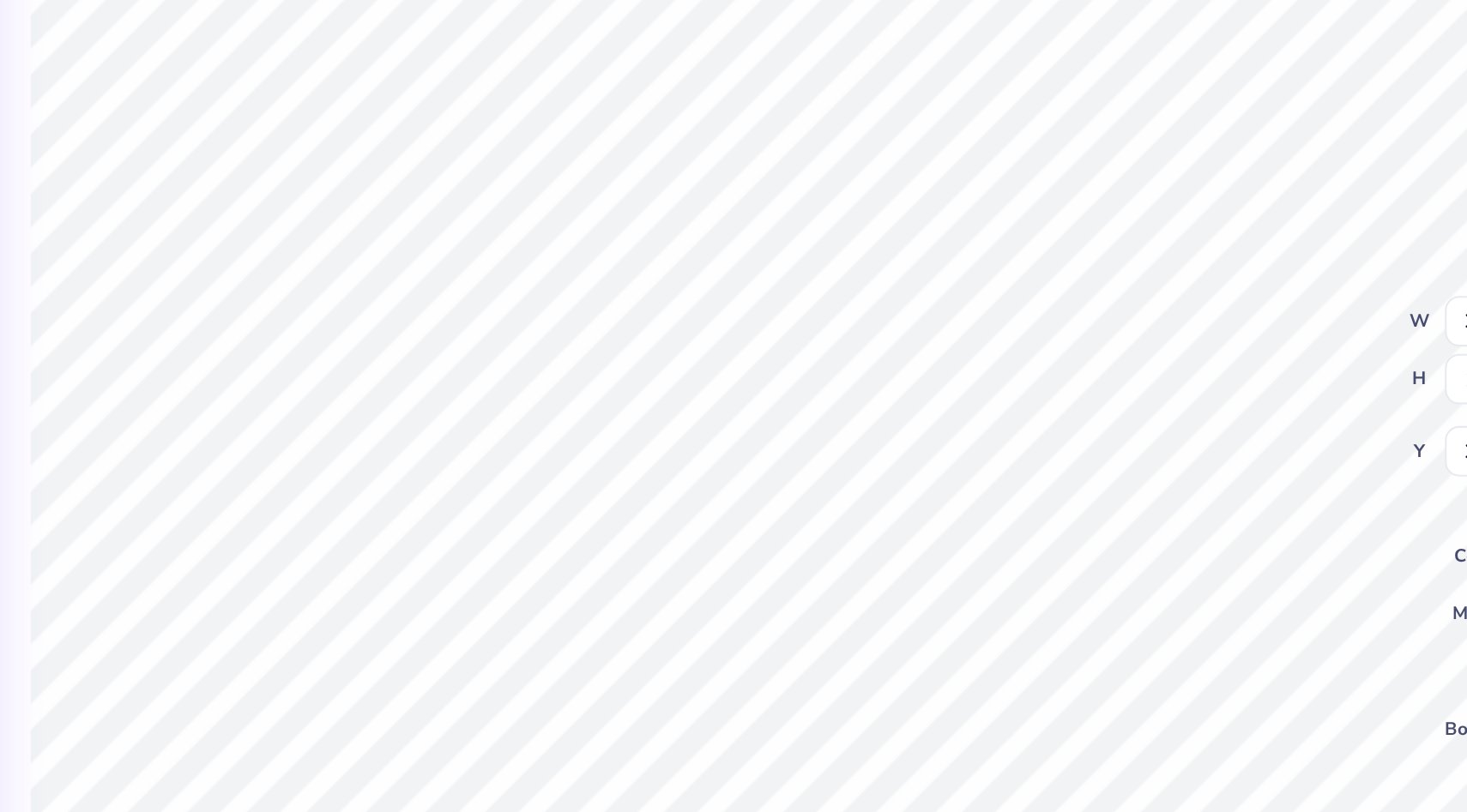 type on "3.25" 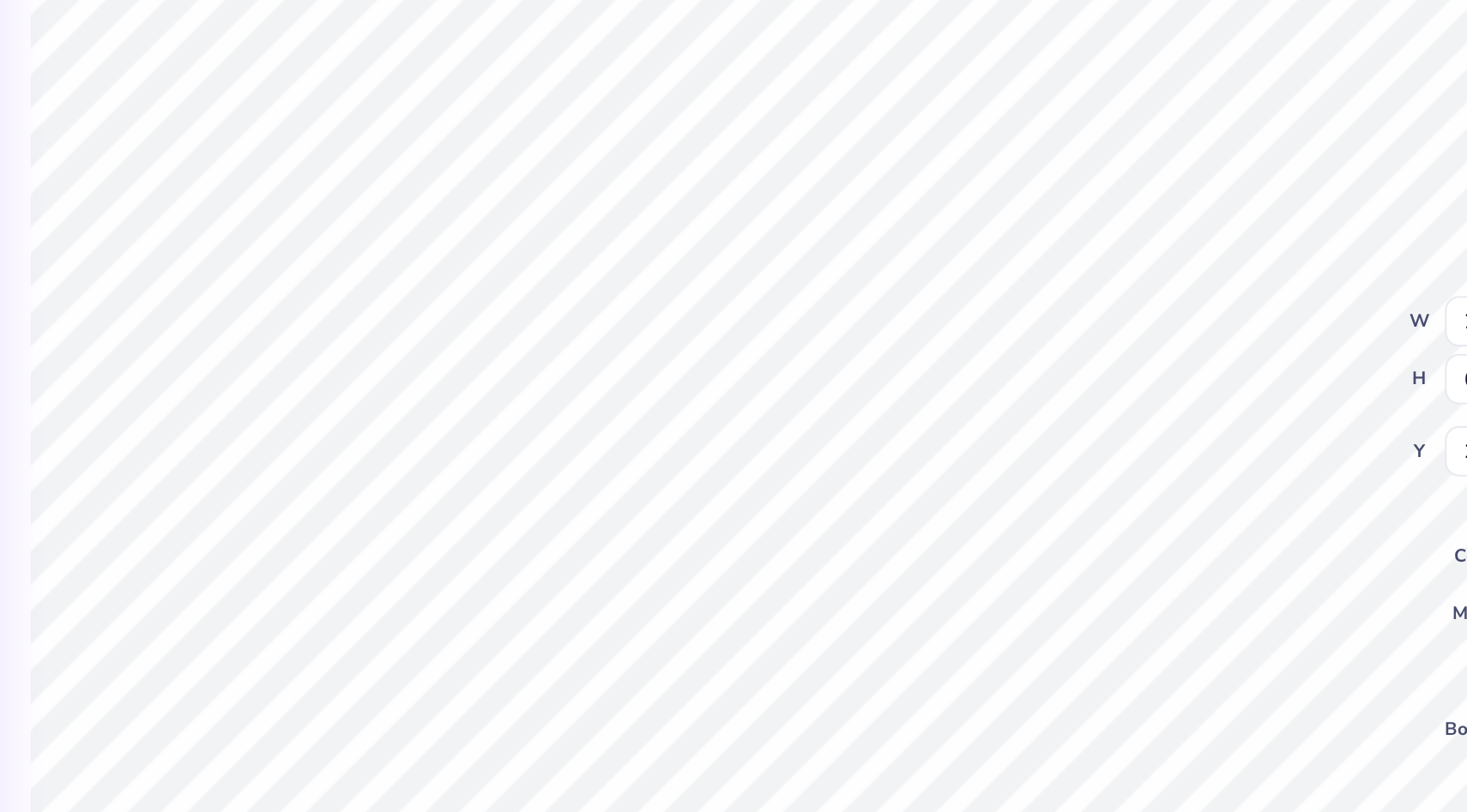 type on "3.39" 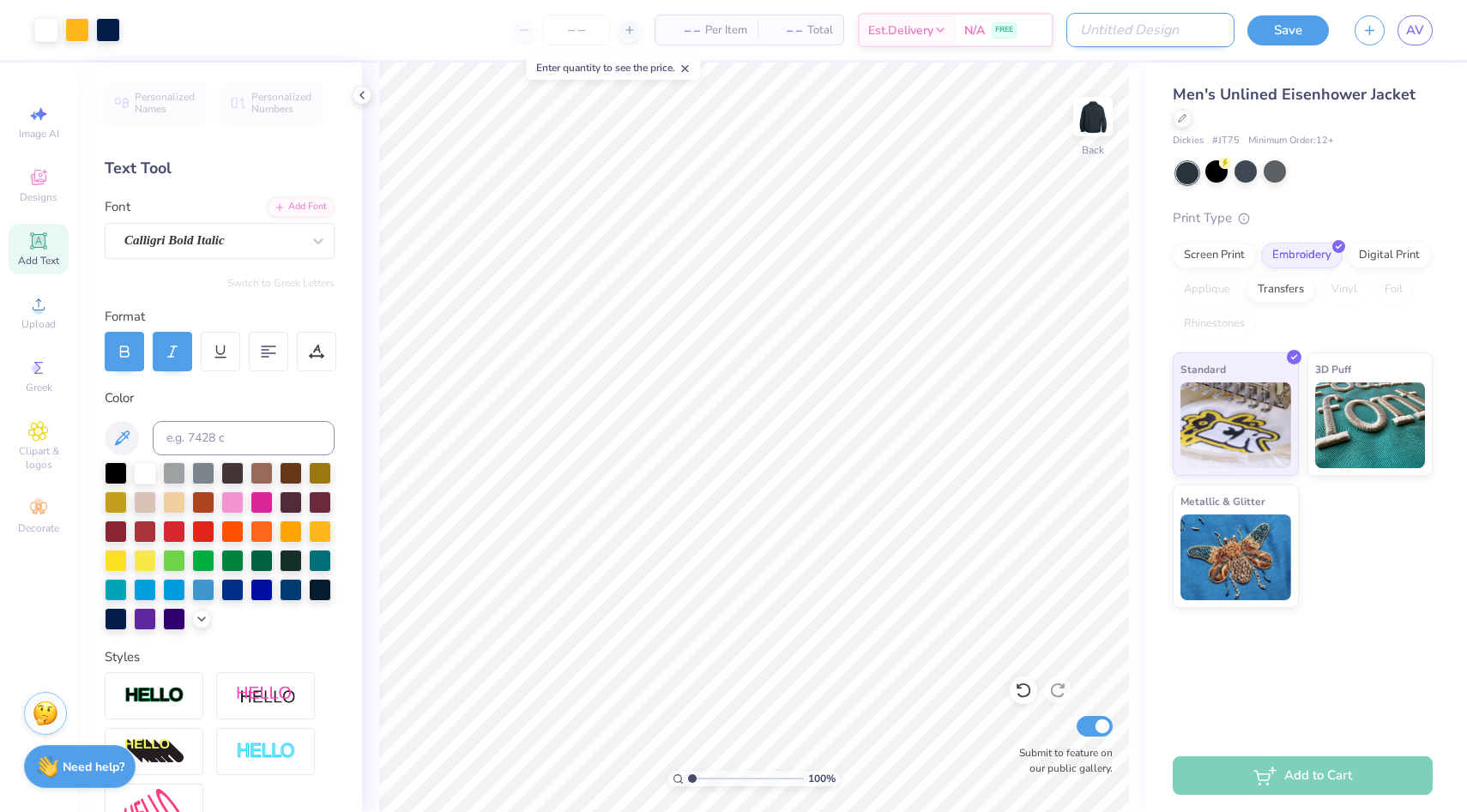 click on "Design Title" at bounding box center (1150, 30) 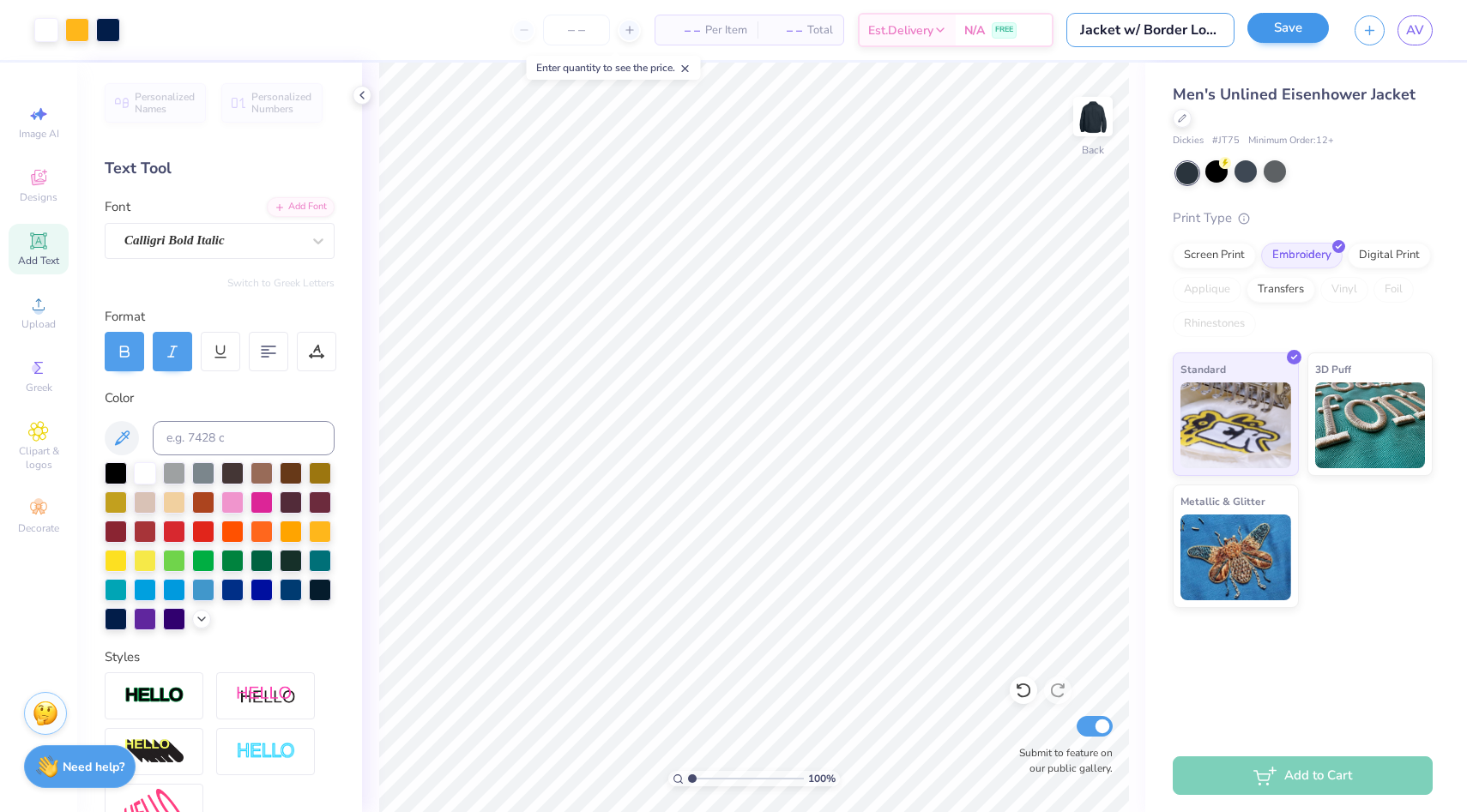type on "Jacket w/ Border Logo" 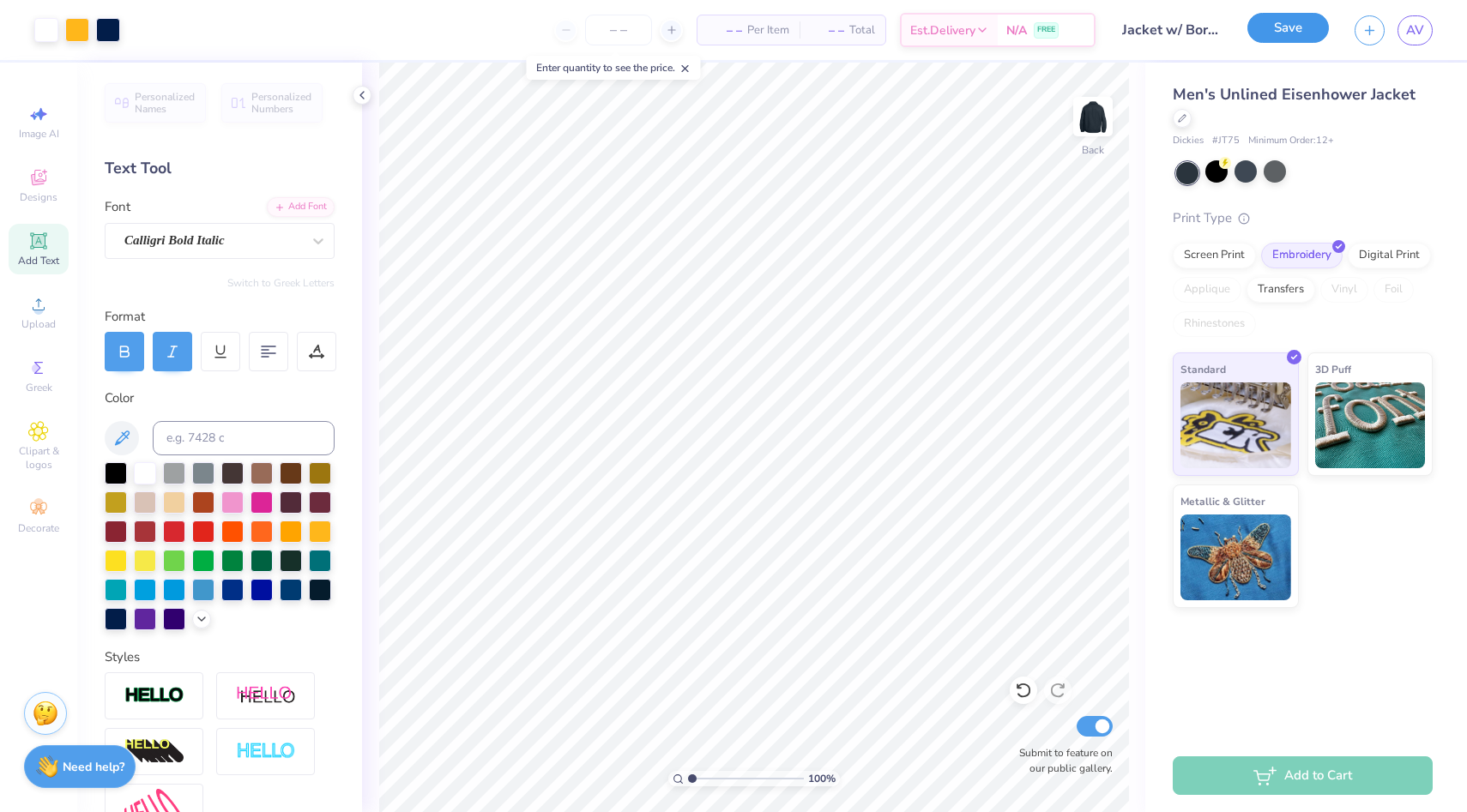 click on "Save" at bounding box center (1288, 27) 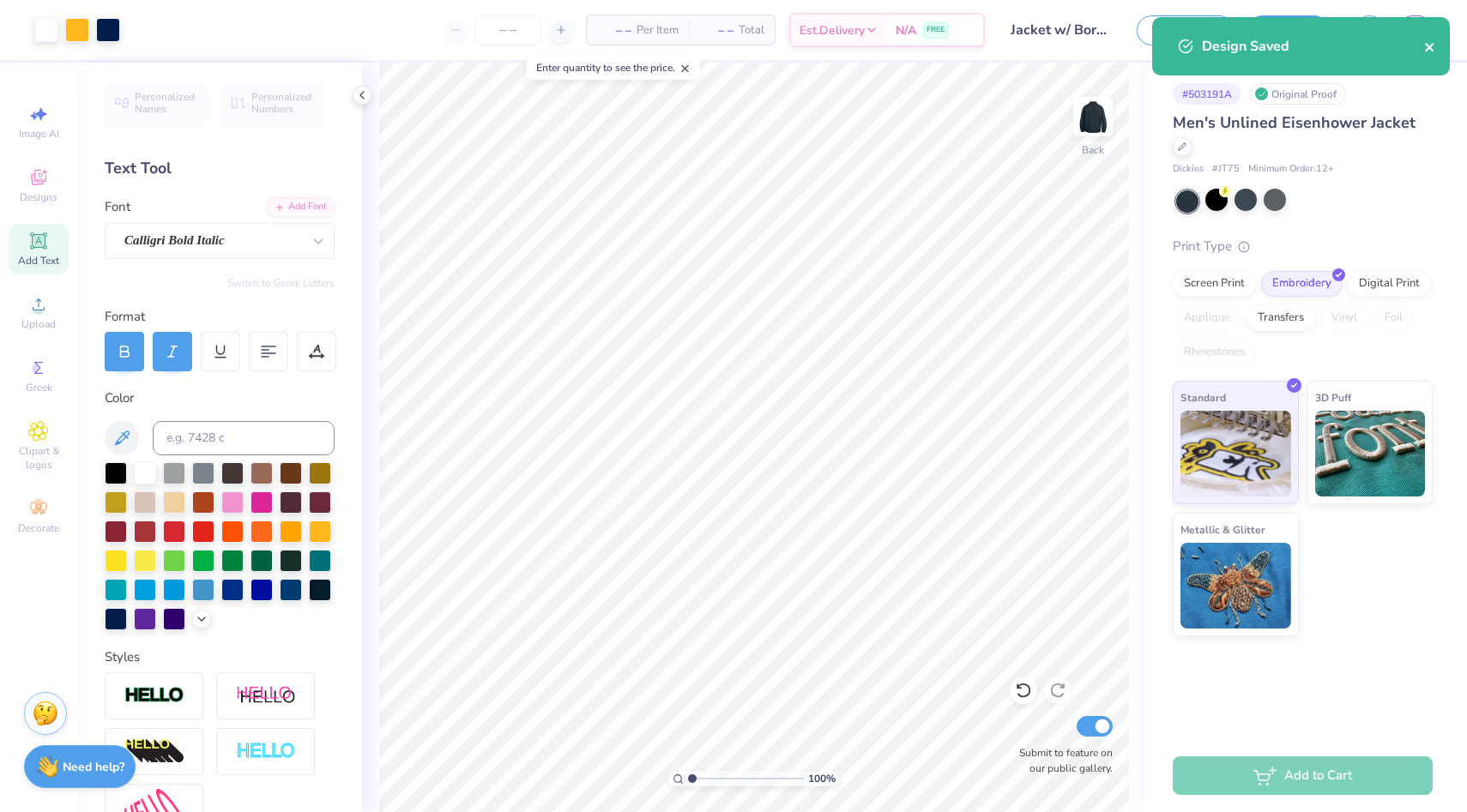 click 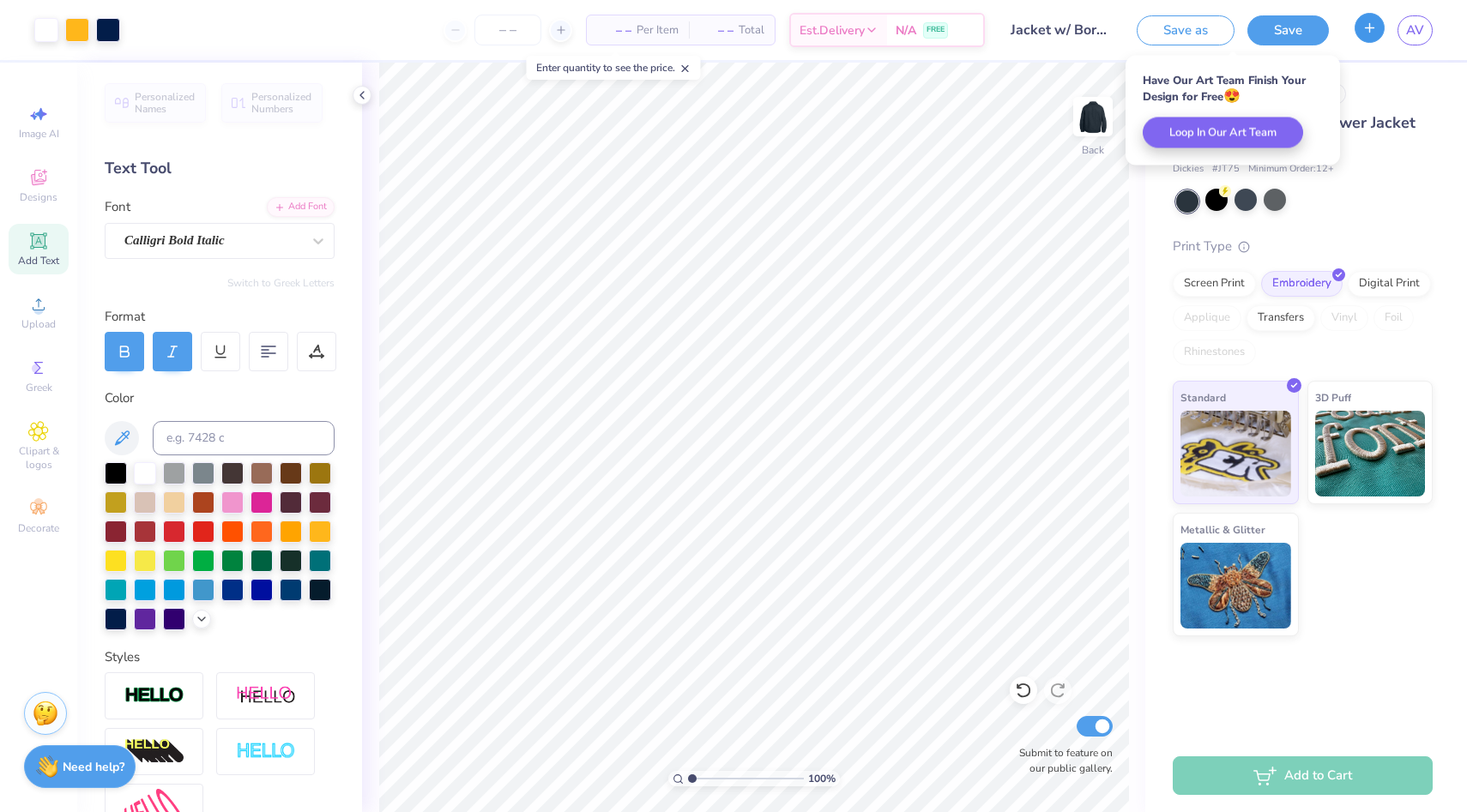 click at bounding box center [1369, 27] 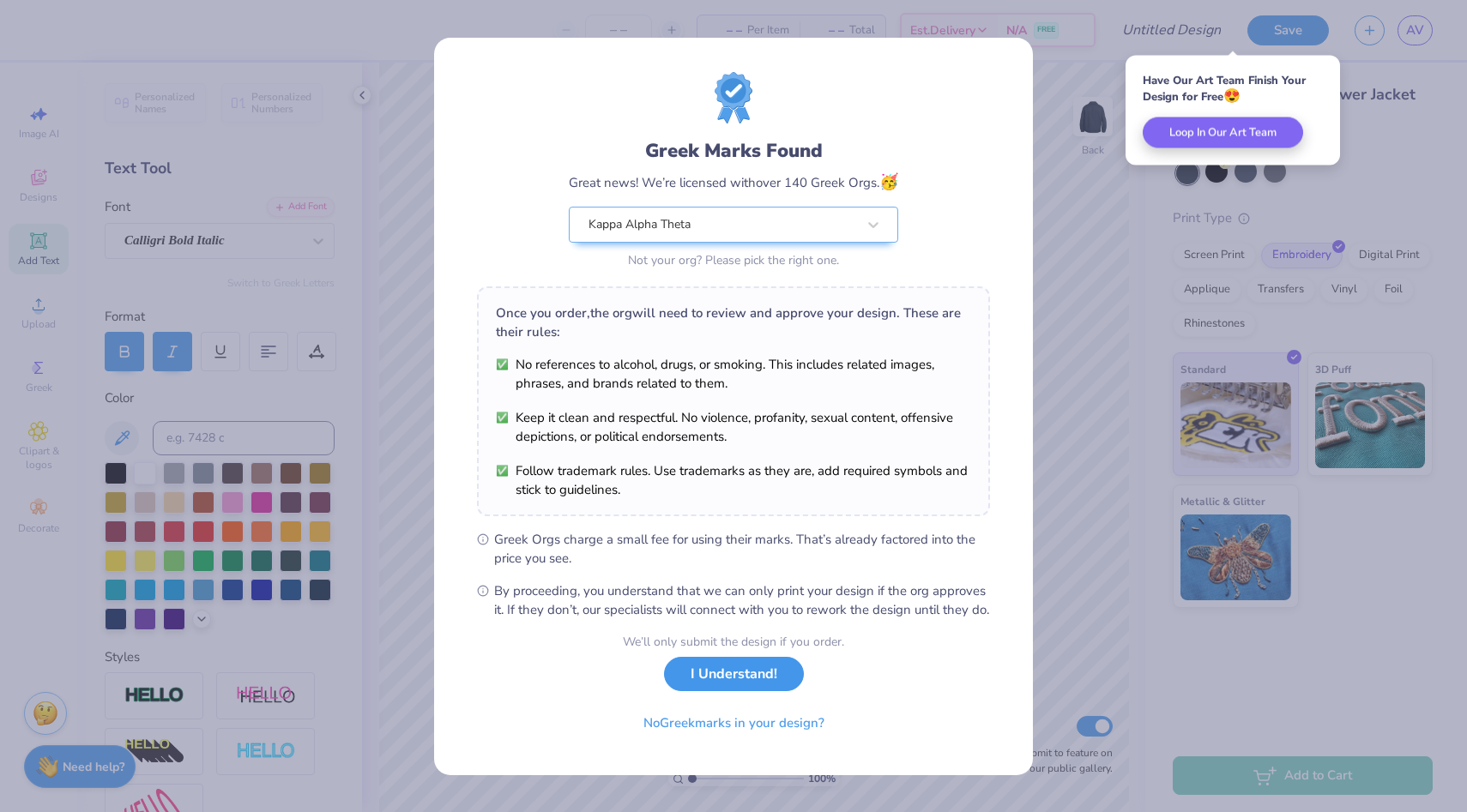 click on "I Understand!" at bounding box center (734, 674) 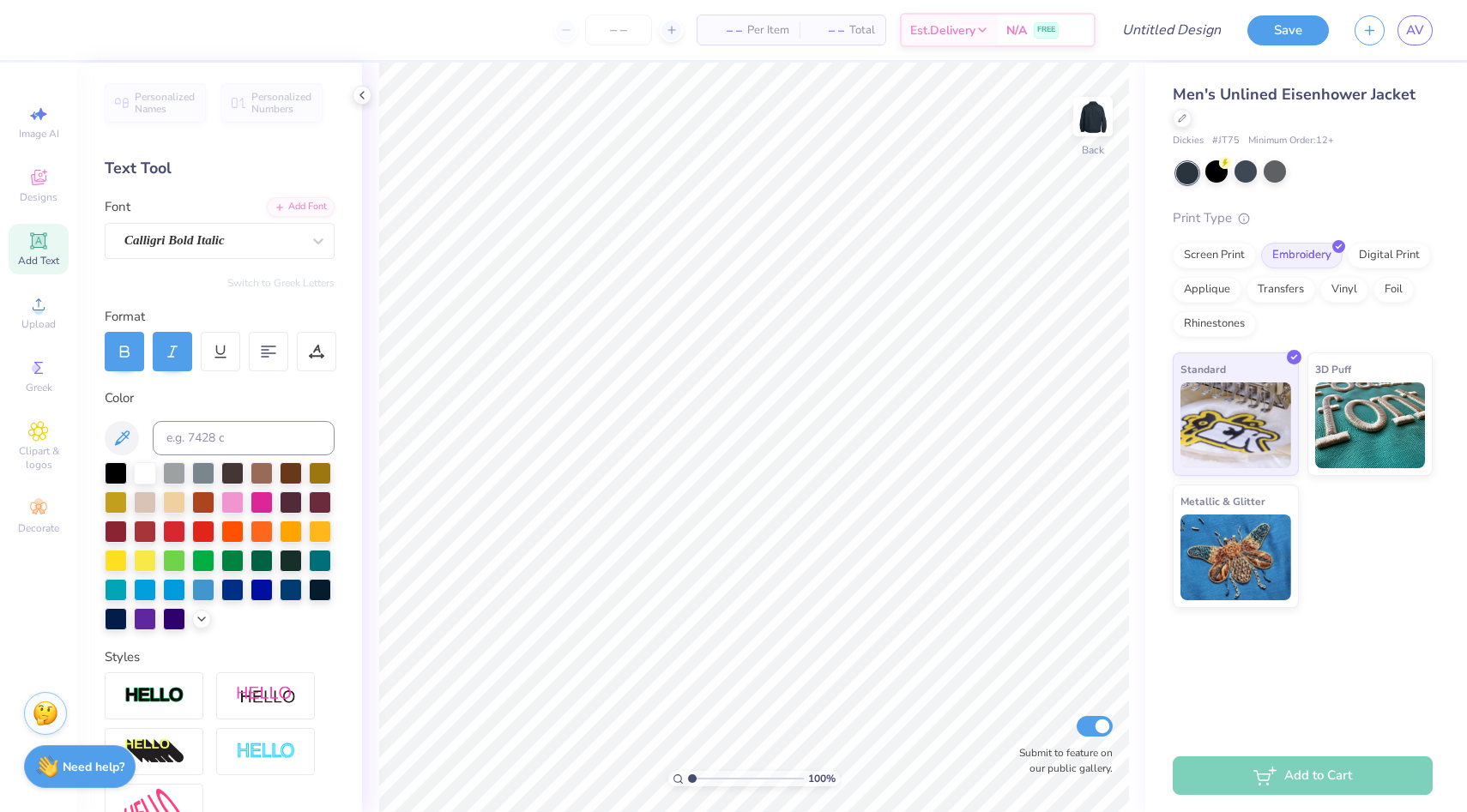 click on "Add Text" at bounding box center [39, 249] 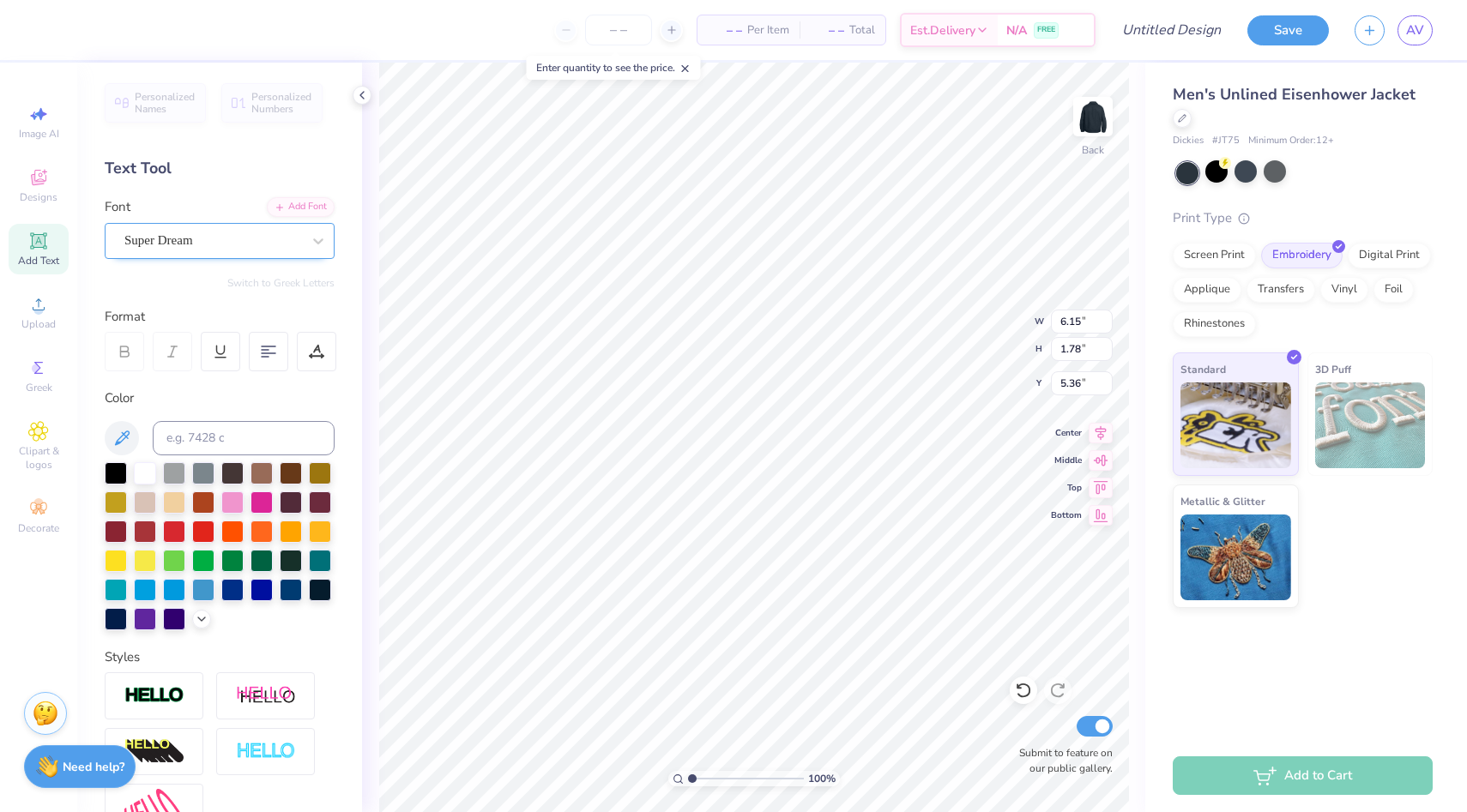 click on "Super Dream" at bounding box center [213, 240] 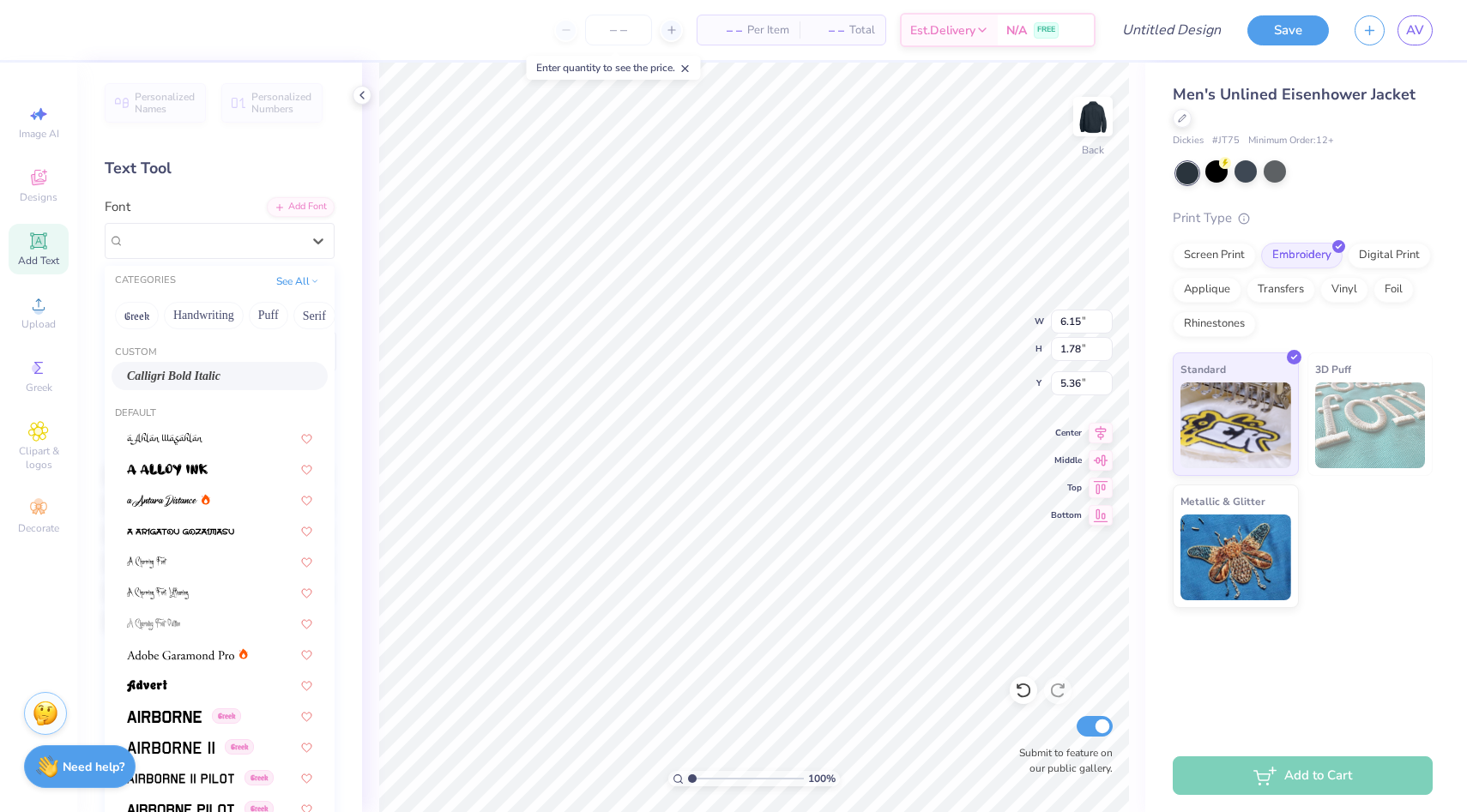 click on "Calligri Bold Italic" at bounding box center (220, 376) 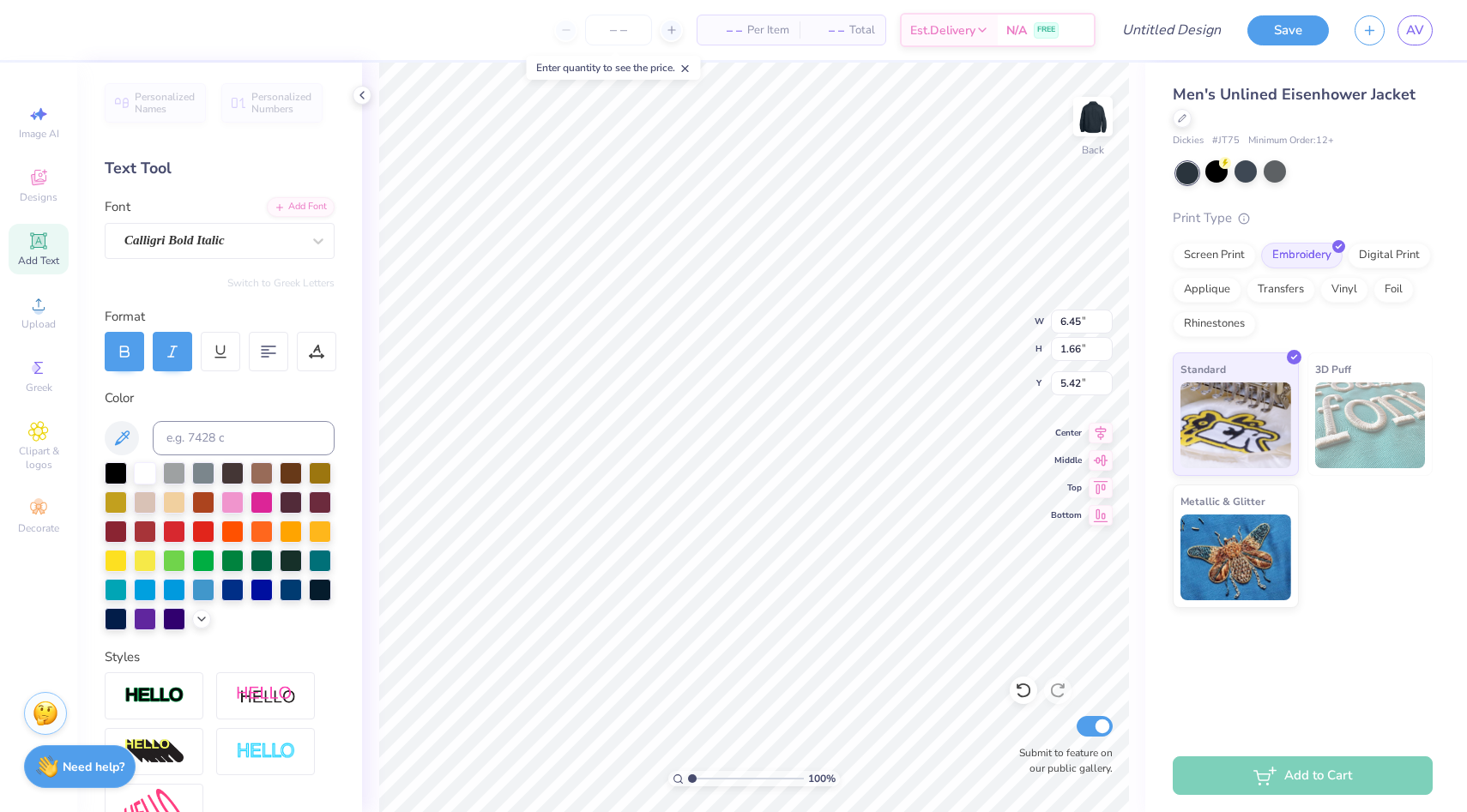 type on "Theta" 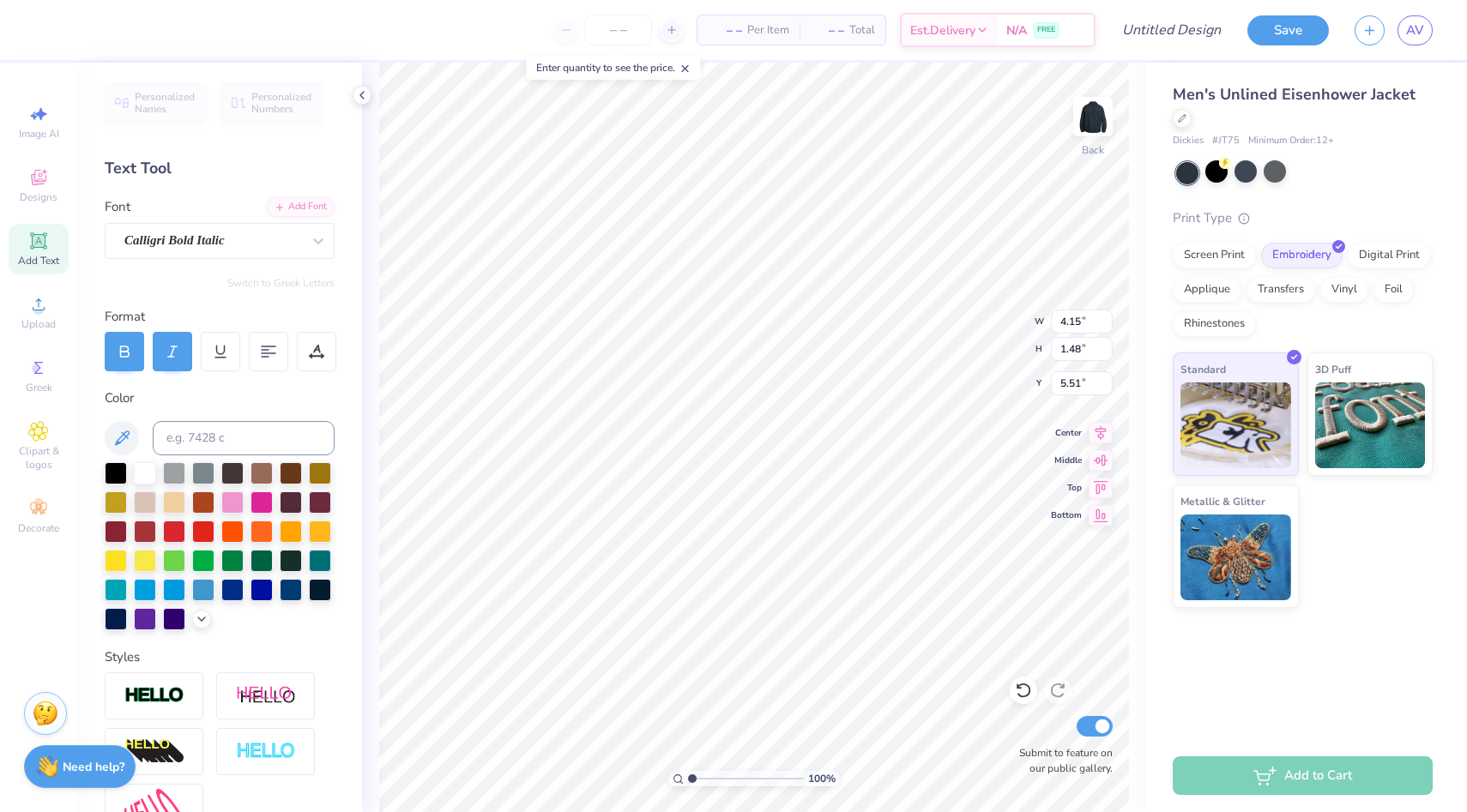 type on "2.66" 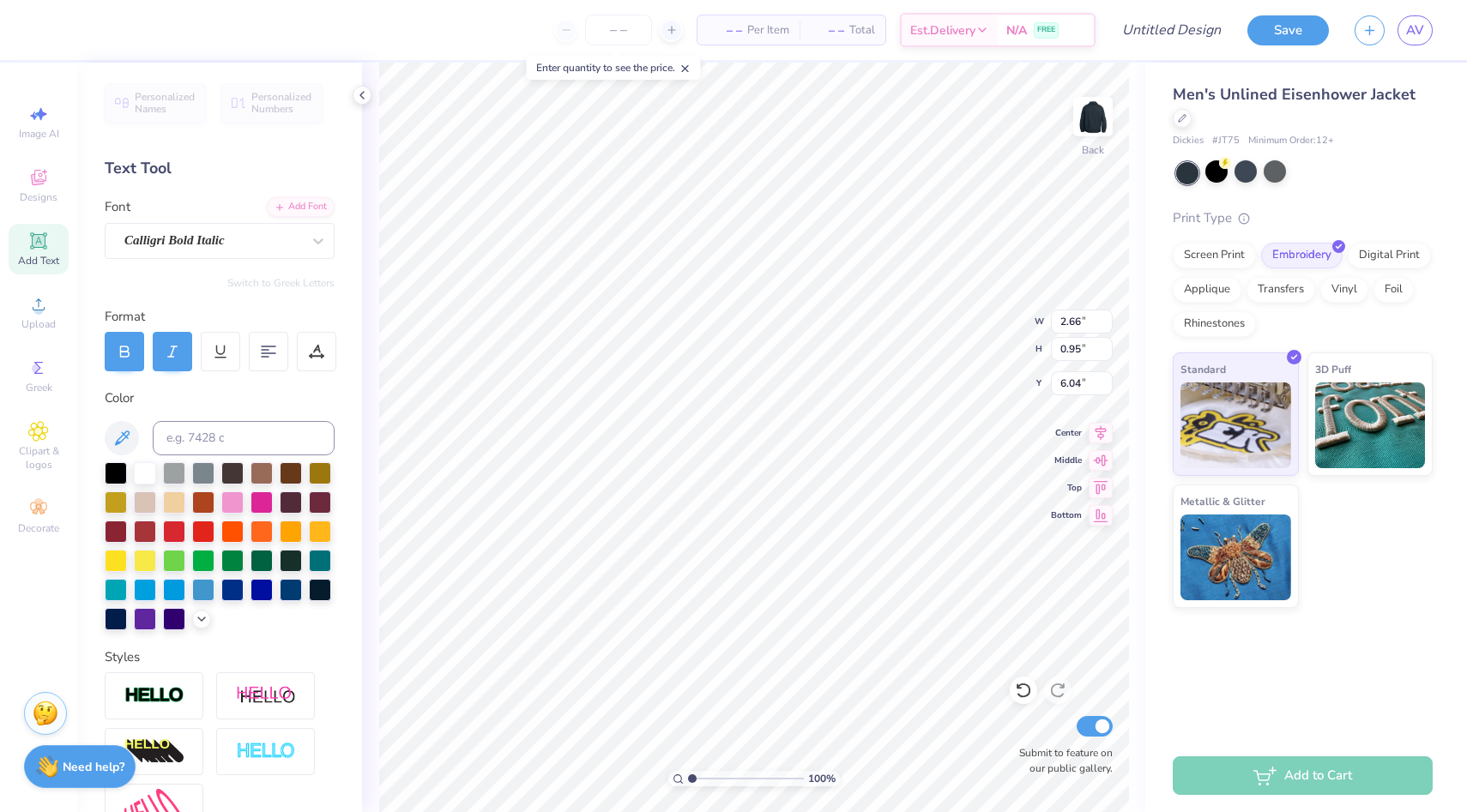 type on "4.21" 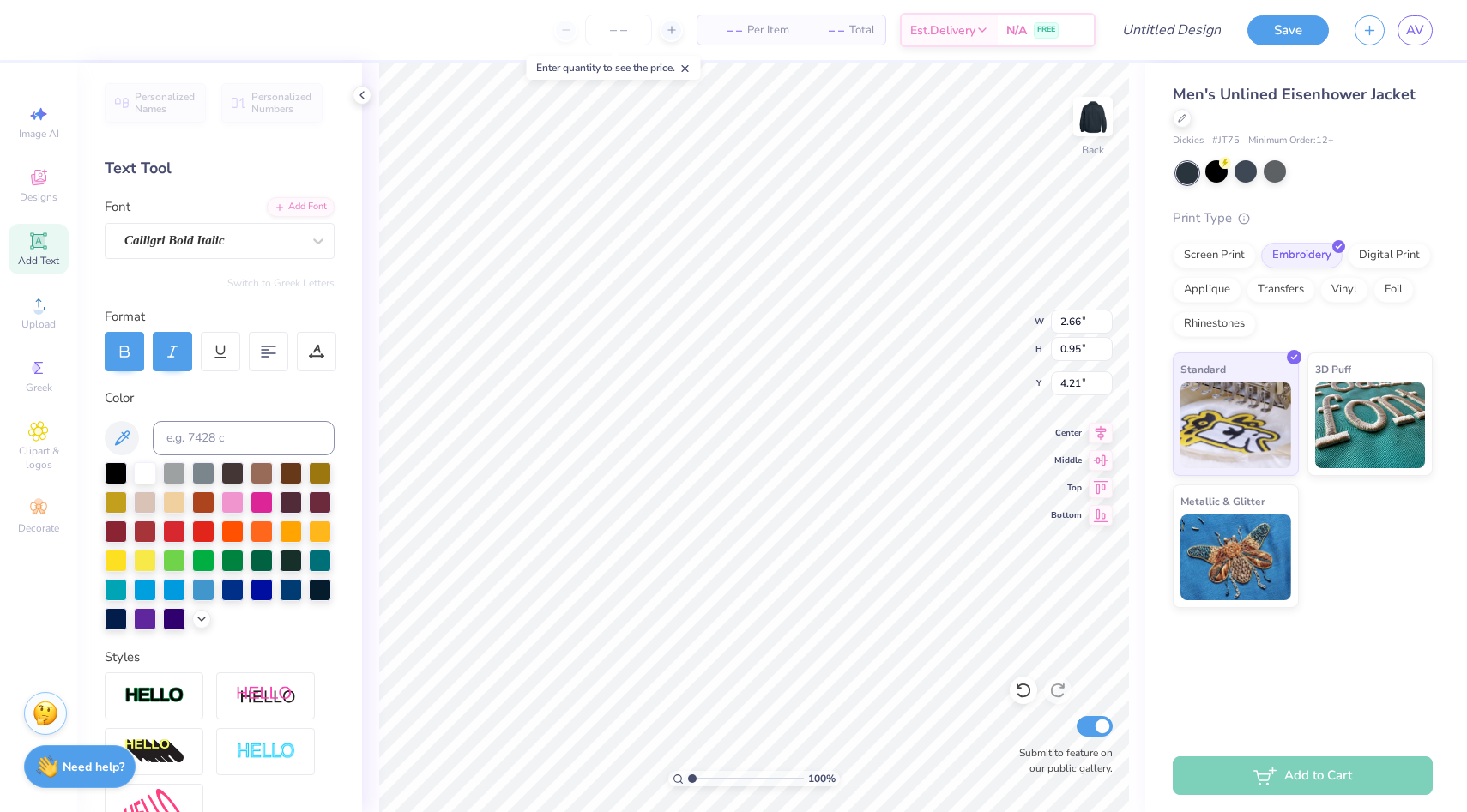 type on "2.16" 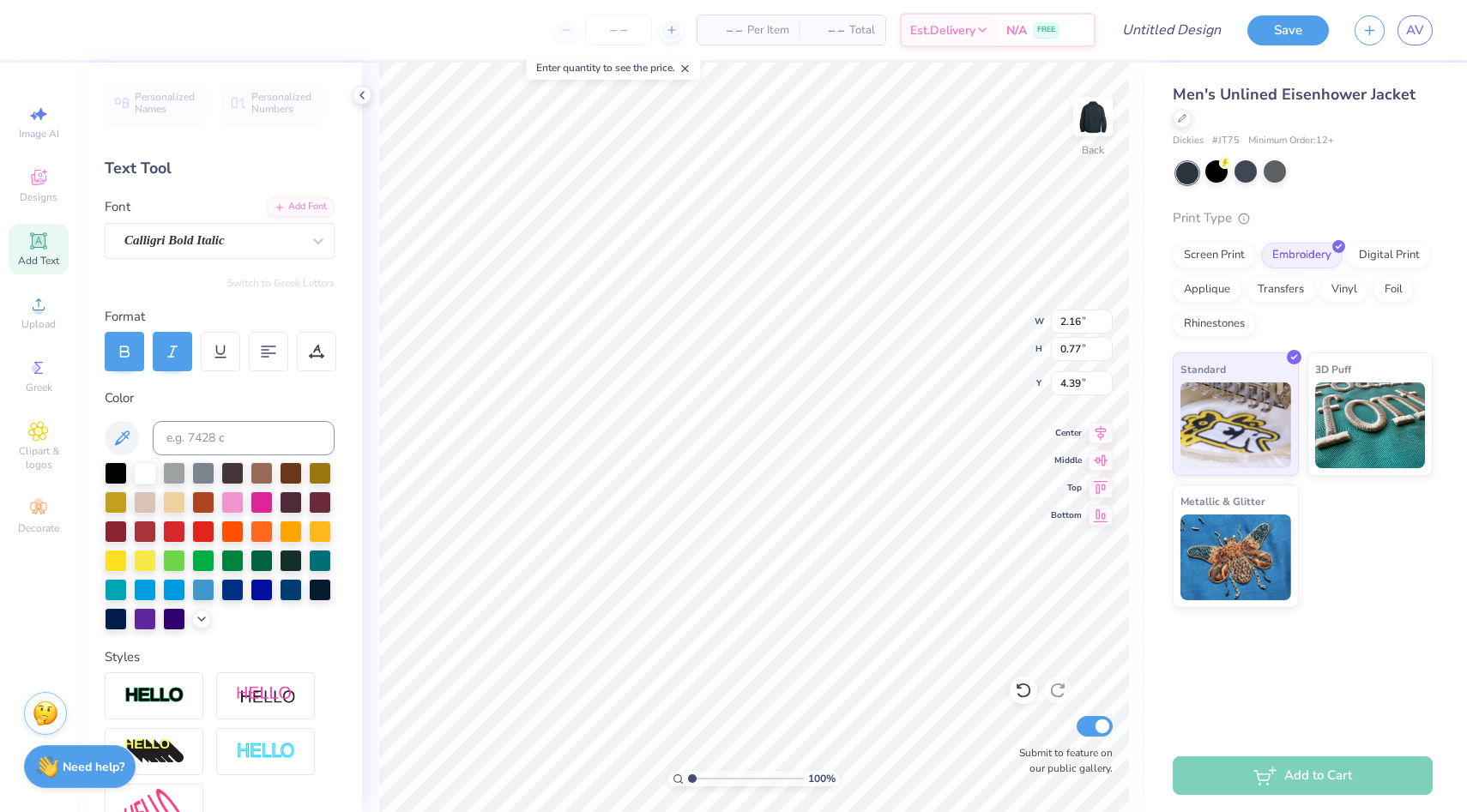 type on "4.09" 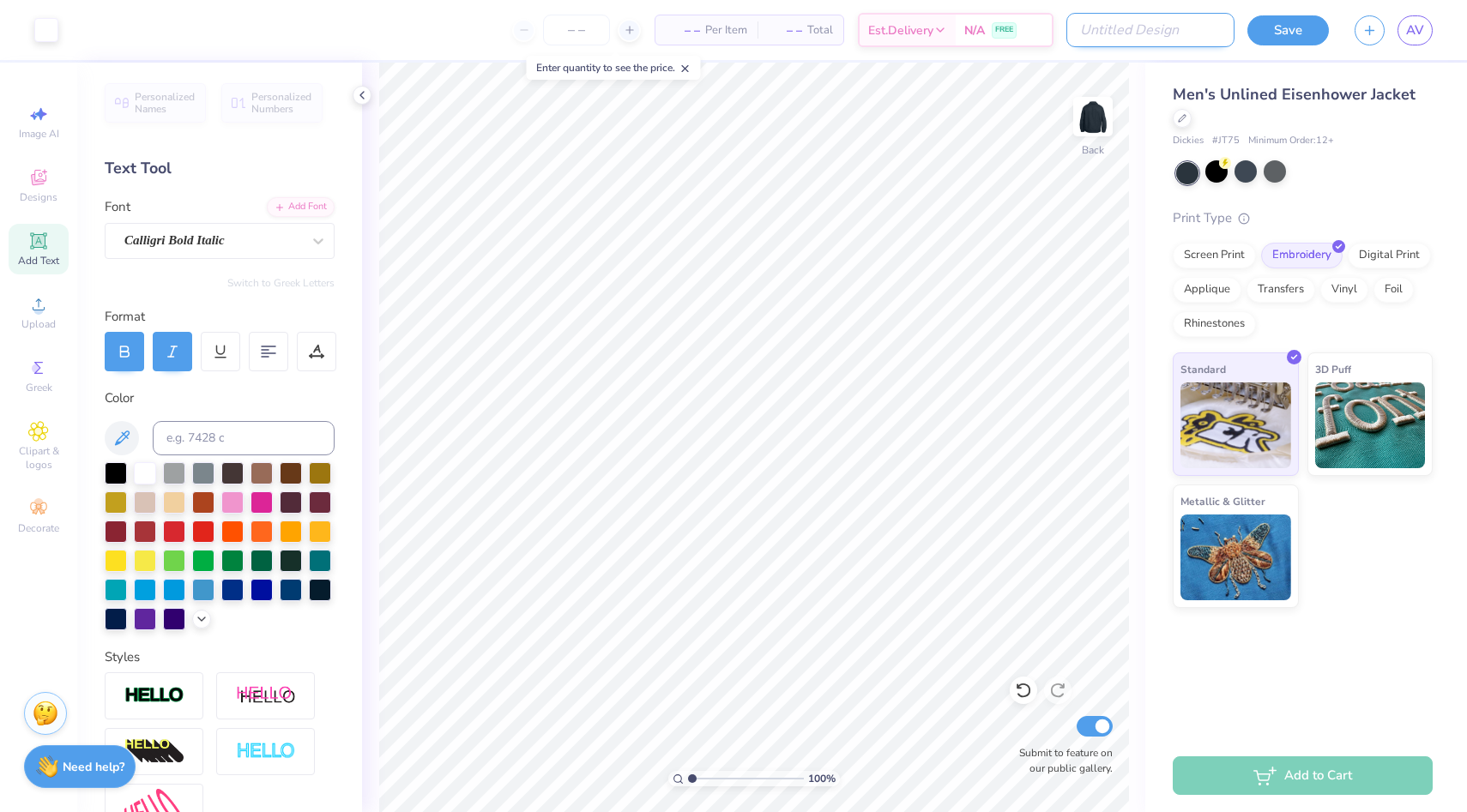 click on "Design Title" at bounding box center [1150, 30] 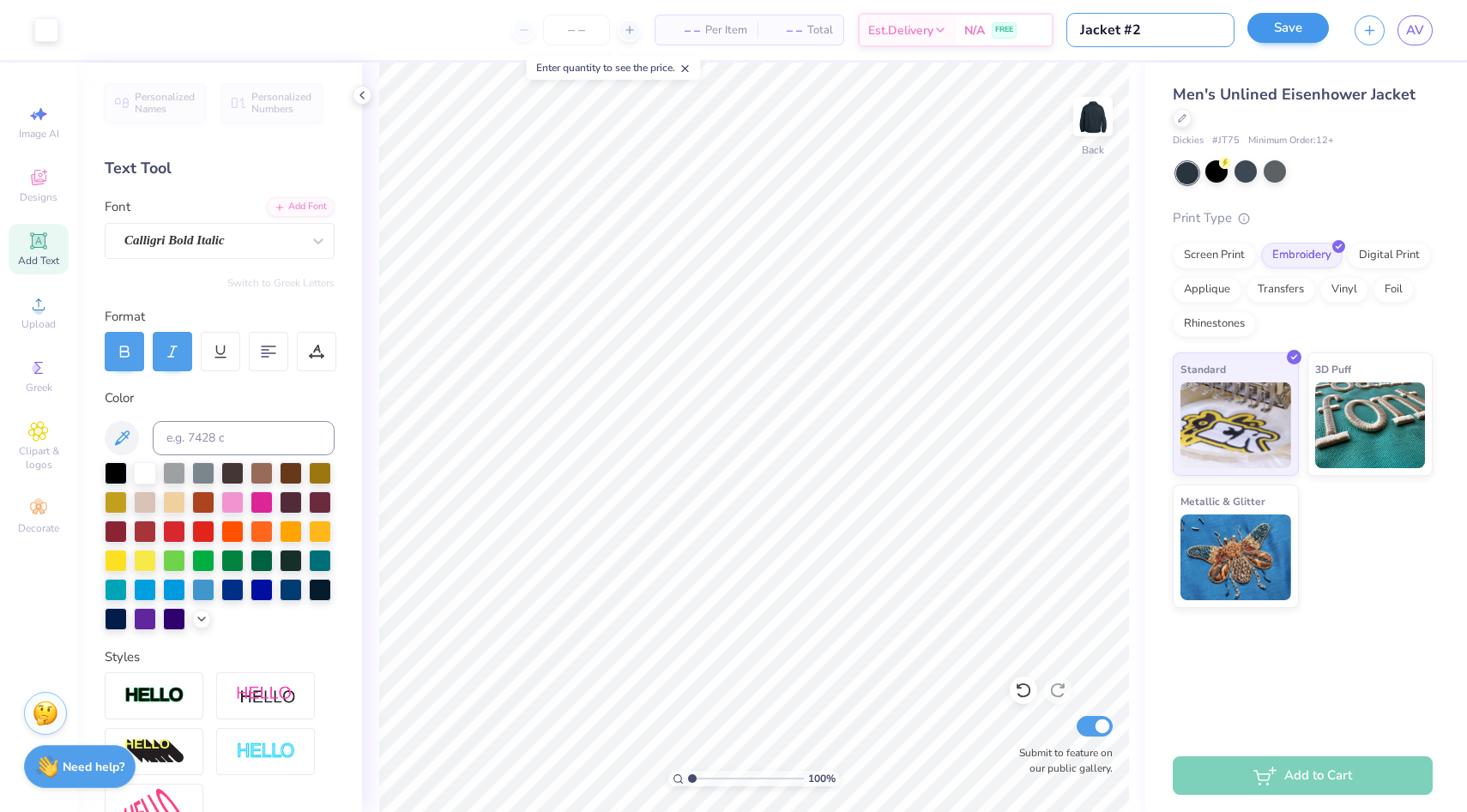 type on "Jacket #2" 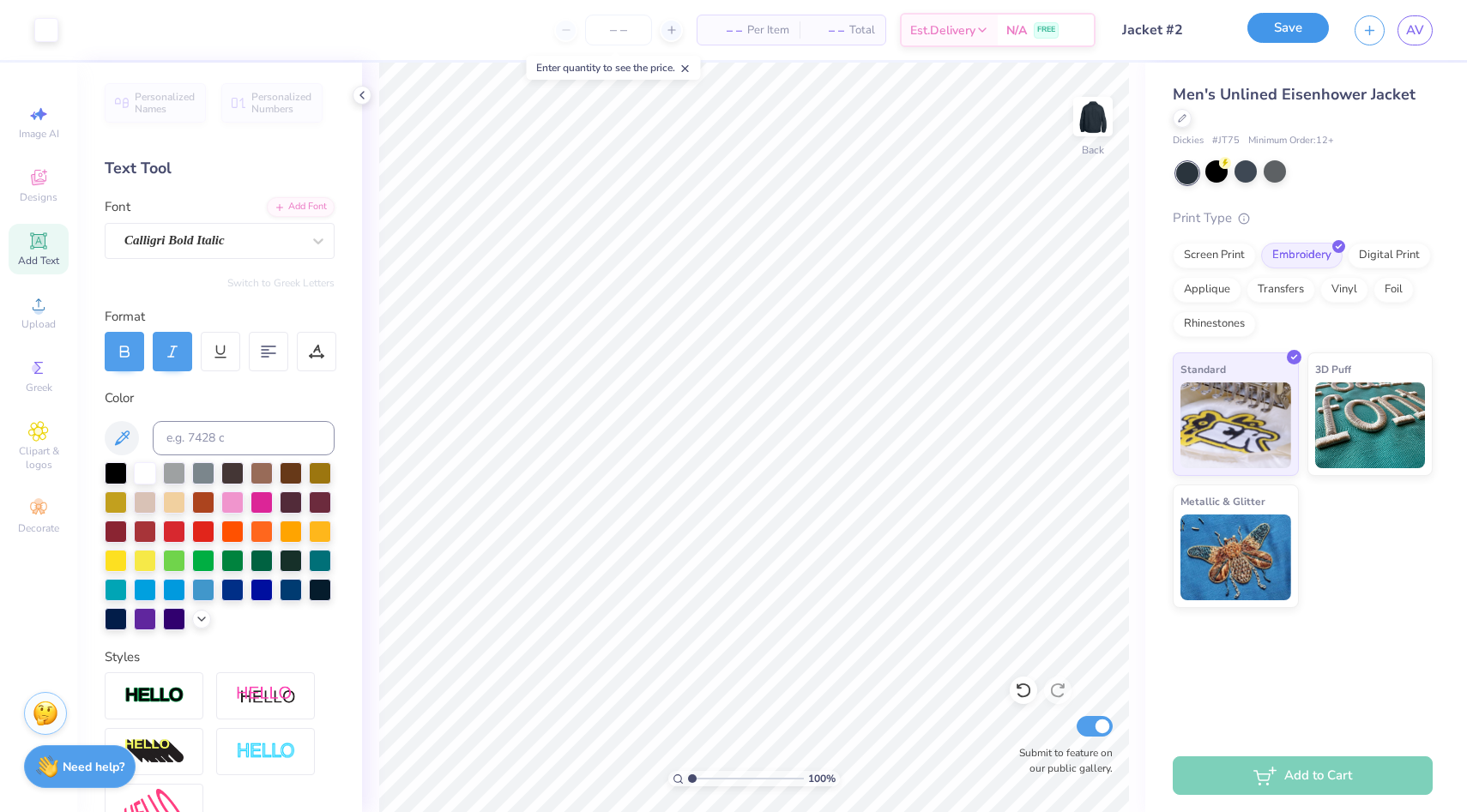 click on "Save" at bounding box center (1288, 27) 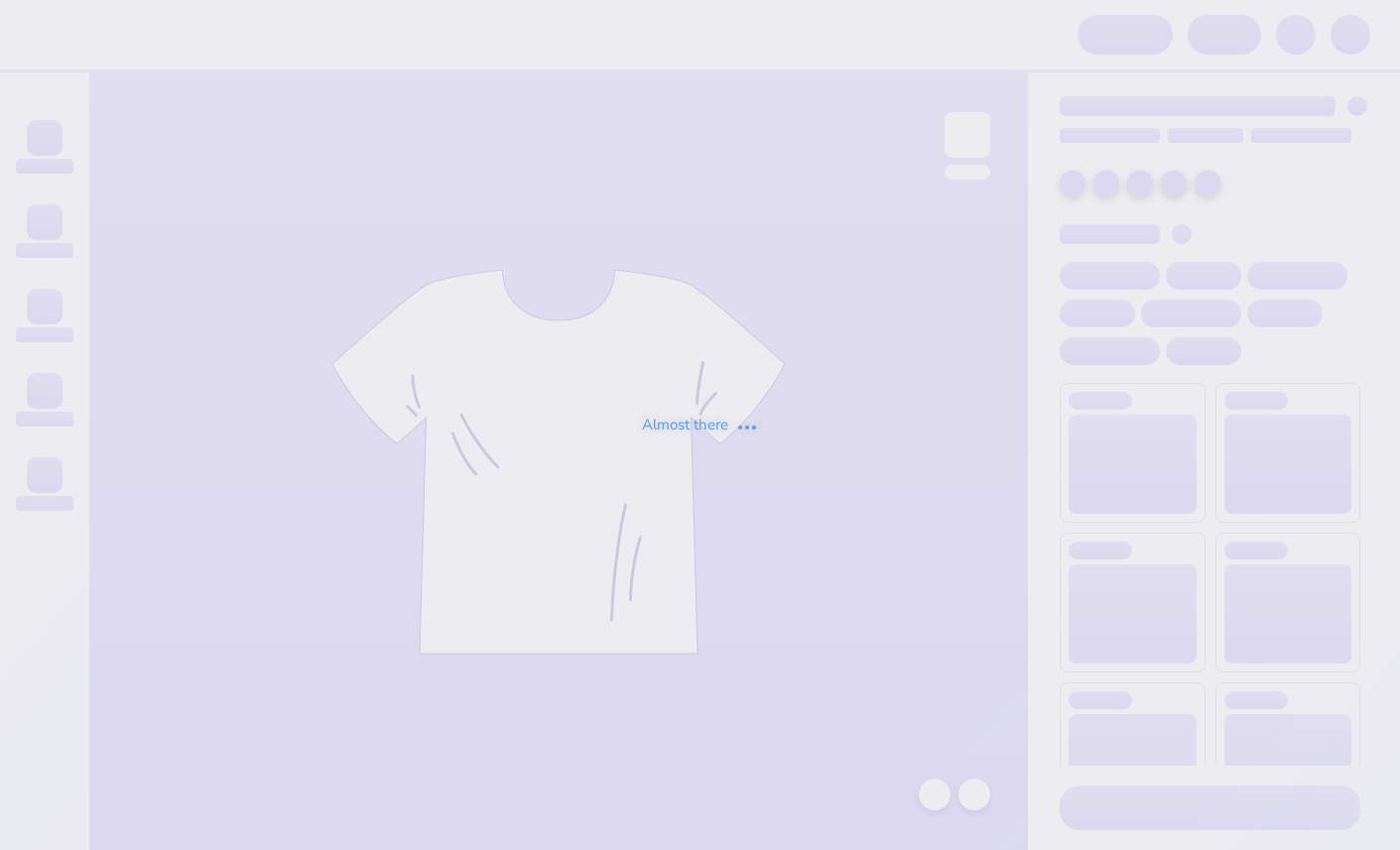 scroll, scrollTop: 0, scrollLeft: 0, axis: both 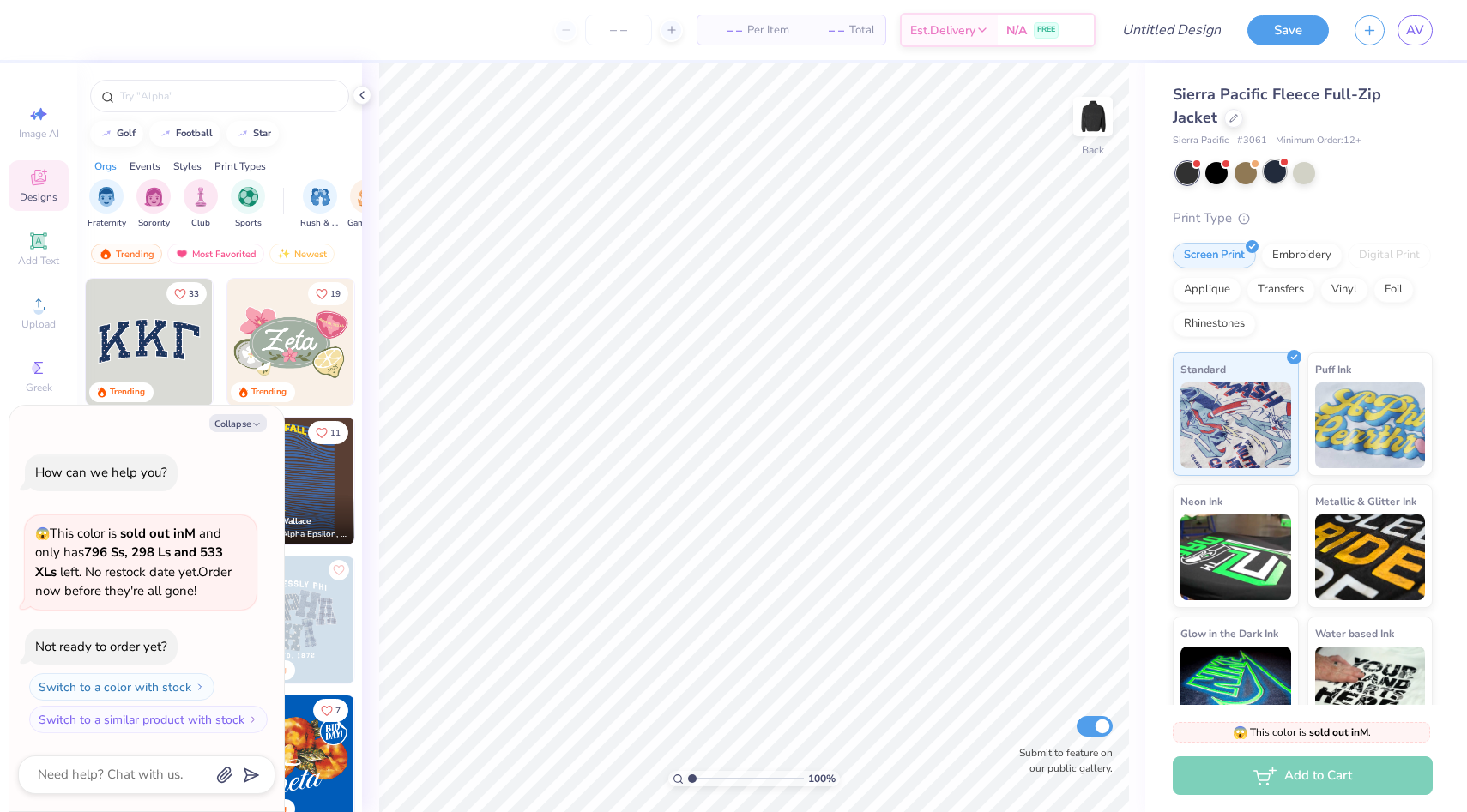click at bounding box center [1275, 171] 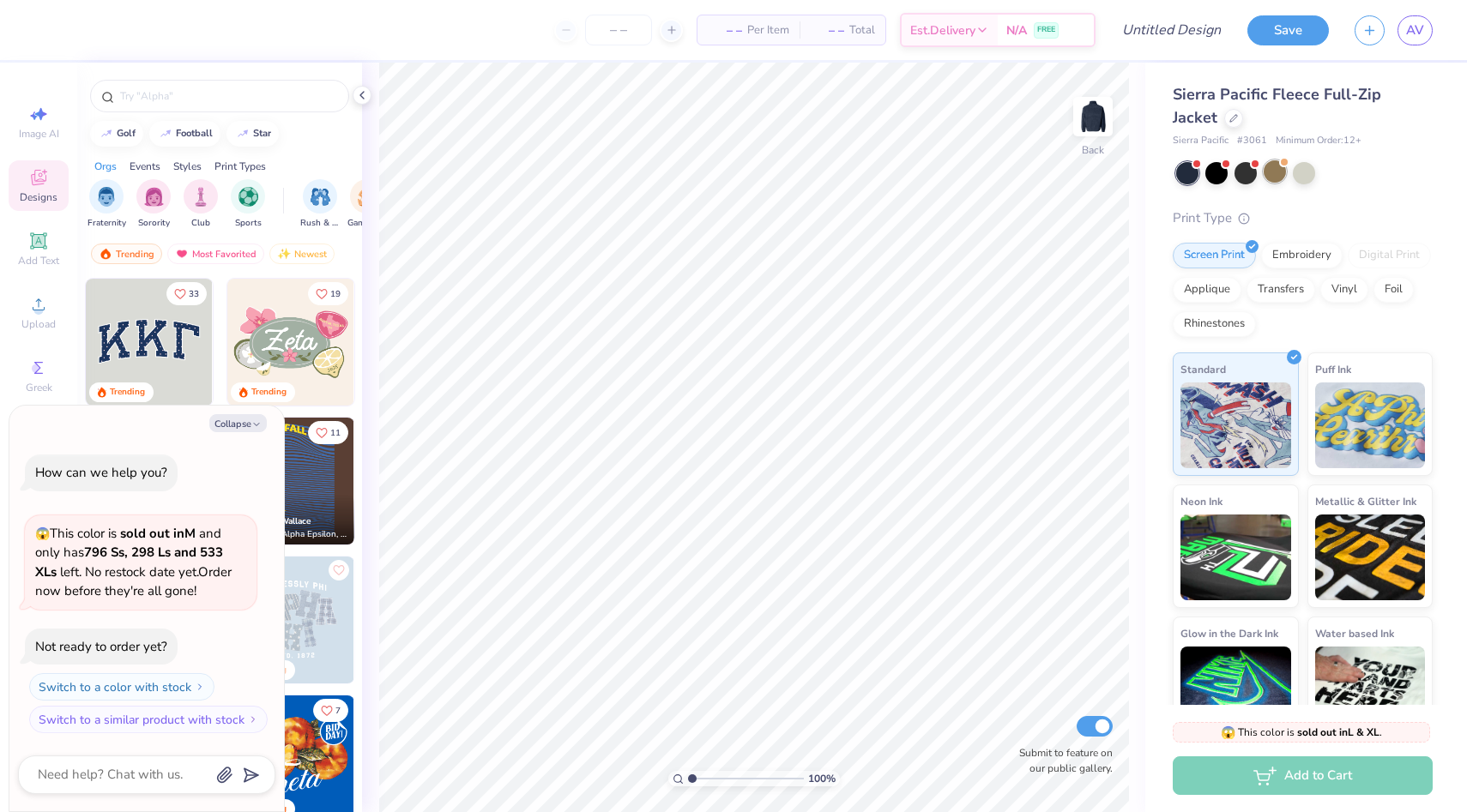 scroll, scrollTop: 133, scrollLeft: 0, axis: vertical 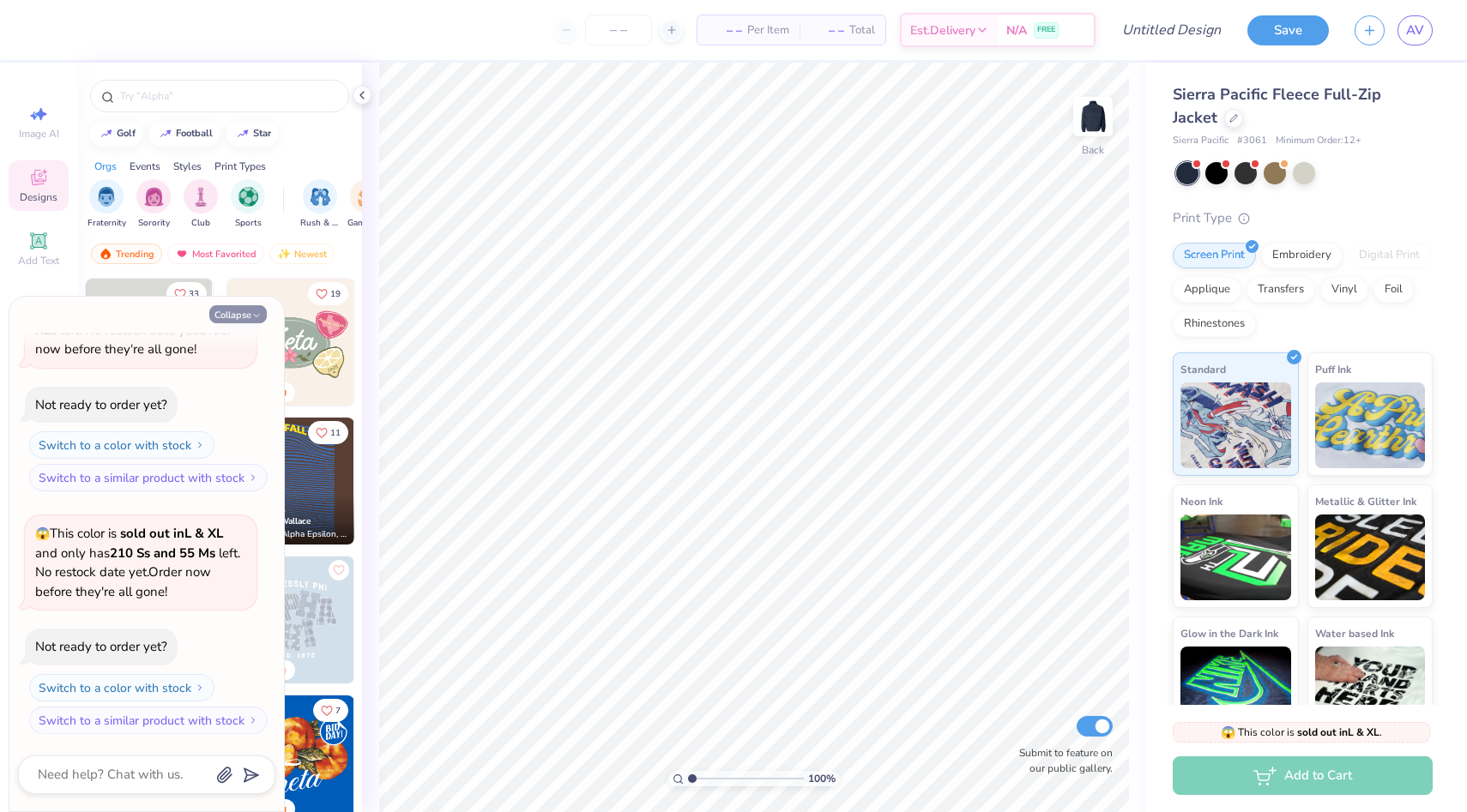 click 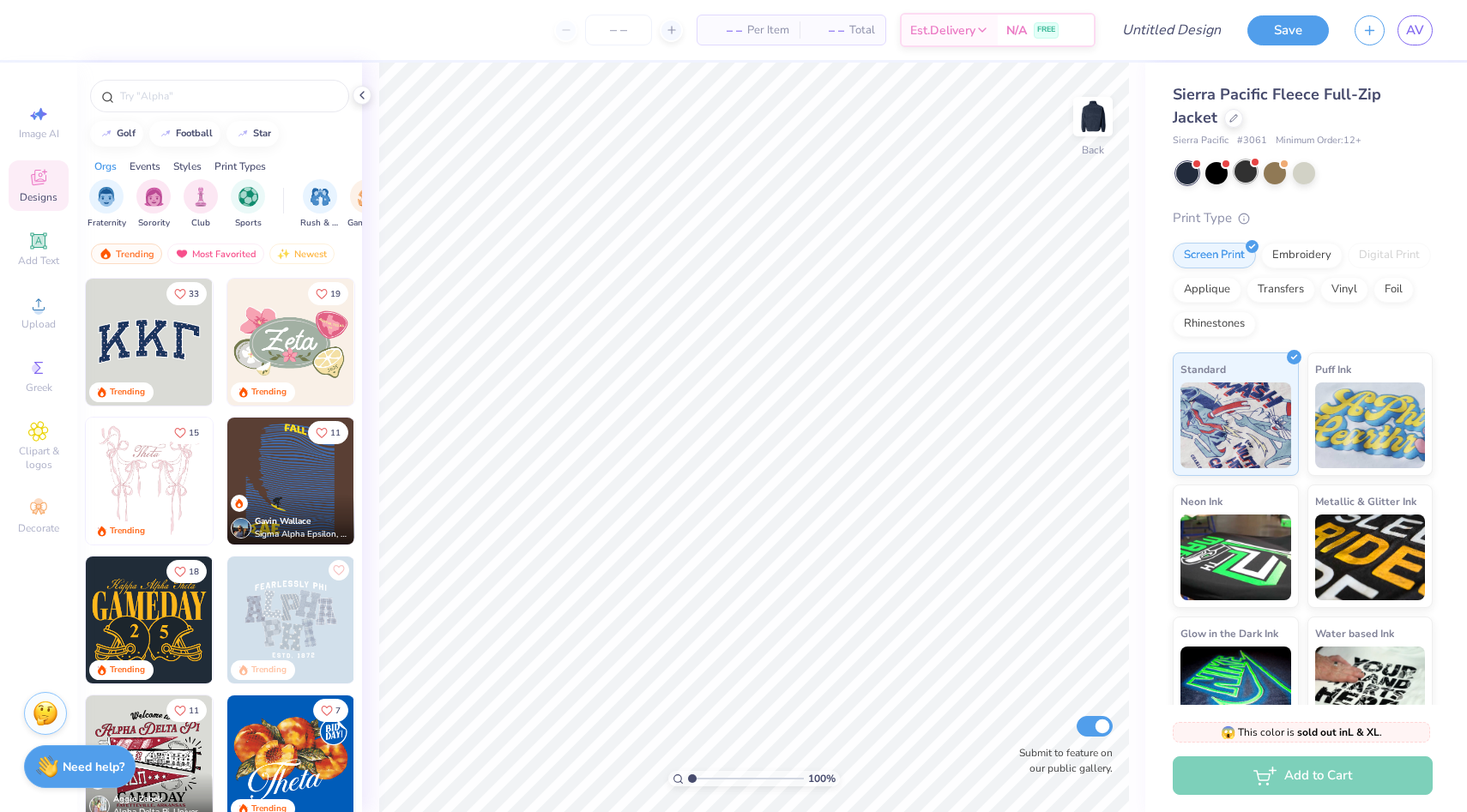 click at bounding box center [1246, 171] 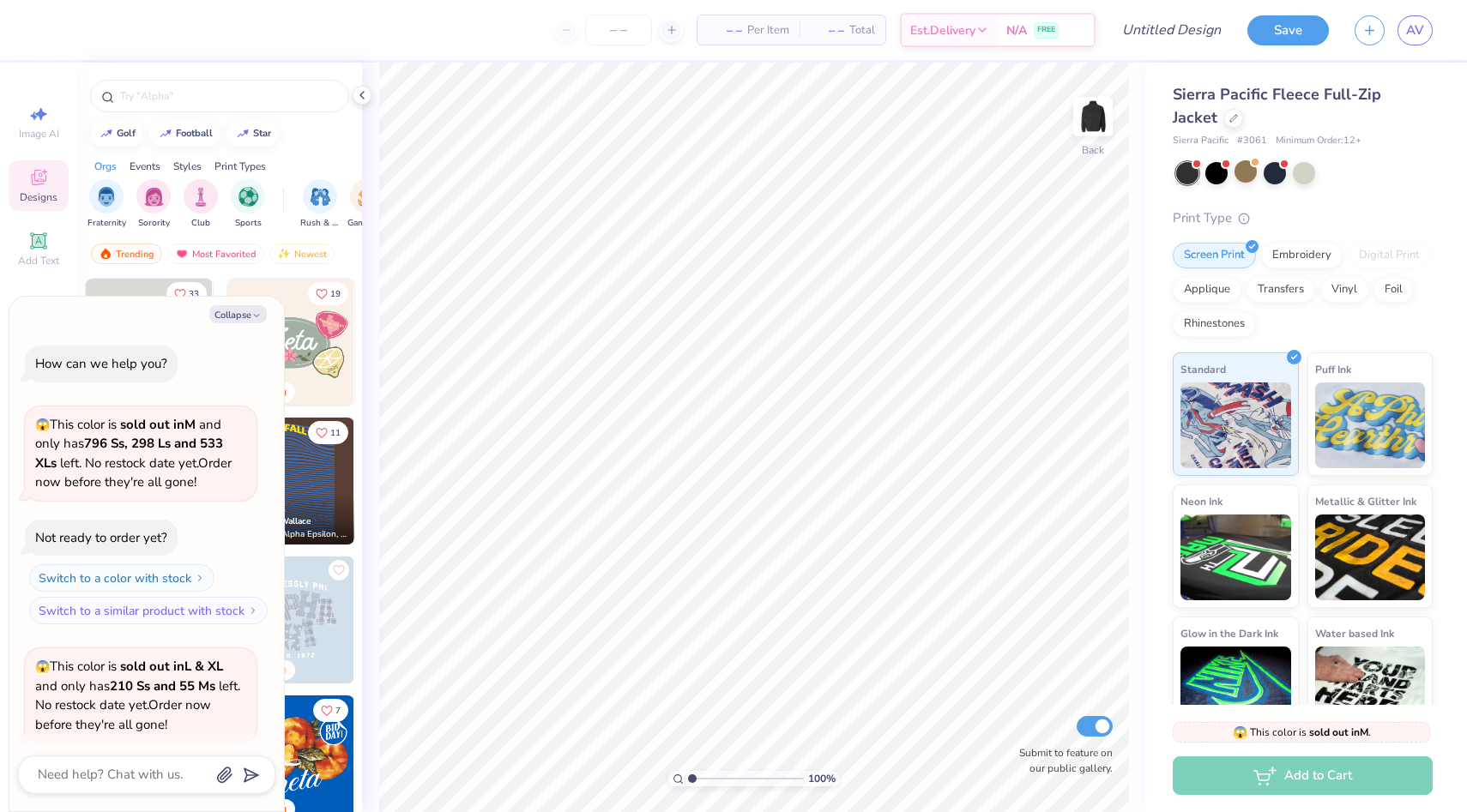 scroll, scrollTop: 376, scrollLeft: 0, axis: vertical 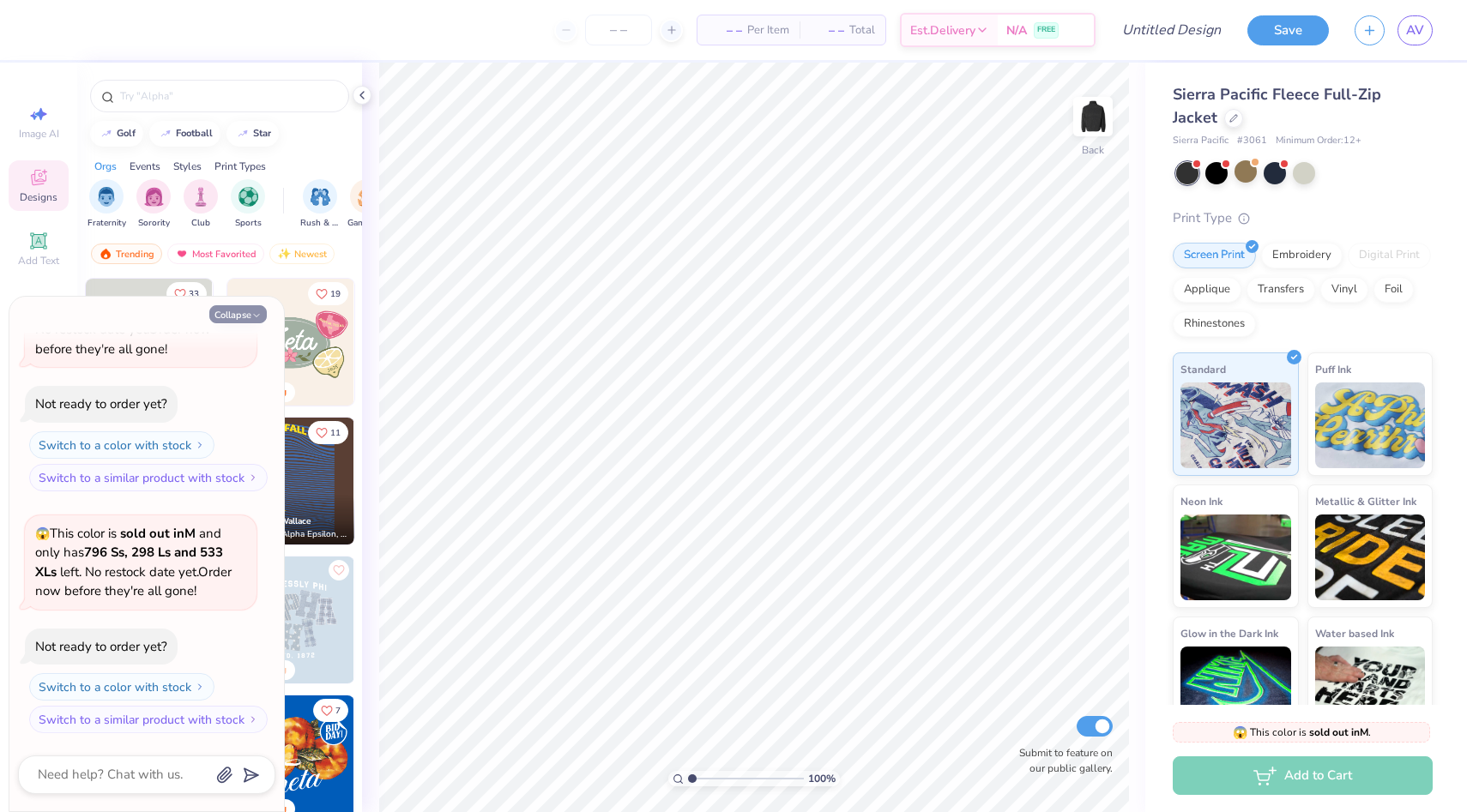 click on "Collapse" at bounding box center [238, 314] 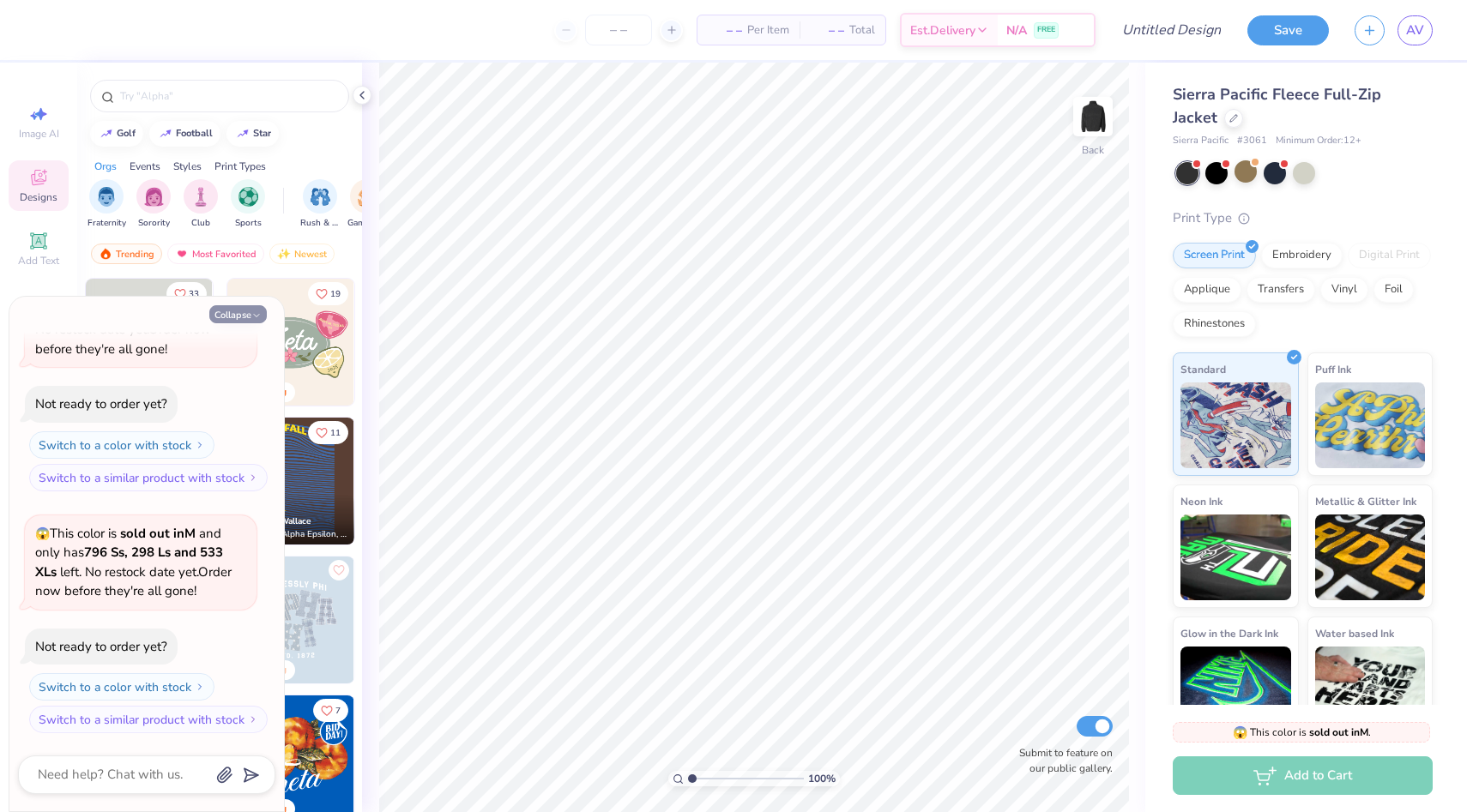 type on "x" 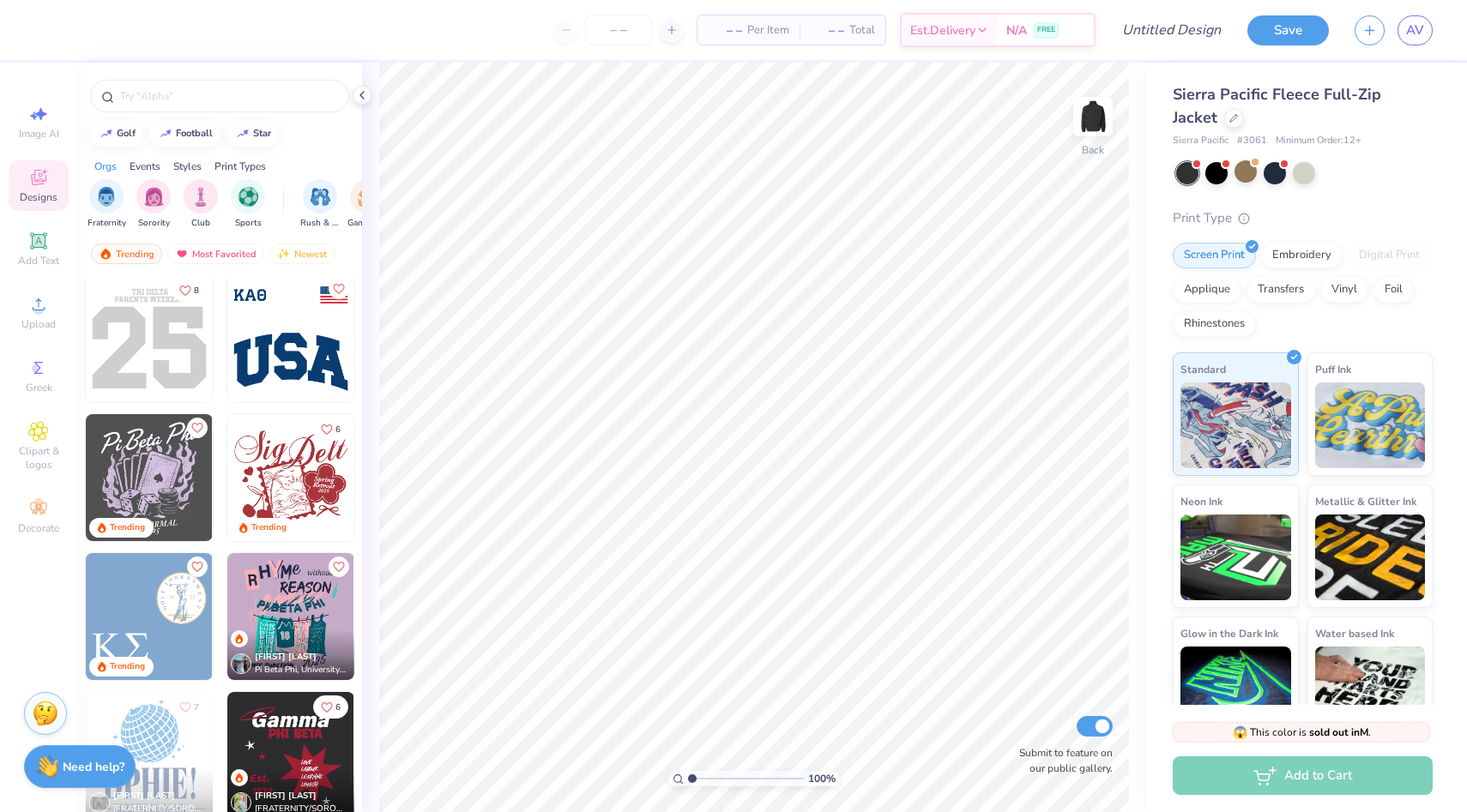 scroll, scrollTop: 5992, scrollLeft: 0, axis: vertical 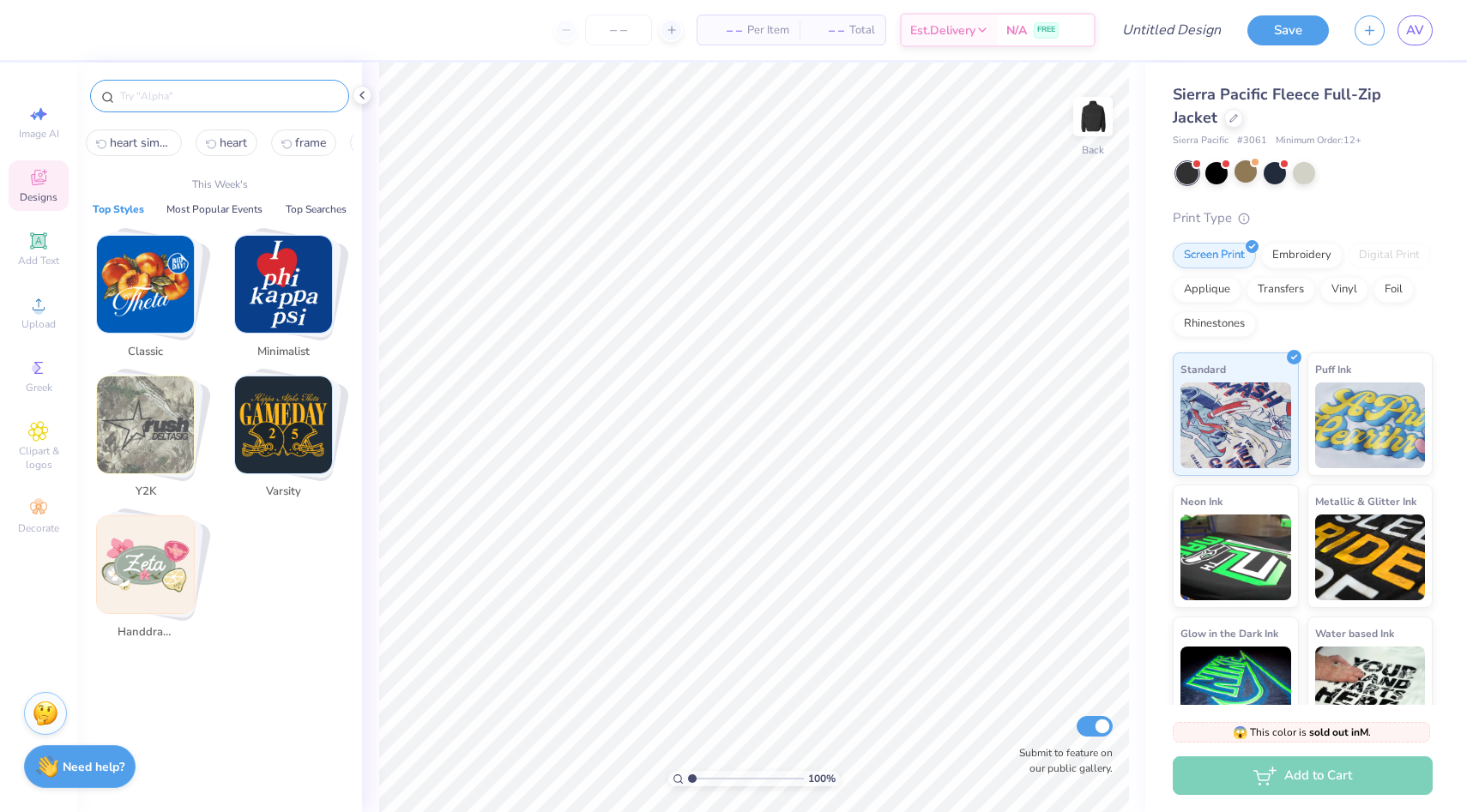 click at bounding box center (228, 96) 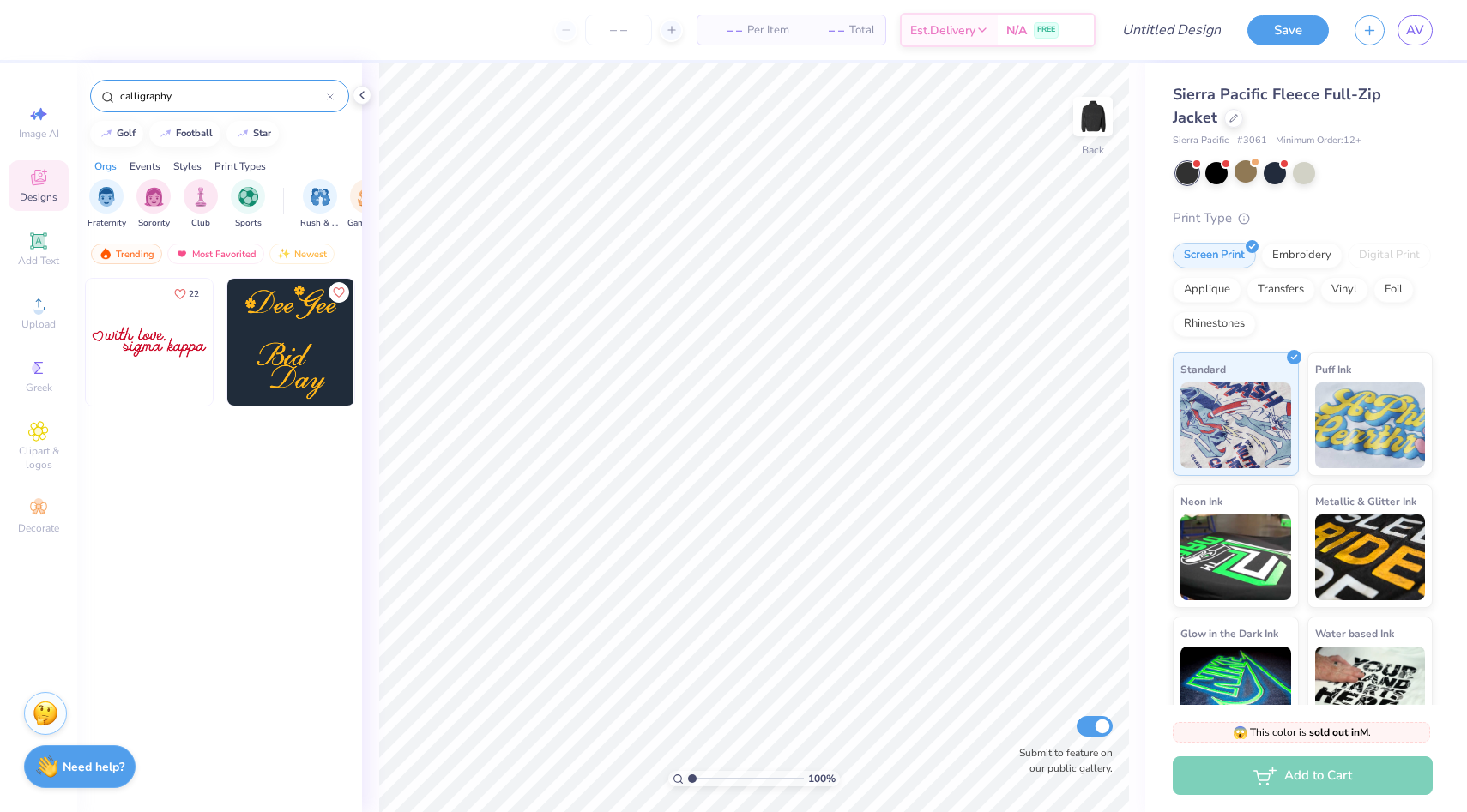 click on "calligraphy" at bounding box center (222, 96) 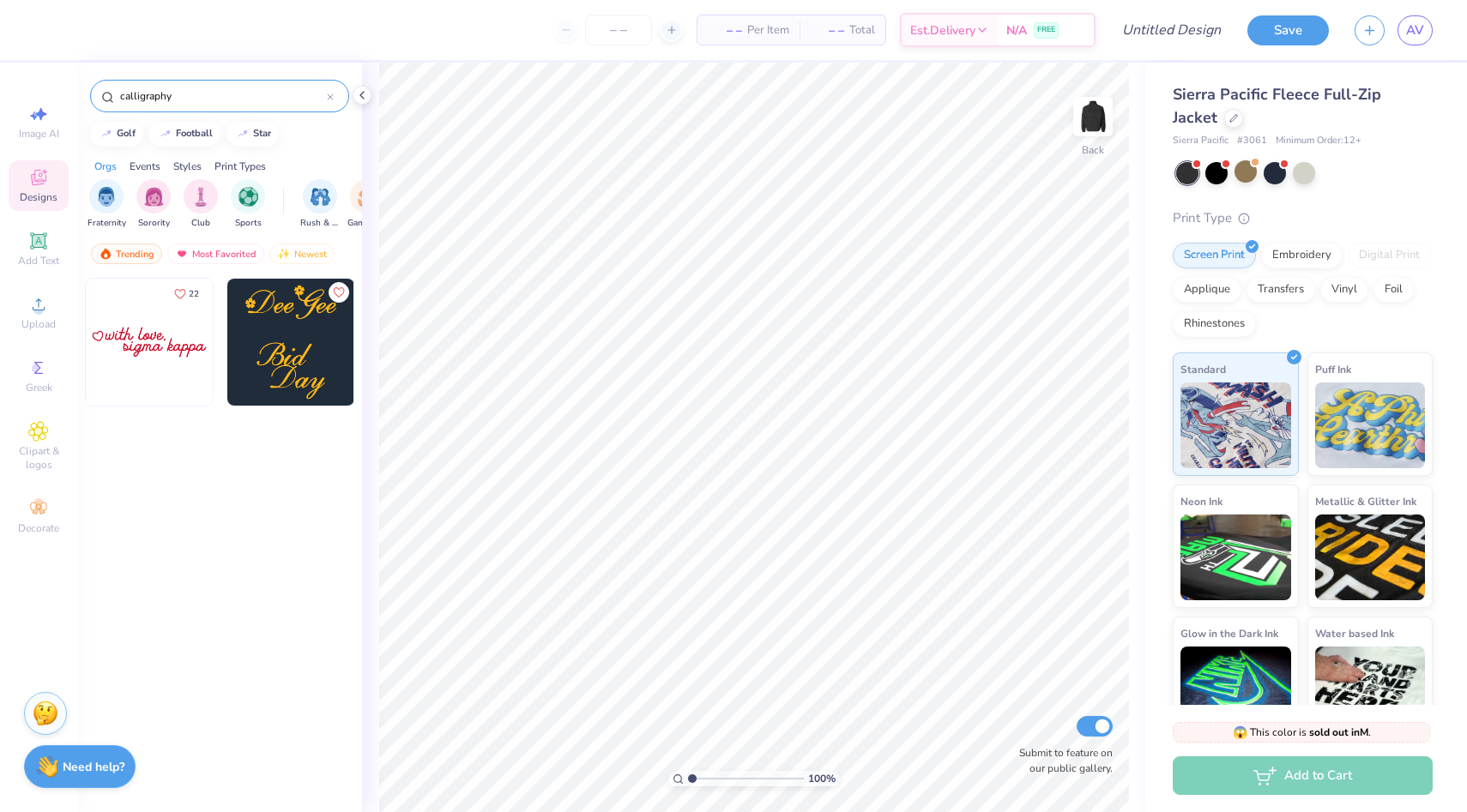 click on "calligraphy" at bounding box center (222, 96) 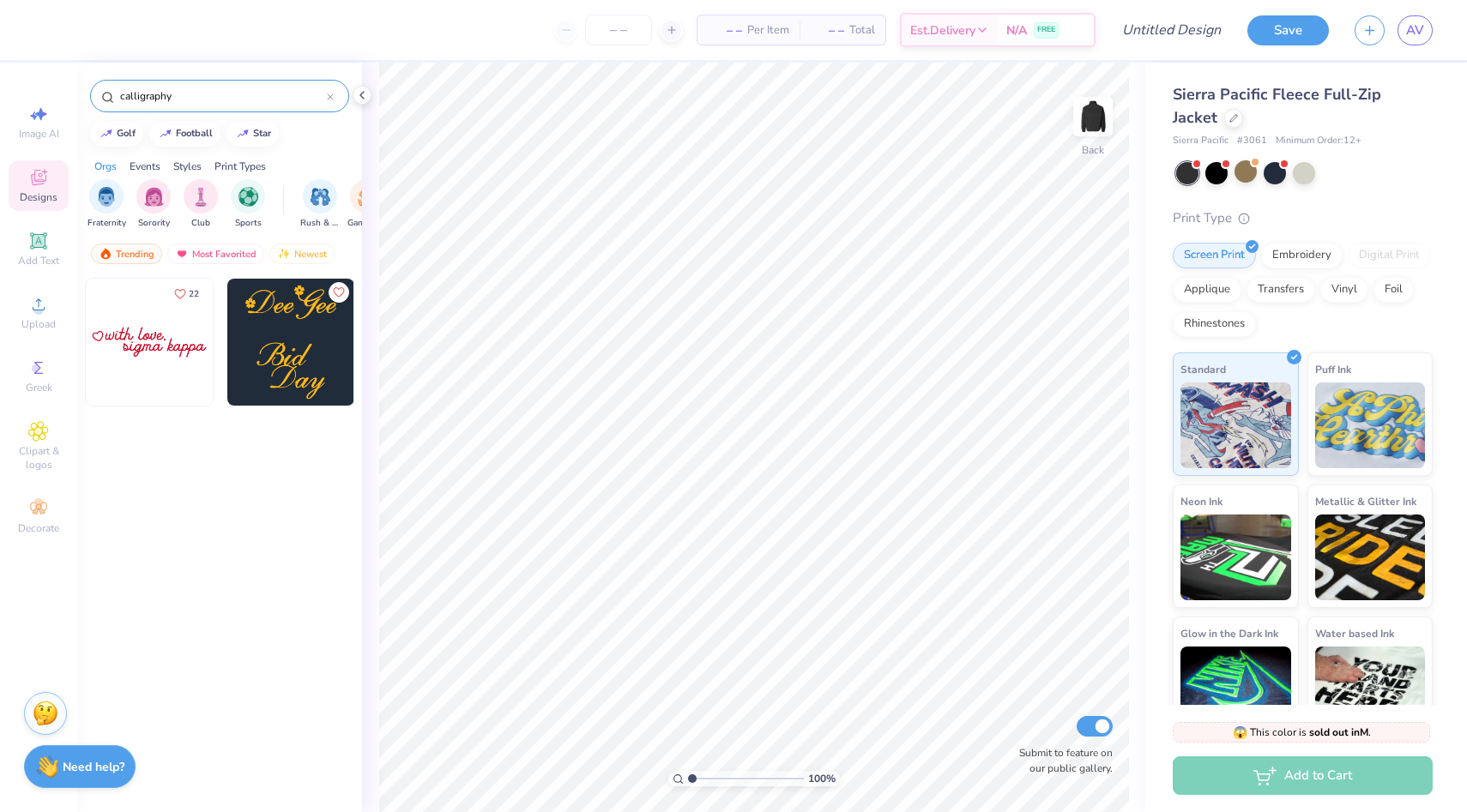 click on "calligraphy" at bounding box center [222, 96] 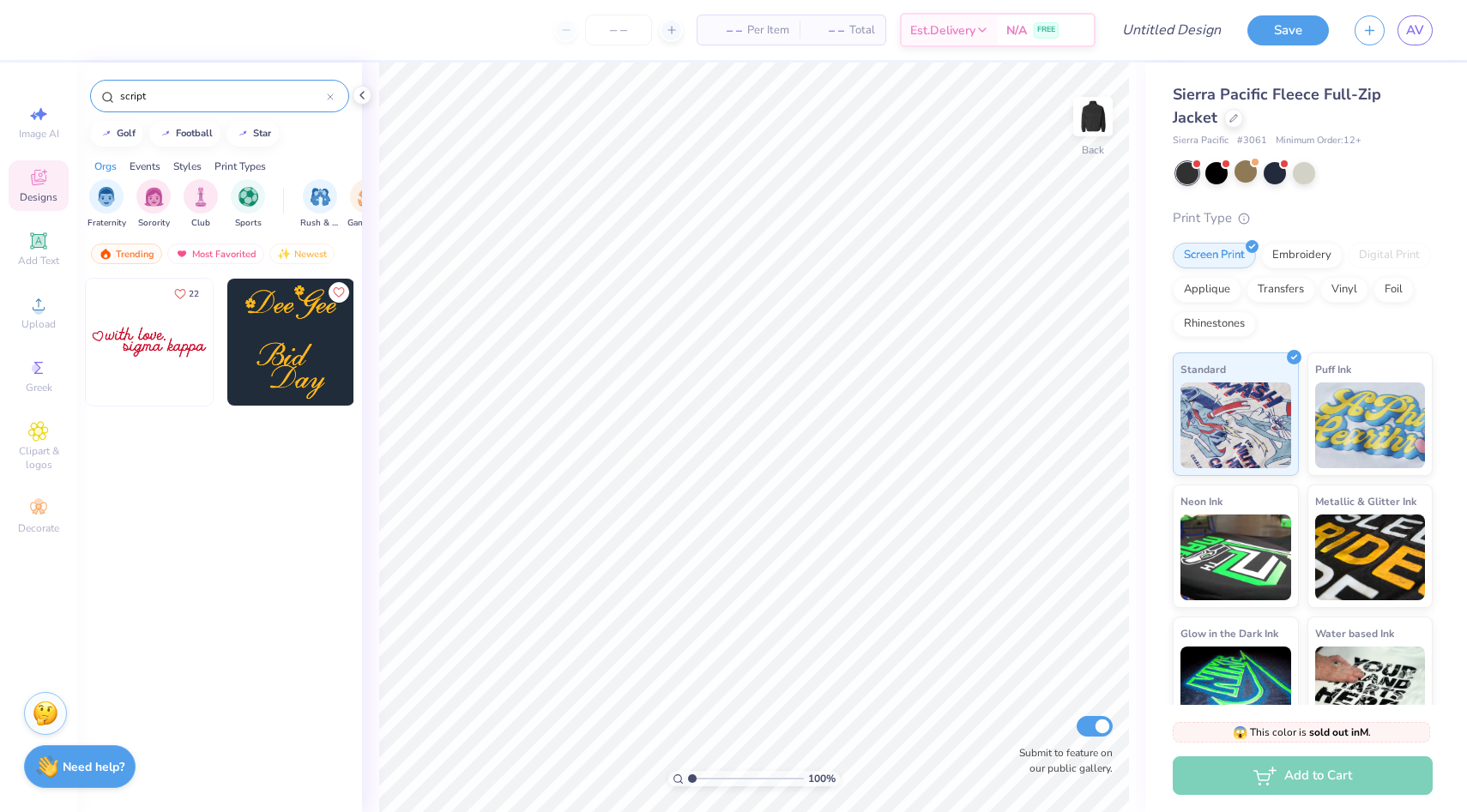 type on "script" 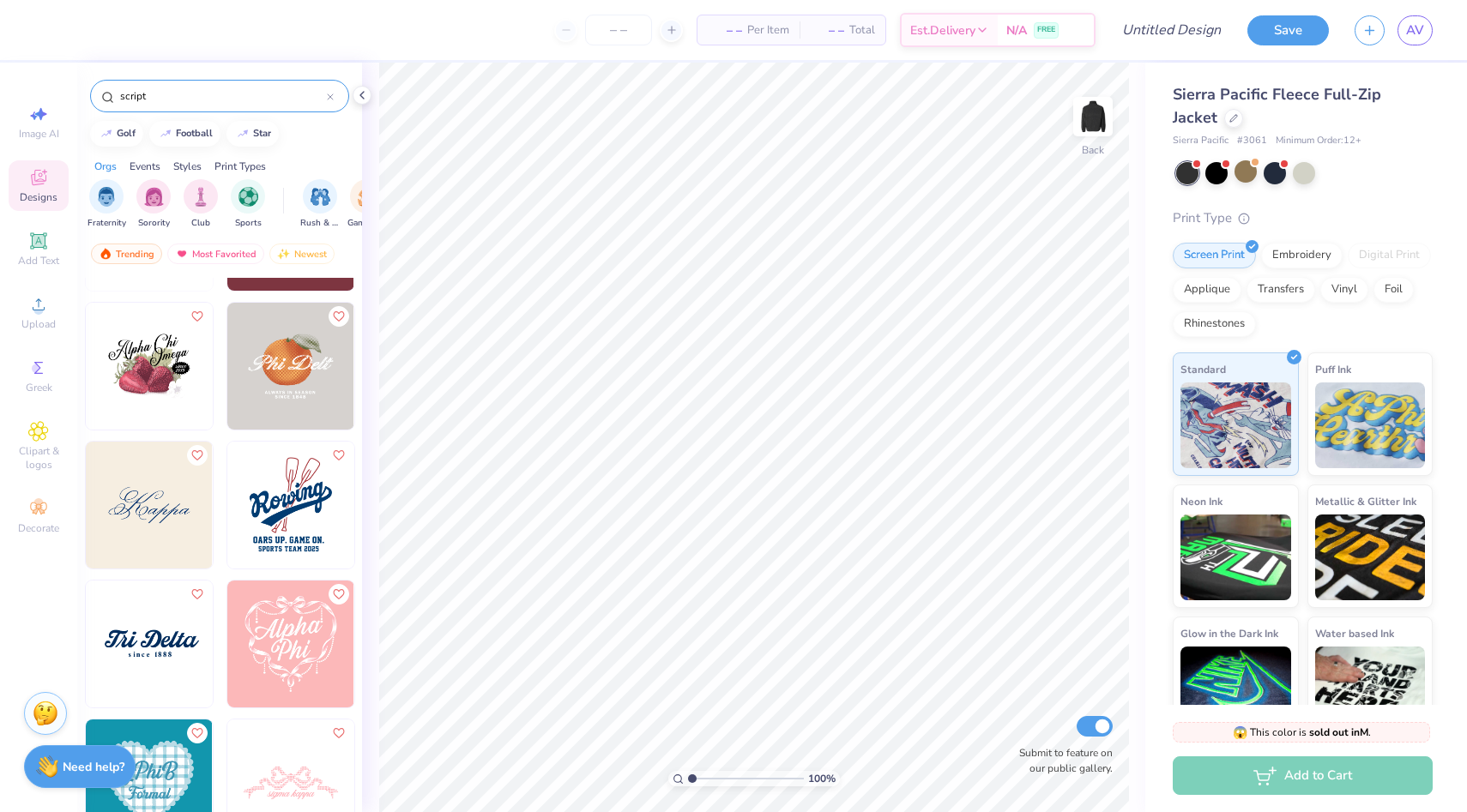 scroll, scrollTop: 2244, scrollLeft: 0, axis: vertical 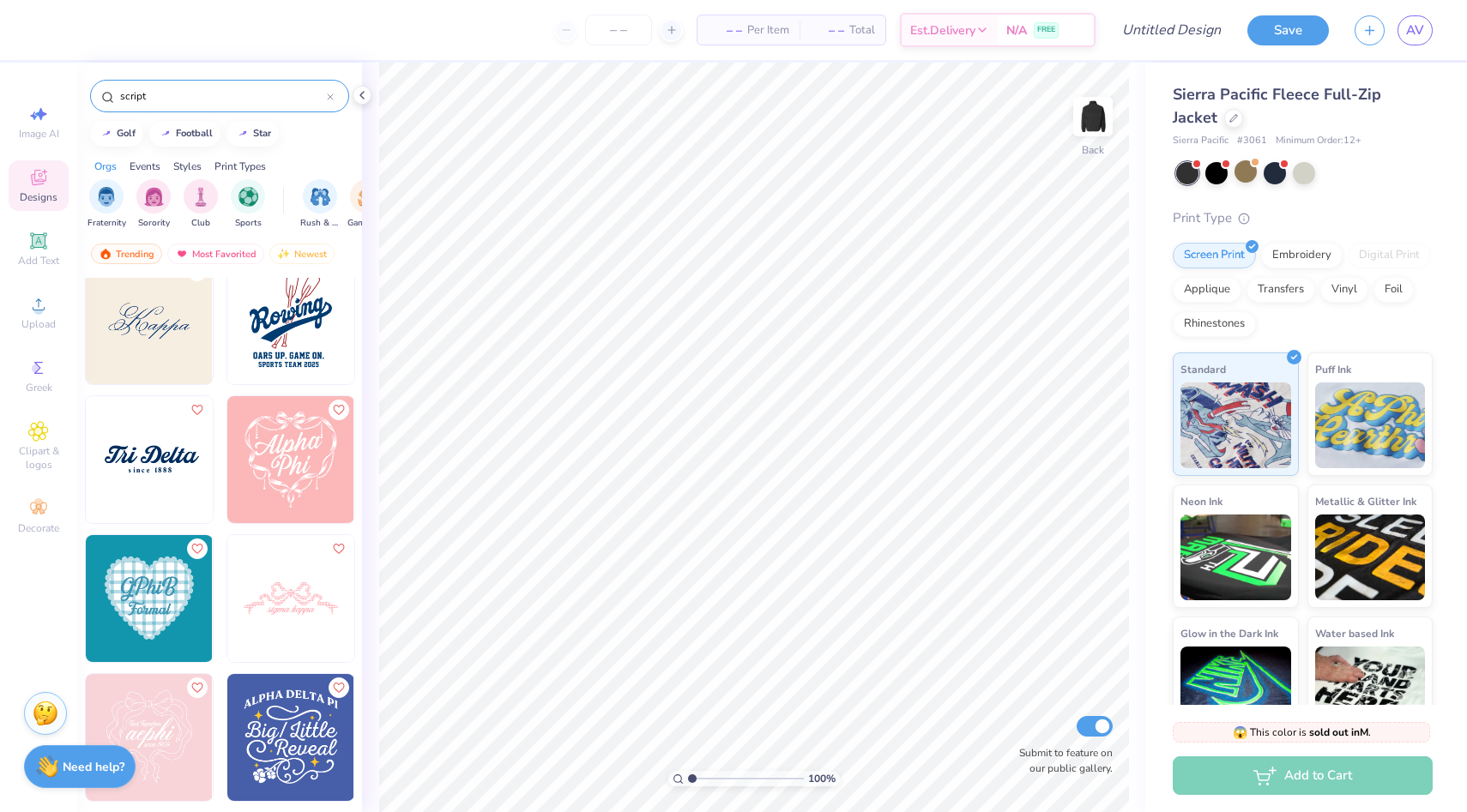 click at bounding box center [149, 321] 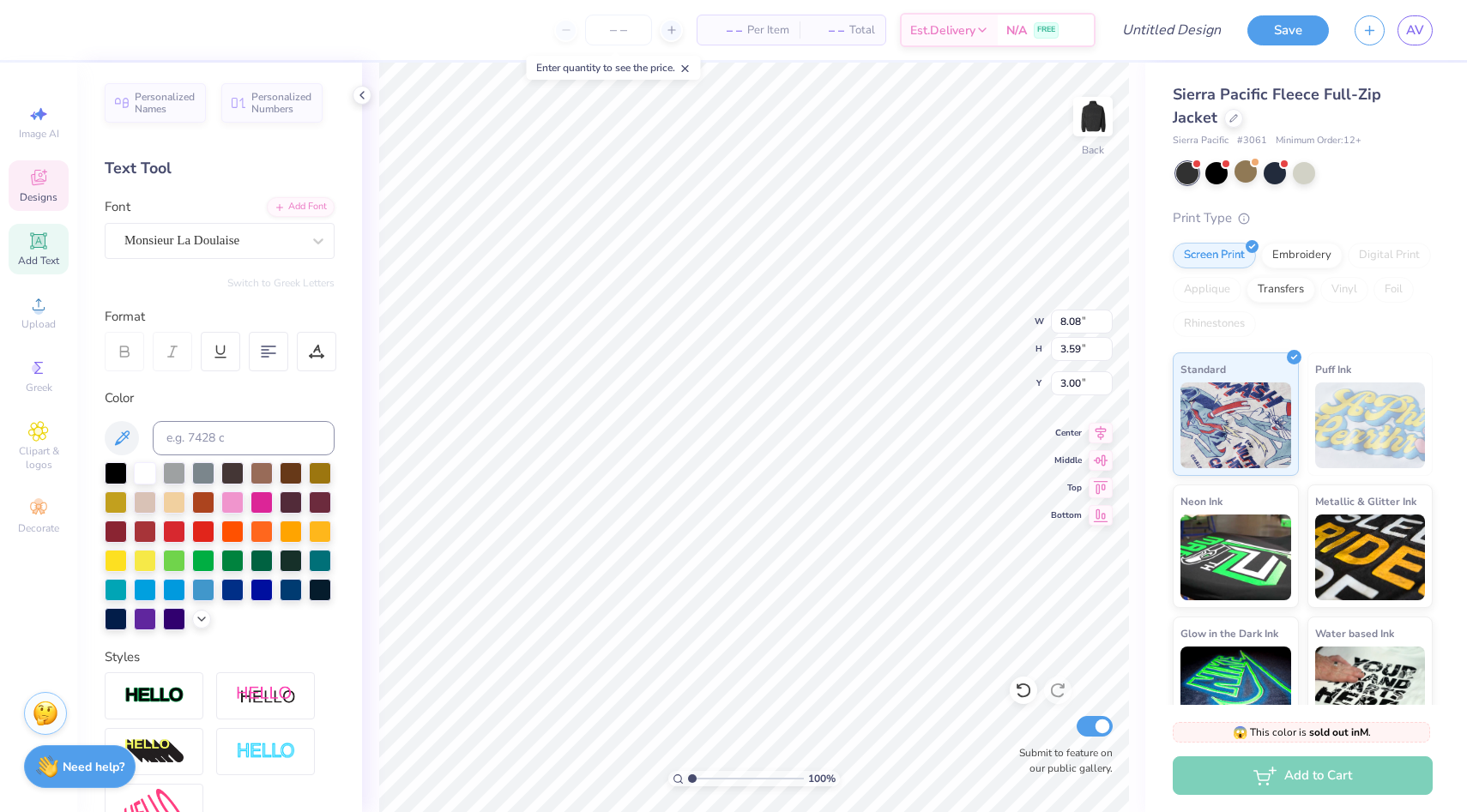 scroll, scrollTop: 0, scrollLeft: 0, axis: both 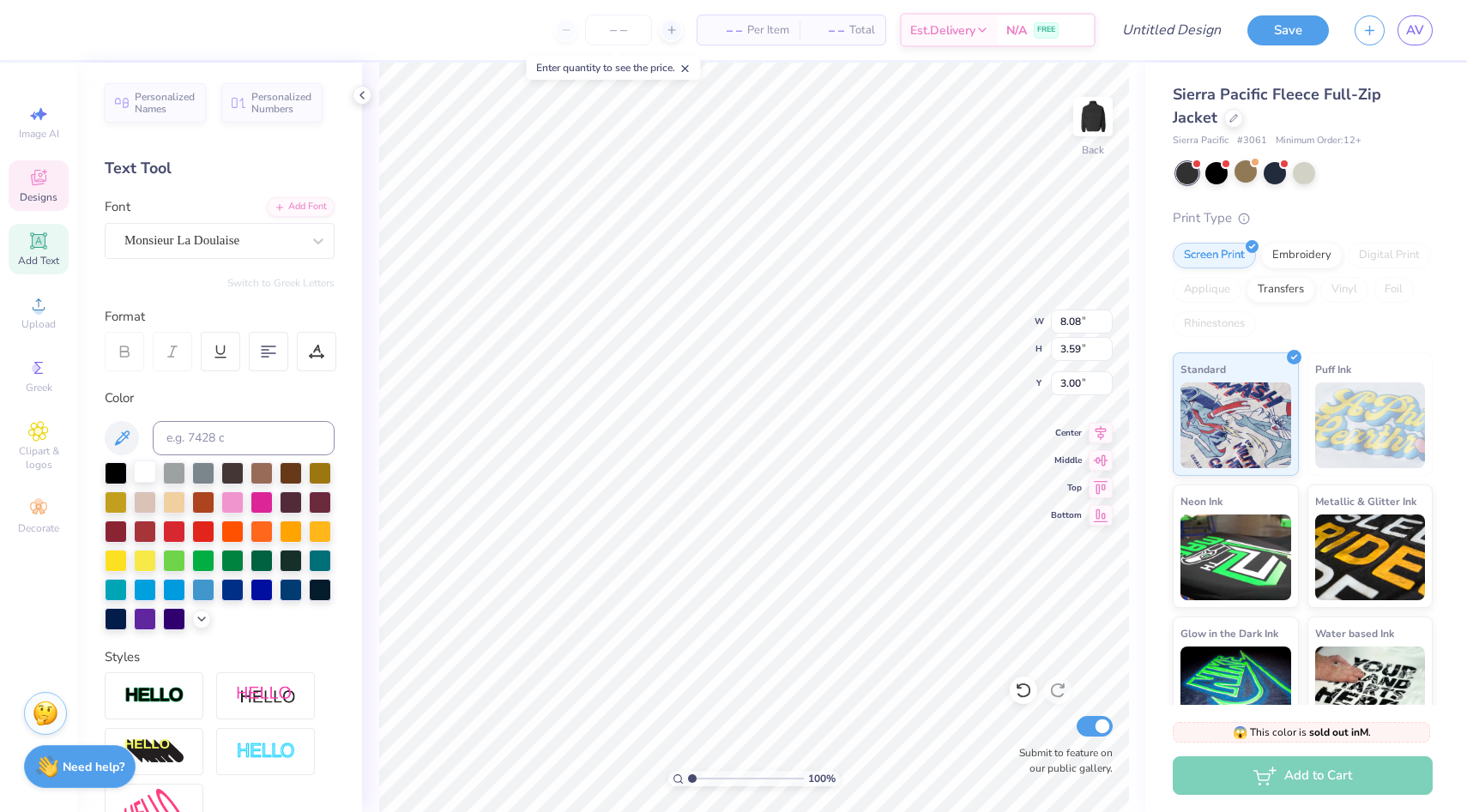 click at bounding box center (145, 472) 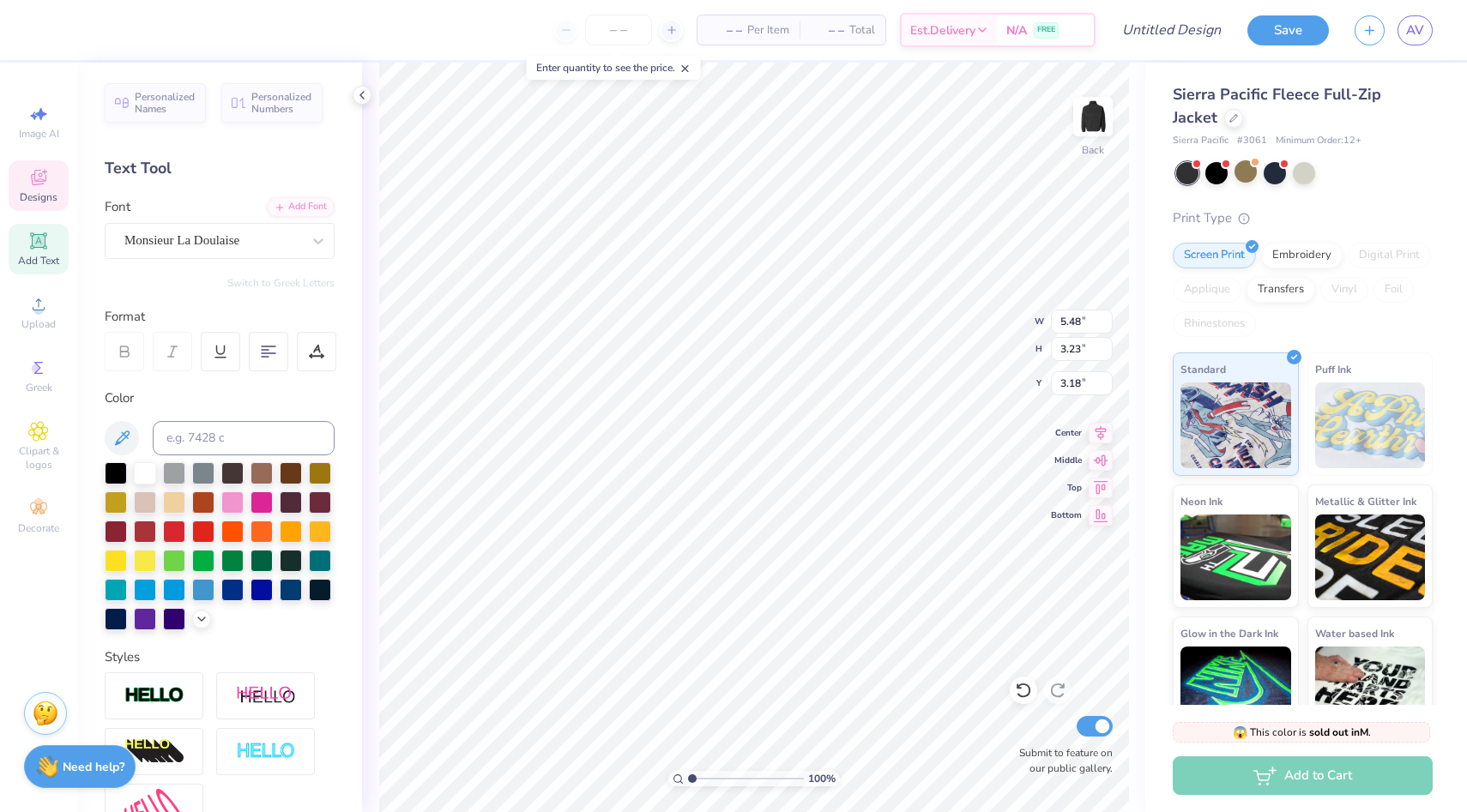 type on "3.86" 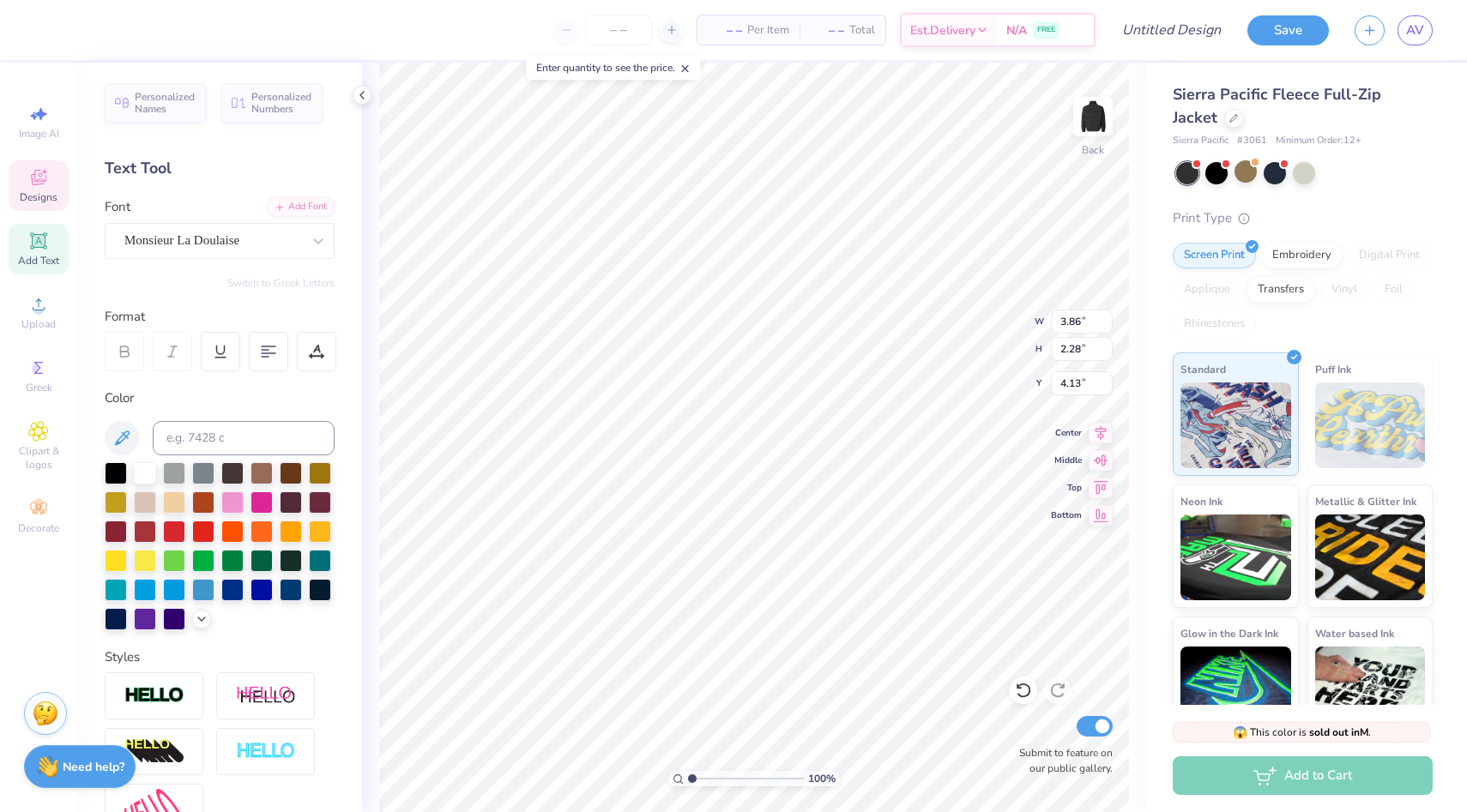 type on "3.00" 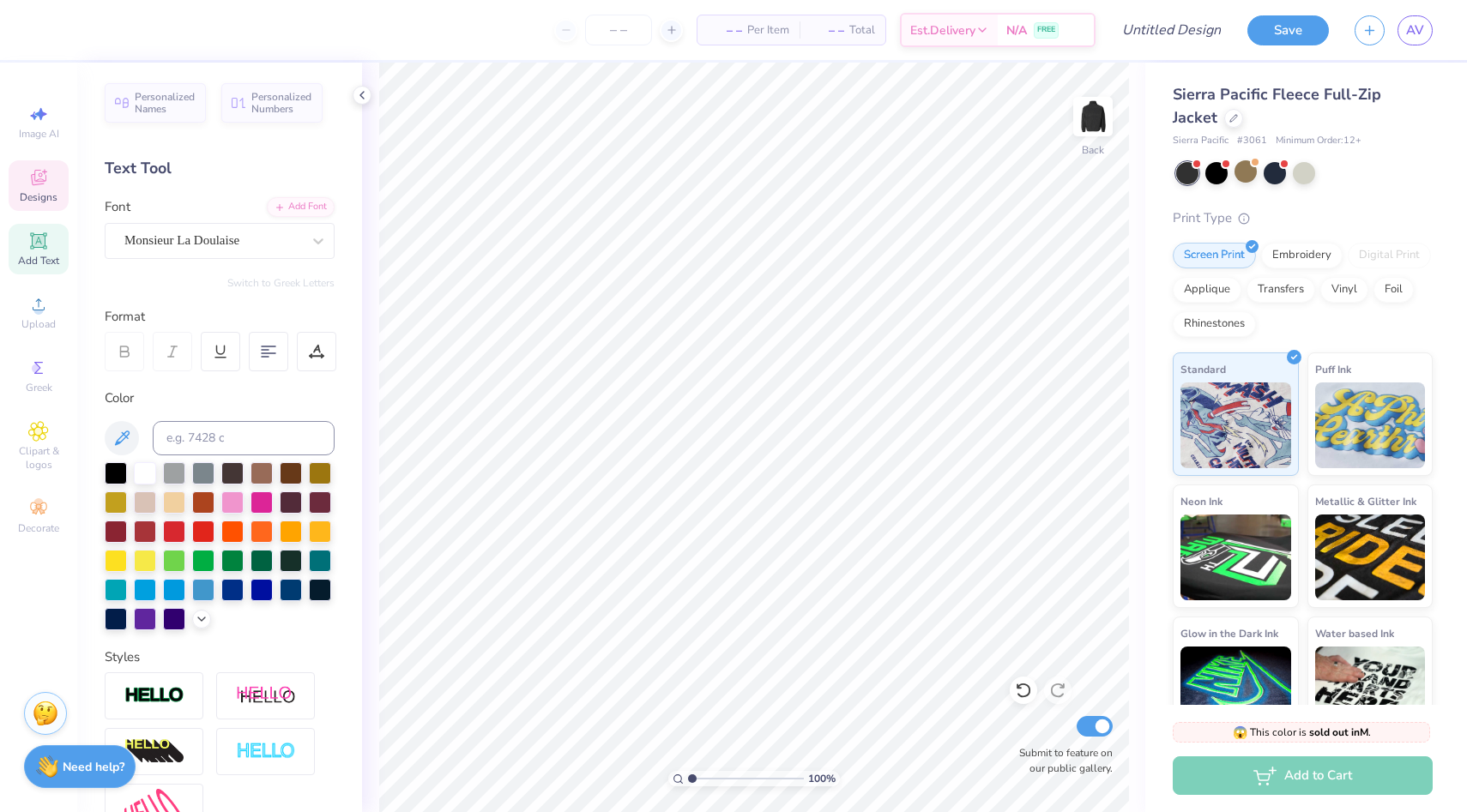 click 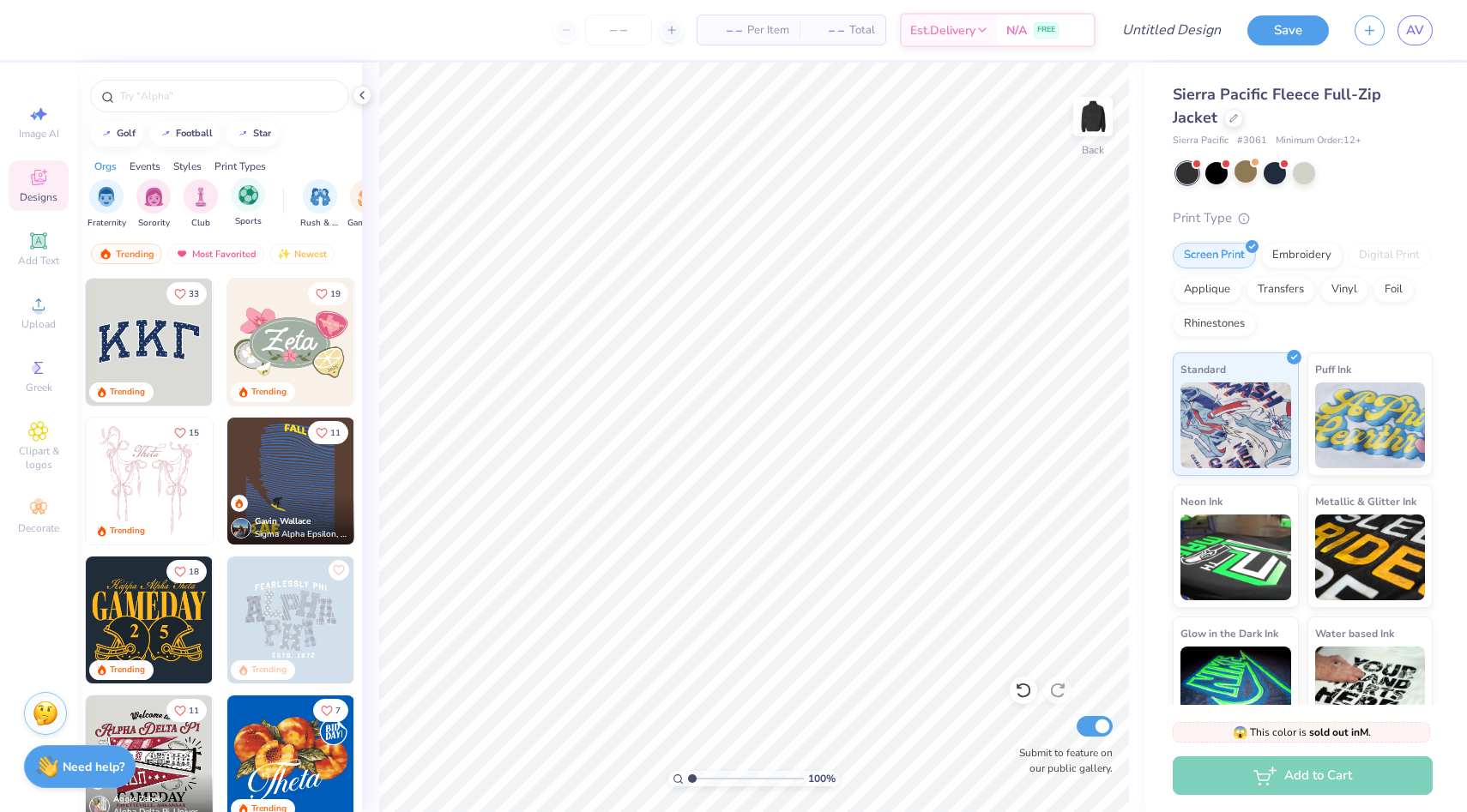 click on "Sports" at bounding box center [248, 202] 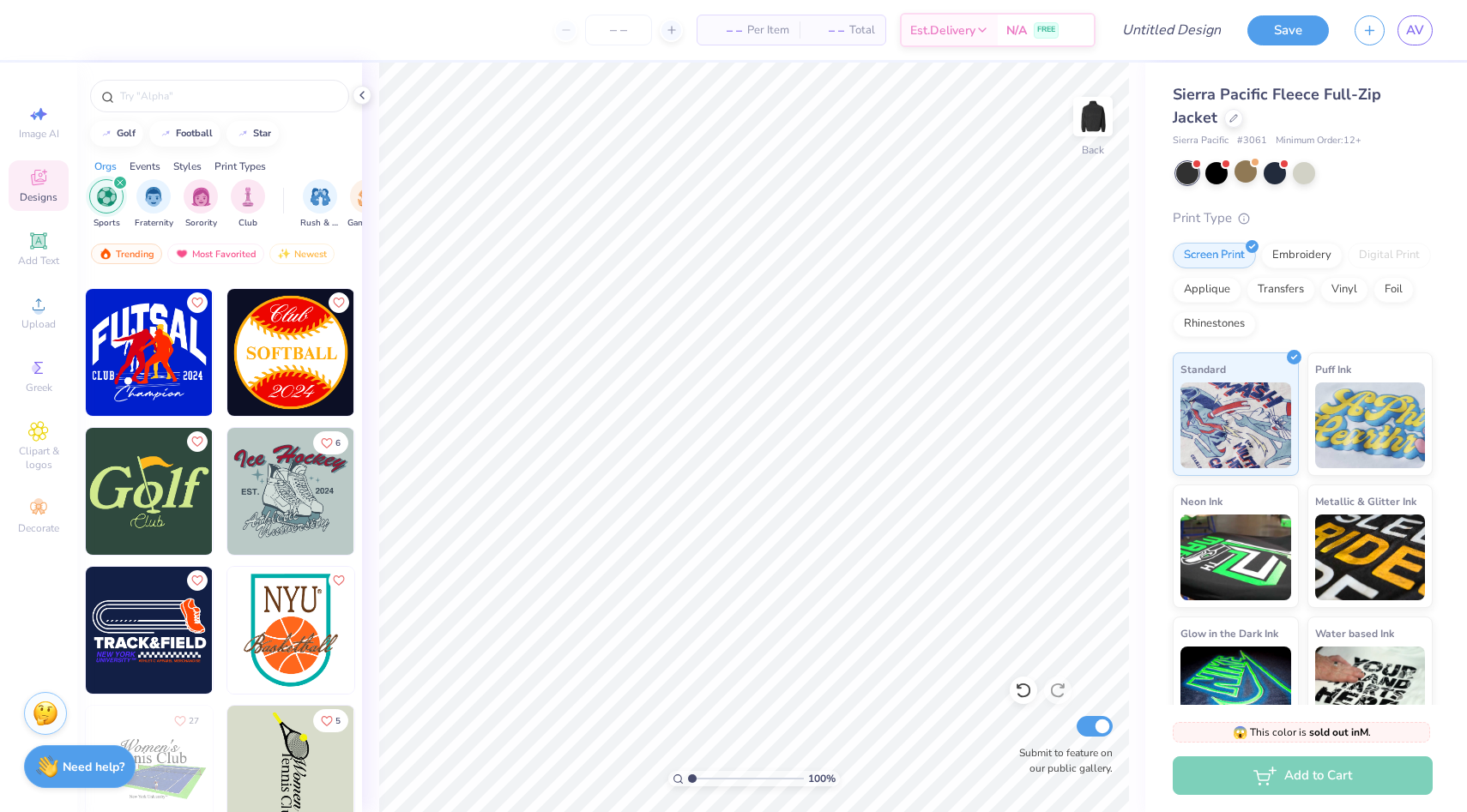 scroll, scrollTop: 5031, scrollLeft: 0, axis: vertical 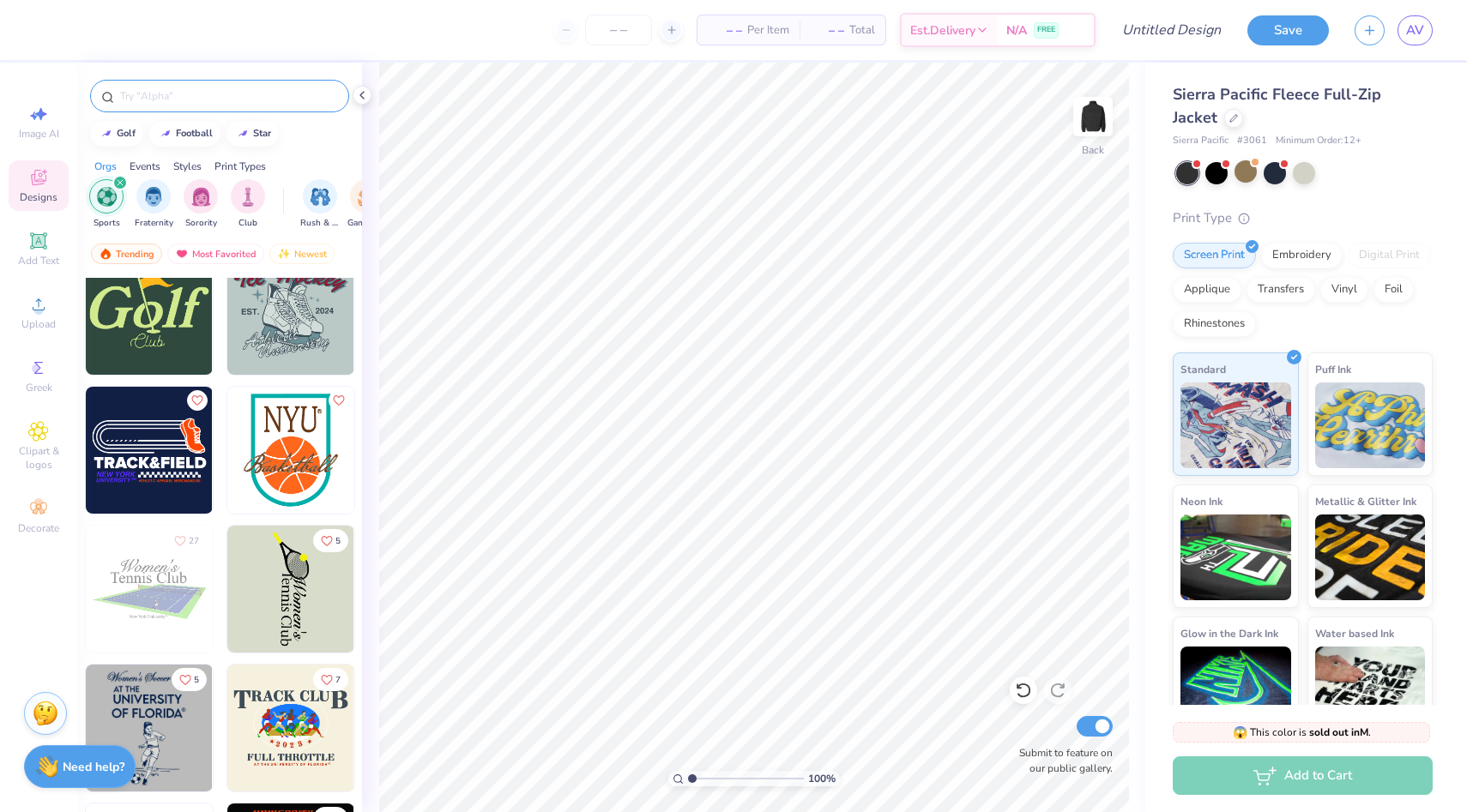 click at bounding box center [228, 96] 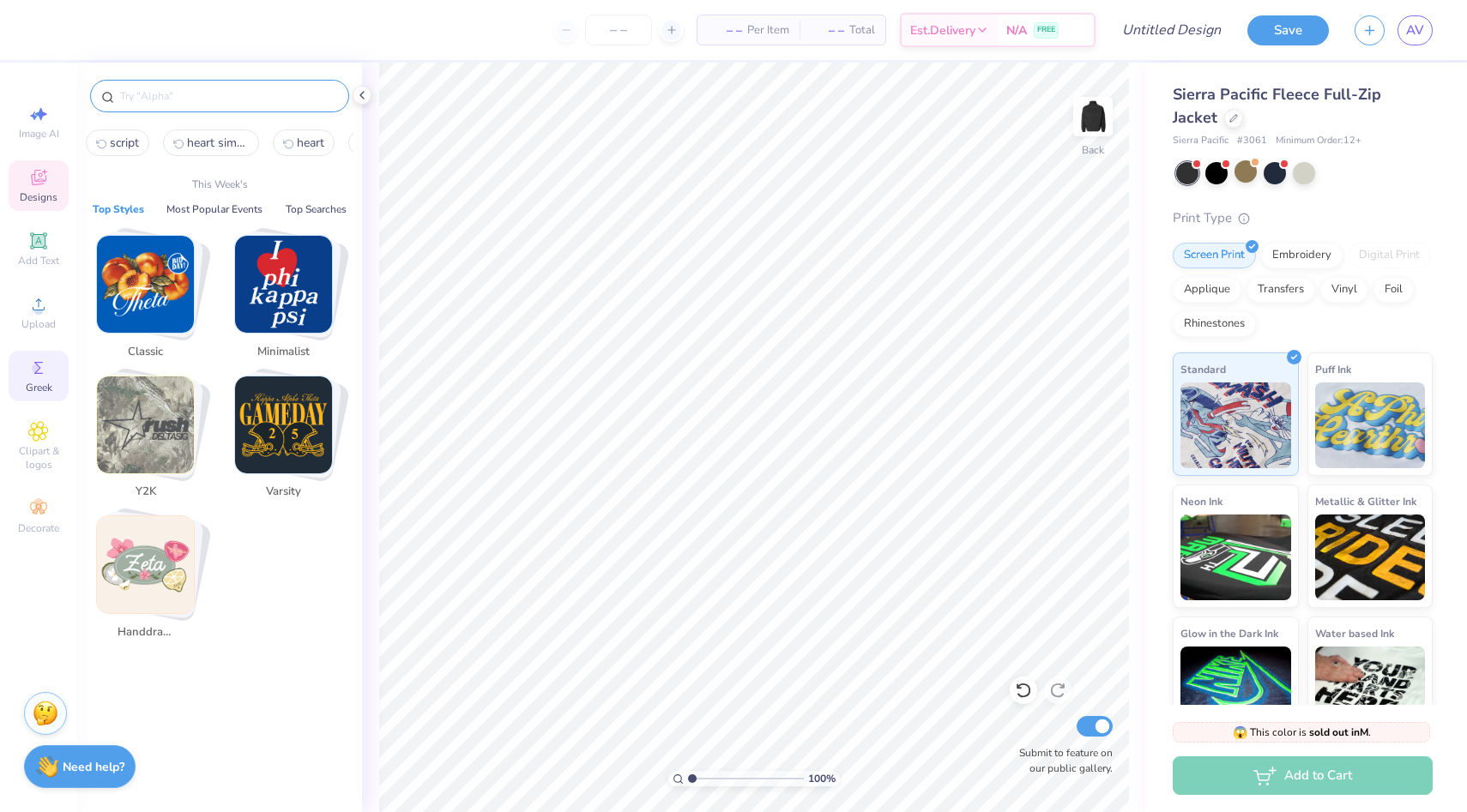 click on "Greek" at bounding box center (39, 376) 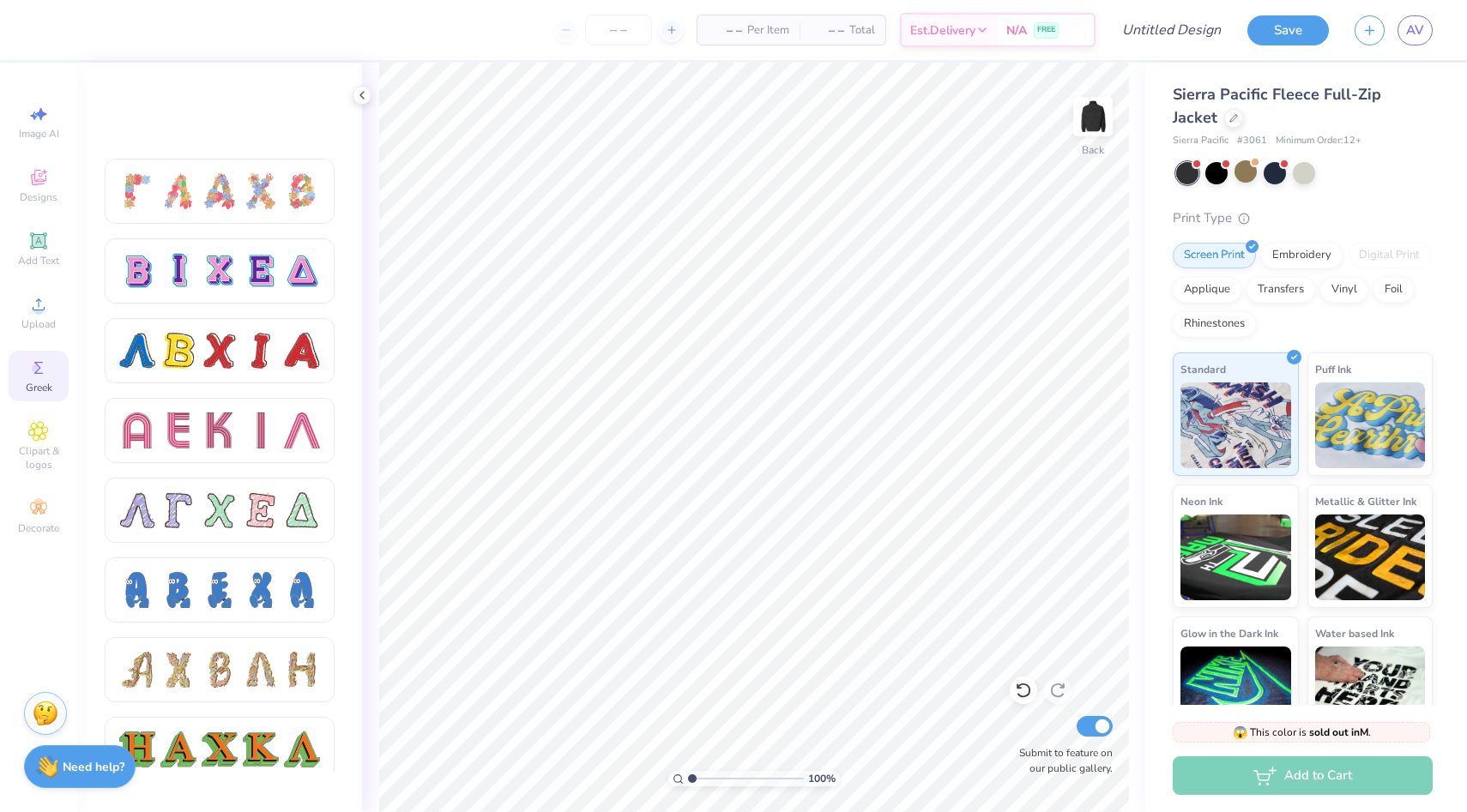 scroll, scrollTop: 1484, scrollLeft: 0, axis: vertical 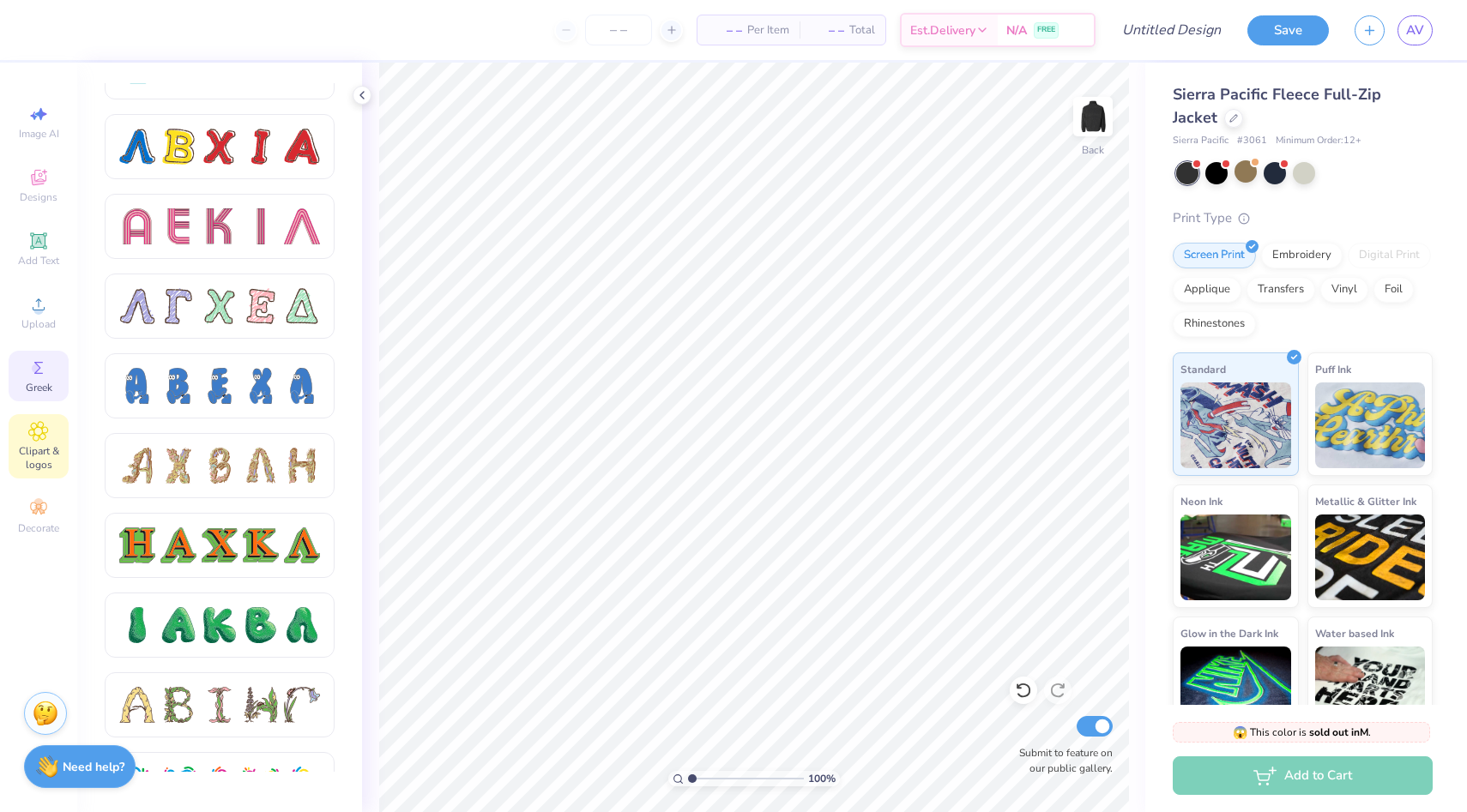 click 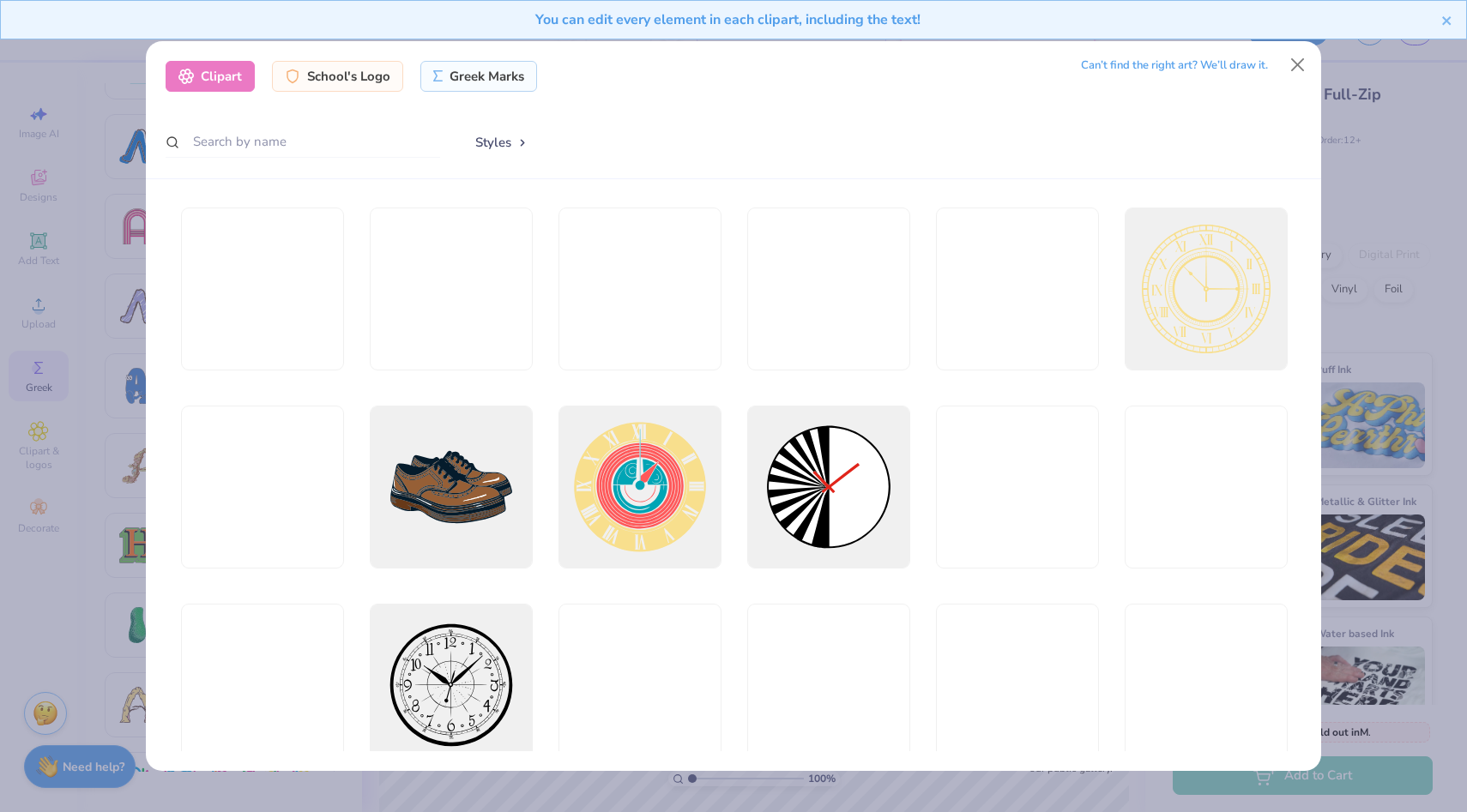 click on "Clipart School's Logo Greek Marks Can’t find the right art? We’ll draw it. Styles" at bounding box center [734, 406] 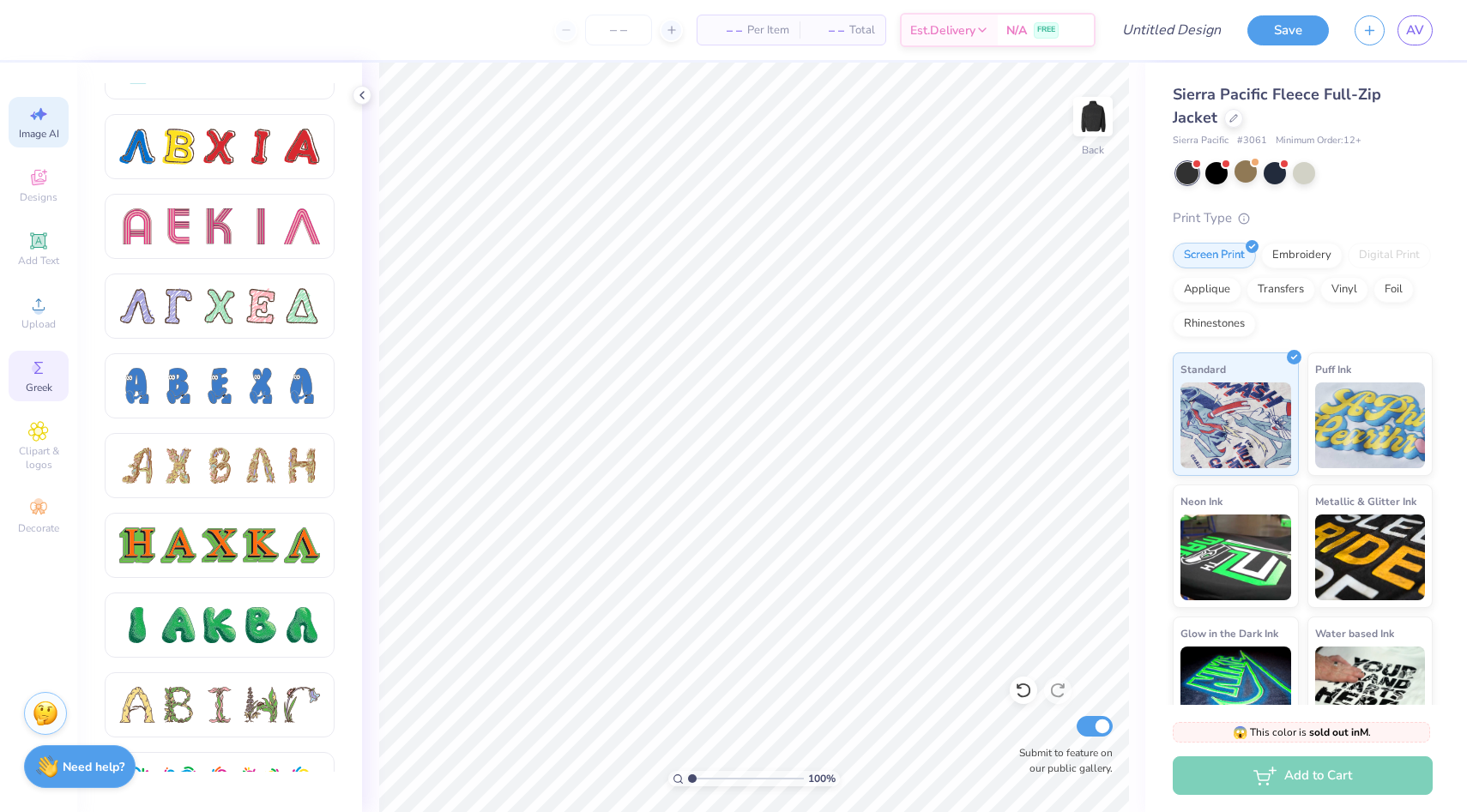 click on "Image AI" at bounding box center [39, 134] 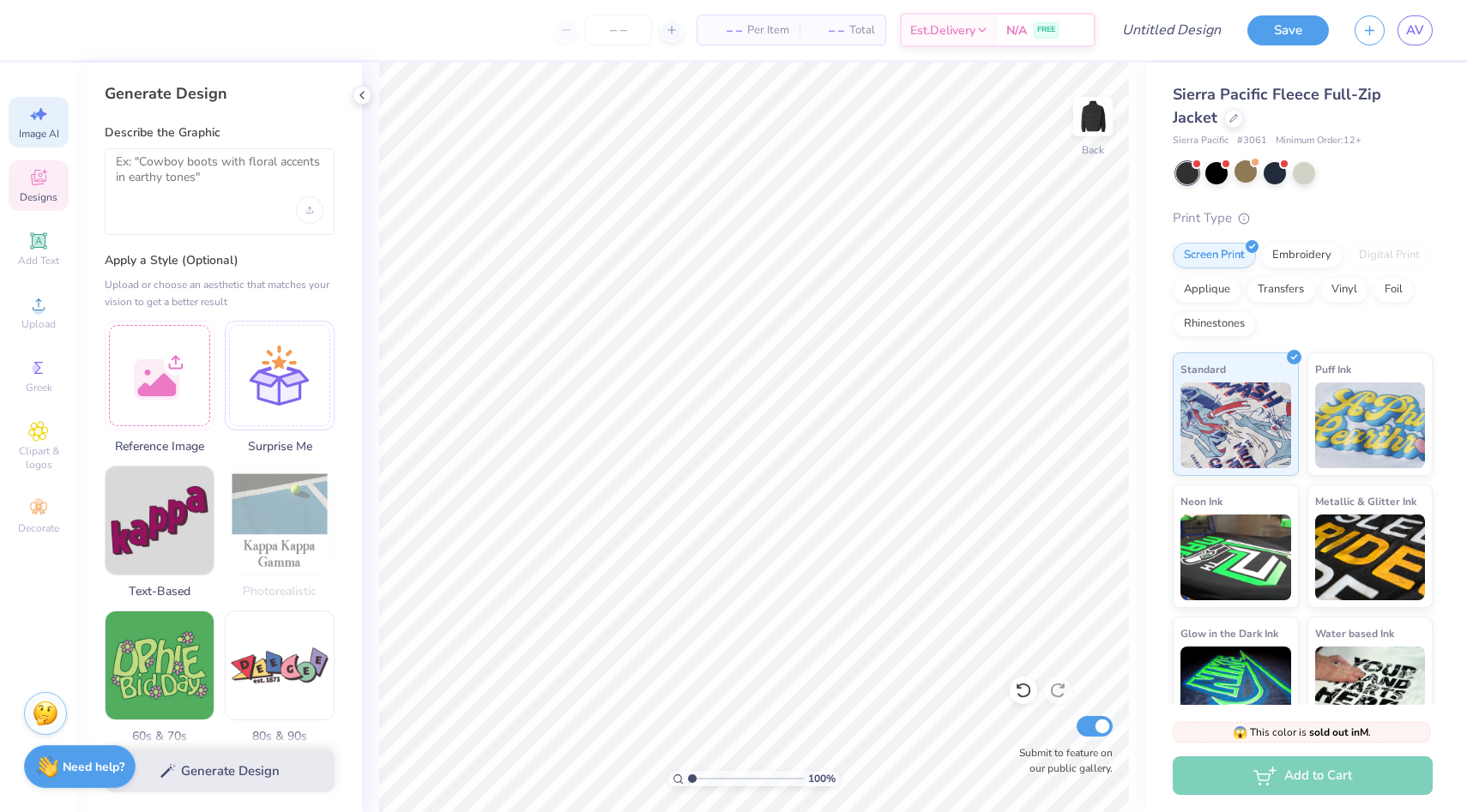 click on "Designs" at bounding box center (39, 185) 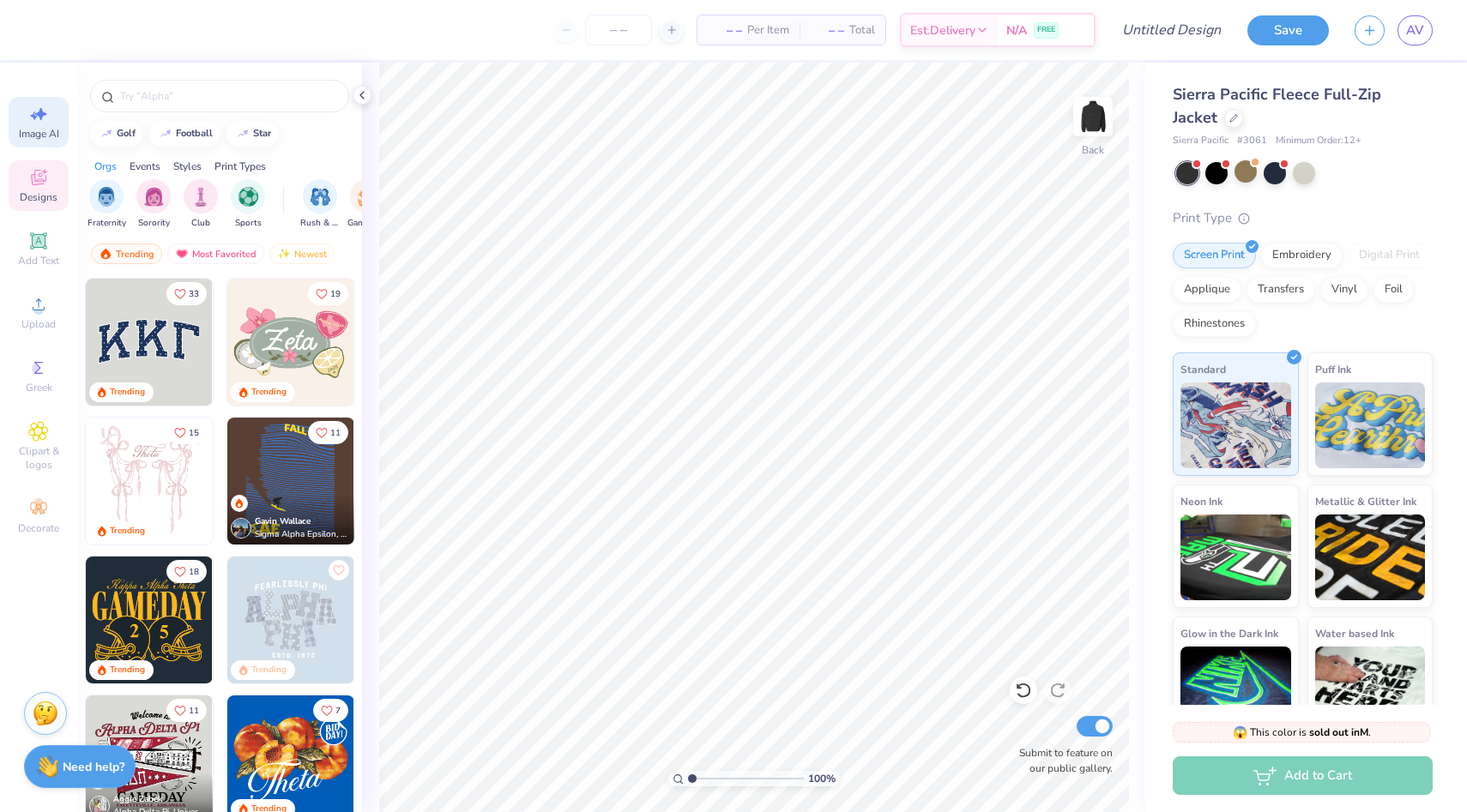click on "Image AI" at bounding box center (39, 122) 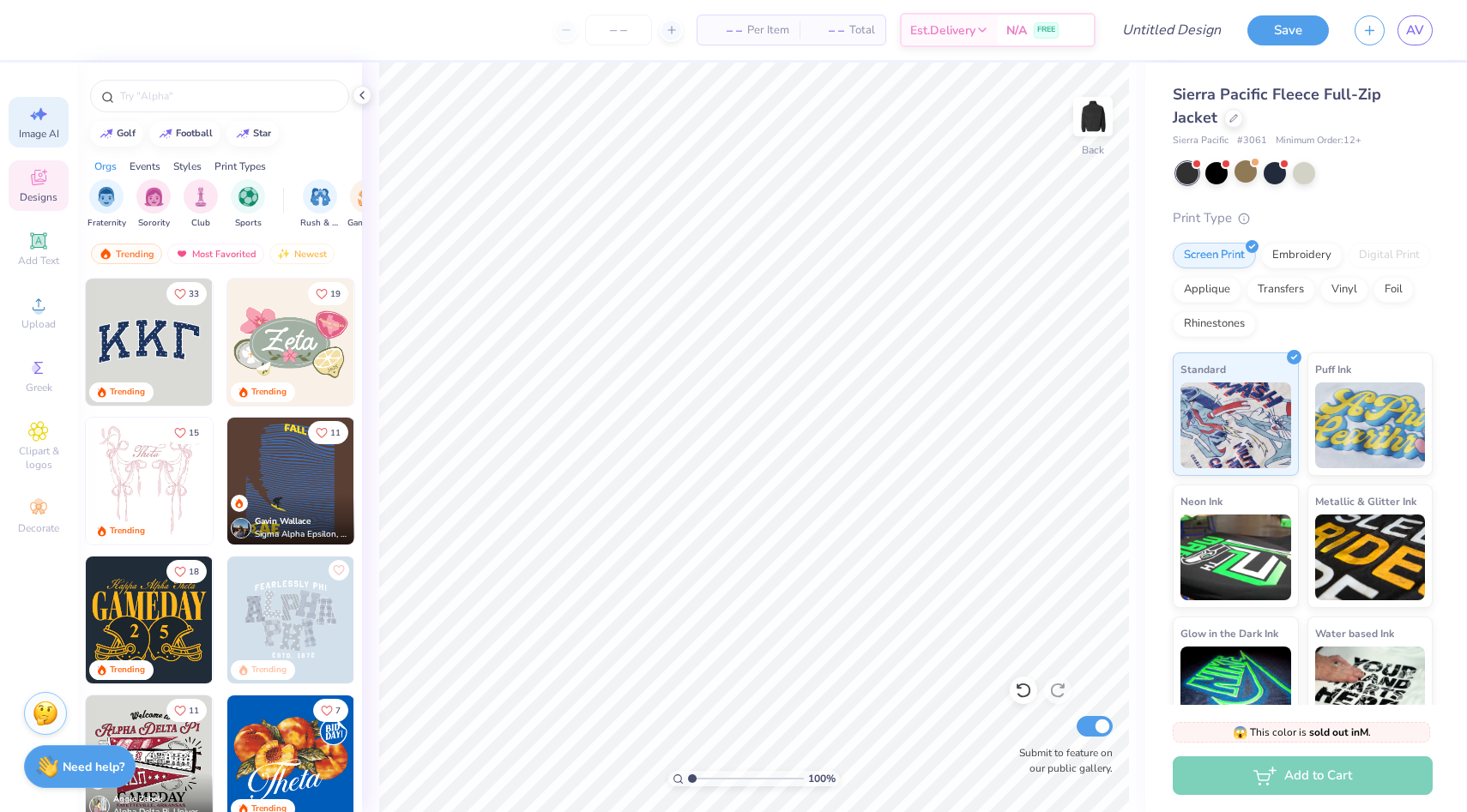 select on "4" 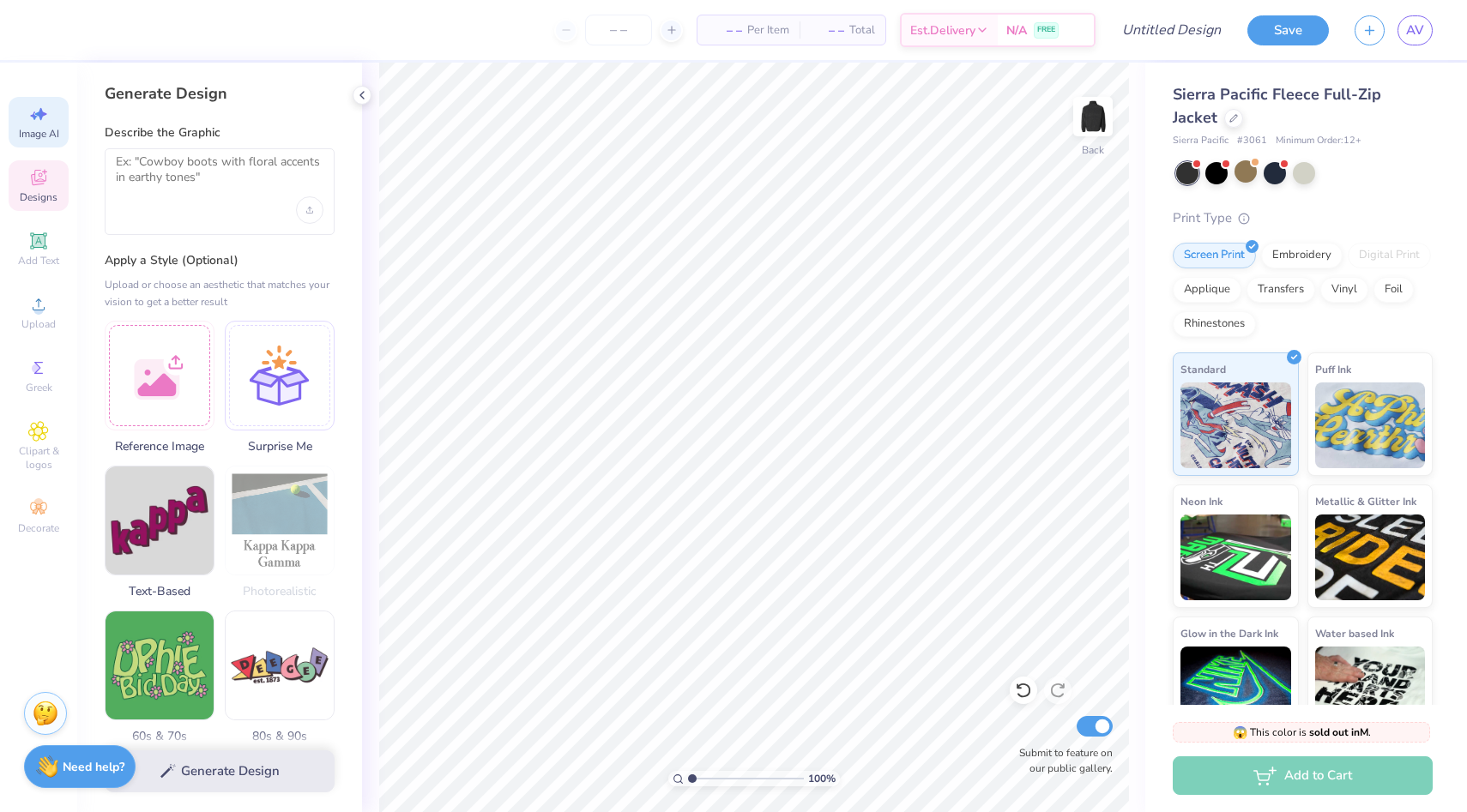 click 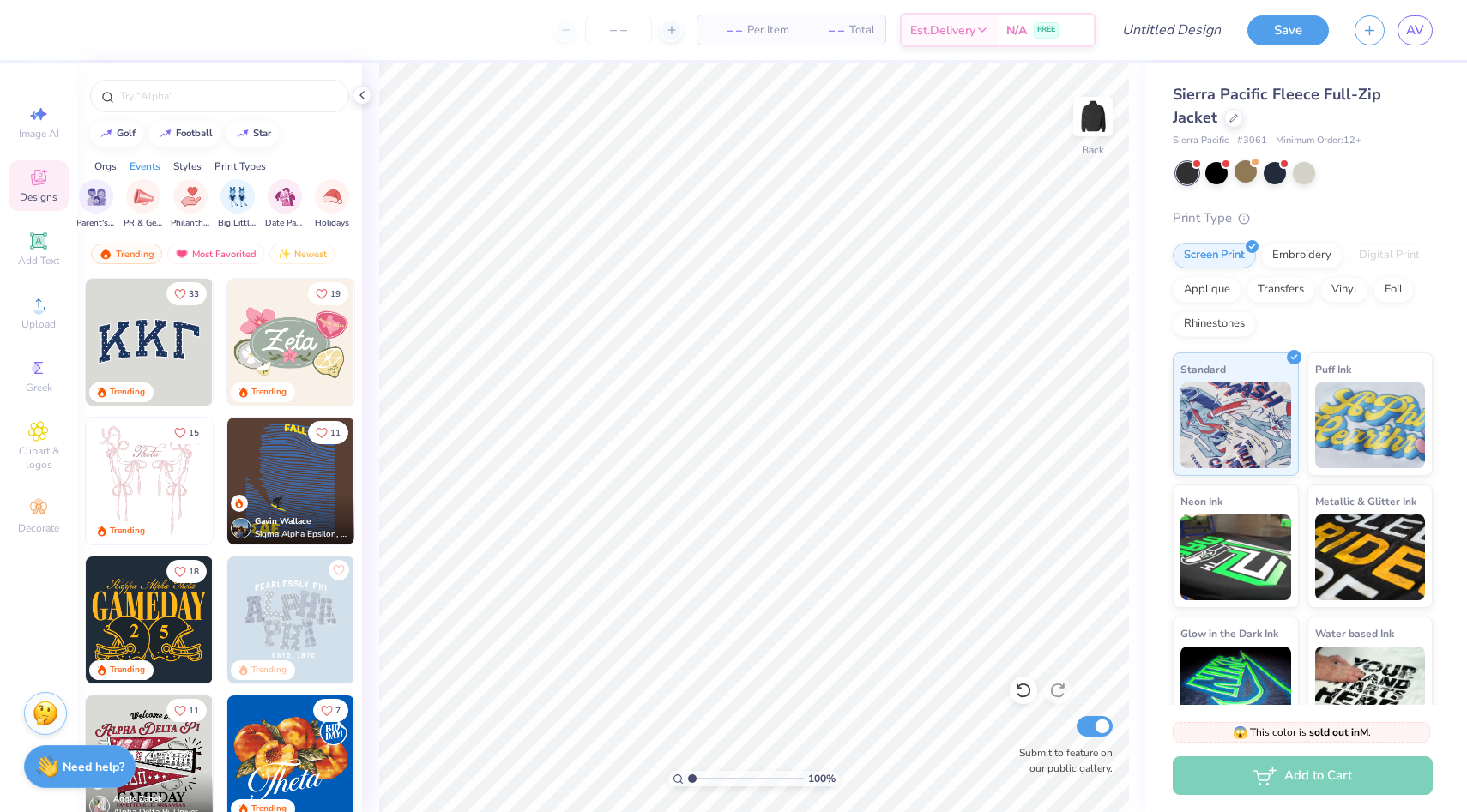 scroll, scrollTop: 0, scrollLeft: 463, axis: horizontal 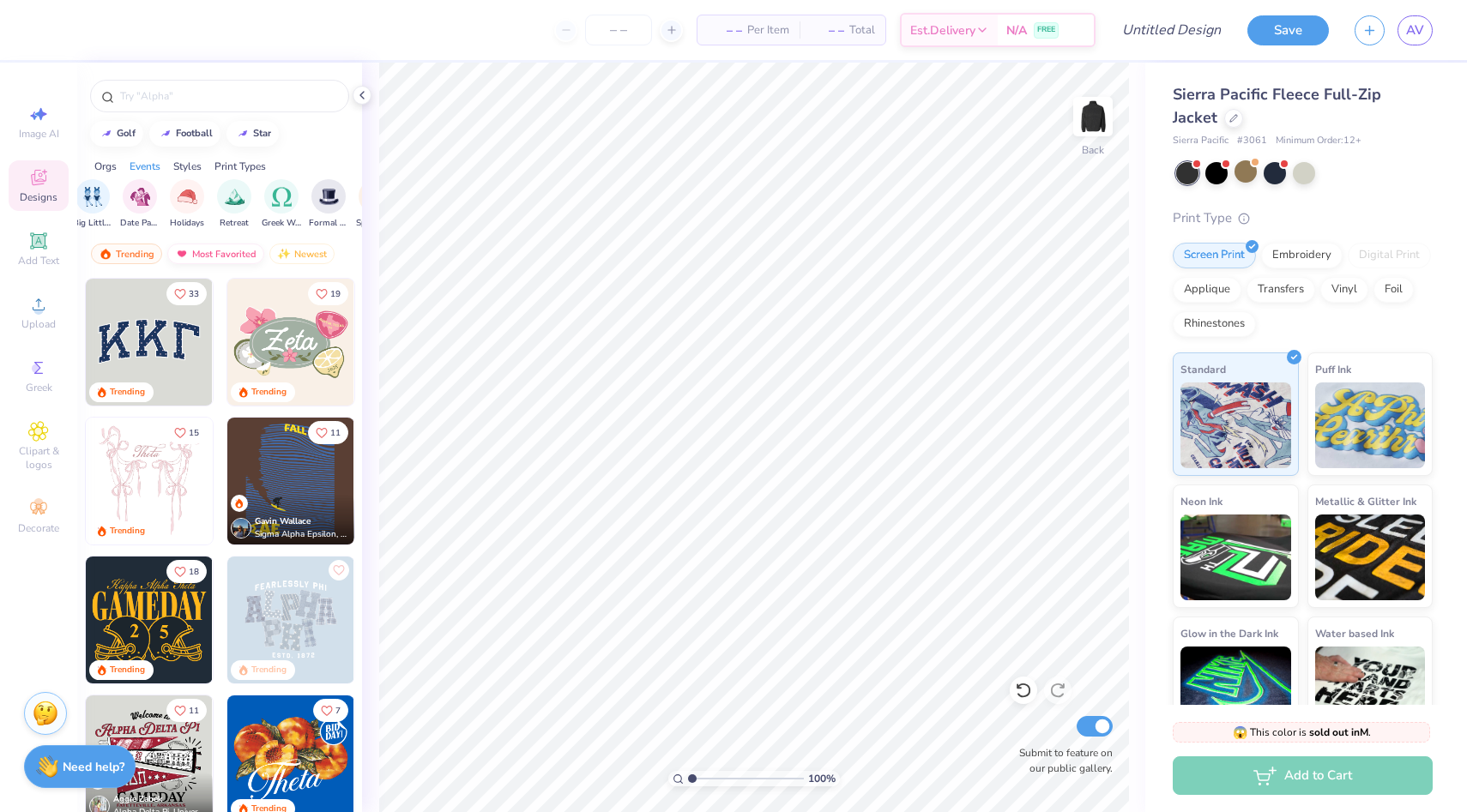 click on "Most Favorited" at bounding box center (215, 254) 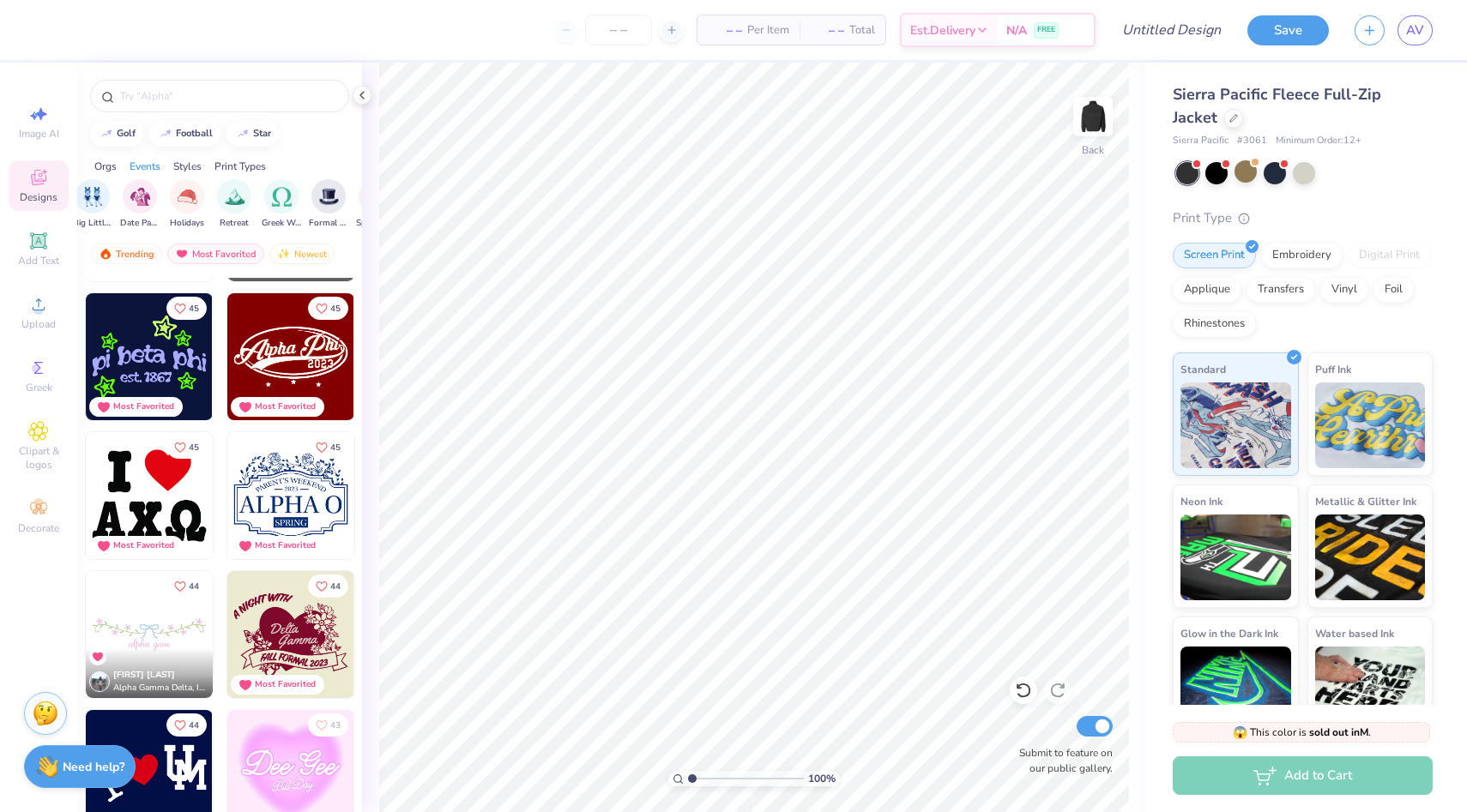 scroll, scrollTop: 7070, scrollLeft: 0, axis: vertical 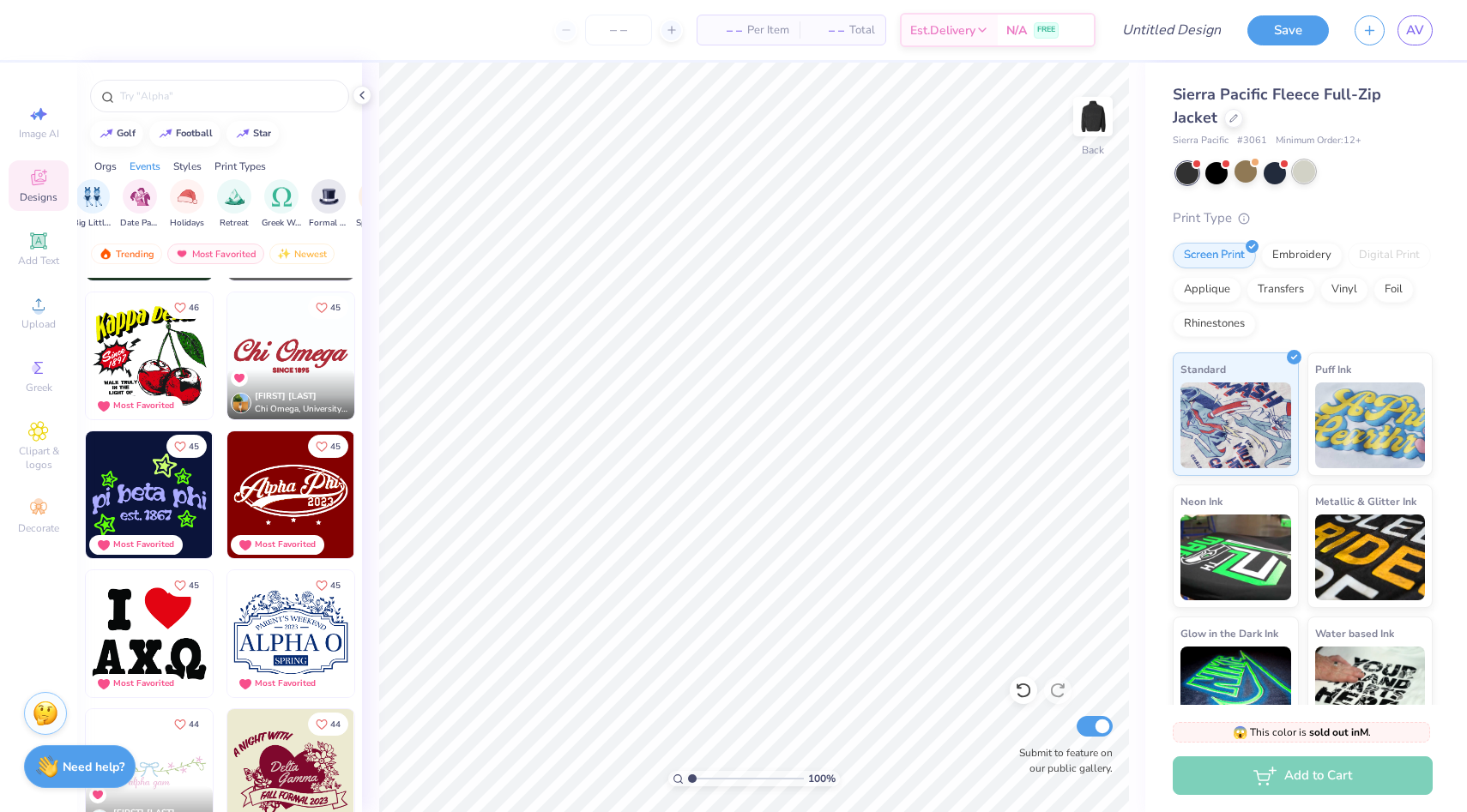 click at bounding box center [1304, 171] 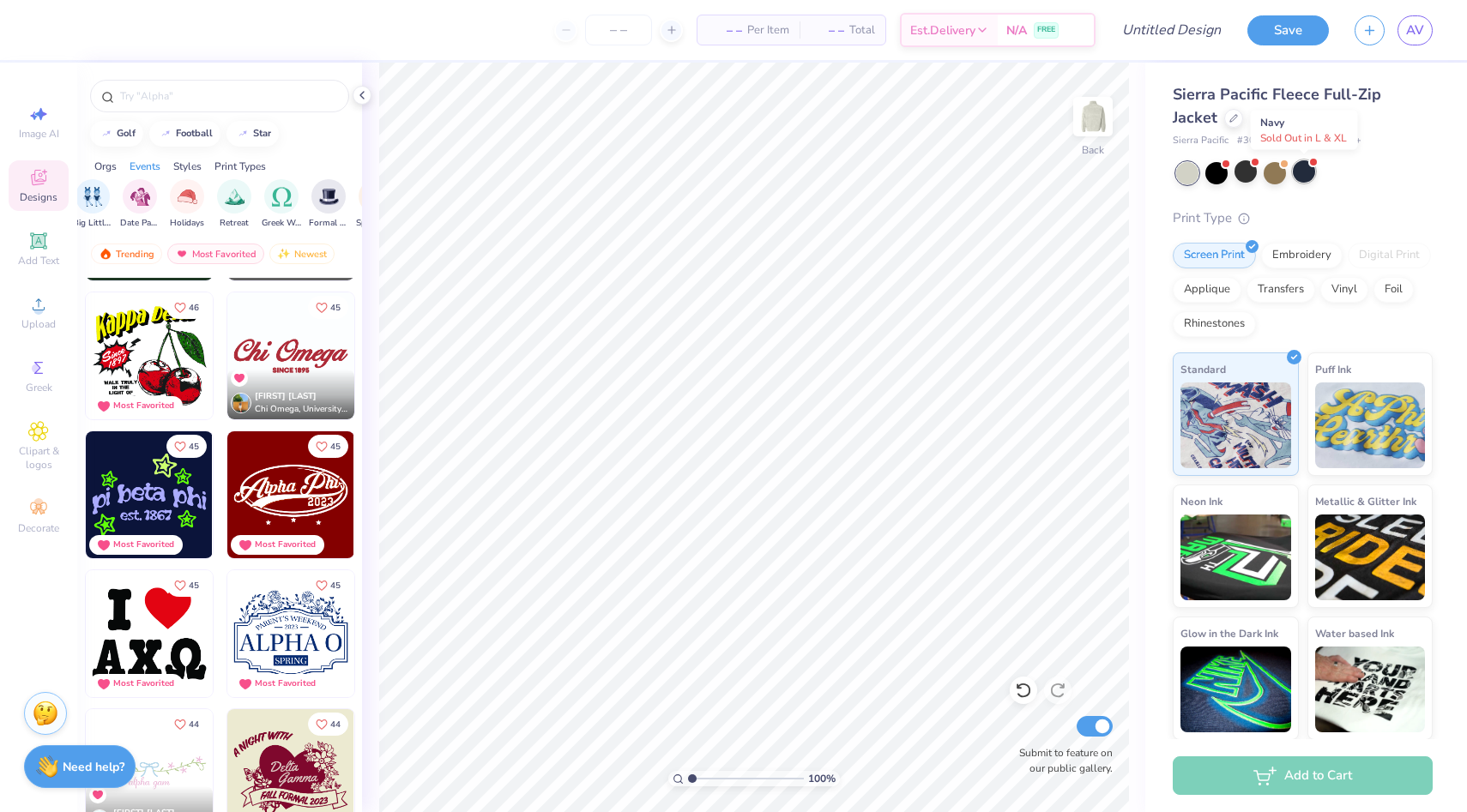 click at bounding box center (1304, 171) 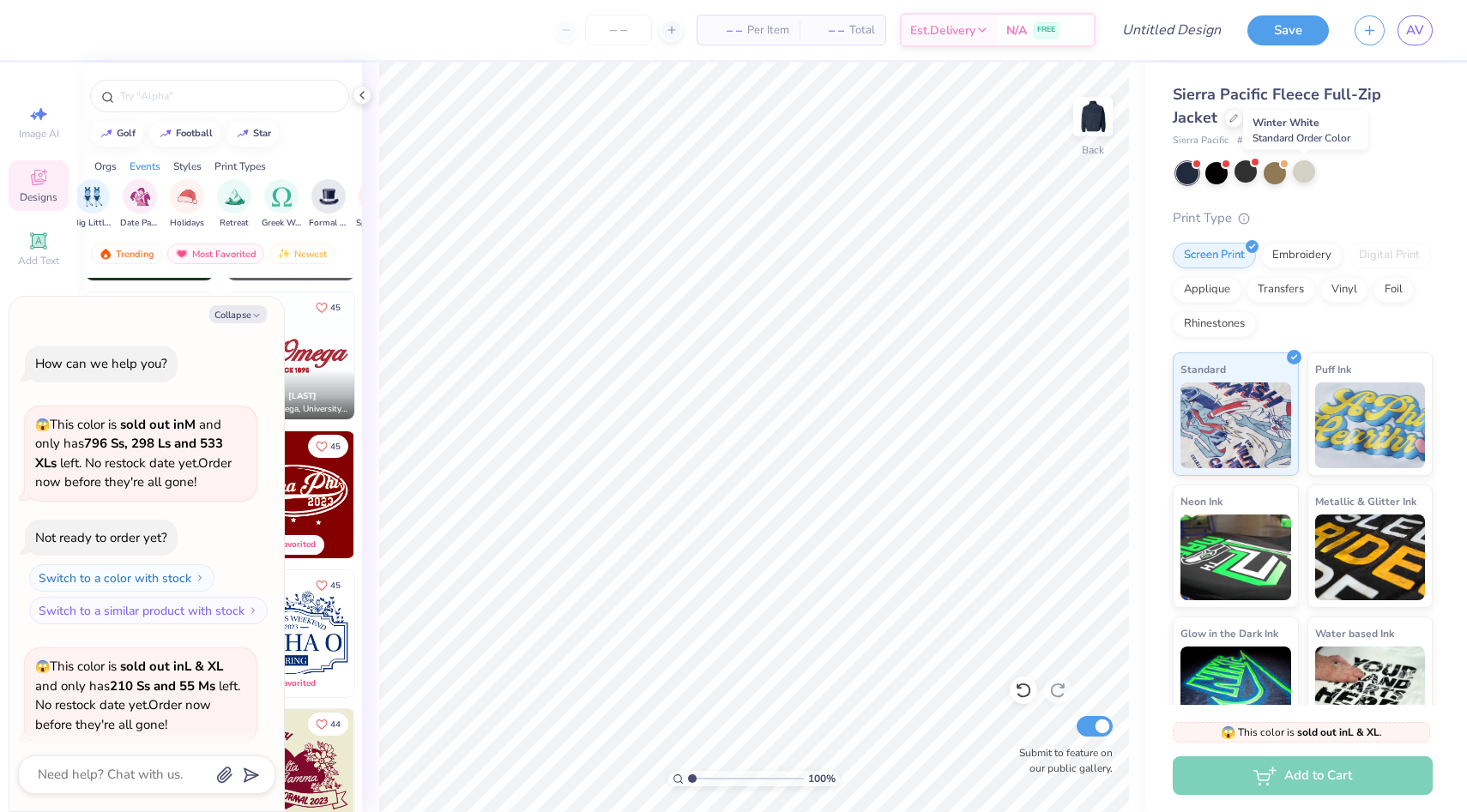 scroll, scrollTop: 617, scrollLeft: 0, axis: vertical 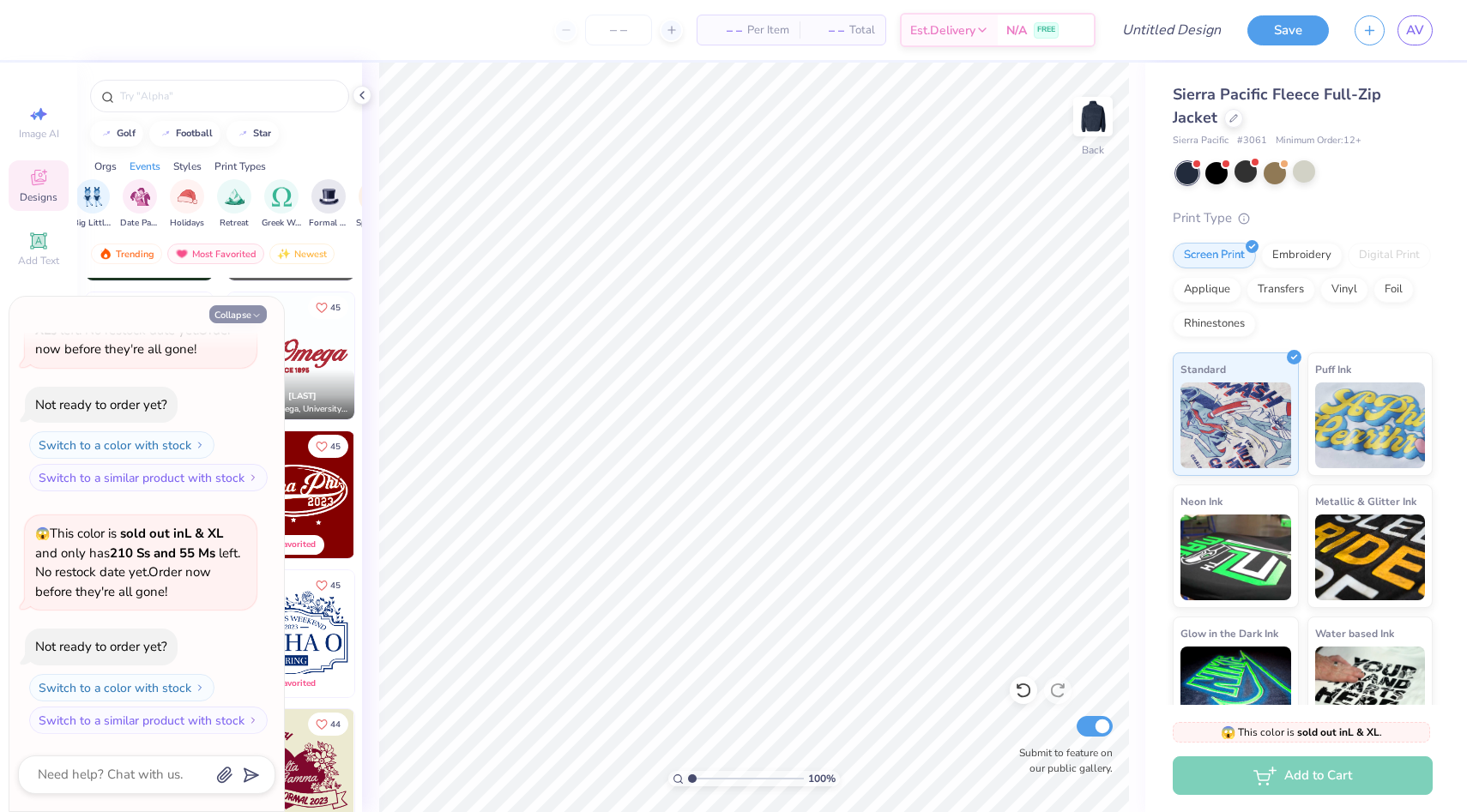 click on "Collapse" at bounding box center (238, 314) 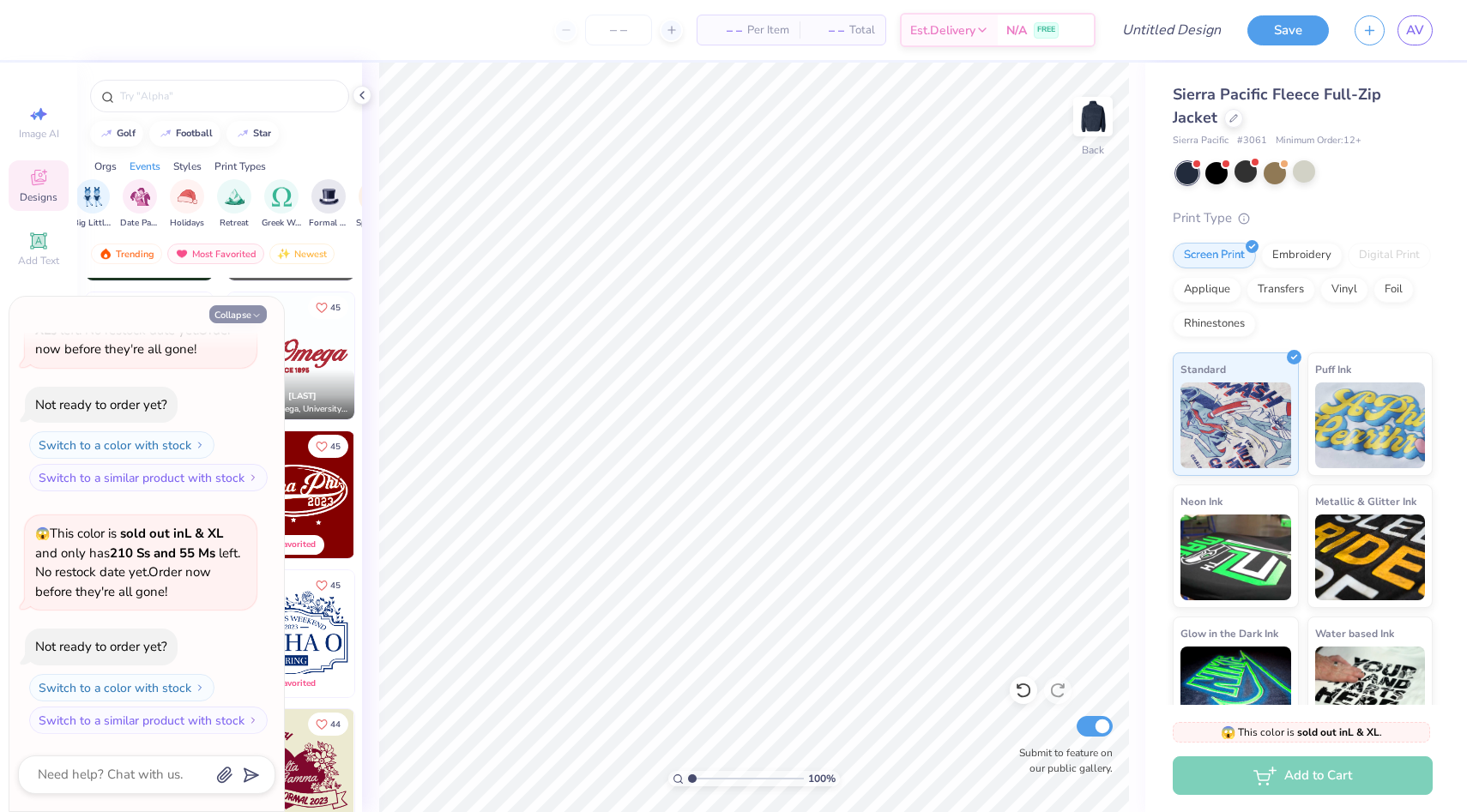 type on "x" 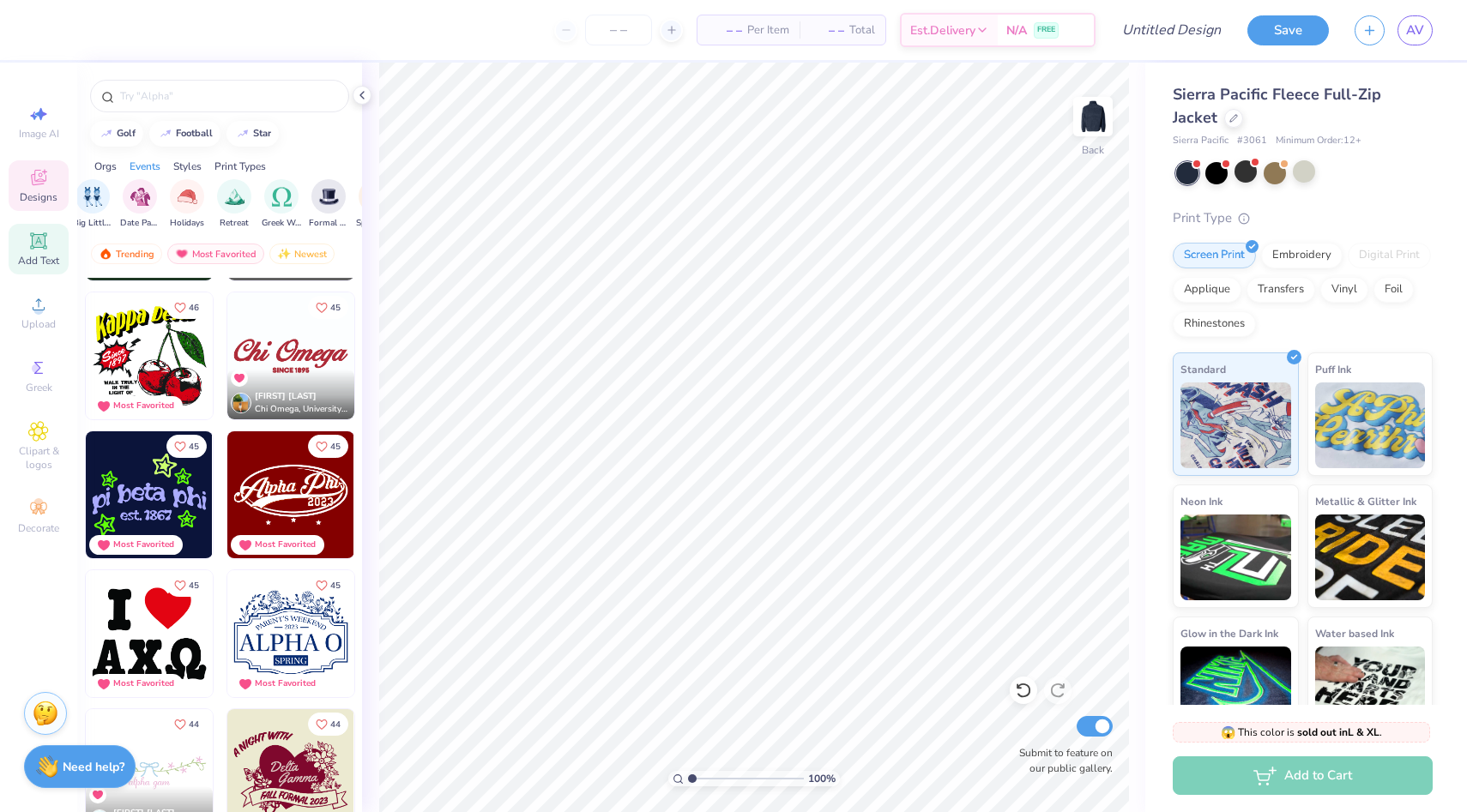 click 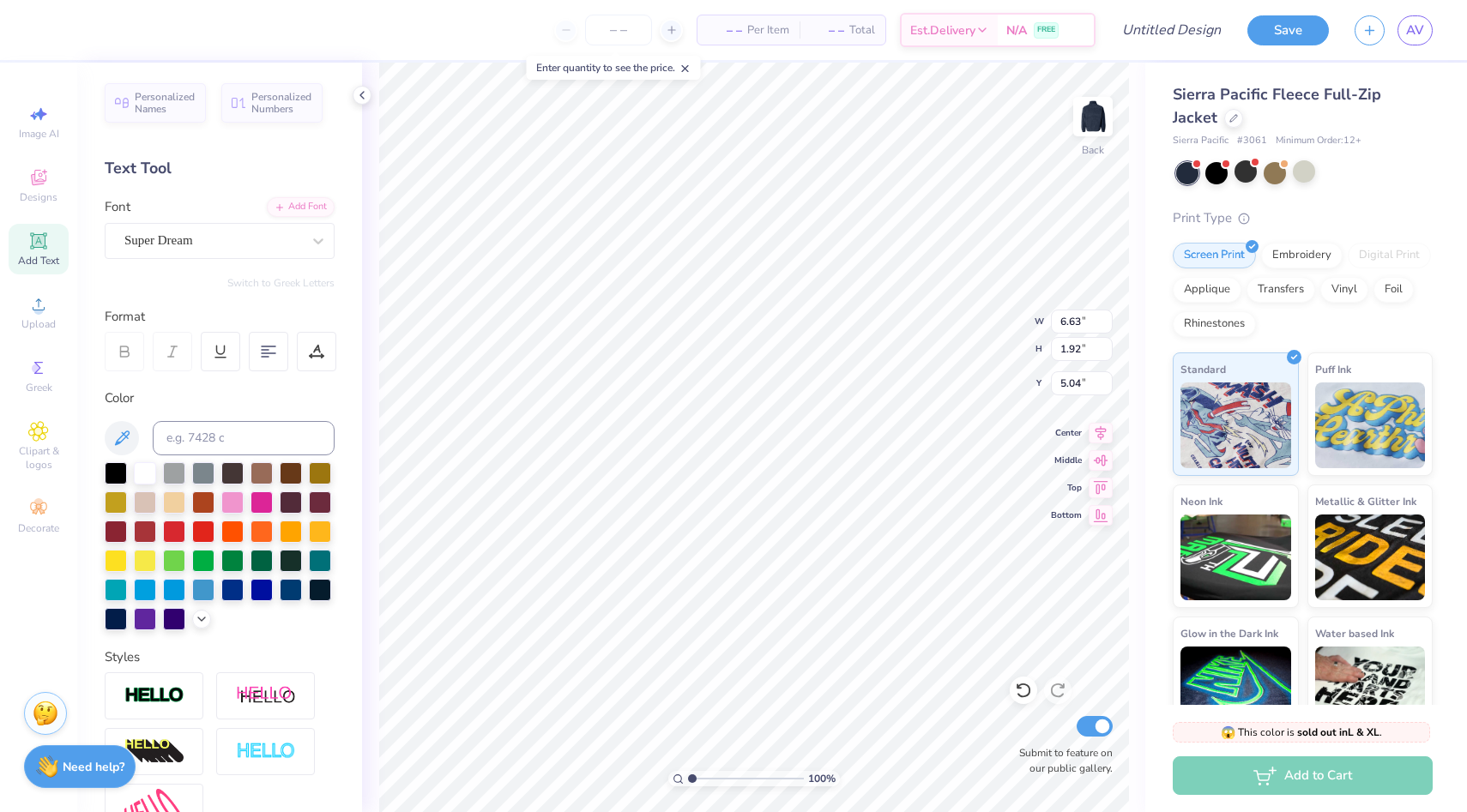 type on "theta" 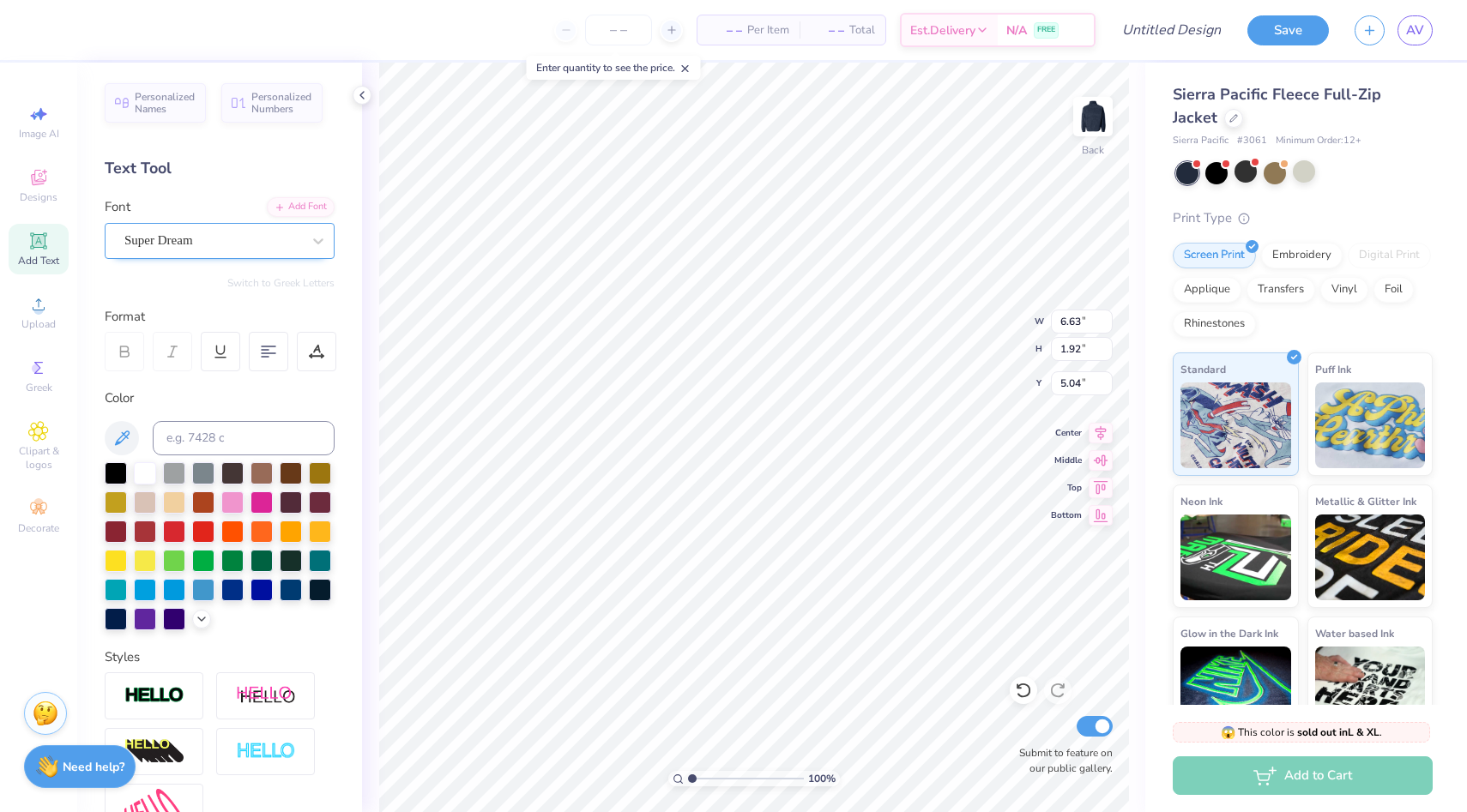 click on "Super Dream" at bounding box center [220, 241] 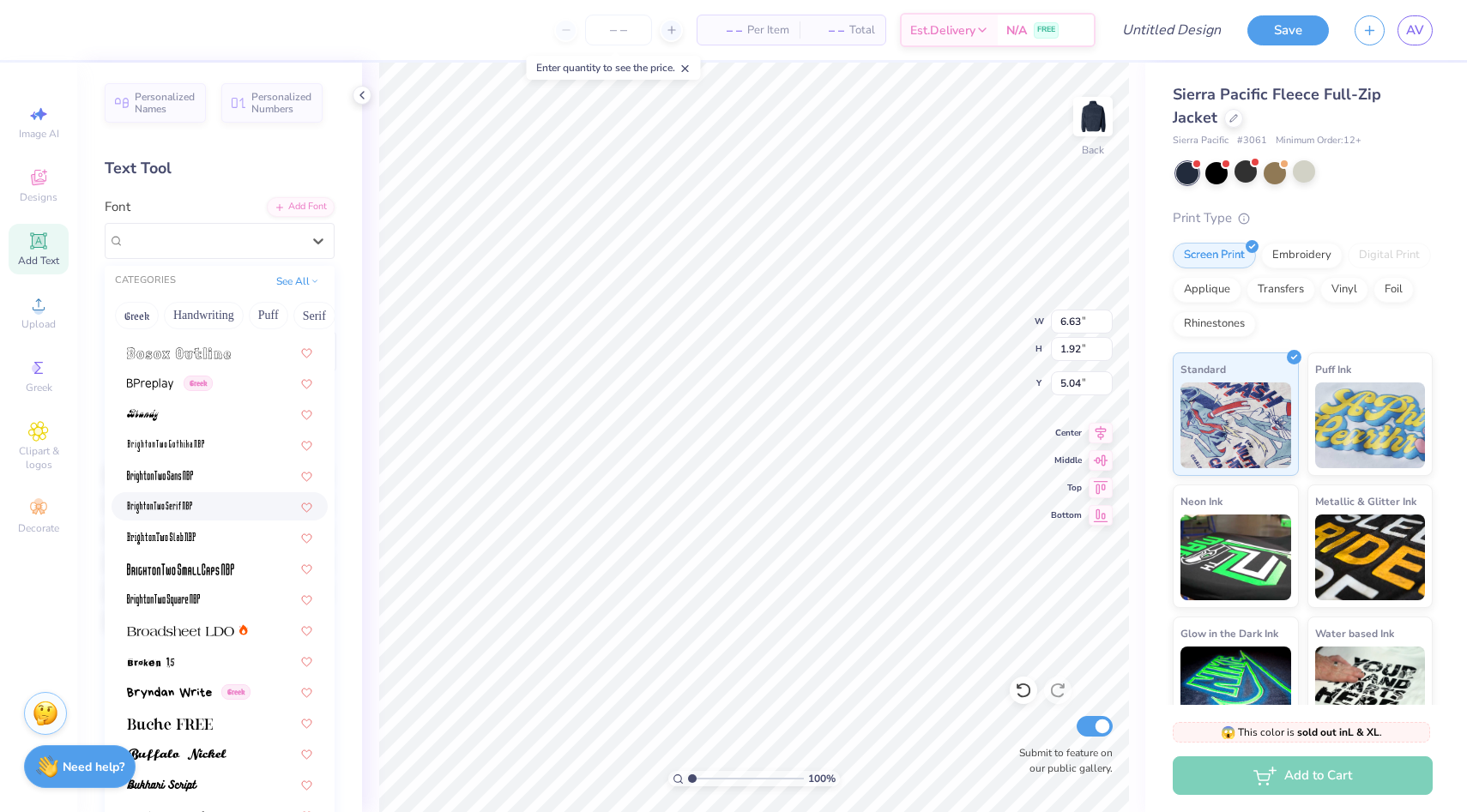 scroll, scrollTop: 1571, scrollLeft: 0, axis: vertical 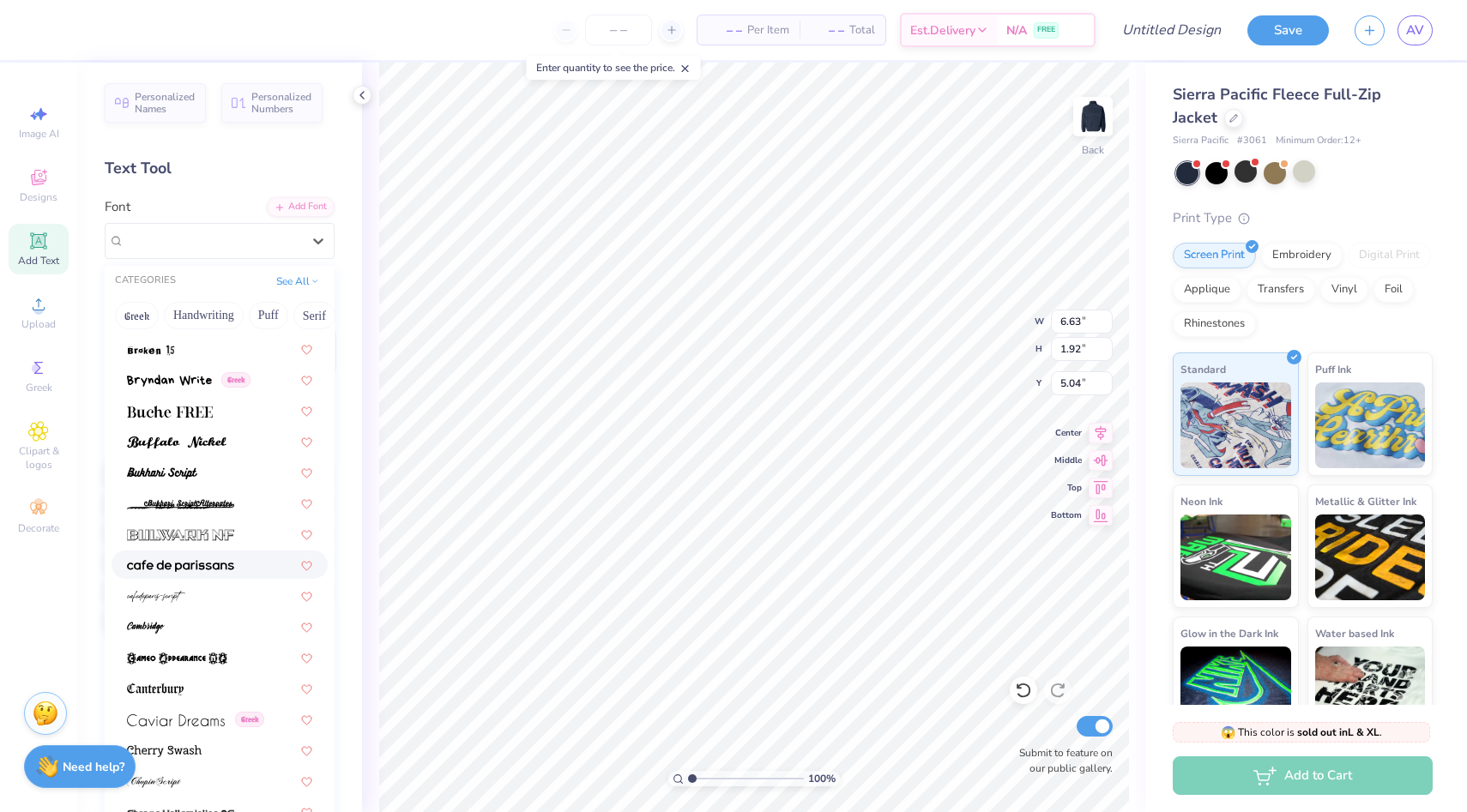 click at bounding box center (180, 564) 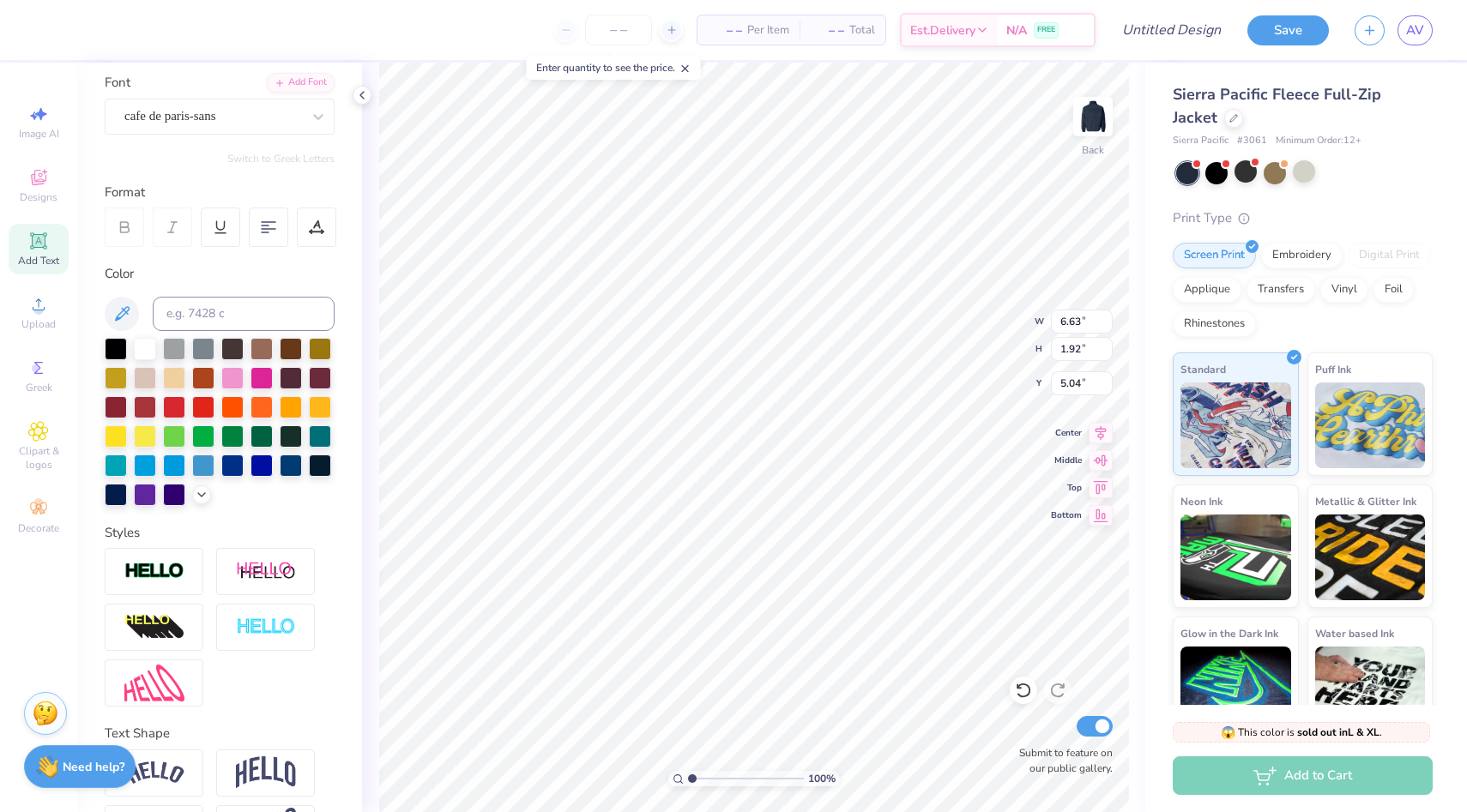scroll, scrollTop: 0, scrollLeft: 0, axis: both 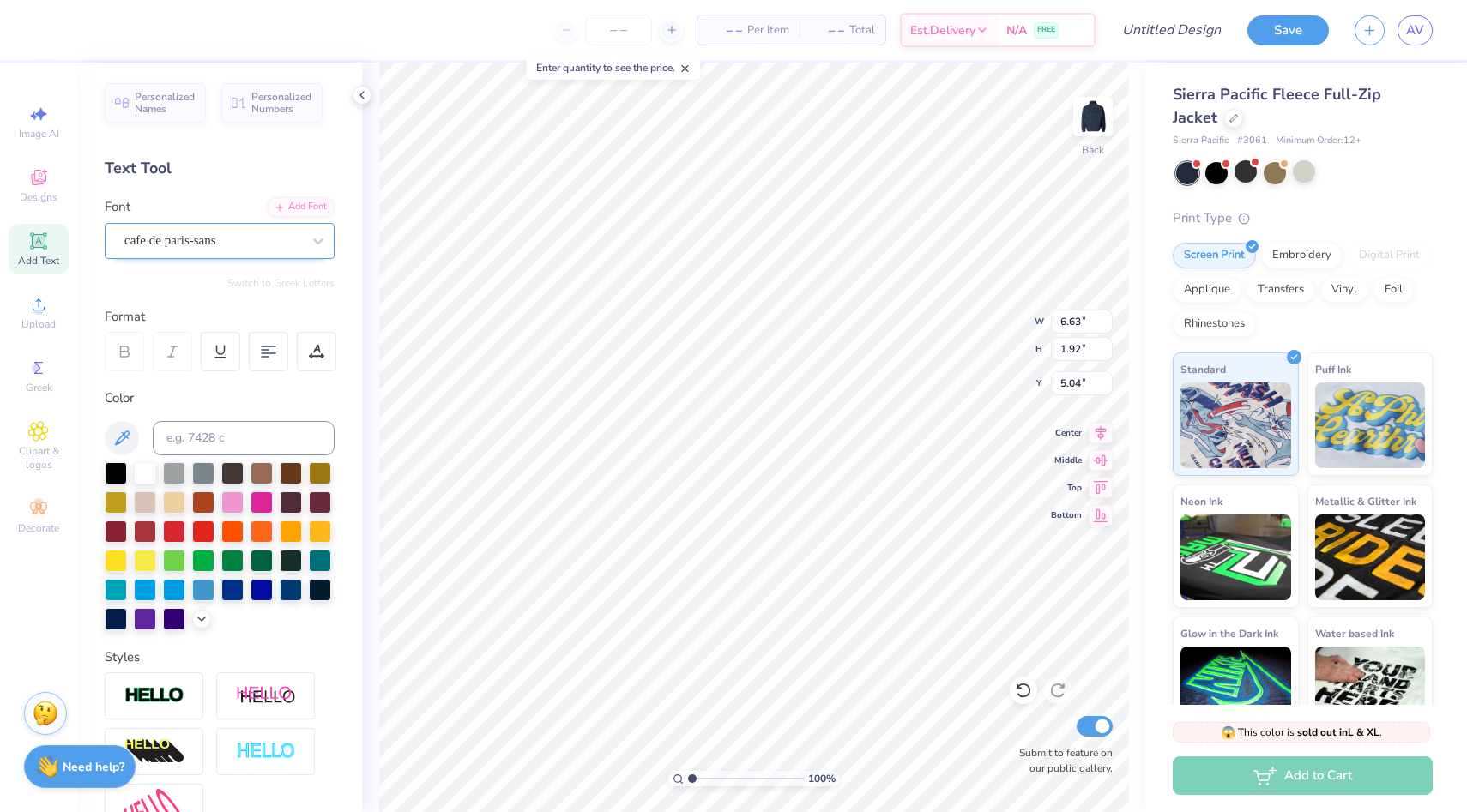 click on "cafe de paris-sans" at bounding box center (213, 240) 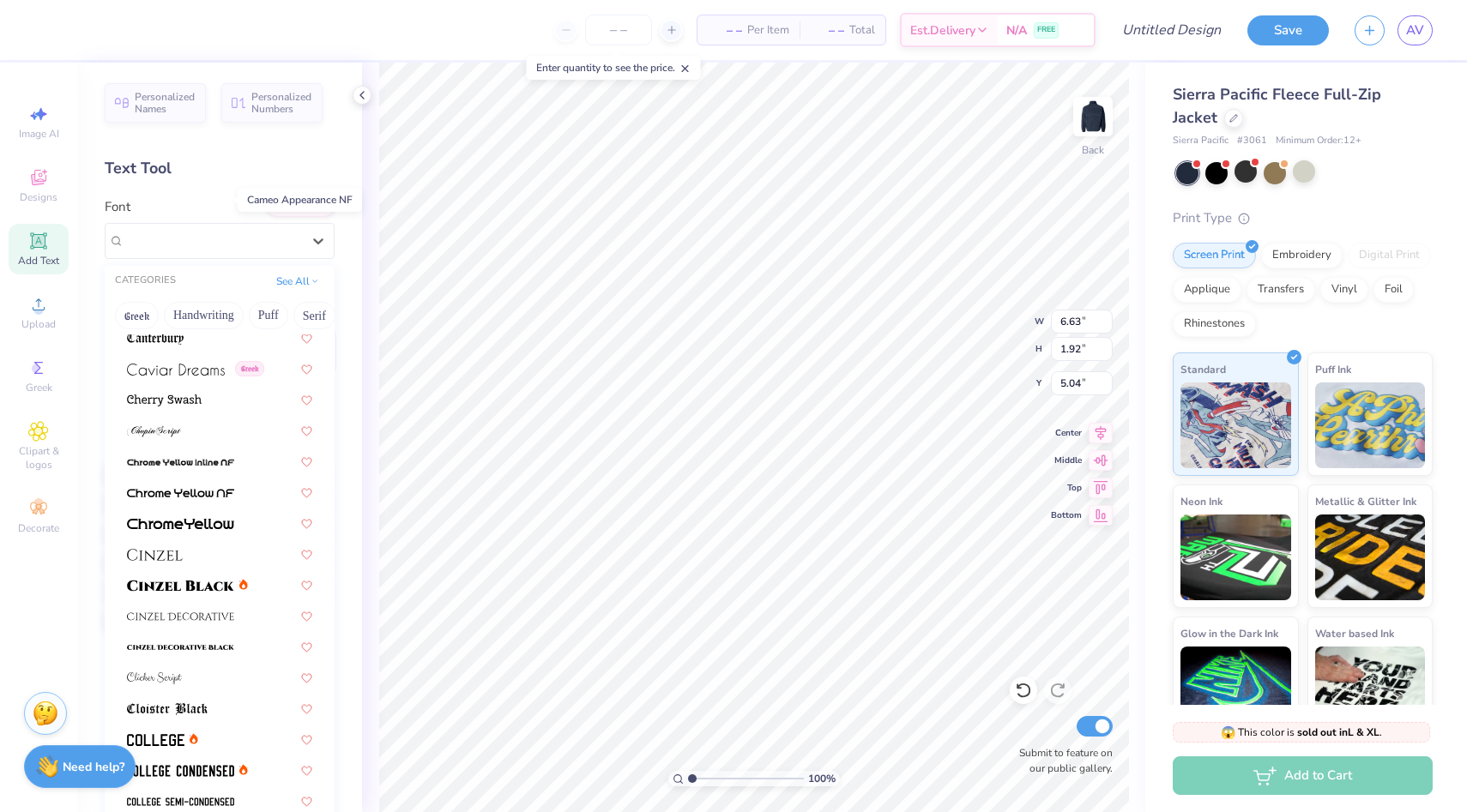 scroll, scrollTop: 2080, scrollLeft: 0, axis: vertical 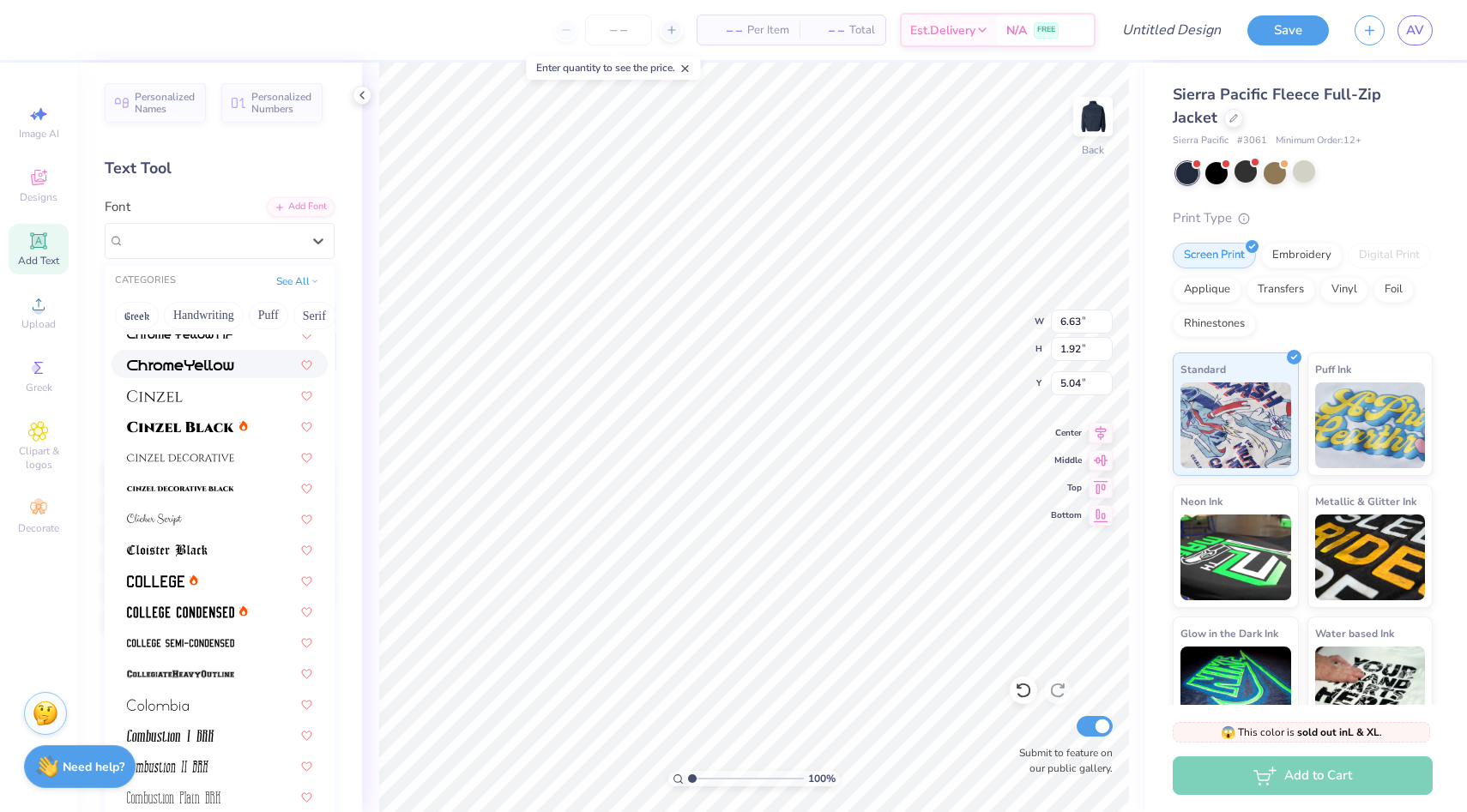 click at bounding box center [180, 365] 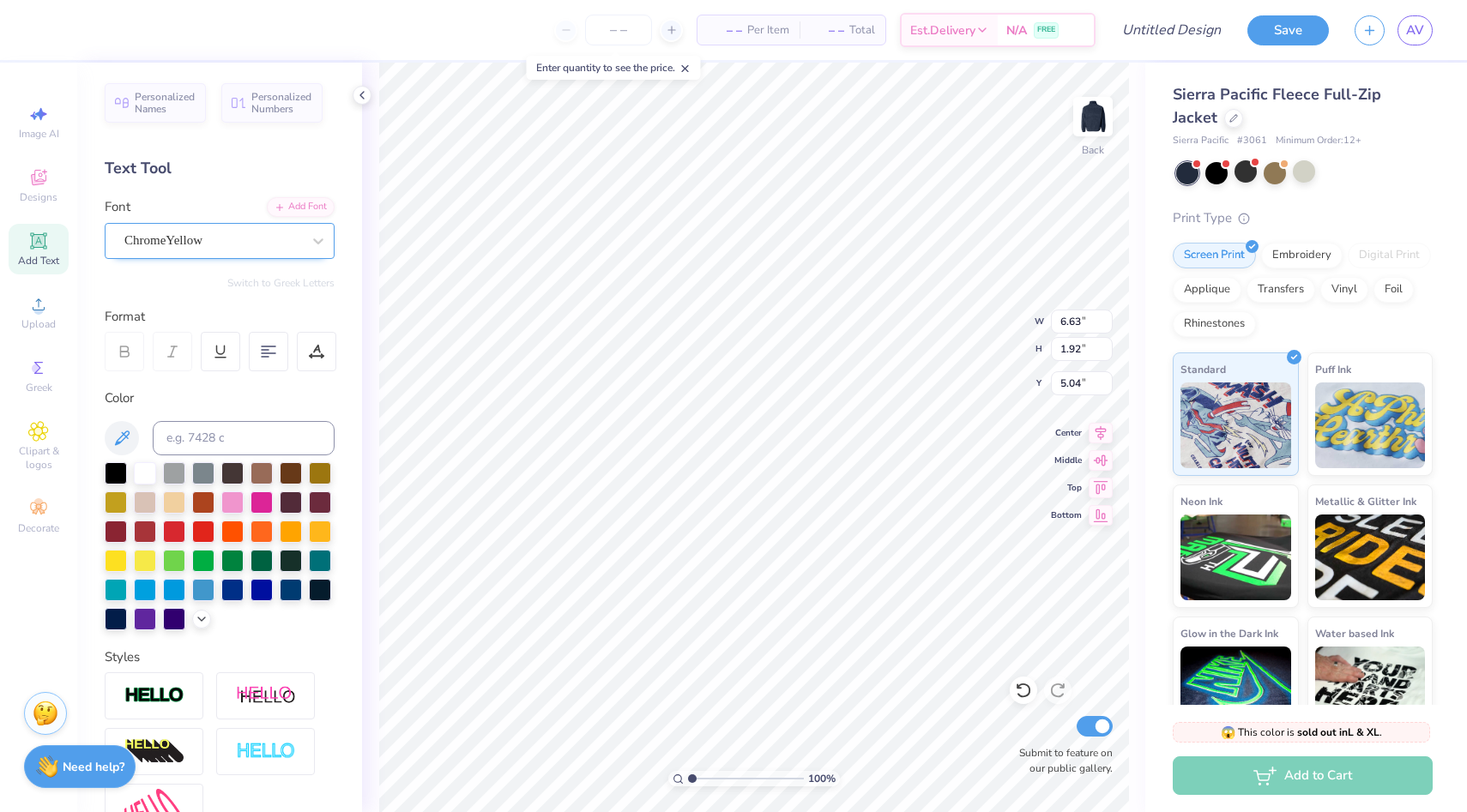 click on "ChromeYellow" at bounding box center [213, 240] 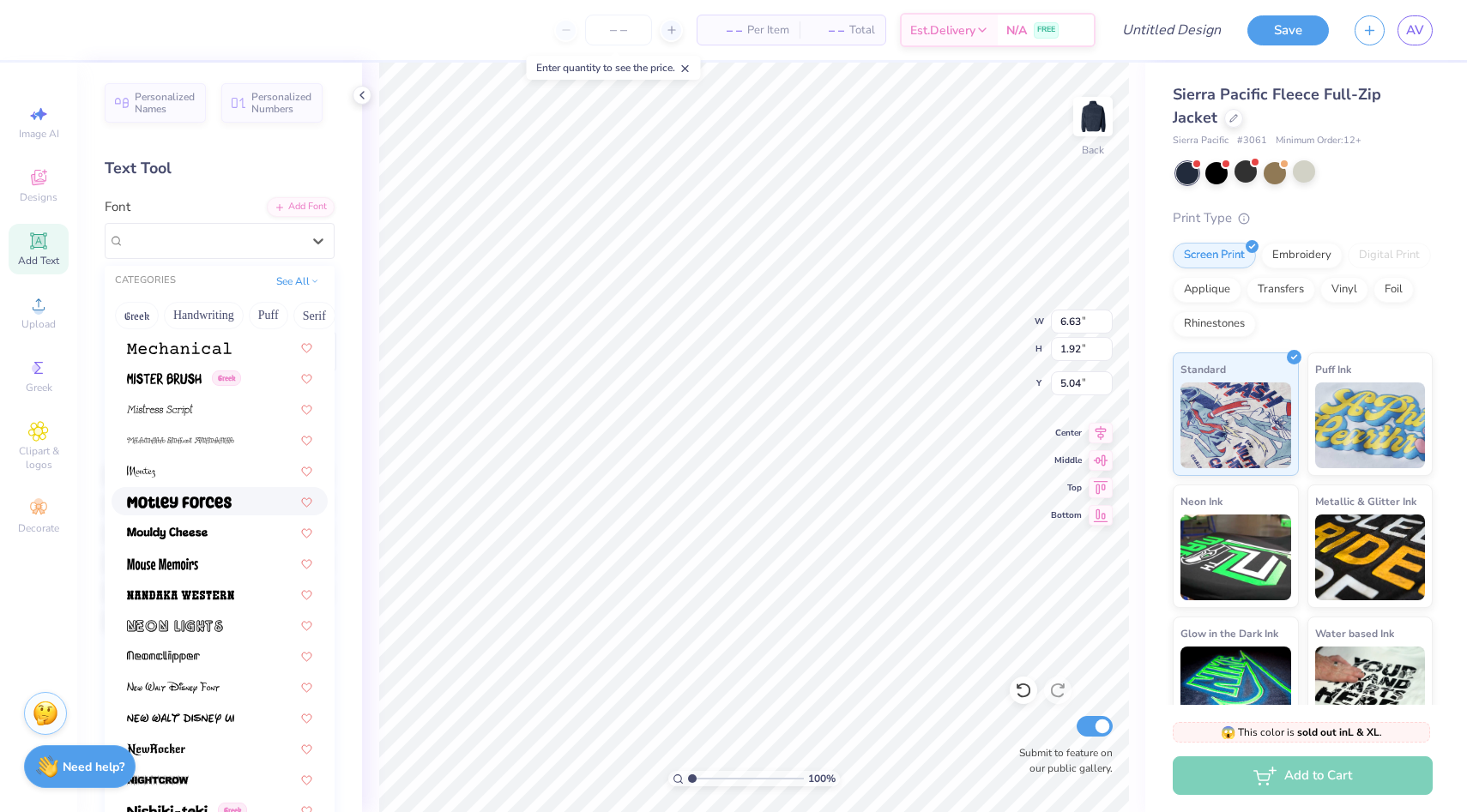 scroll, scrollTop: 6366, scrollLeft: 0, axis: vertical 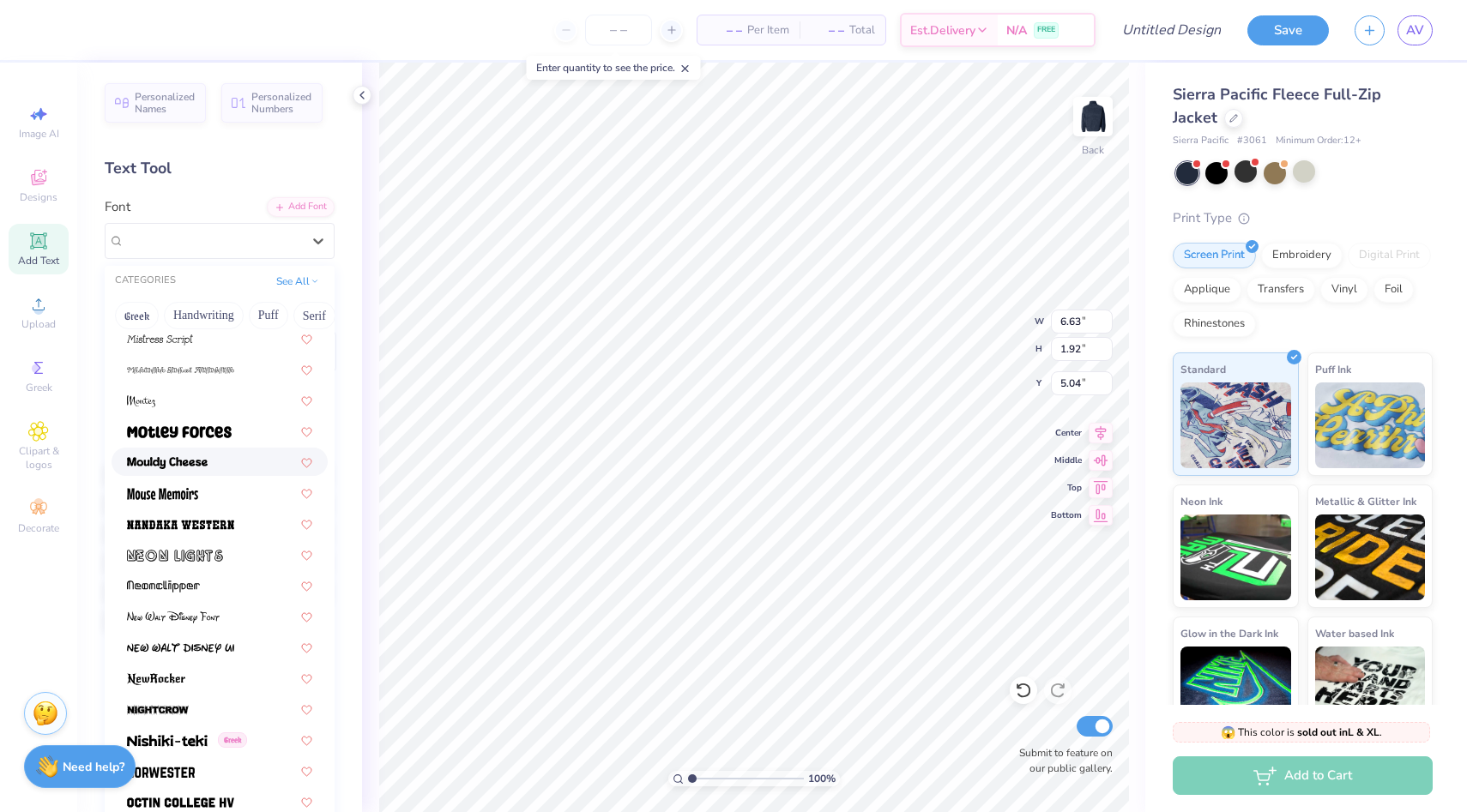 click at bounding box center [167, 463] 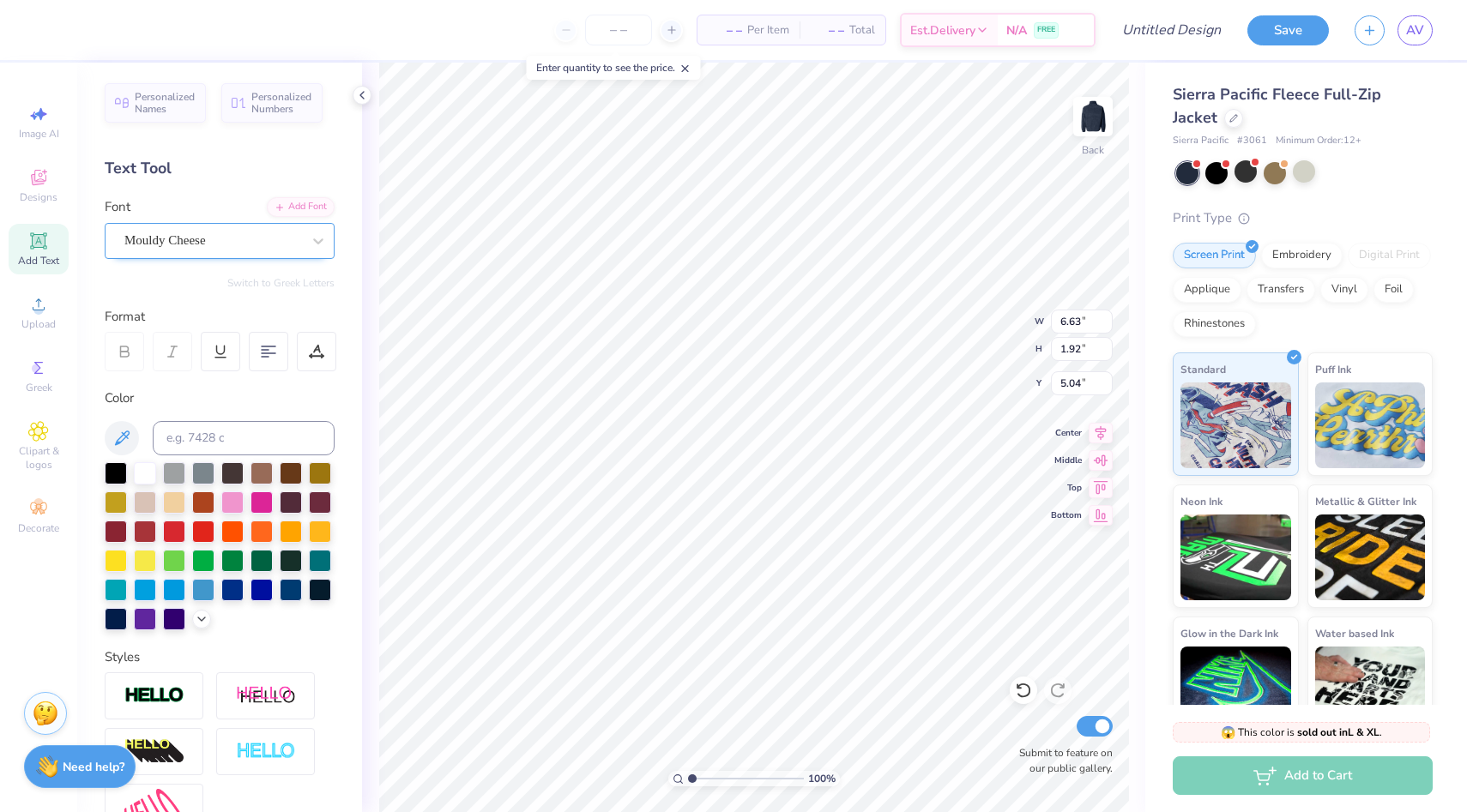 click on "Mouldy Cheese" at bounding box center [213, 240] 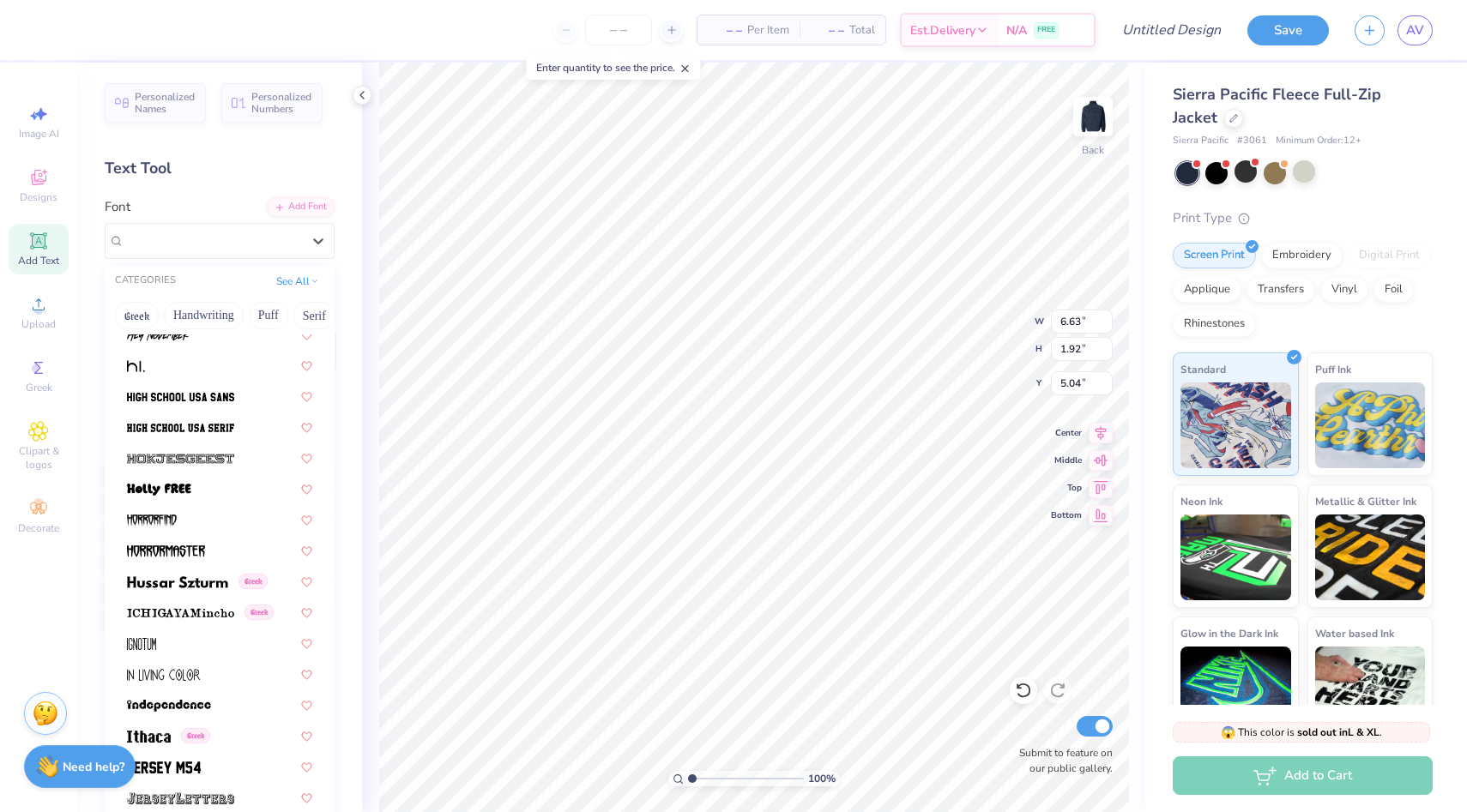 scroll, scrollTop: 4640, scrollLeft: 0, axis: vertical 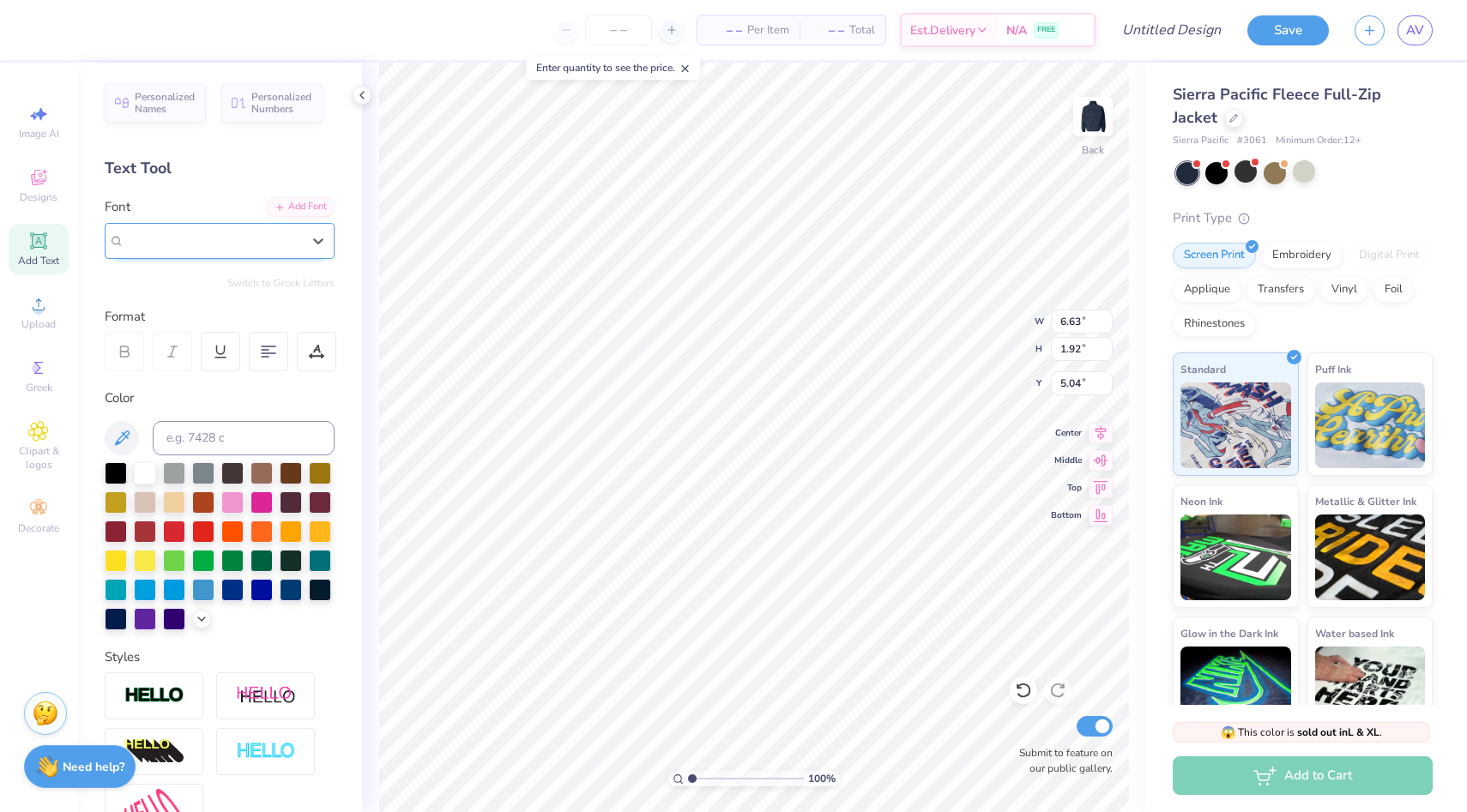 click at bounding box center (213, 240) 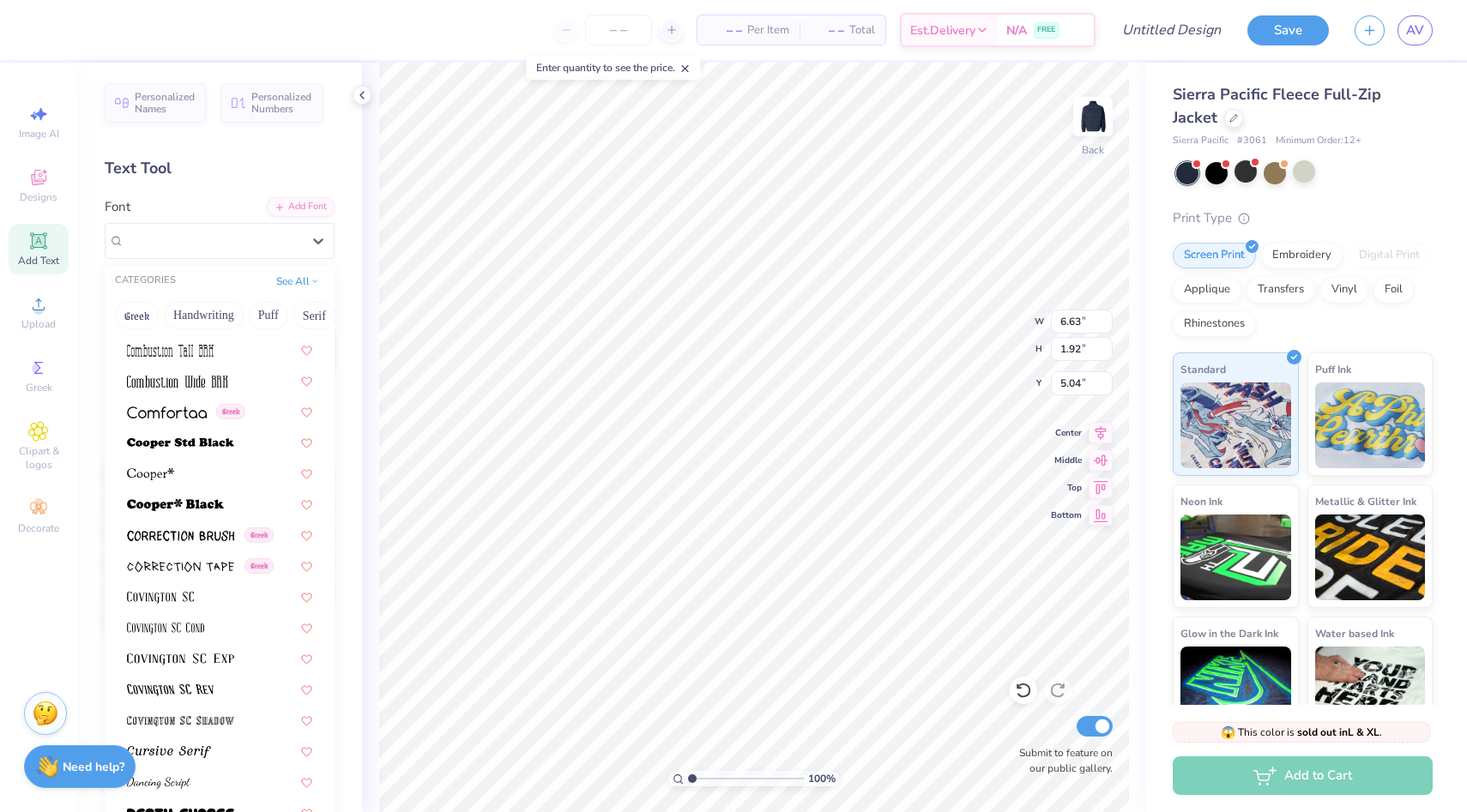 scroll, scrollTop: 2716, scrollLeft: 0, axis: vertical 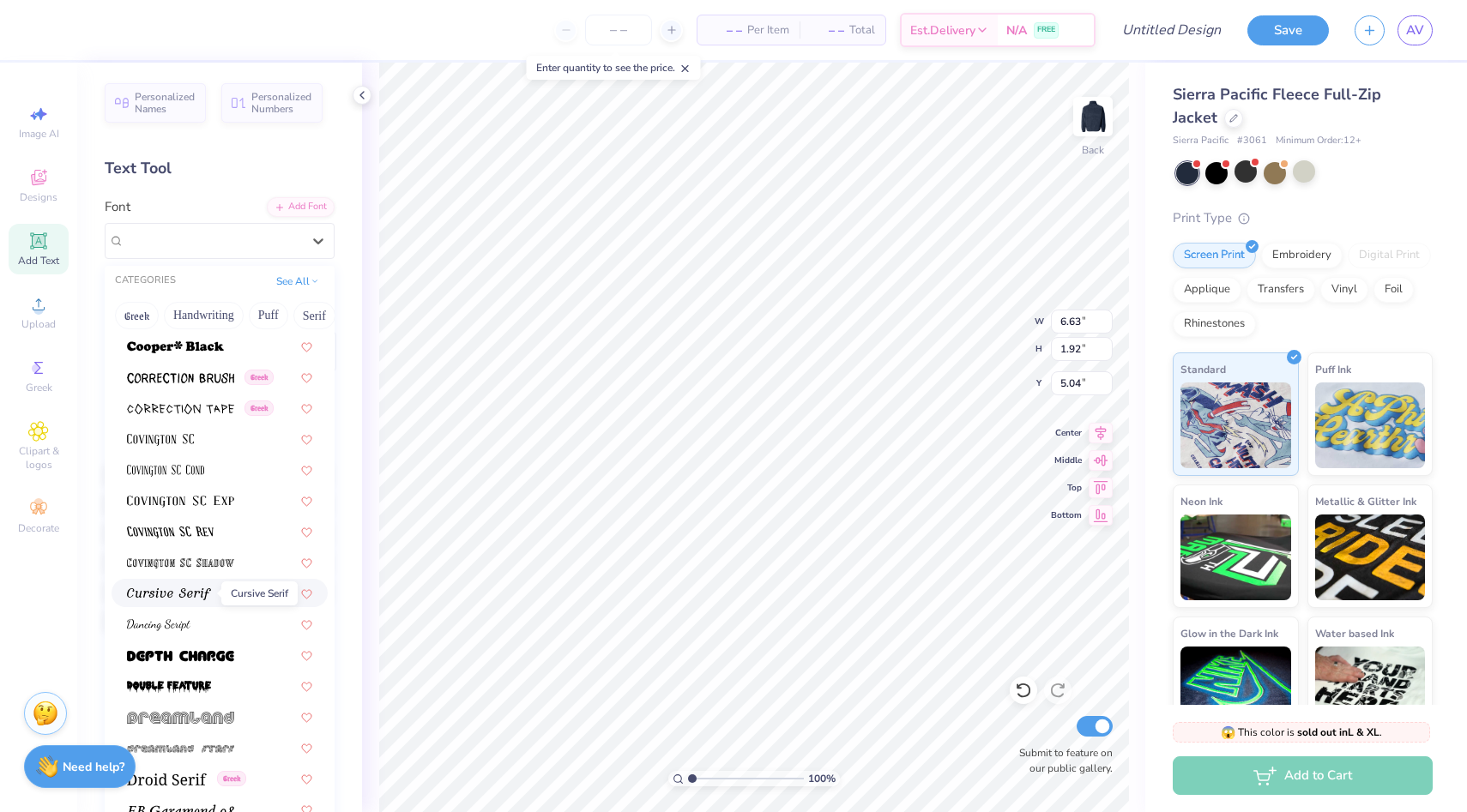 click at bounding box center [169, 594] 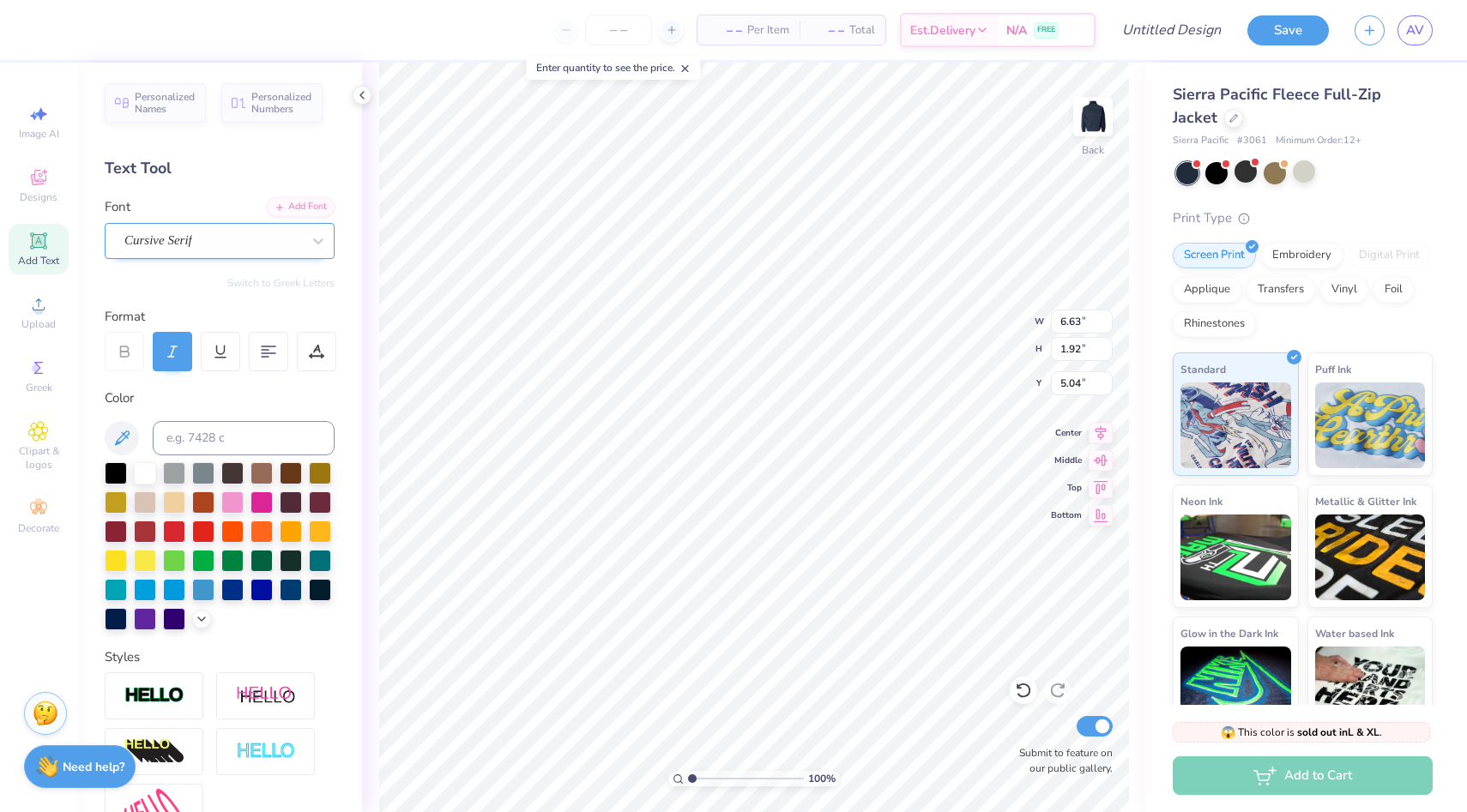 click on "Cursive Serif" at bounding box center [213, 240] 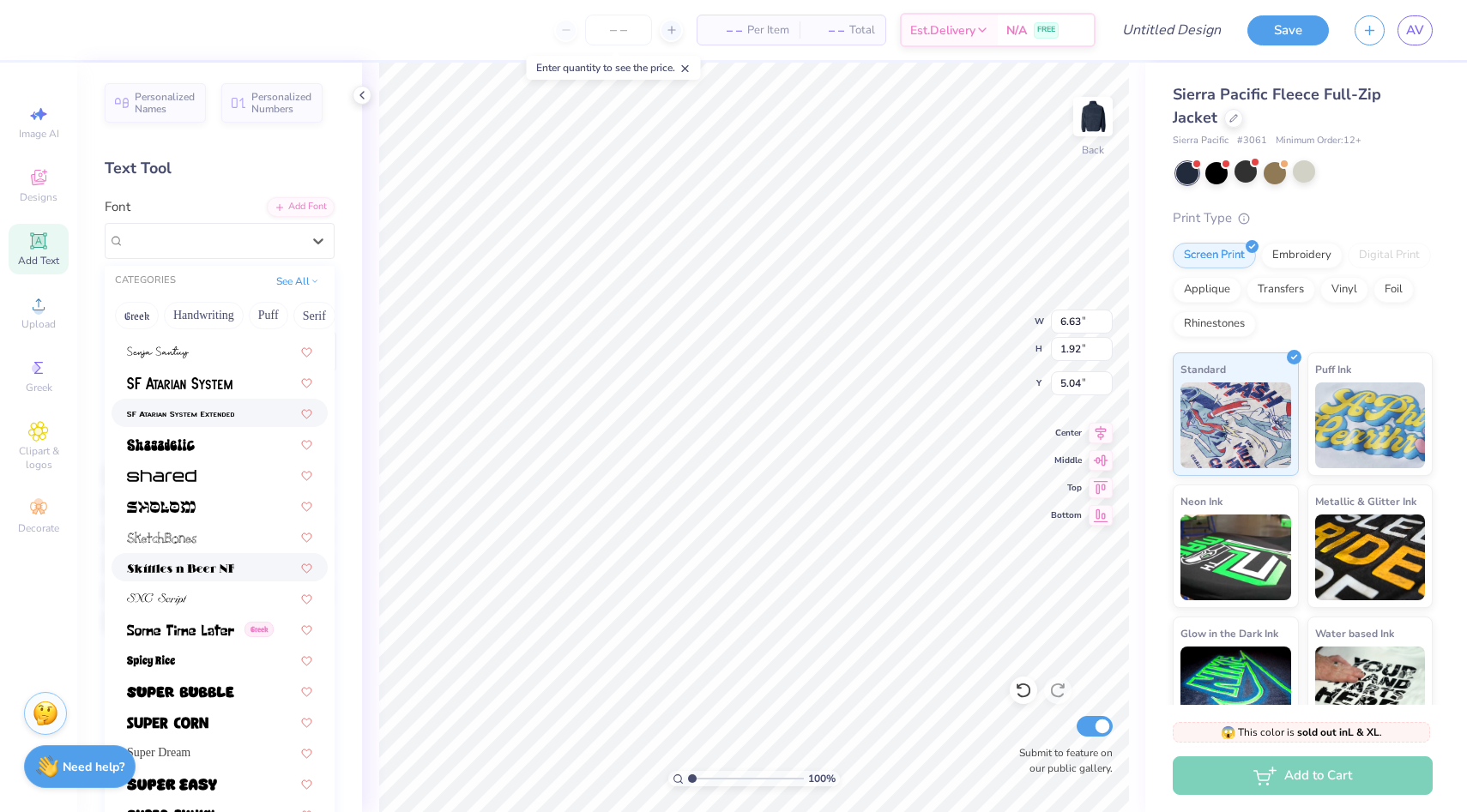 scroll, scrollTop: 8303, scrollLeft: 0, axis: vertical 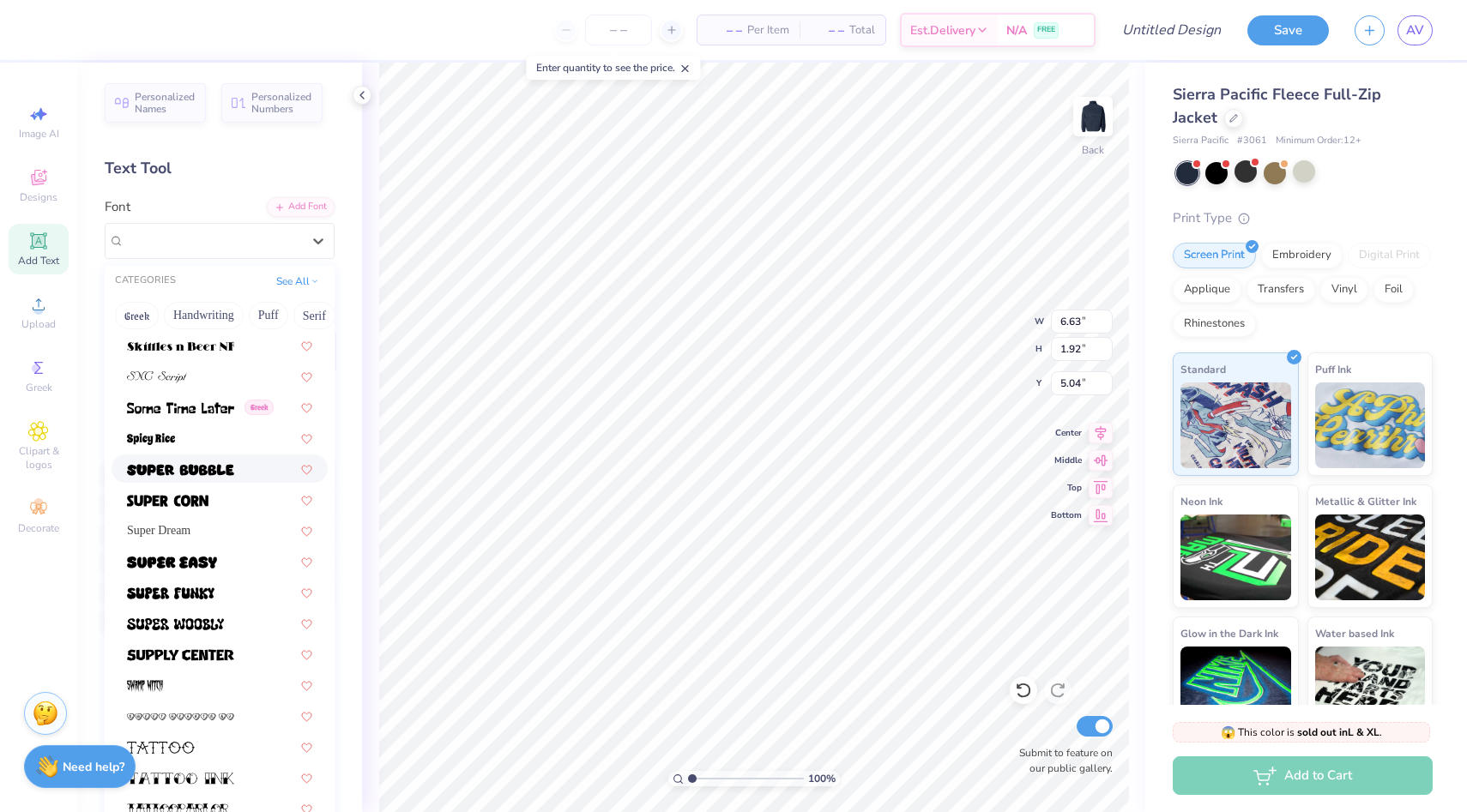click at bounding box center [180, 468] 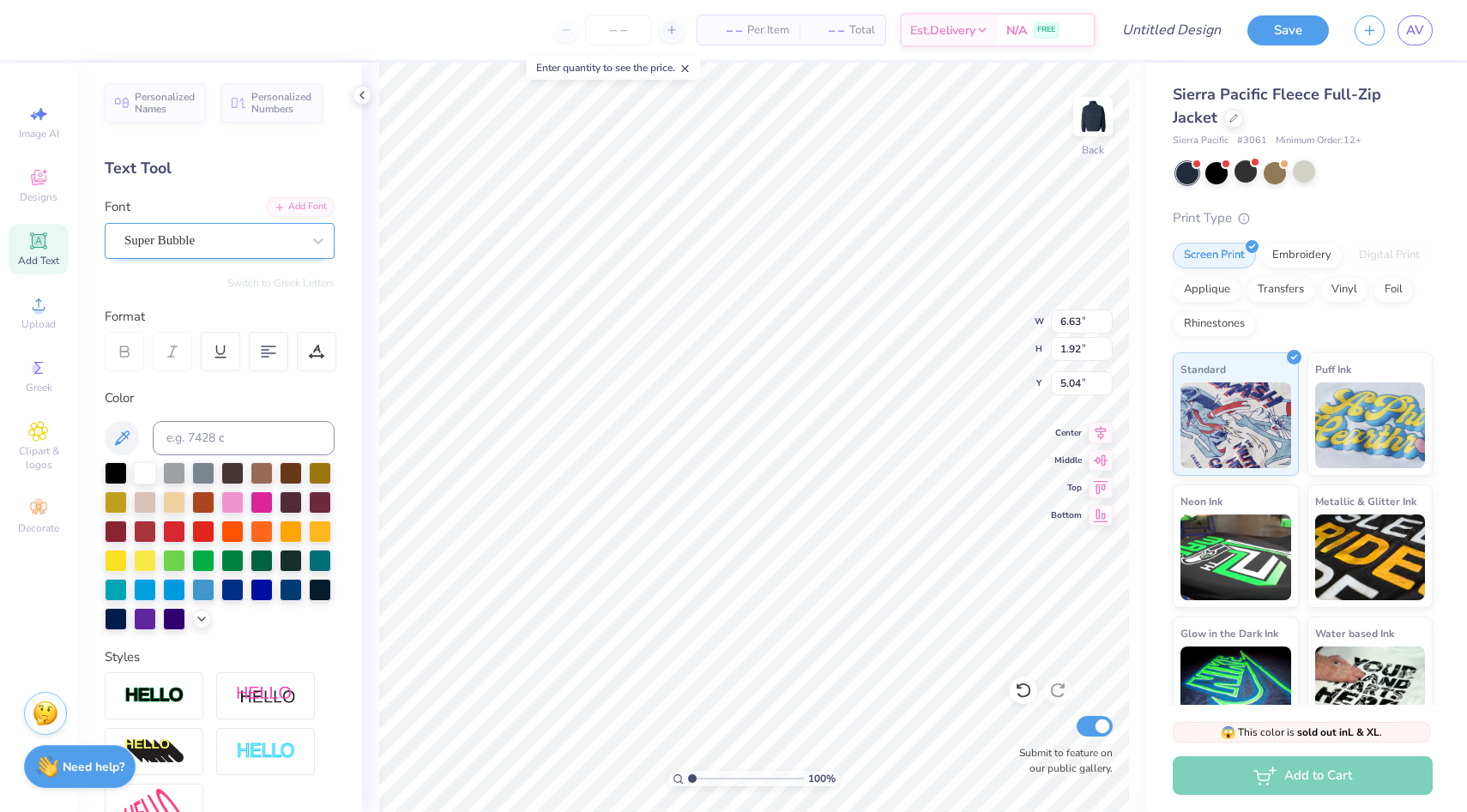 click on "Super Bubble" at bounding box center [213, 240] 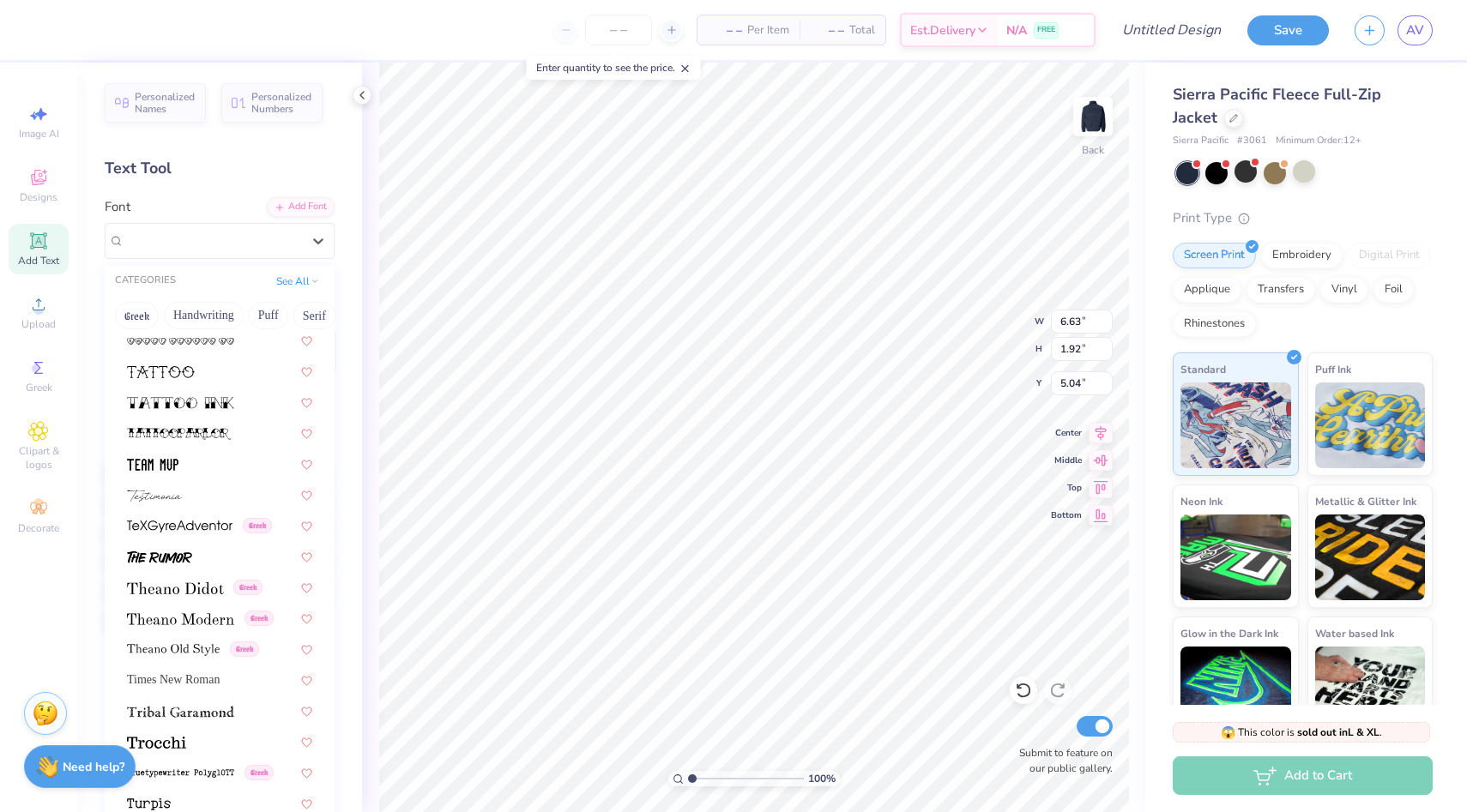 scroll, scrollTop: 9187, scrollLeft: 0, axis: vertical 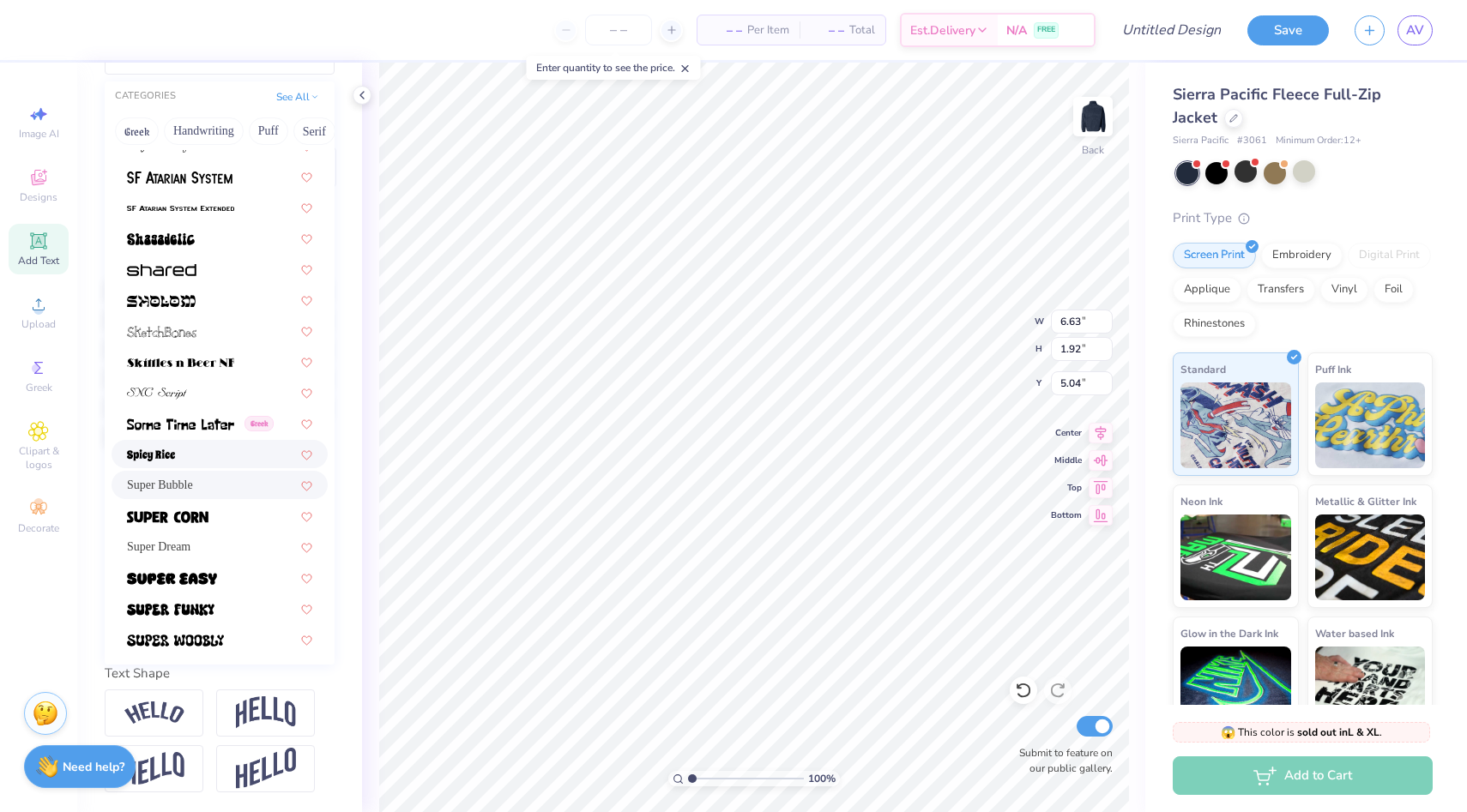 click at bounding box center [220, 454] 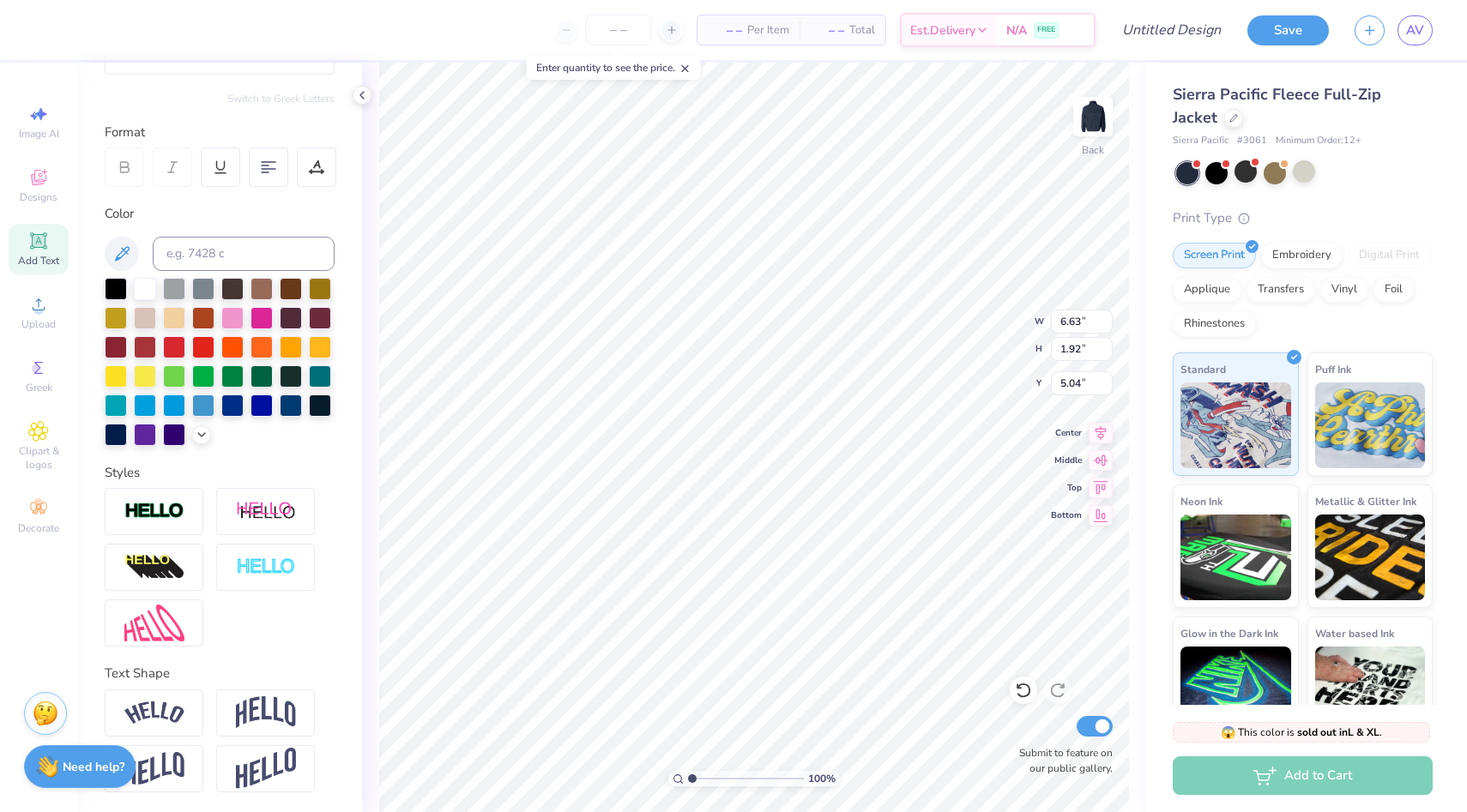 scroll, scrollTop: 0, scrollLeft: 0, axis: both 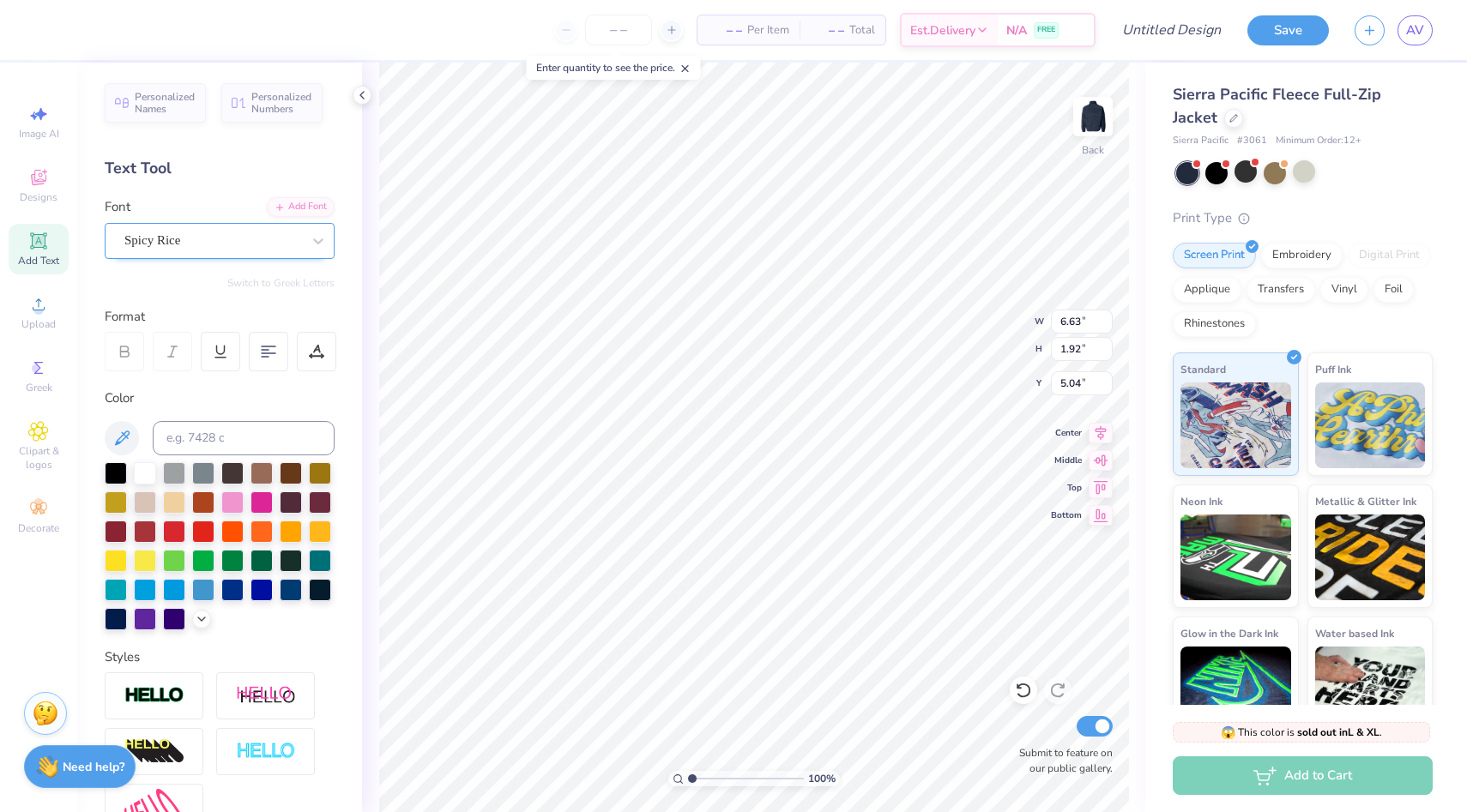 click at bounding box center (213, 240) 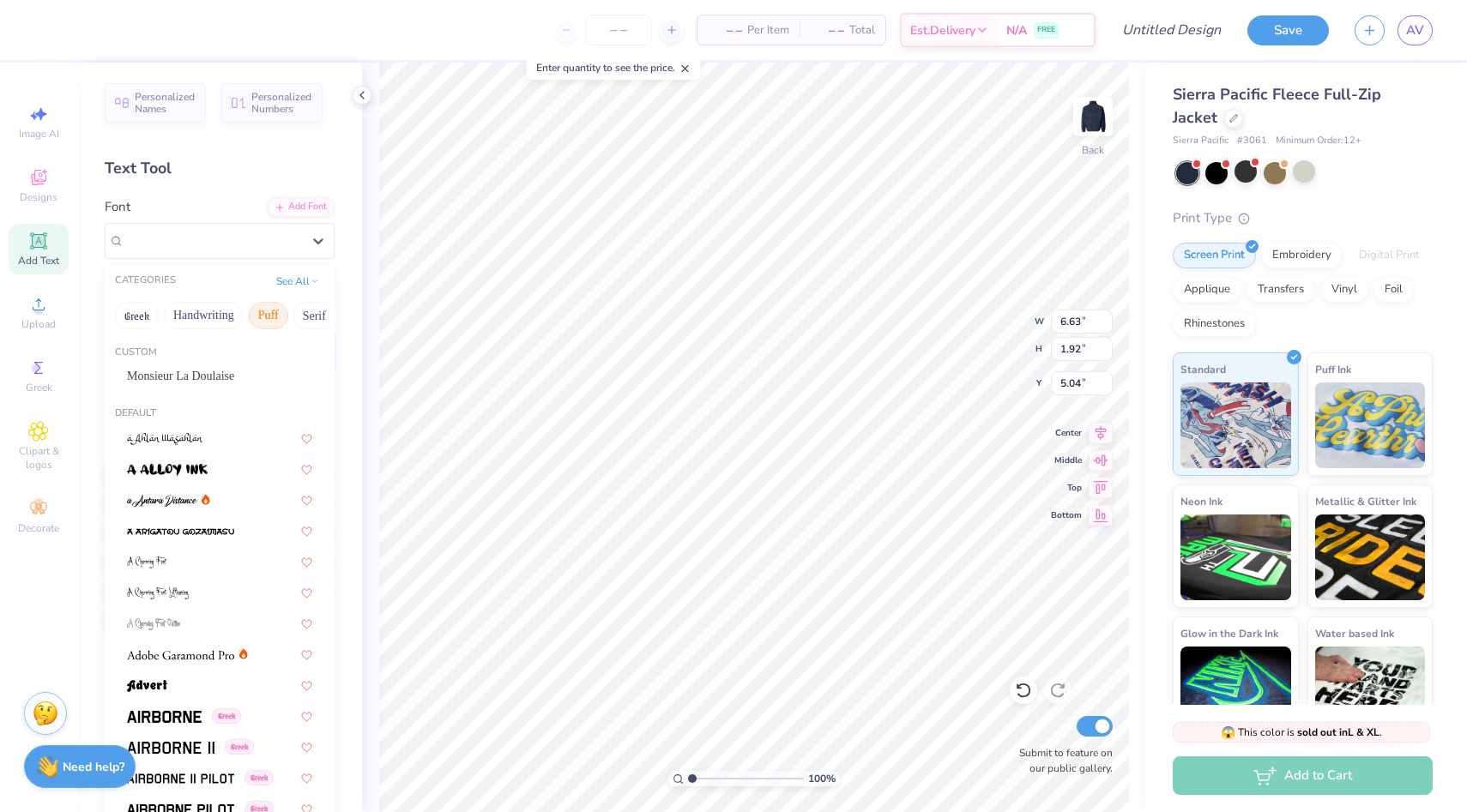 click on "Puff" at bounding box center [269, 316] 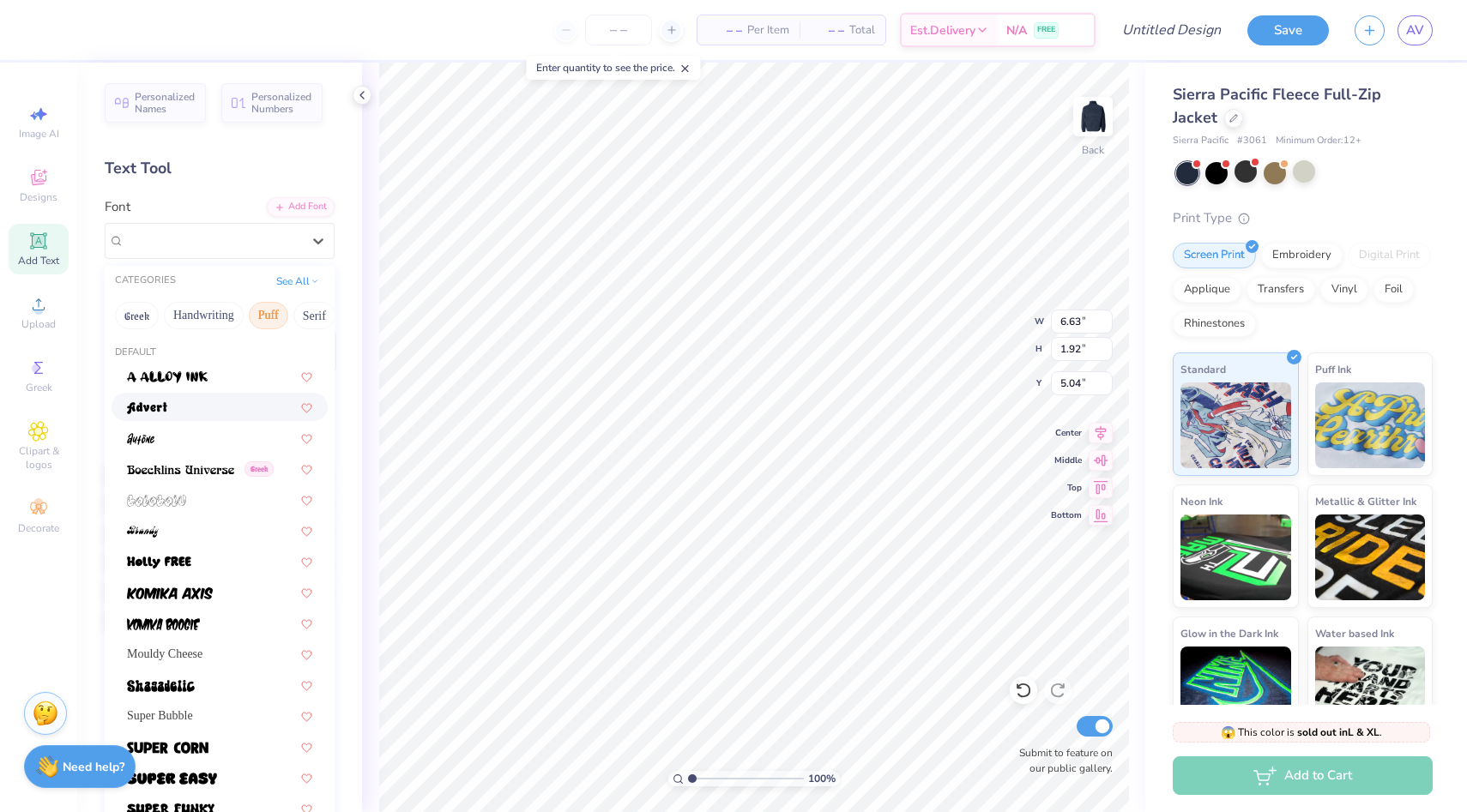 click at bounding box center (220, 406) 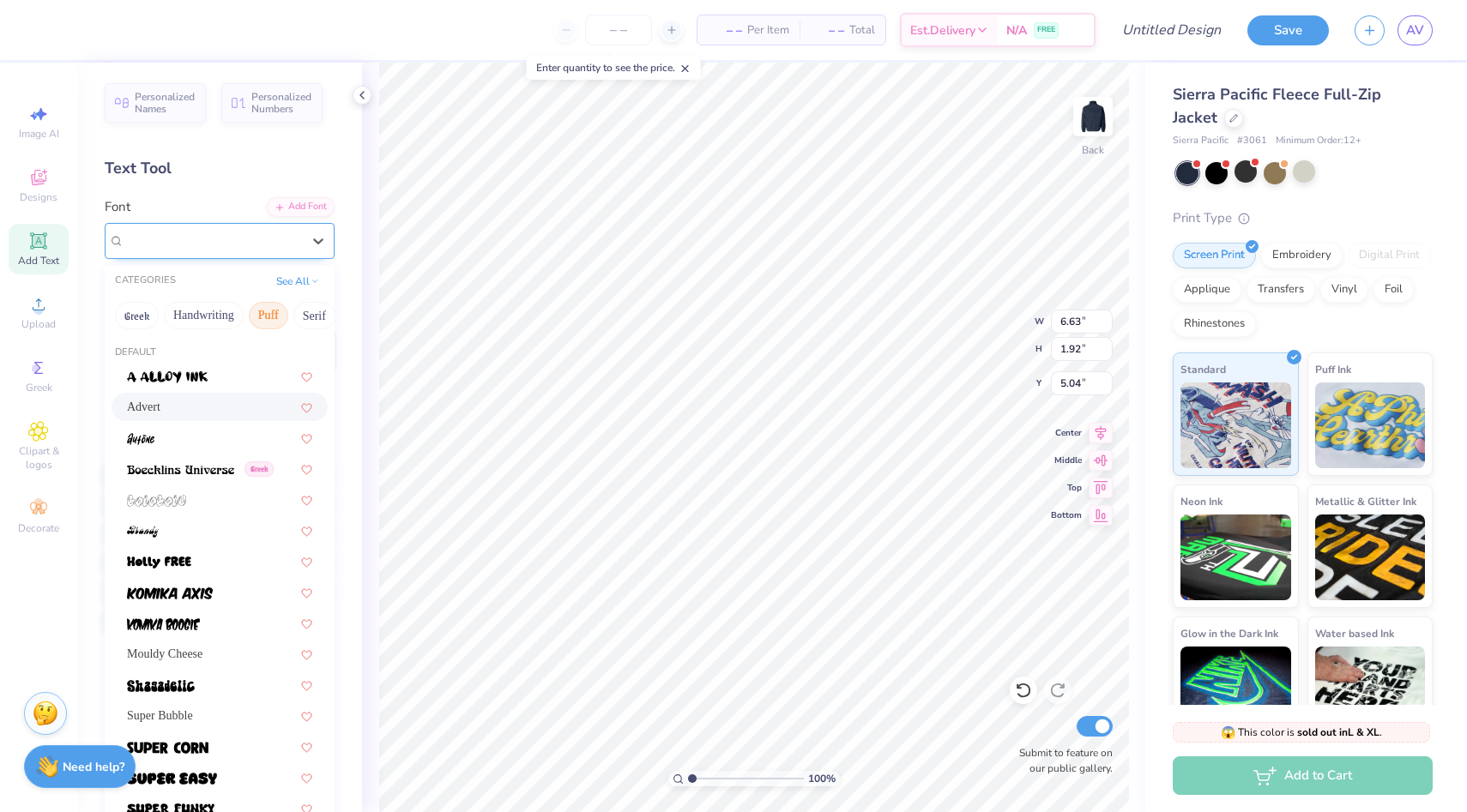 click on "Advert" at bounding box center (213, 240) 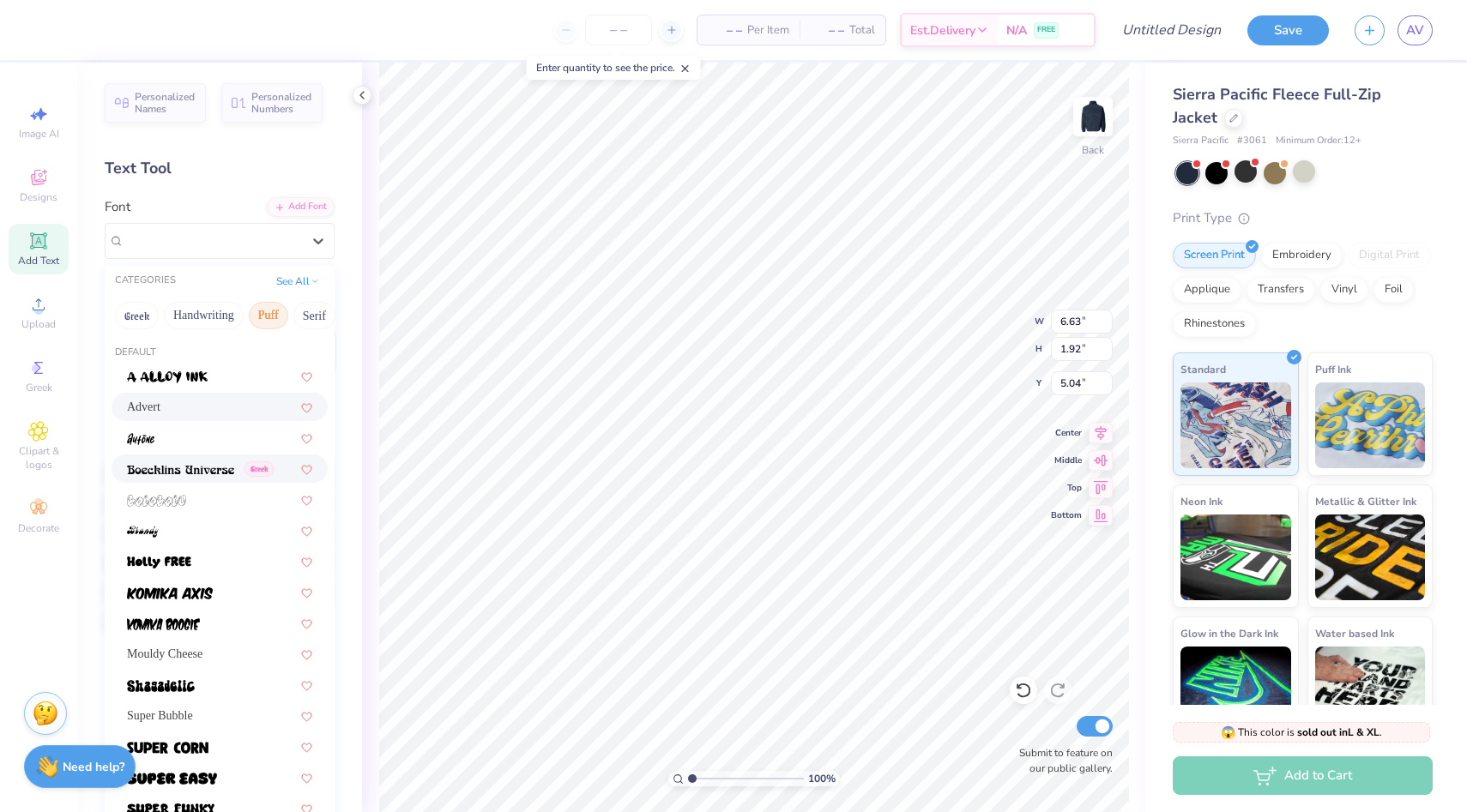 scroll, scrollTop: 105, scrollLeft: 0, axis: vertical 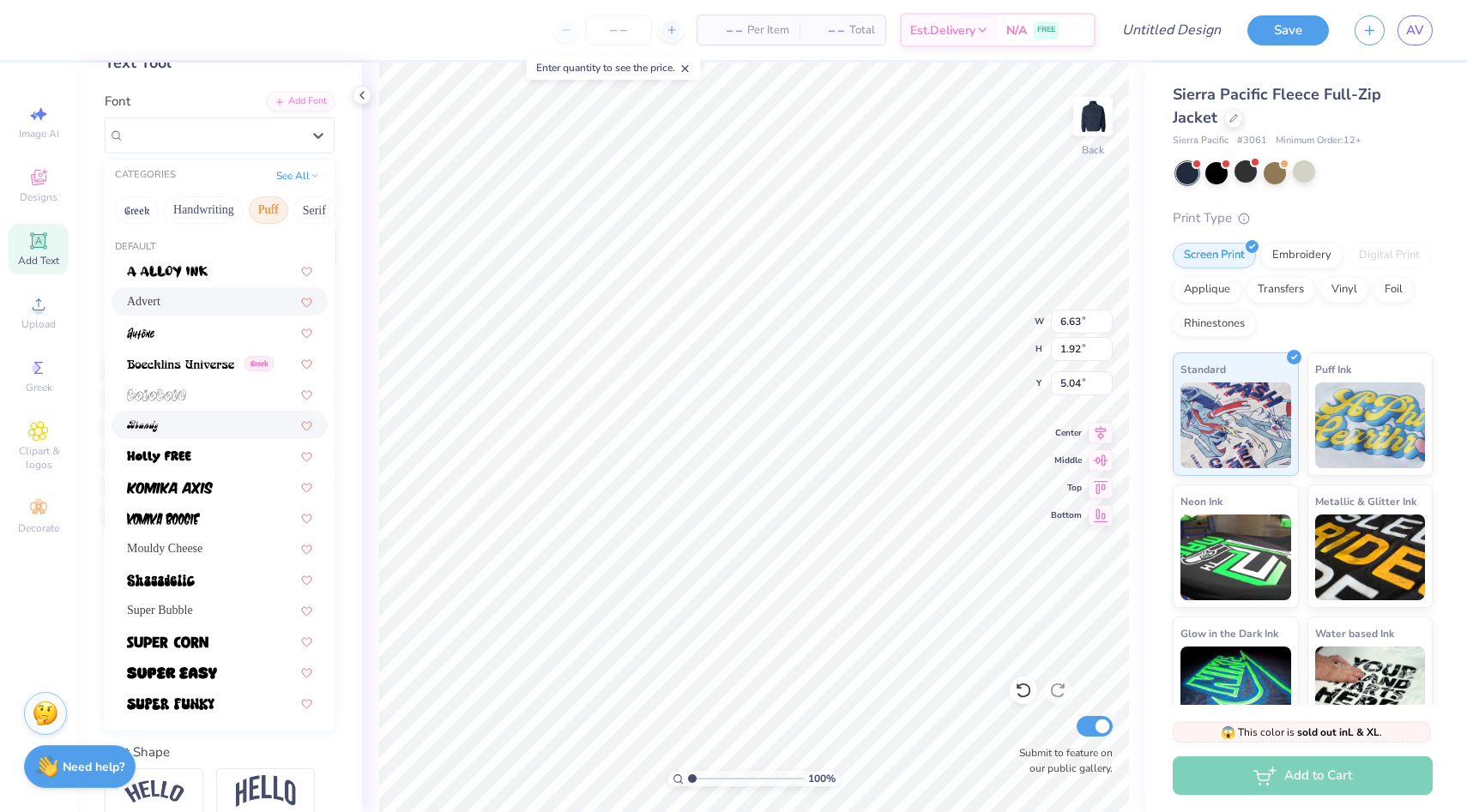 click at bounding box center [220, 424] 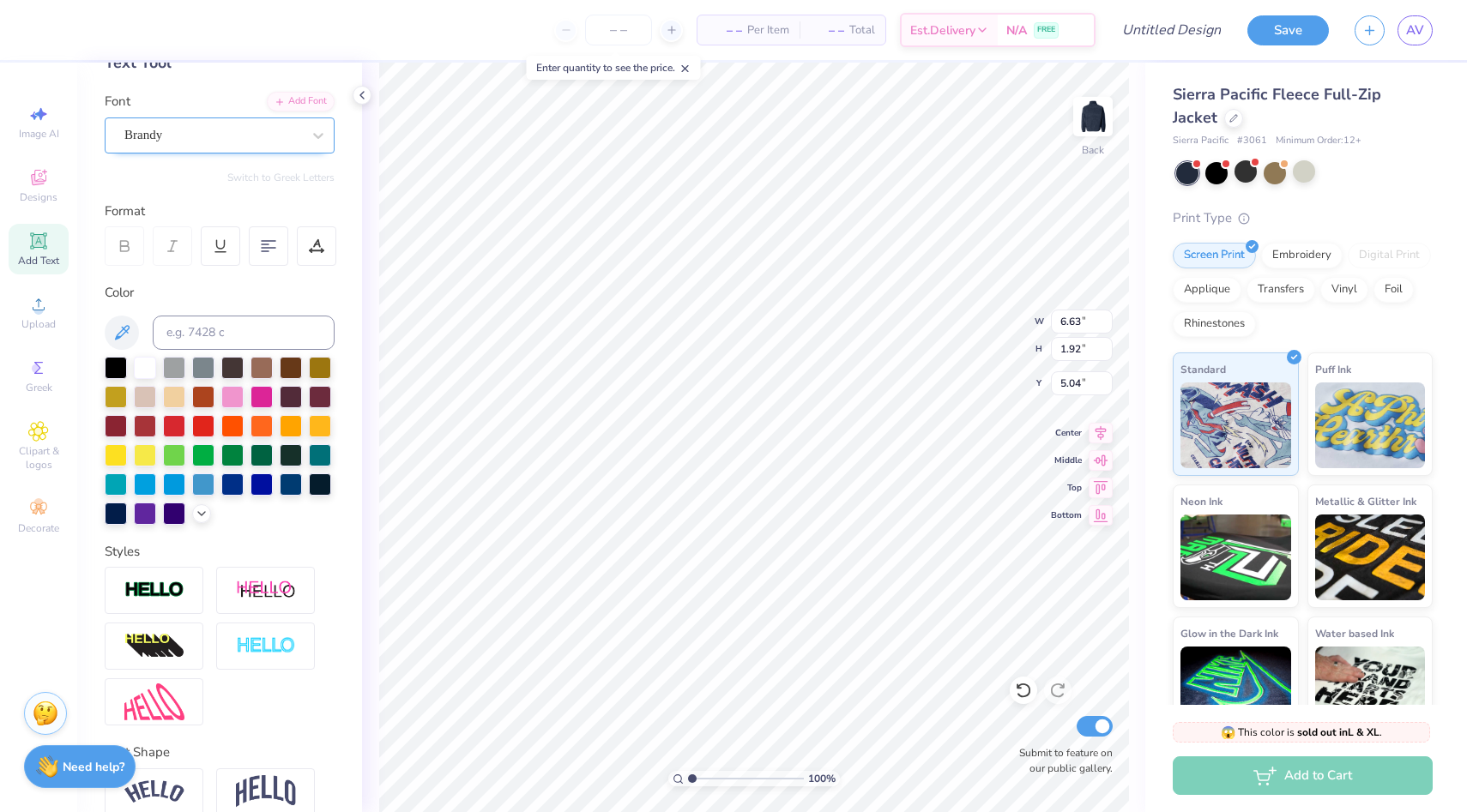 click on "Brandy" at bounding box center (213, 135) 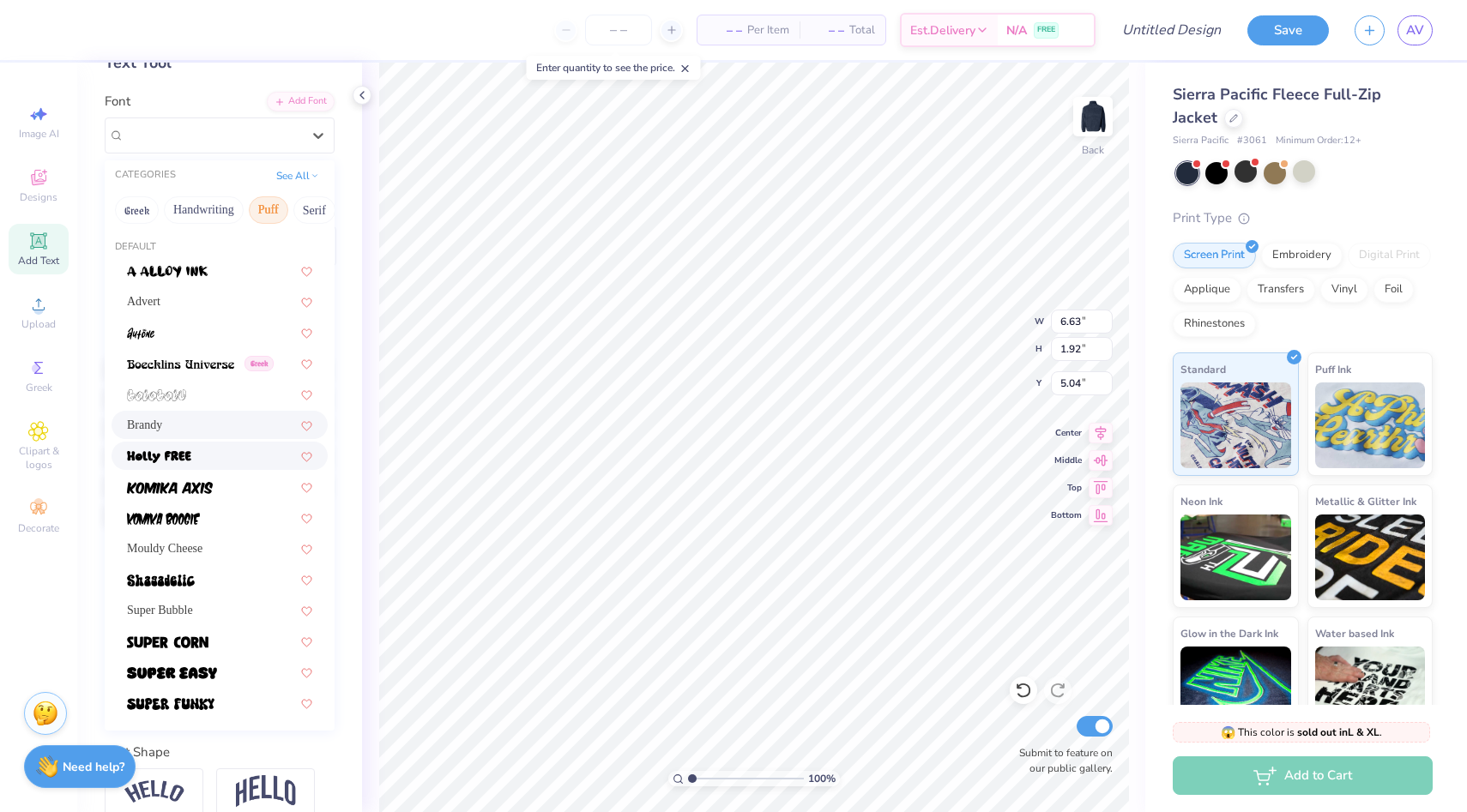 click at bounding box center [220, 455] 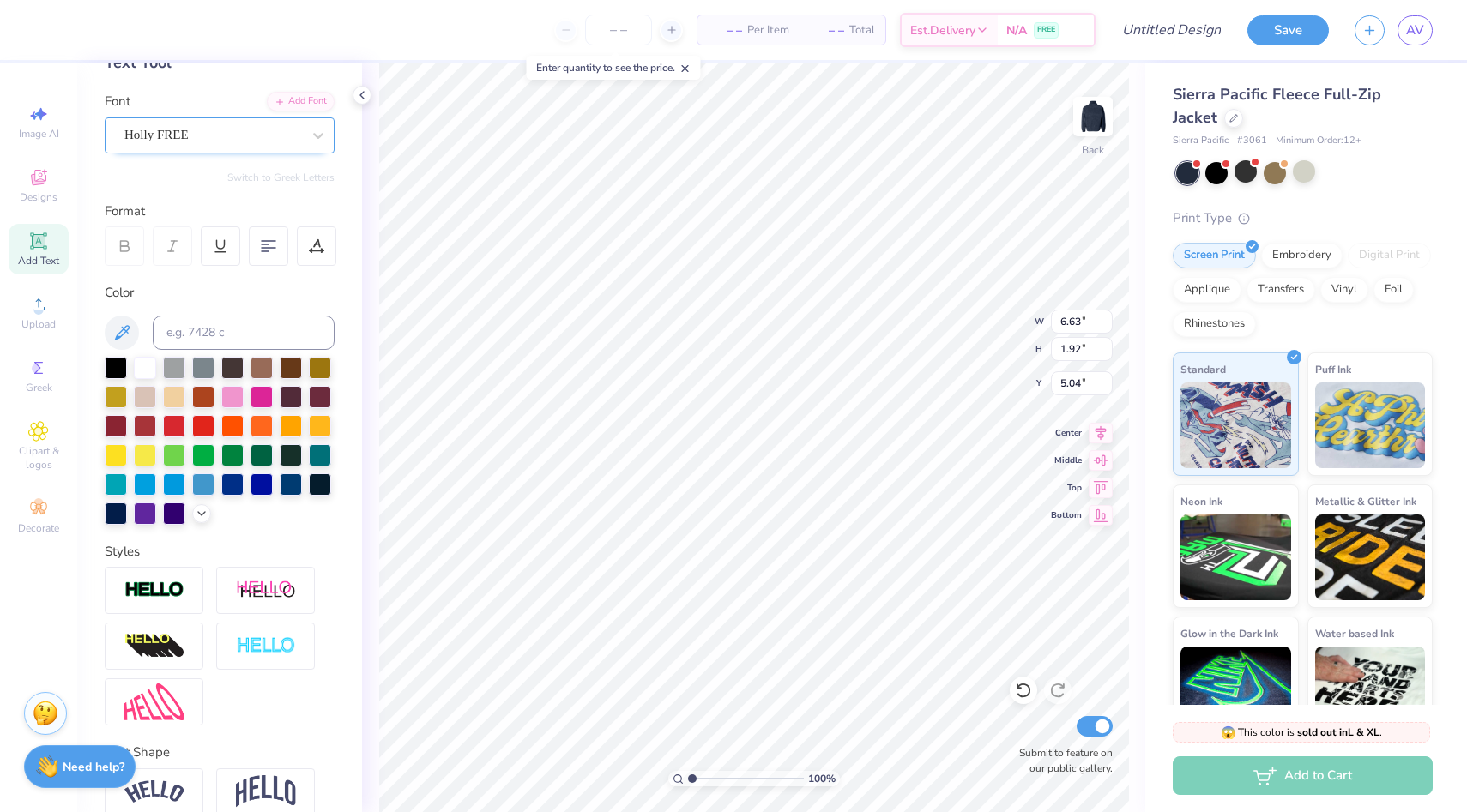 click on "Holly FREE" at bounding box center [213, 135] 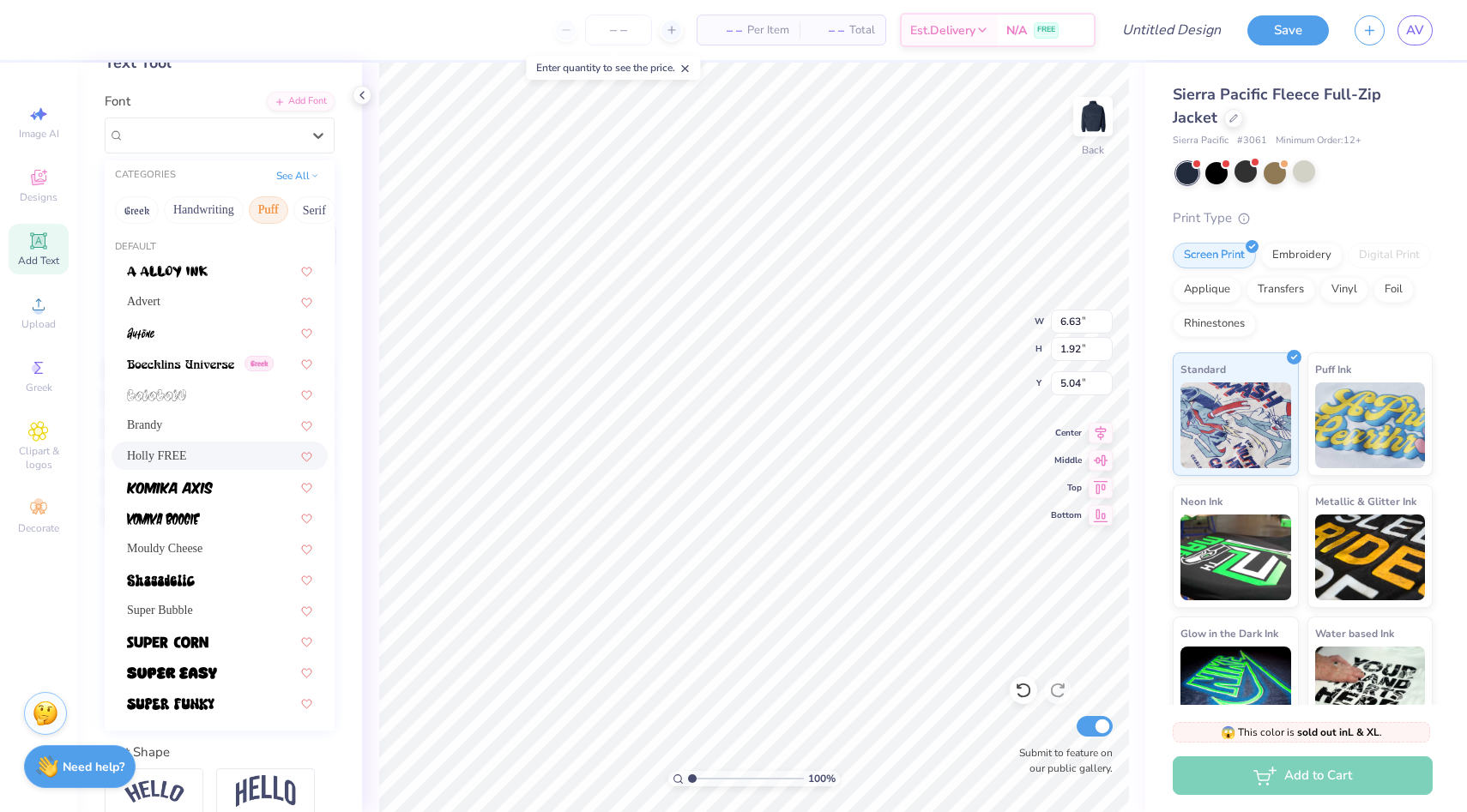 scroll, scrollTop: 184, scrollLeft: 0, axis: vertical 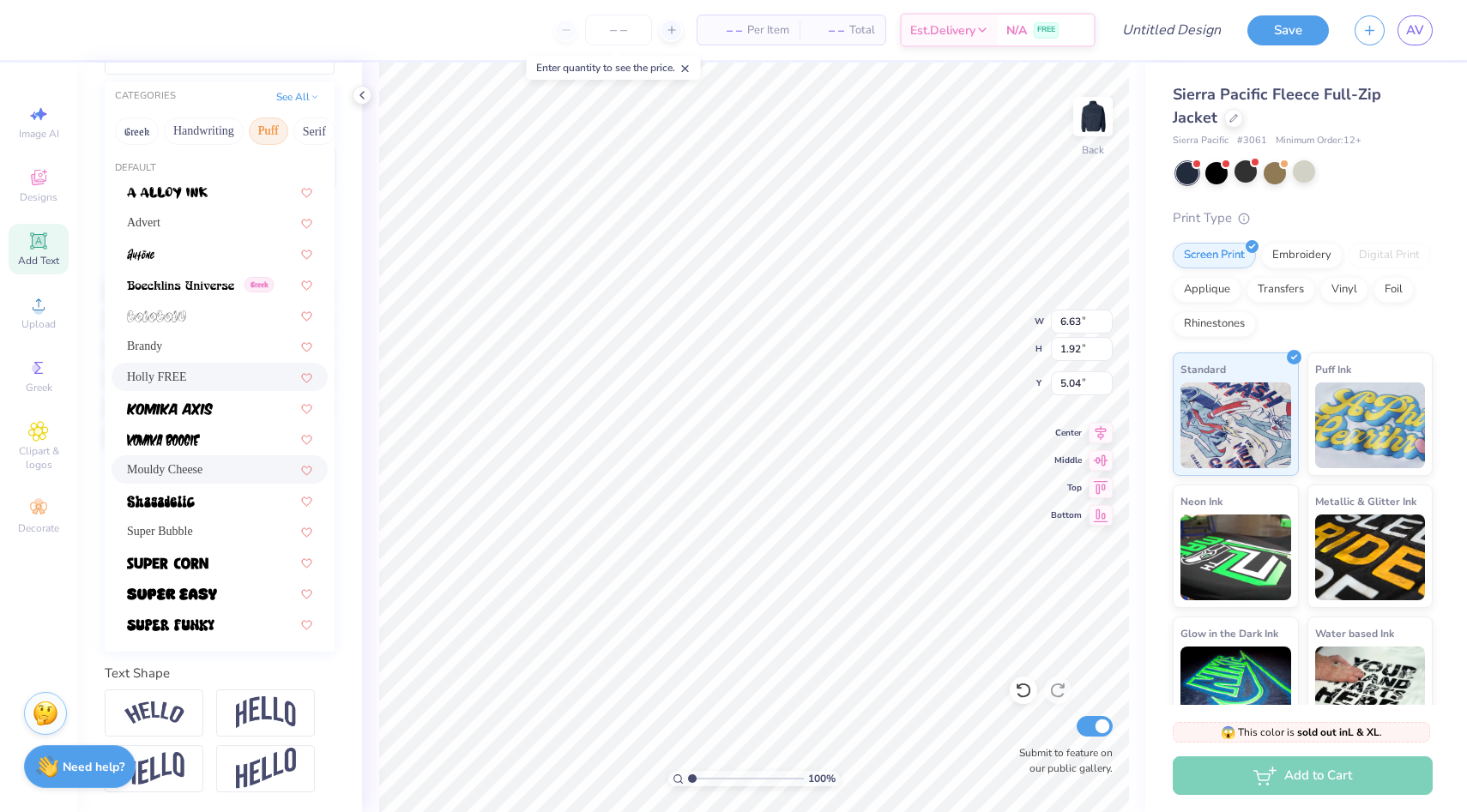 click on "Mouldy Cheese" at bounding box center [220, 469] 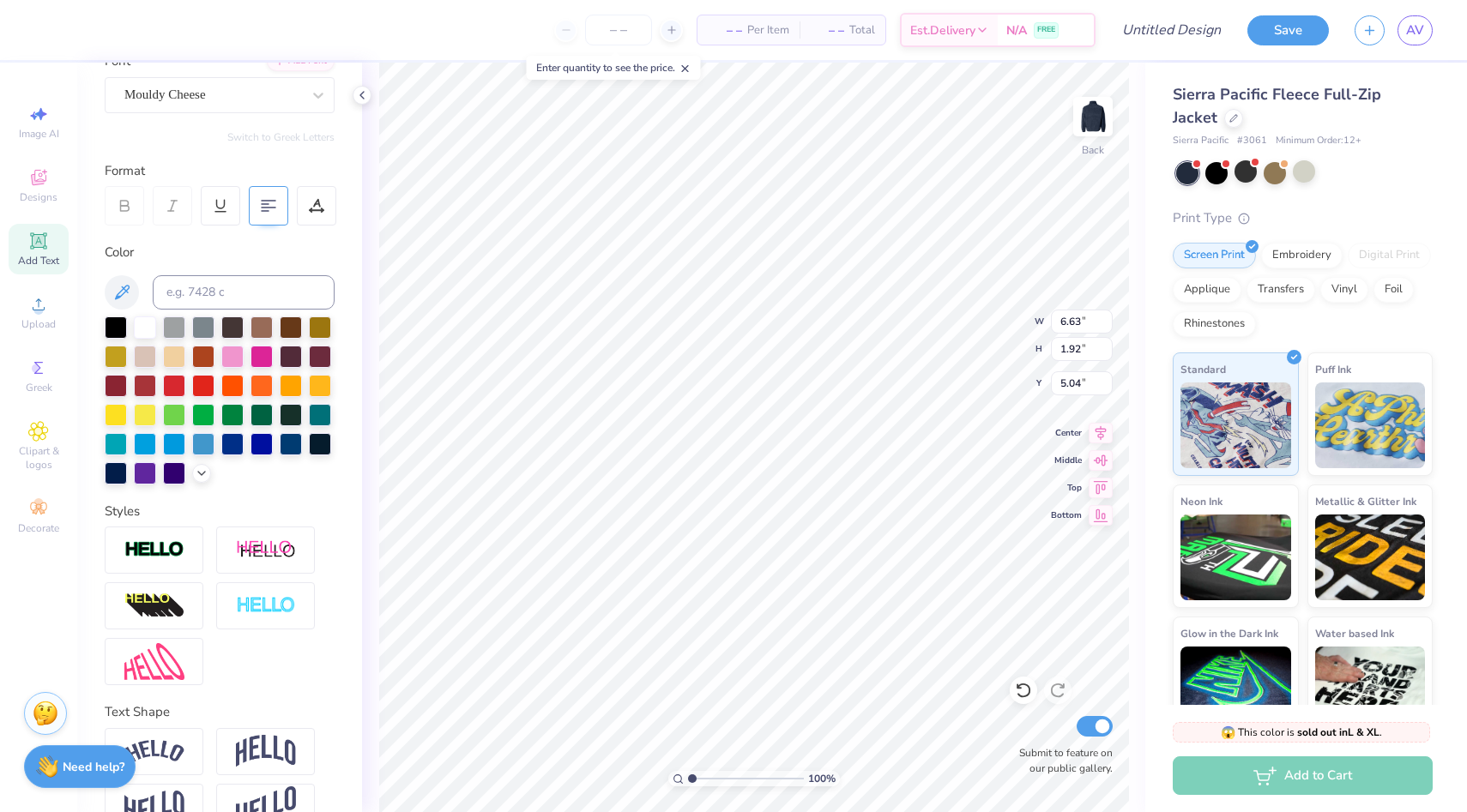 scroll, scrollTop: 87, scrollLeft: 0, axis: vertical 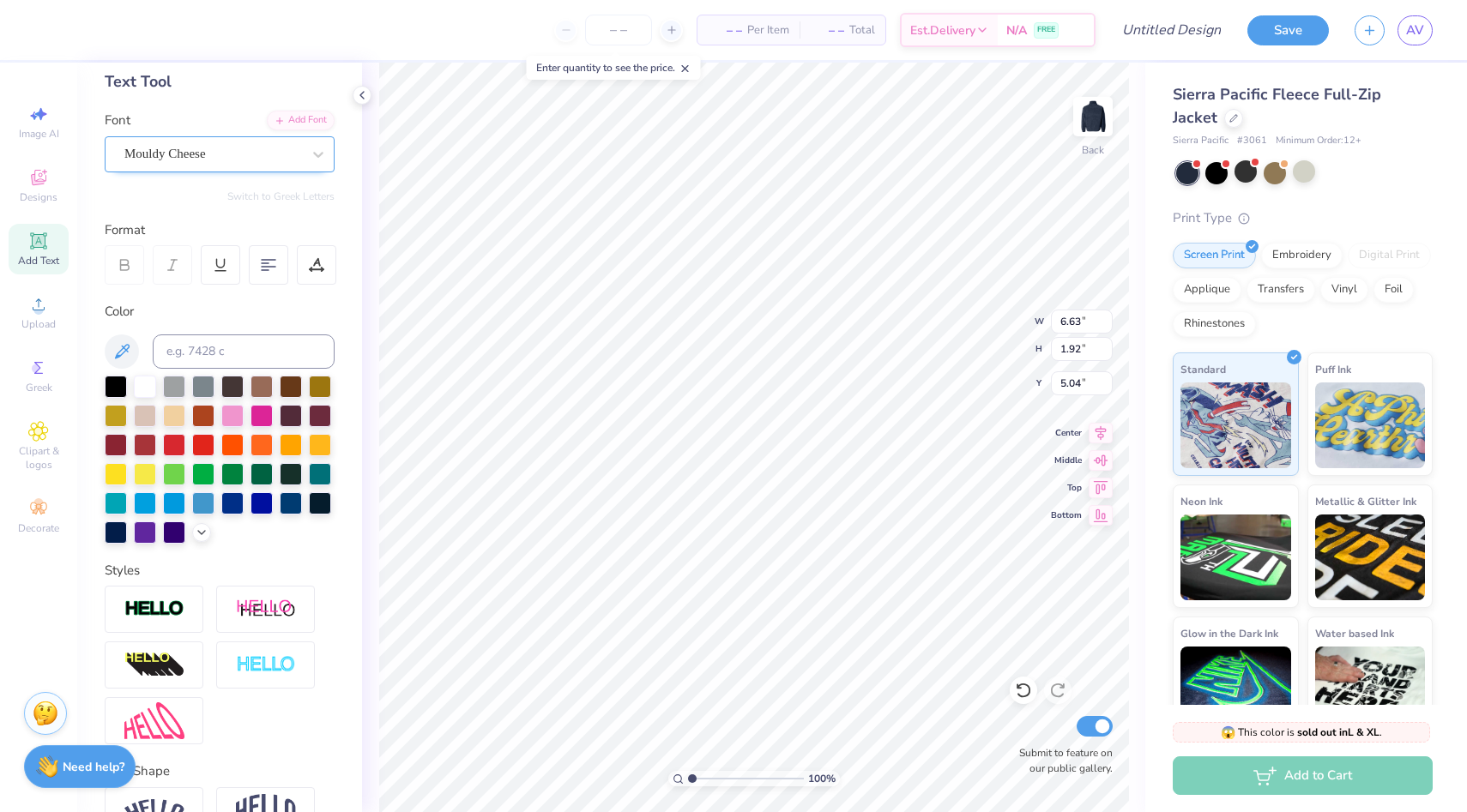 click on "Mouldy Cheese" at bounding box center [213, 153] 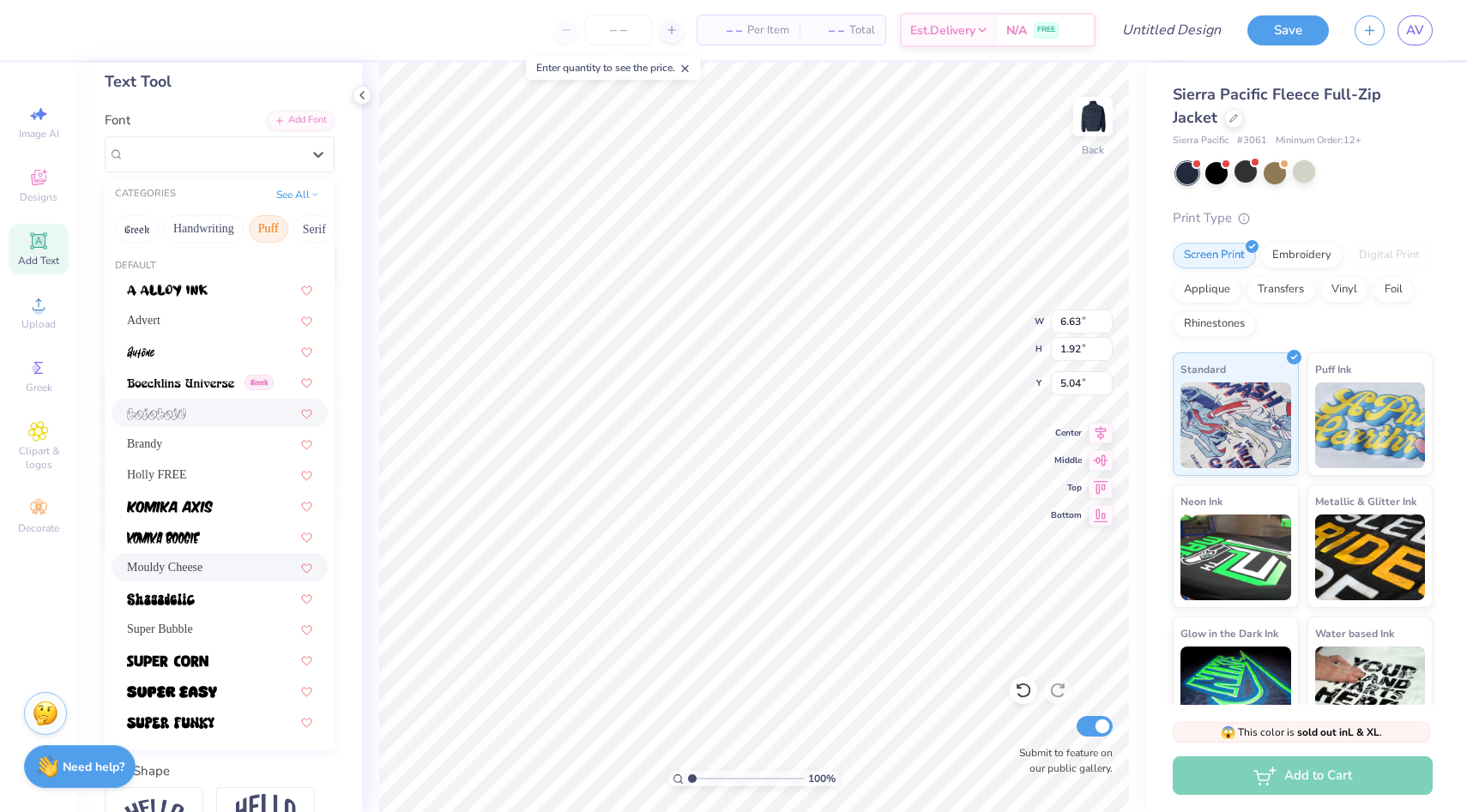 scroll, scrollTop: 184, scrollLeft: 0, axis: vertical 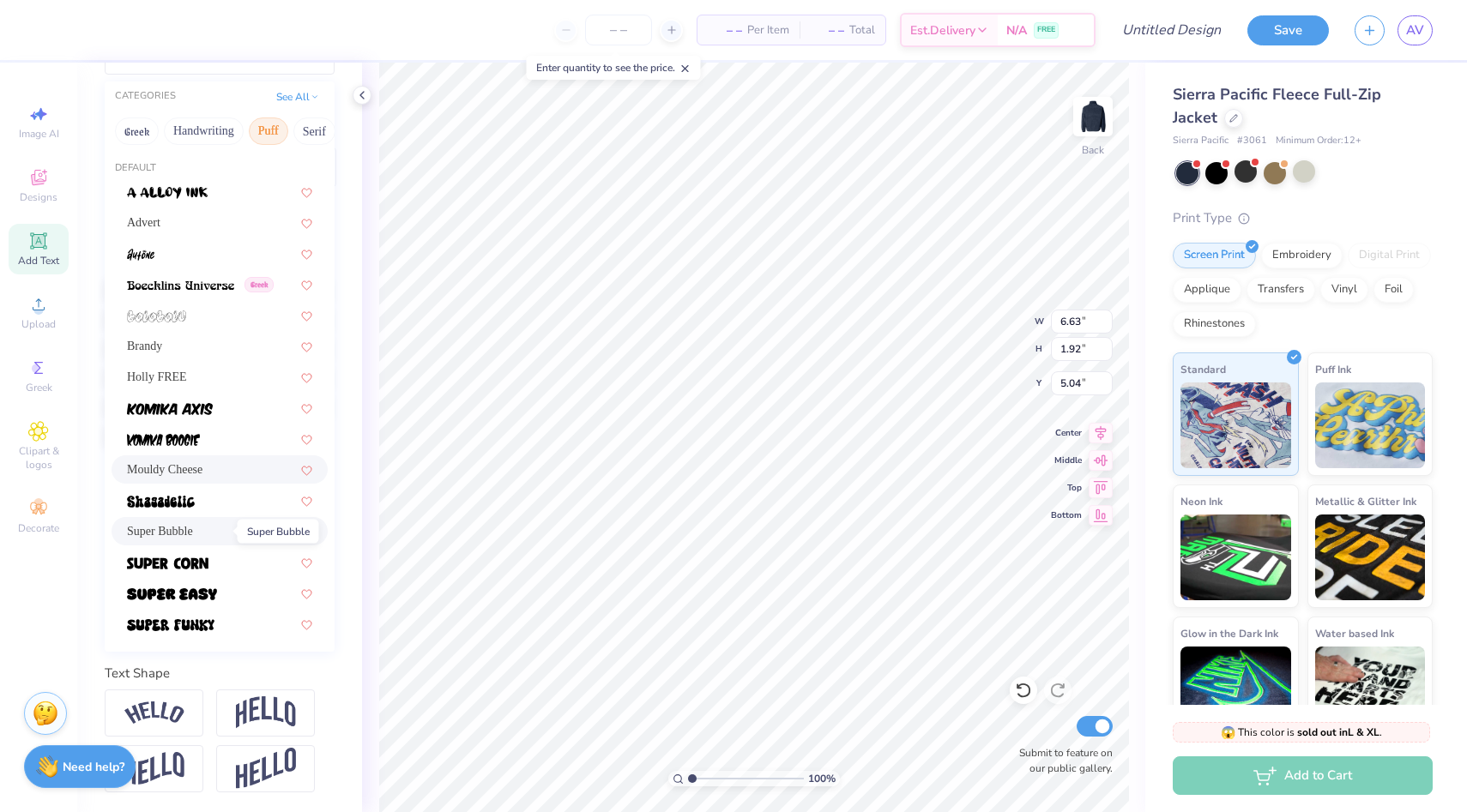 click on "Super Bubble" at bounding box center (160, 531) 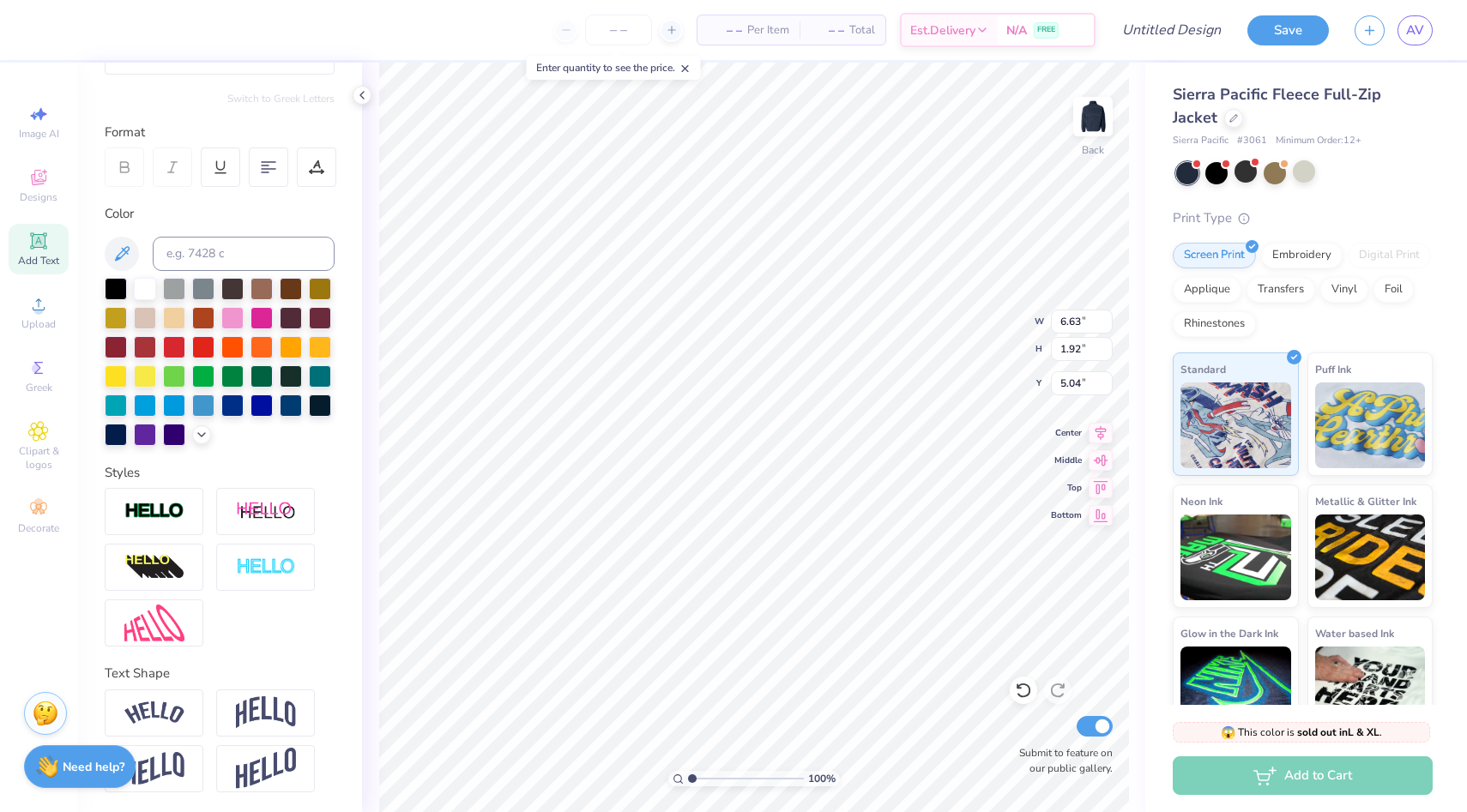 scroll, scrollTop: 76, scrollLeft: 0, axis: vertical 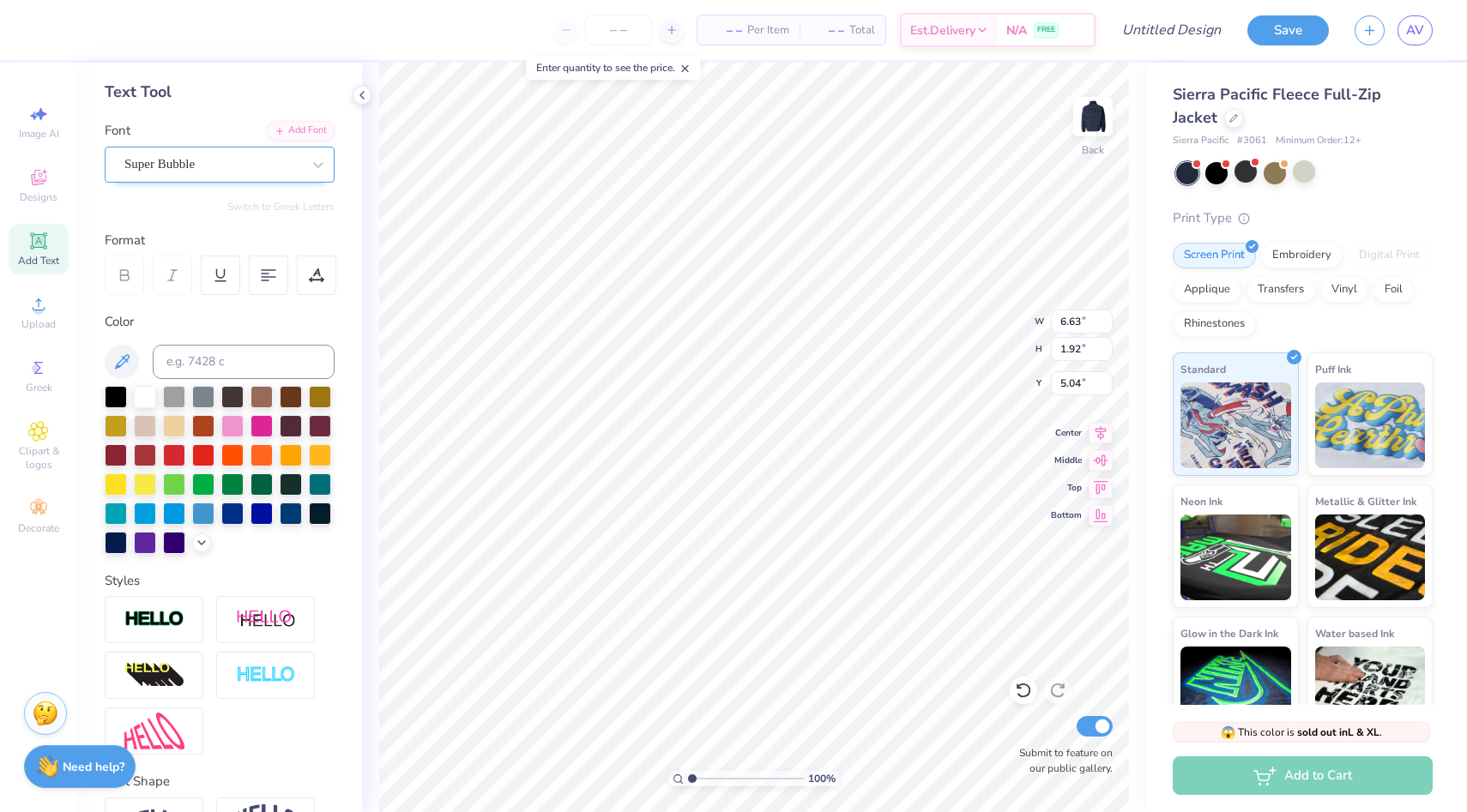 click on "Super Bubble" at bounding box center (213, 164) 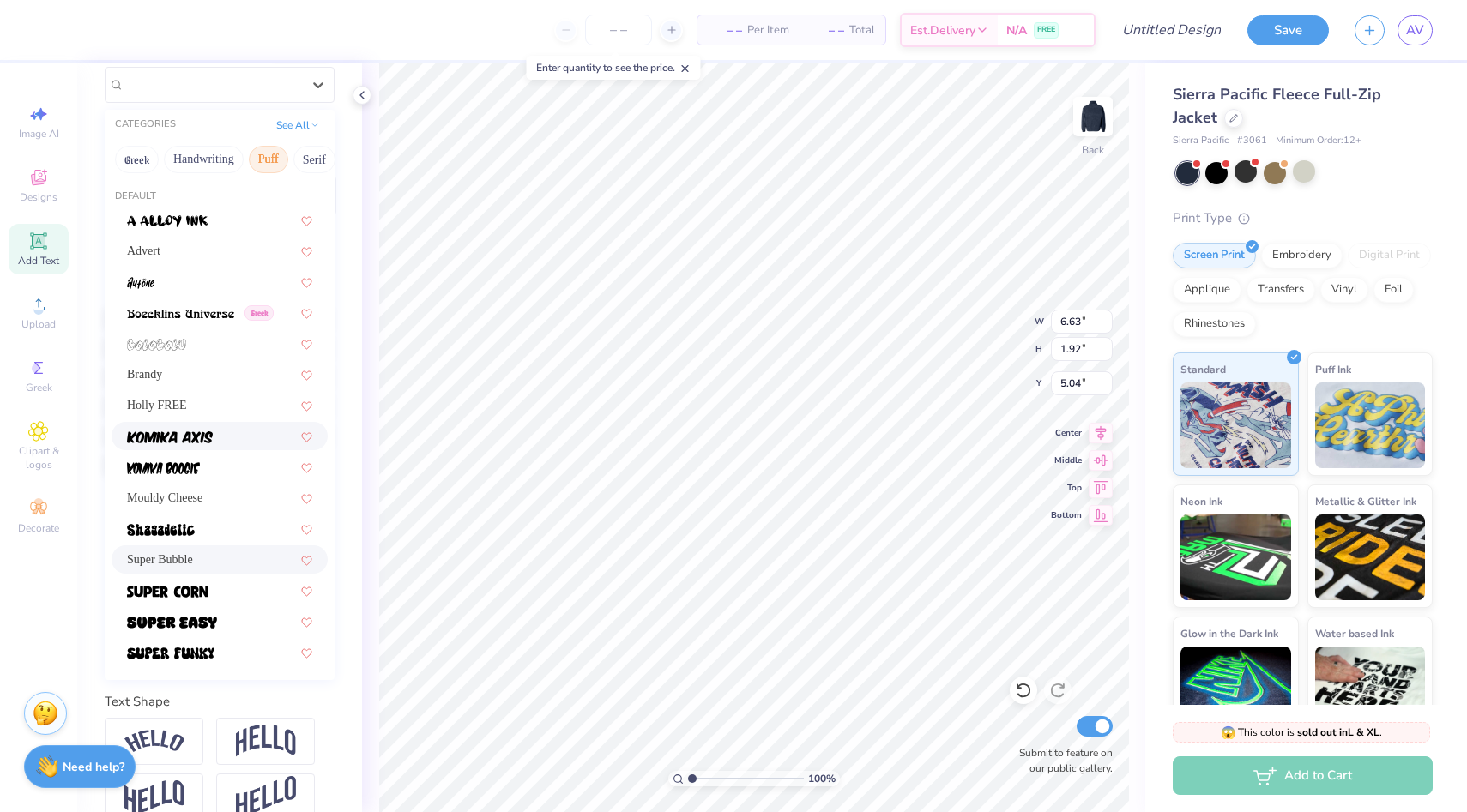 scroll, scrollTop: 94, scrollLeft: 0, axis: vertical 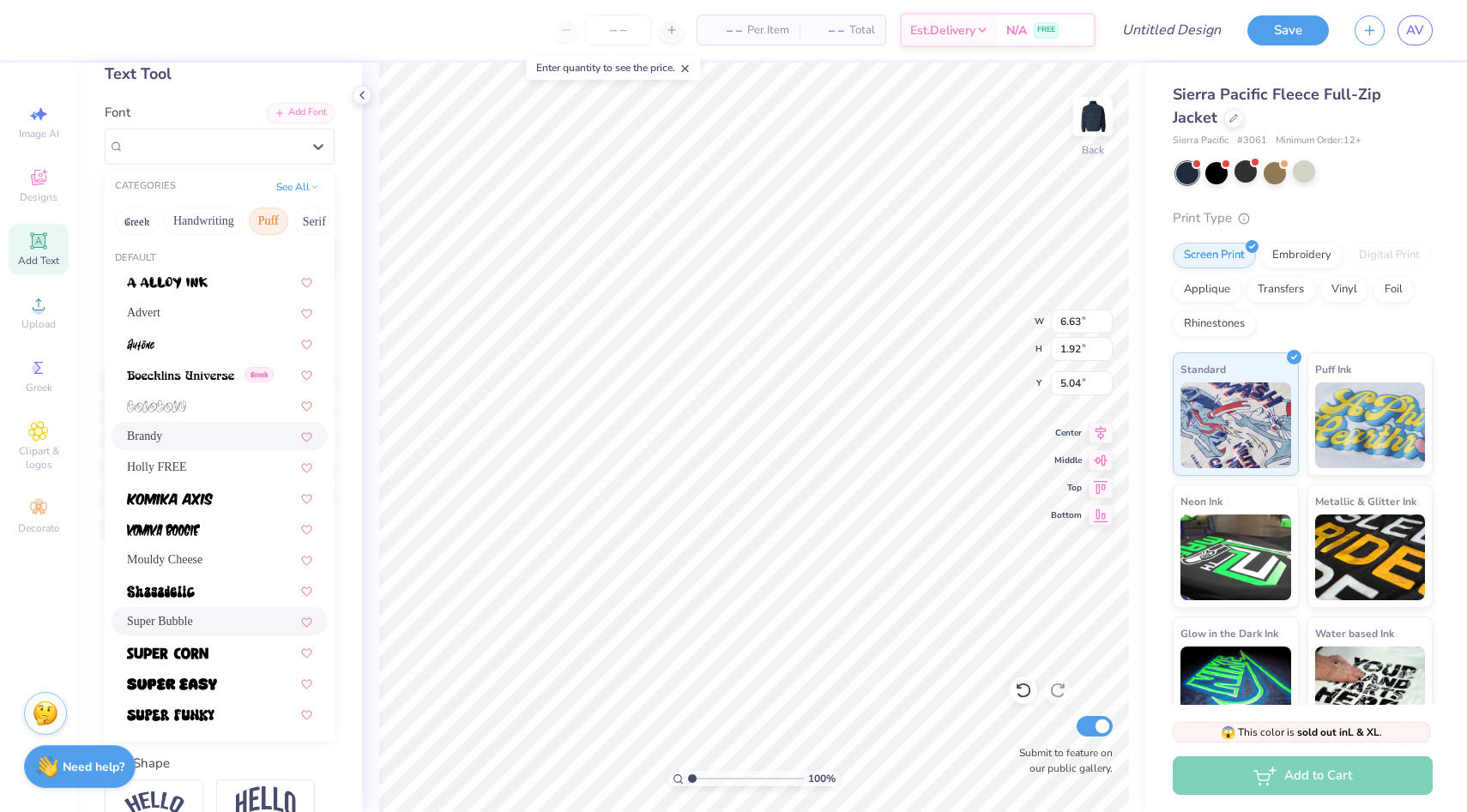 click on "Brandy" at bounding box center (220, 436) 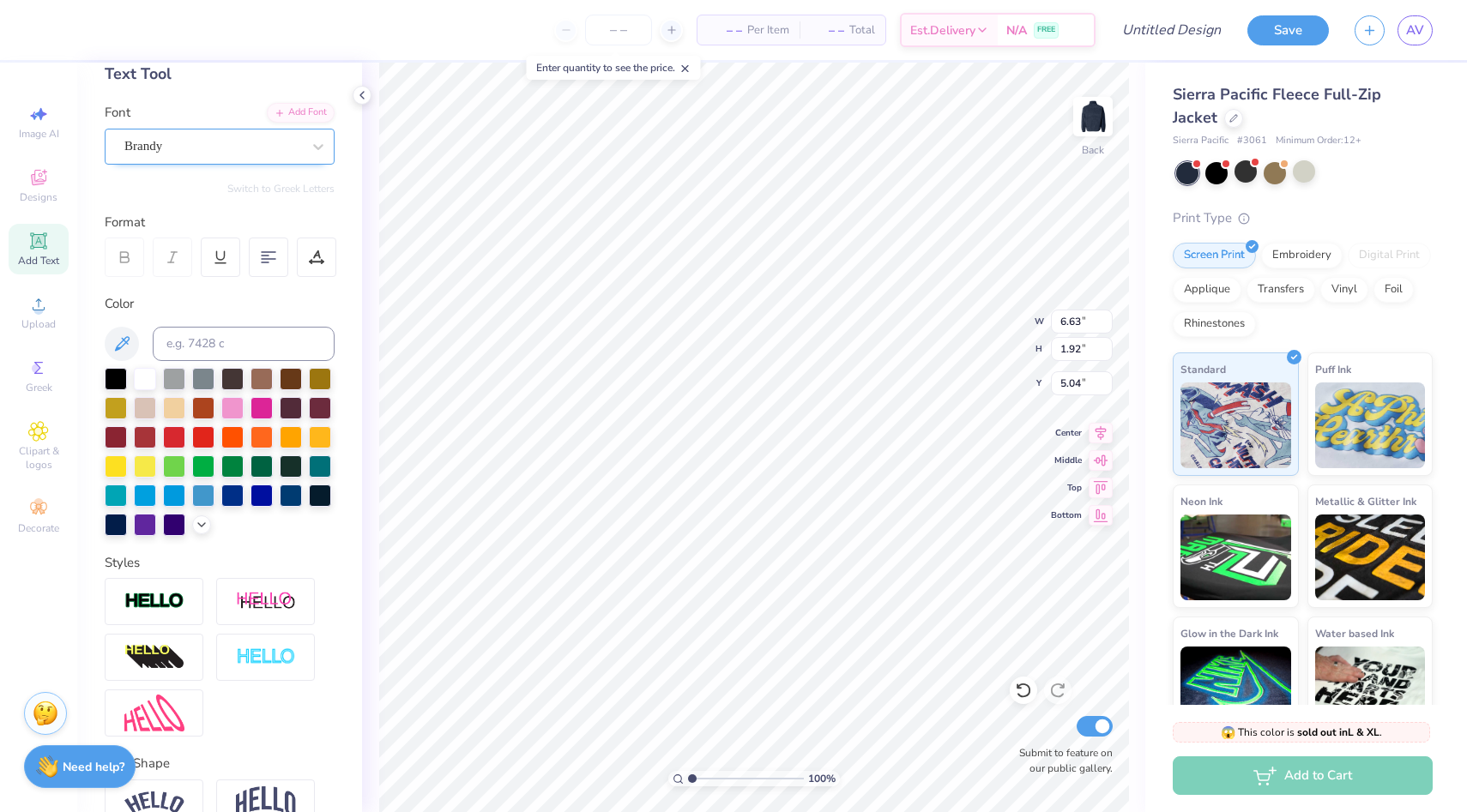 click on "Brandy" at bounding box center [213, 146] 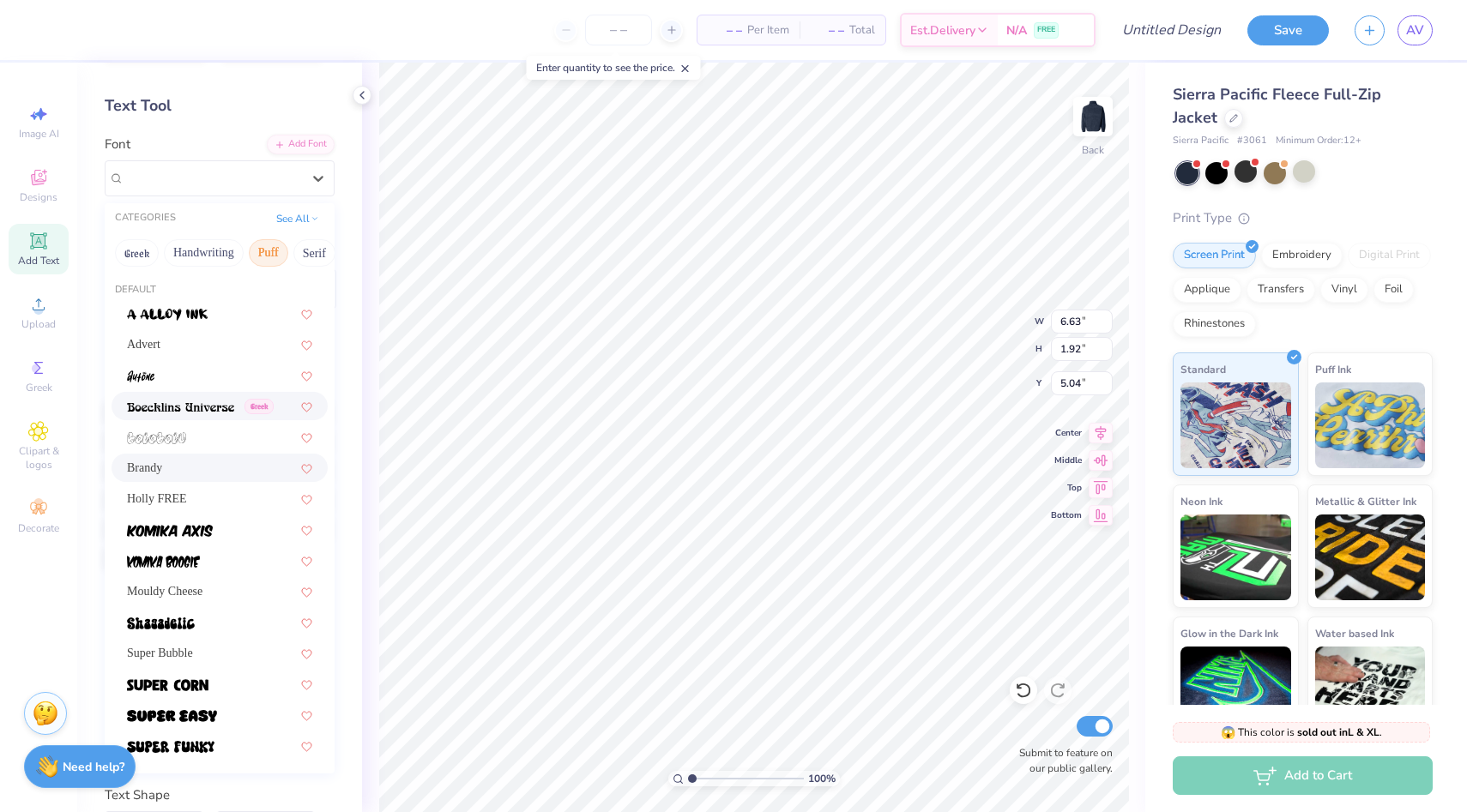 scroll, scrollTop: 0, scrollLeft: 0, axis: both 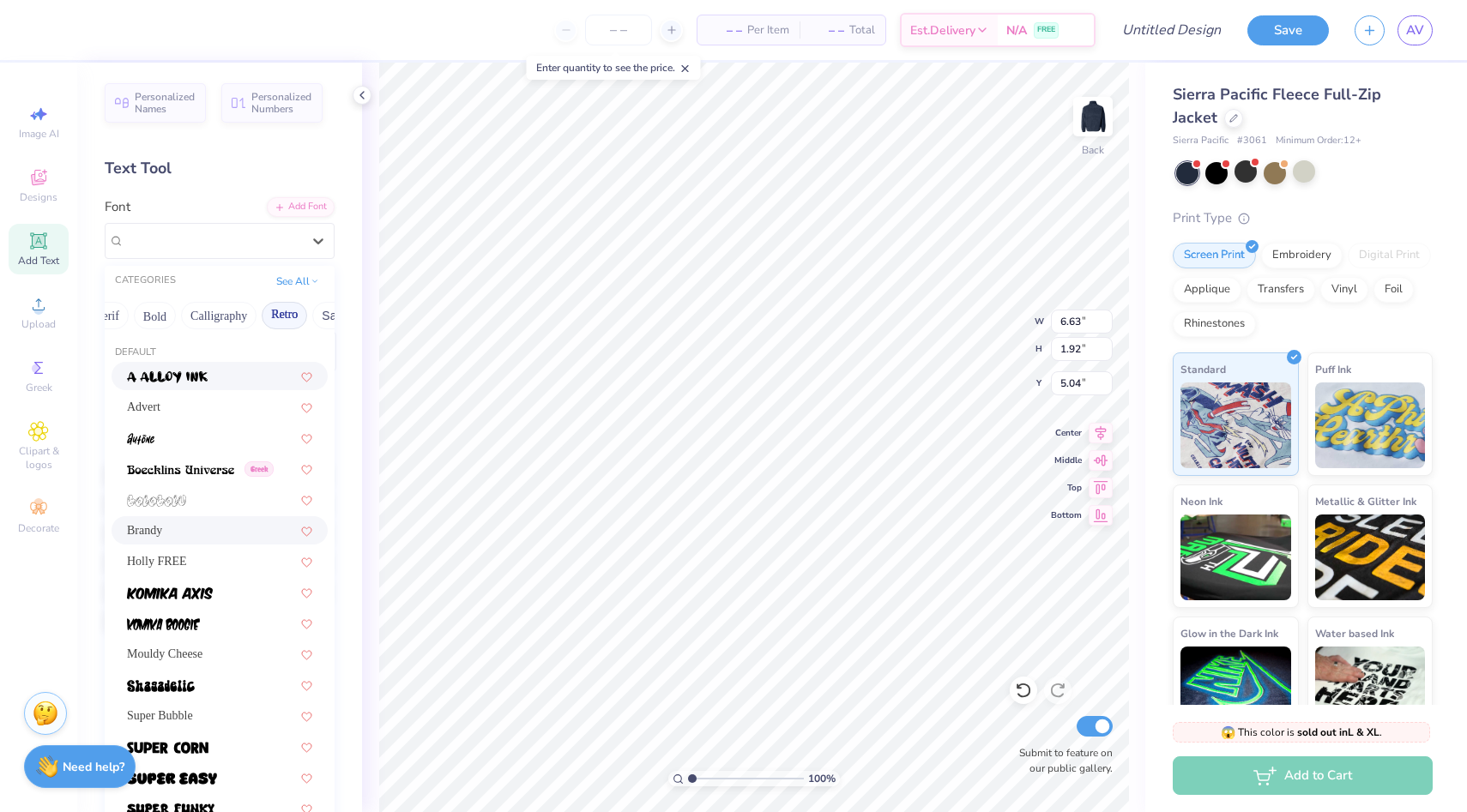 click on "Retro" at bounding box center (284, 316) 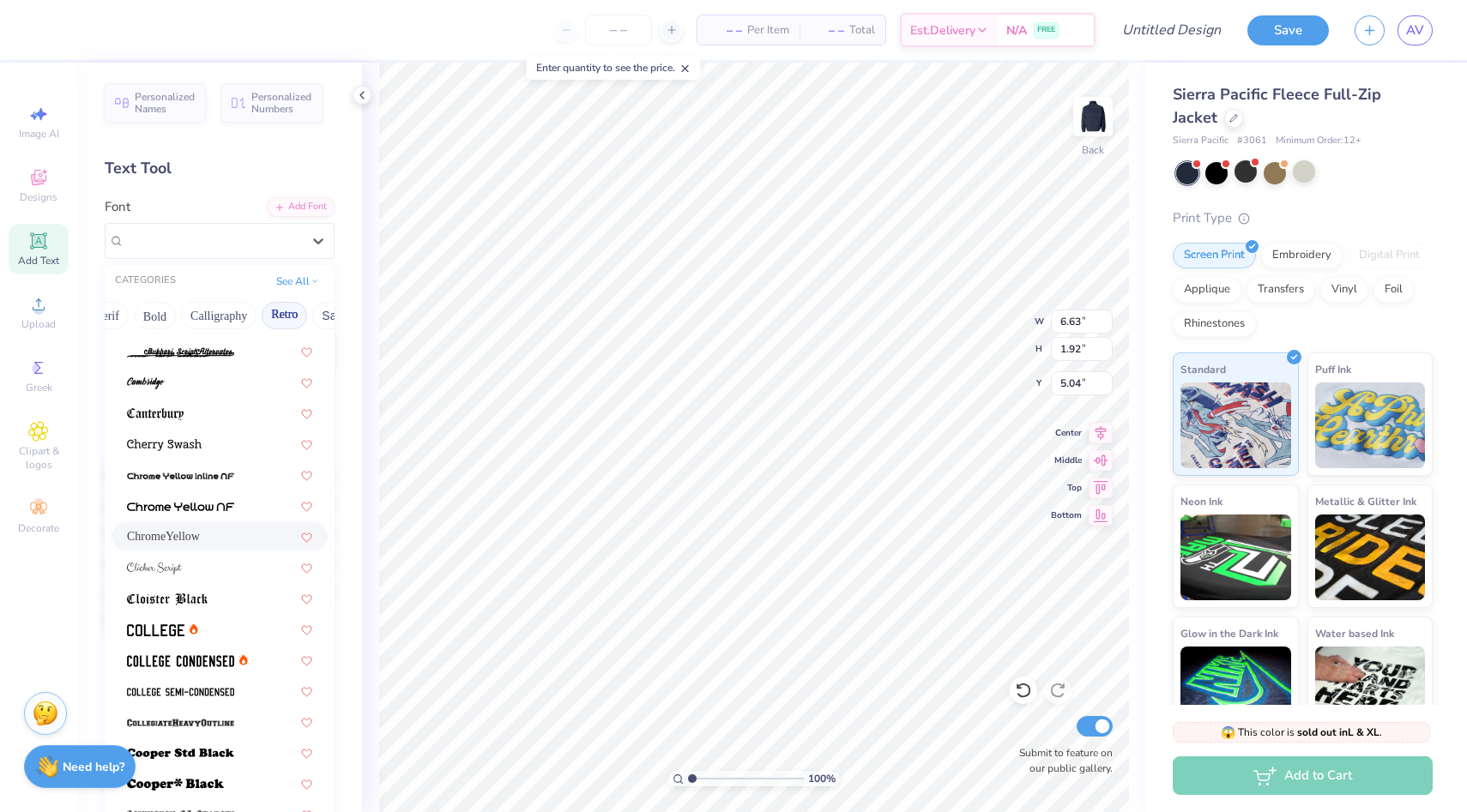 scroll, scrollTop: 430, scrollLeft: 0, axis: vertical 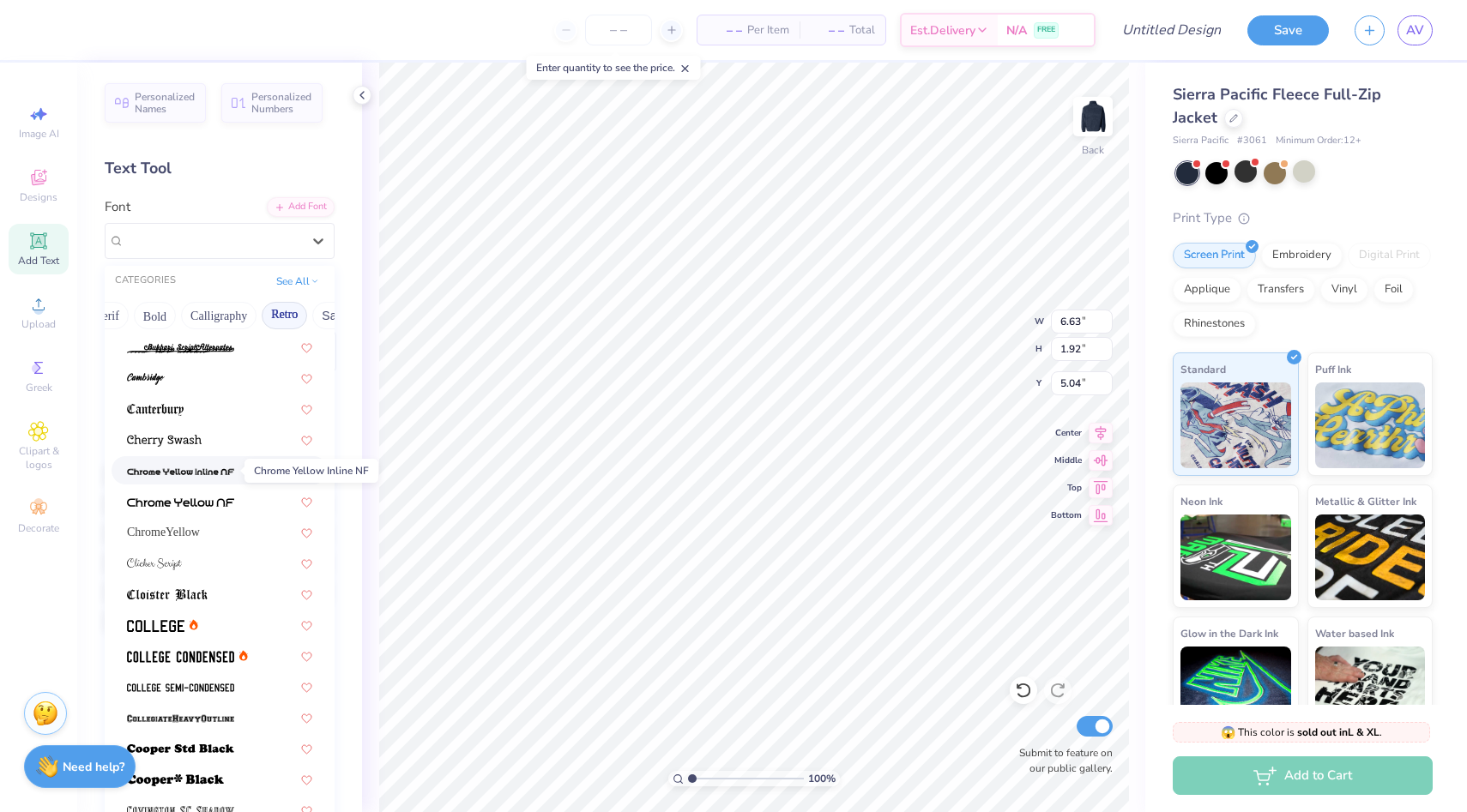 click at bounding box center [180, 472] 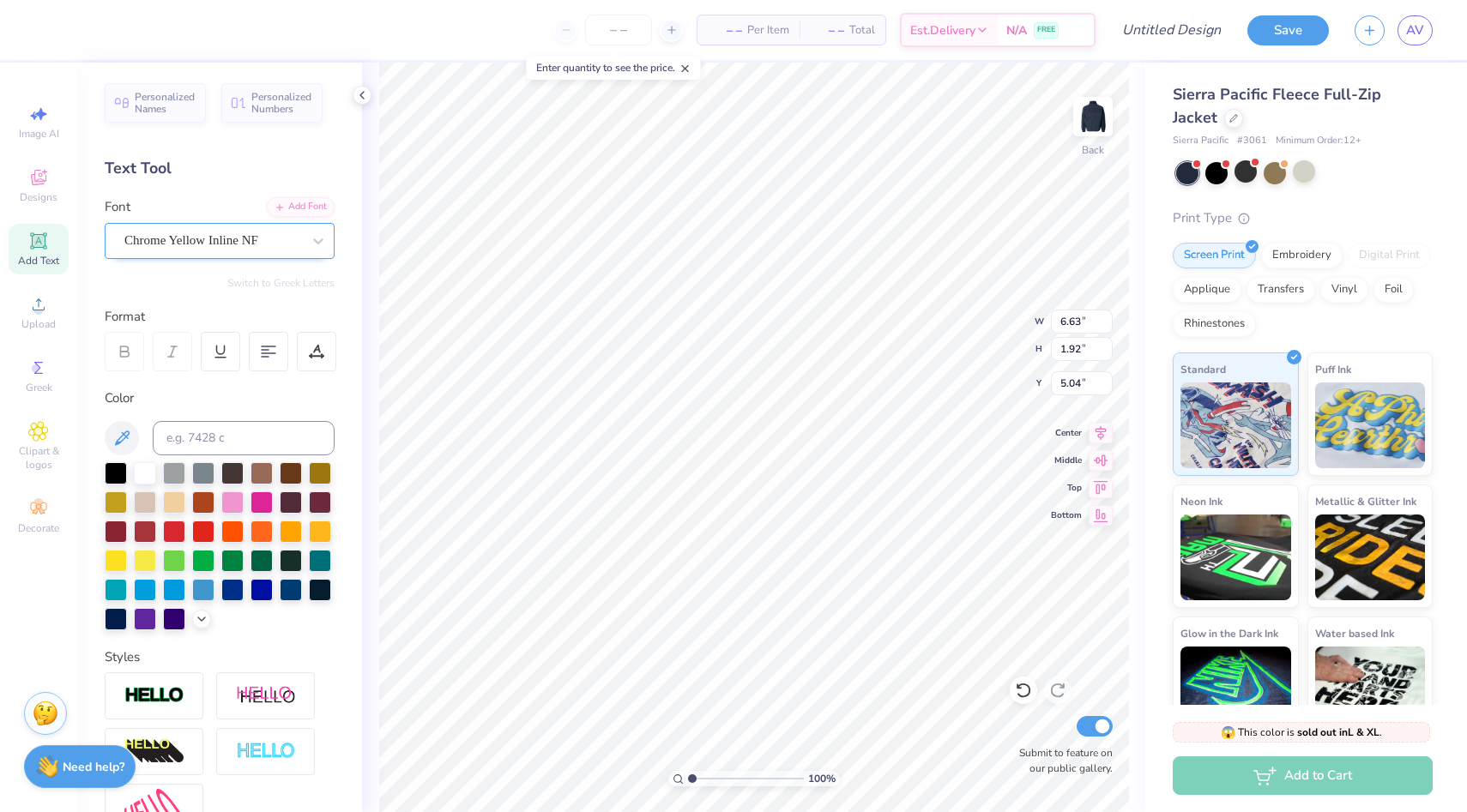 click on "Chrome Yellow Inline NF" at bounding box center [213, 240] 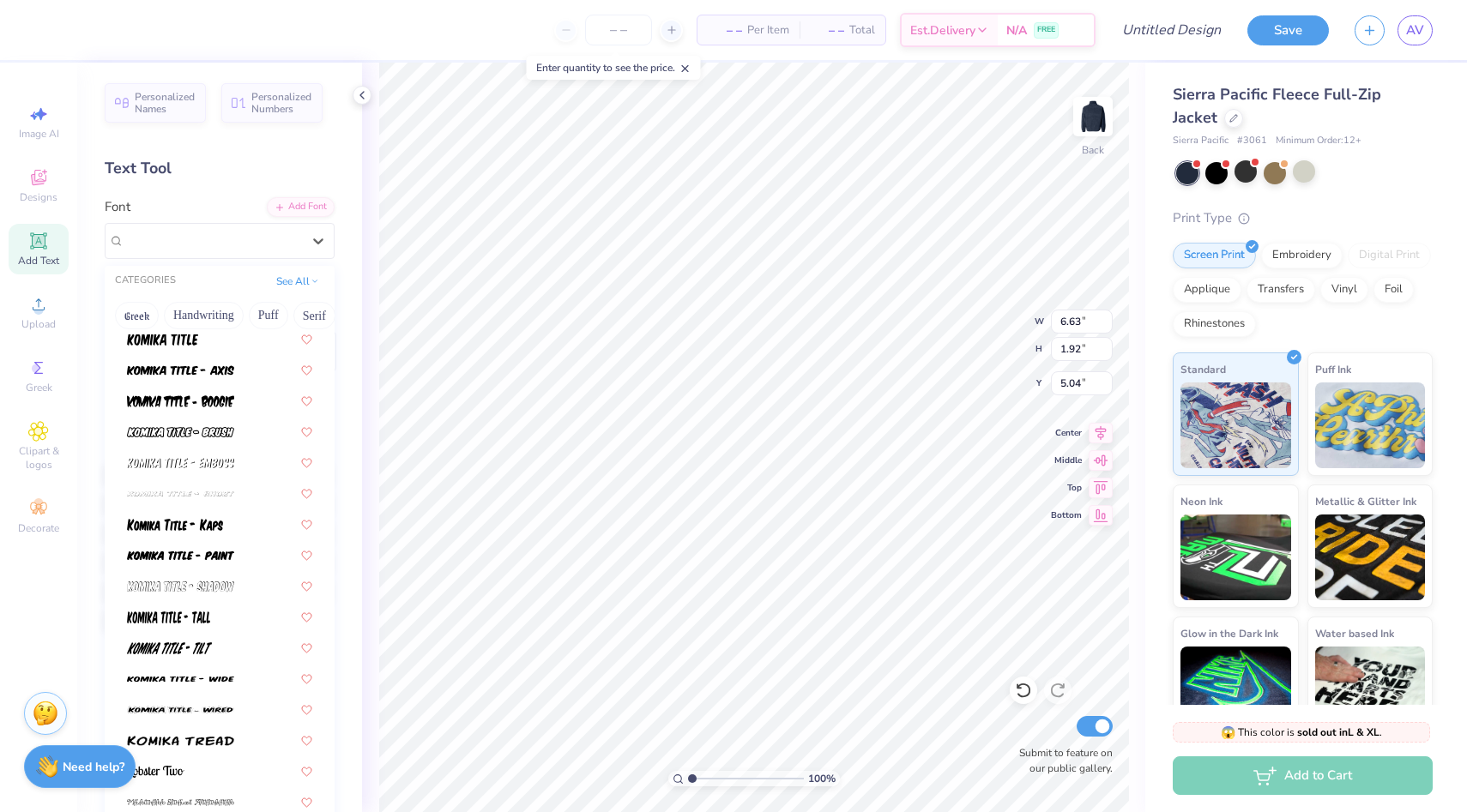 scroll, scrollTop: 2009, scrollLeft: 0, axis: vertical 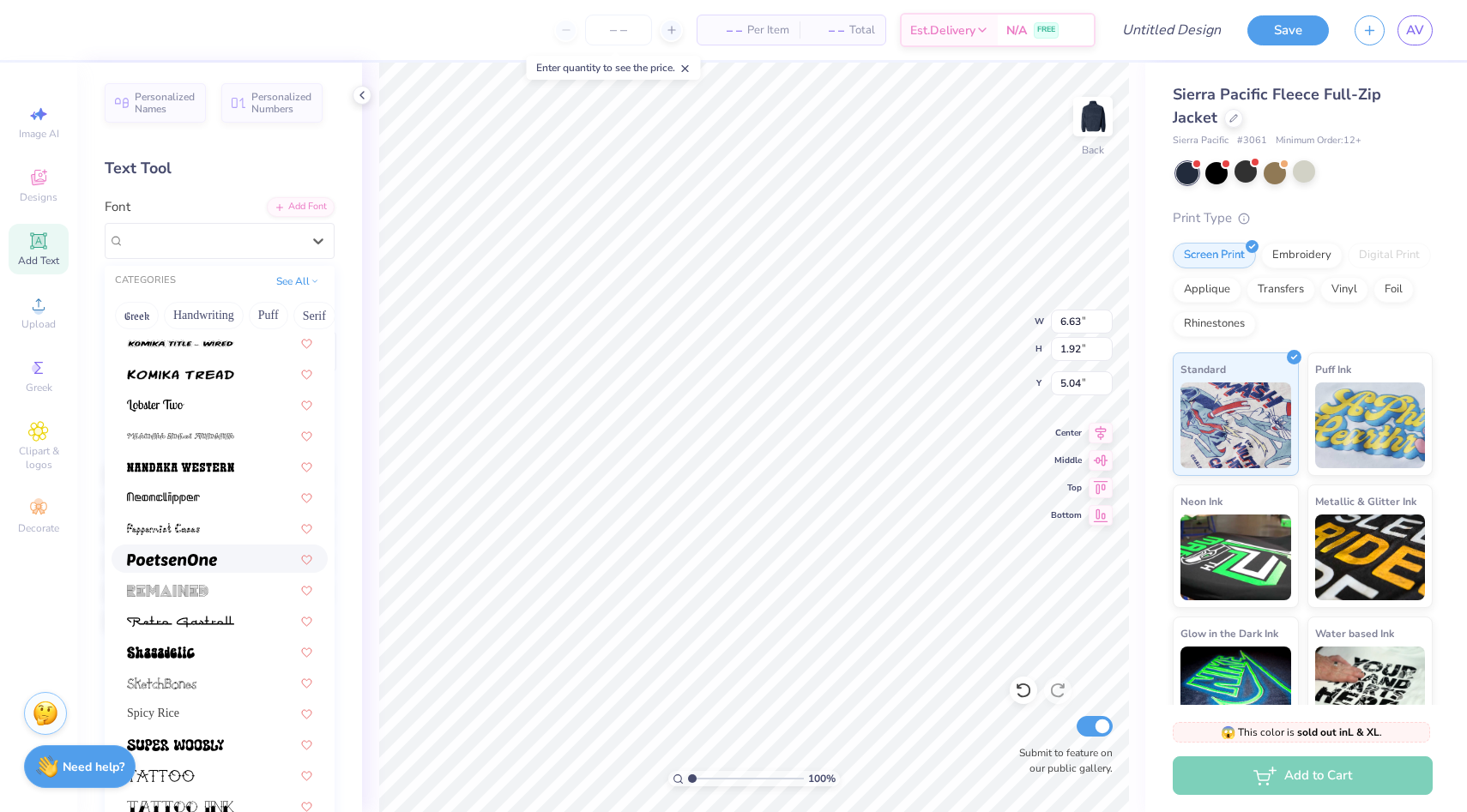 click at bounding box center (172, 560) 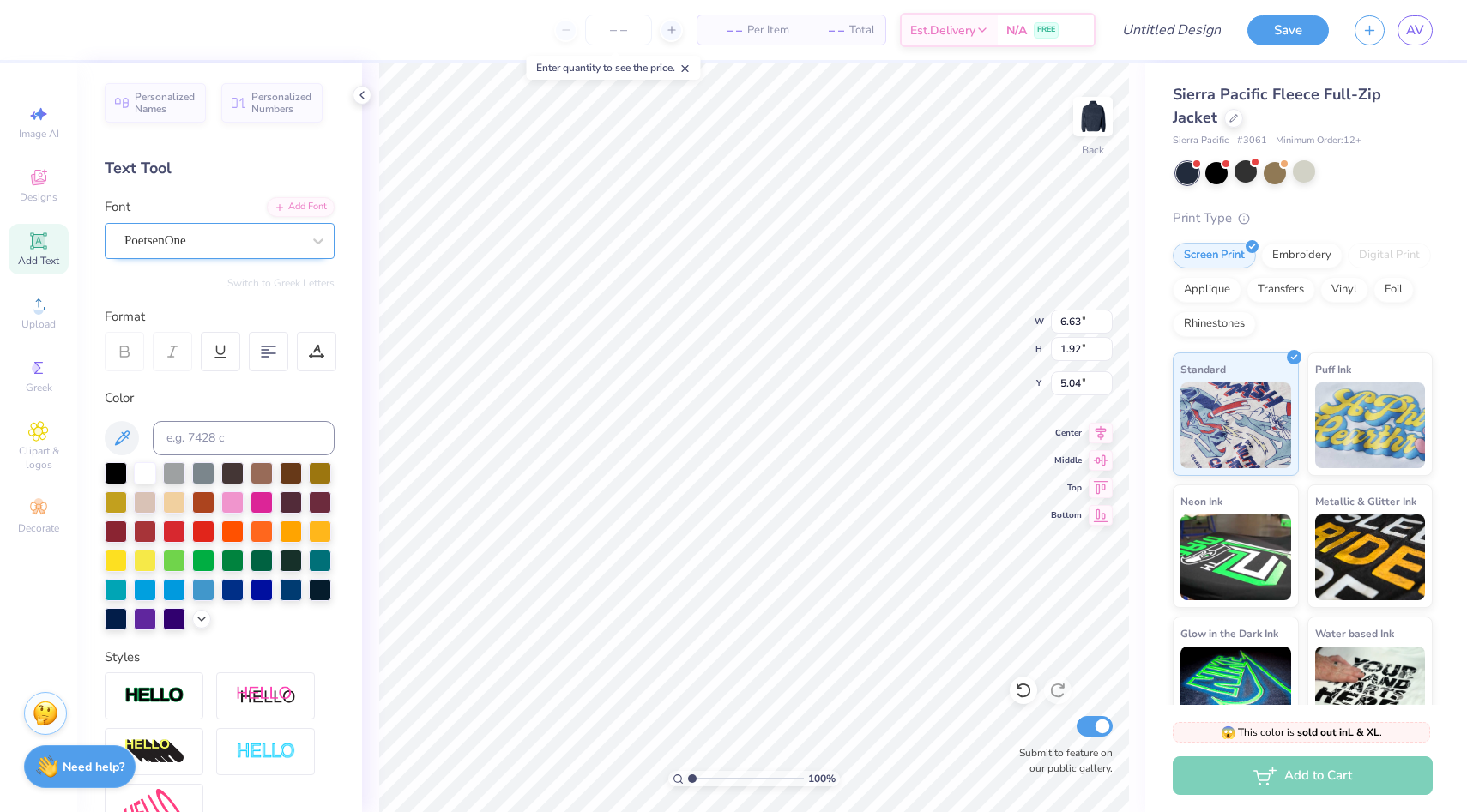 click on "PoetsenOne" at bounding box center (213, 240) 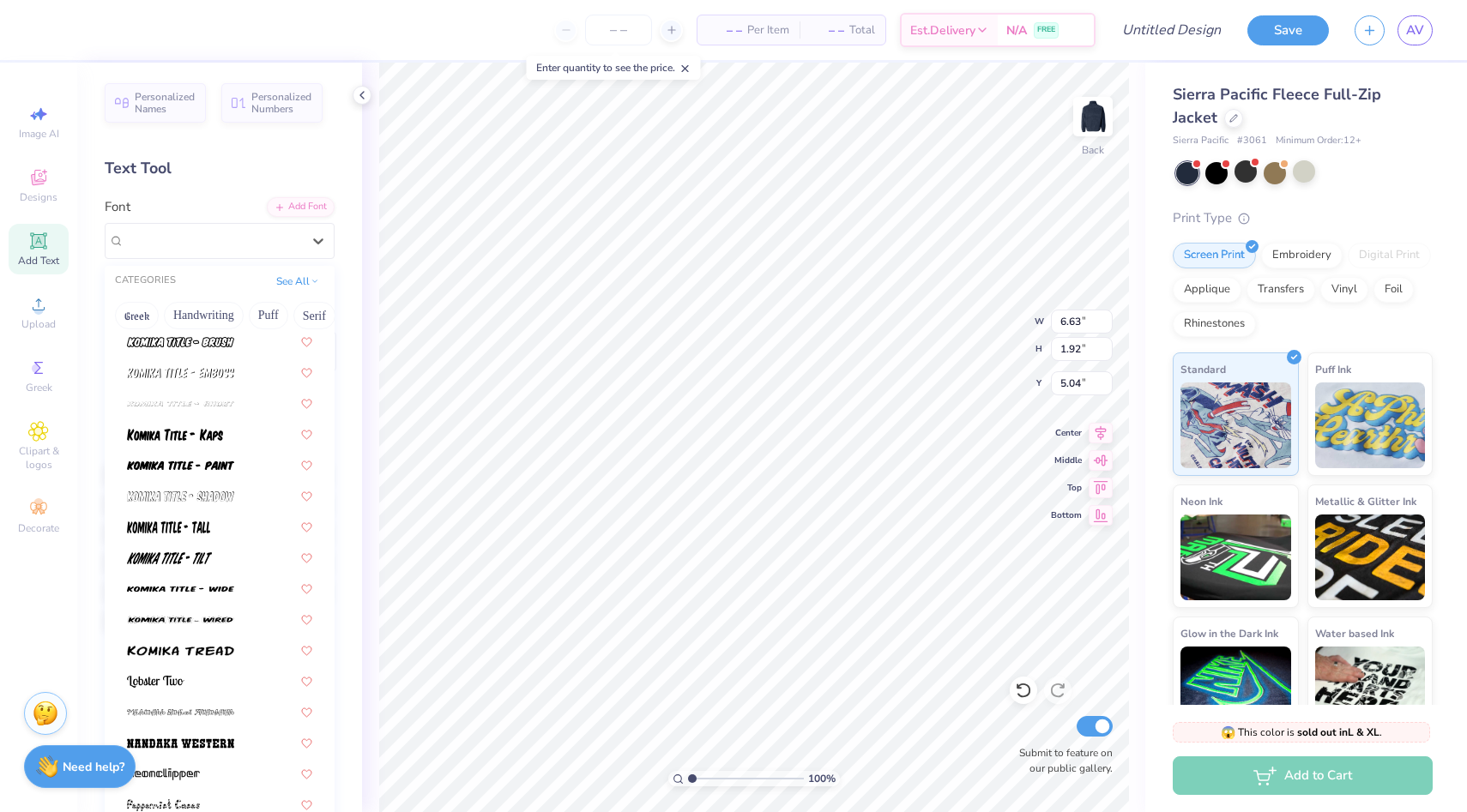 scroll, scrollTop: 2180, scrollLeft: 0, axis: vertical 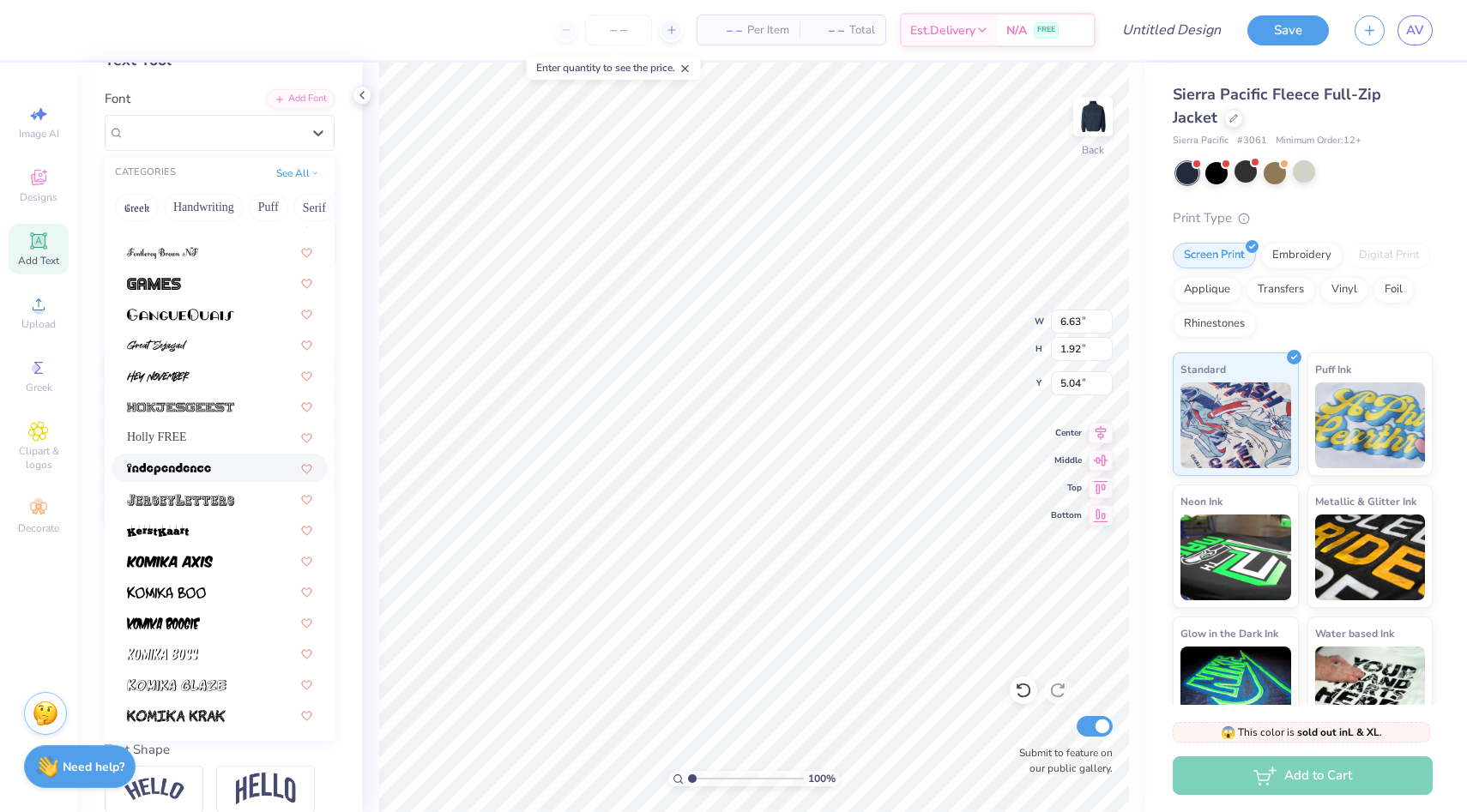 click at bounding box center (220, 467) 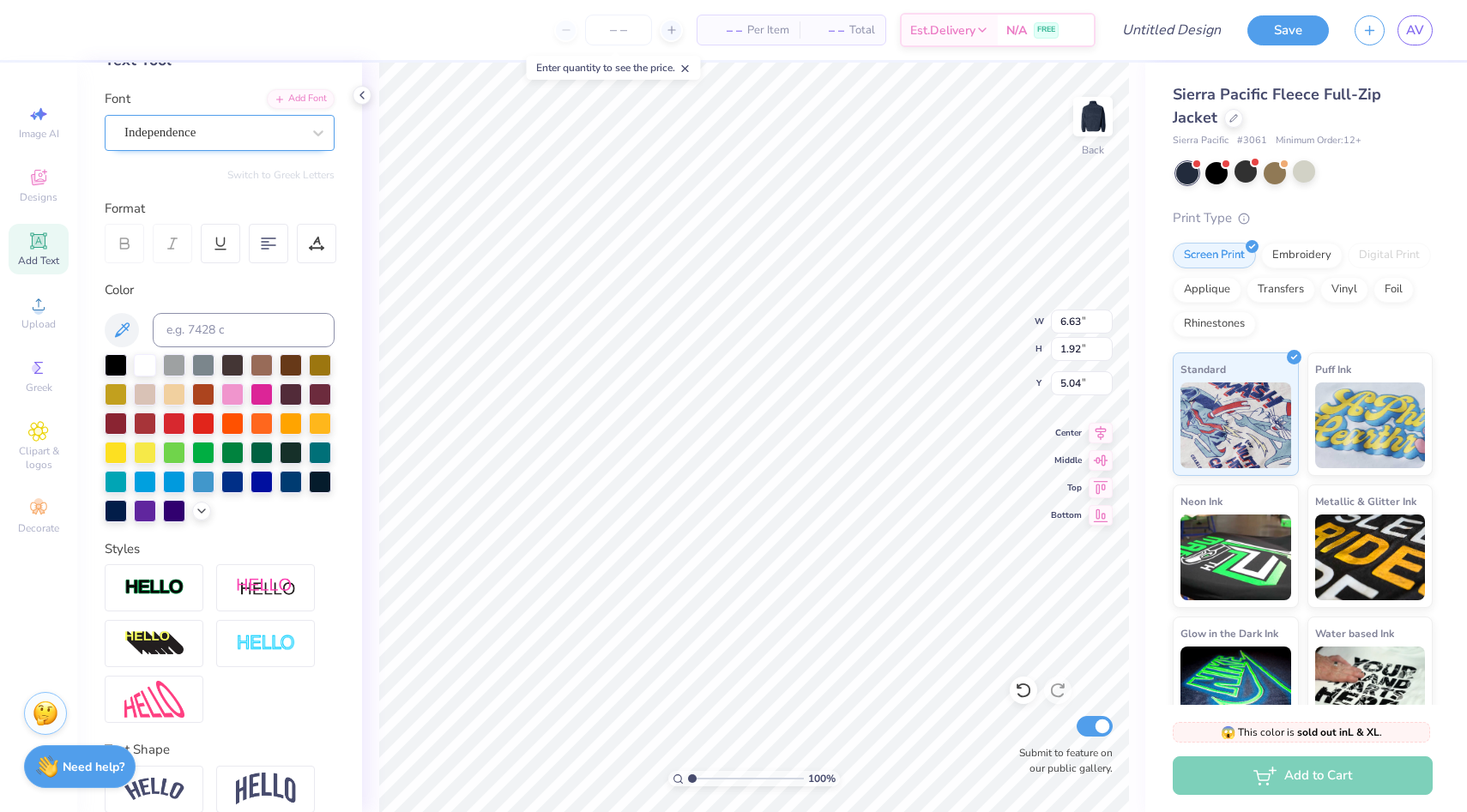 click on "Independence" at bounding box center [213, 132] 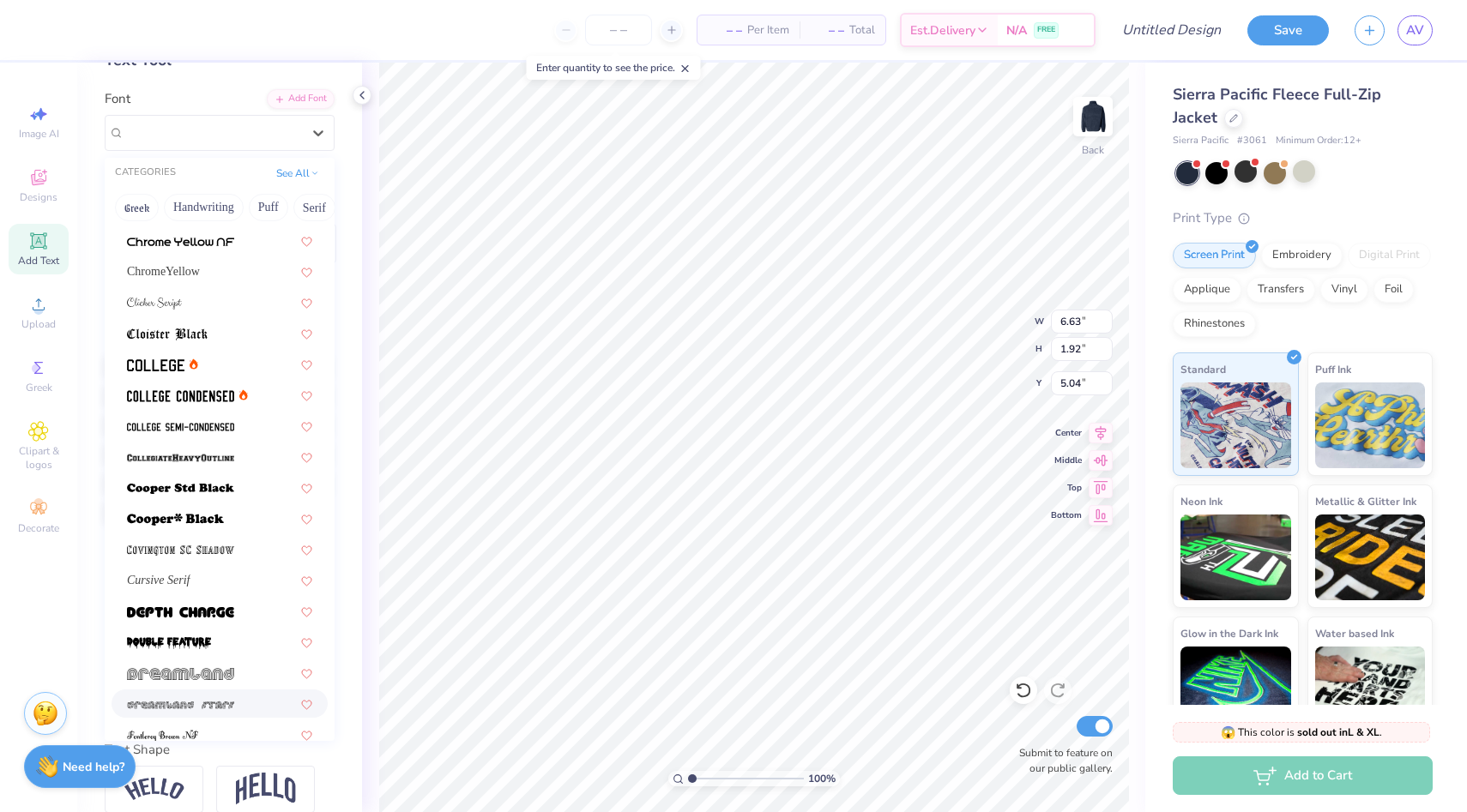 scroll, scrollTop: 569, scrollLeft: 0, axis: vertical 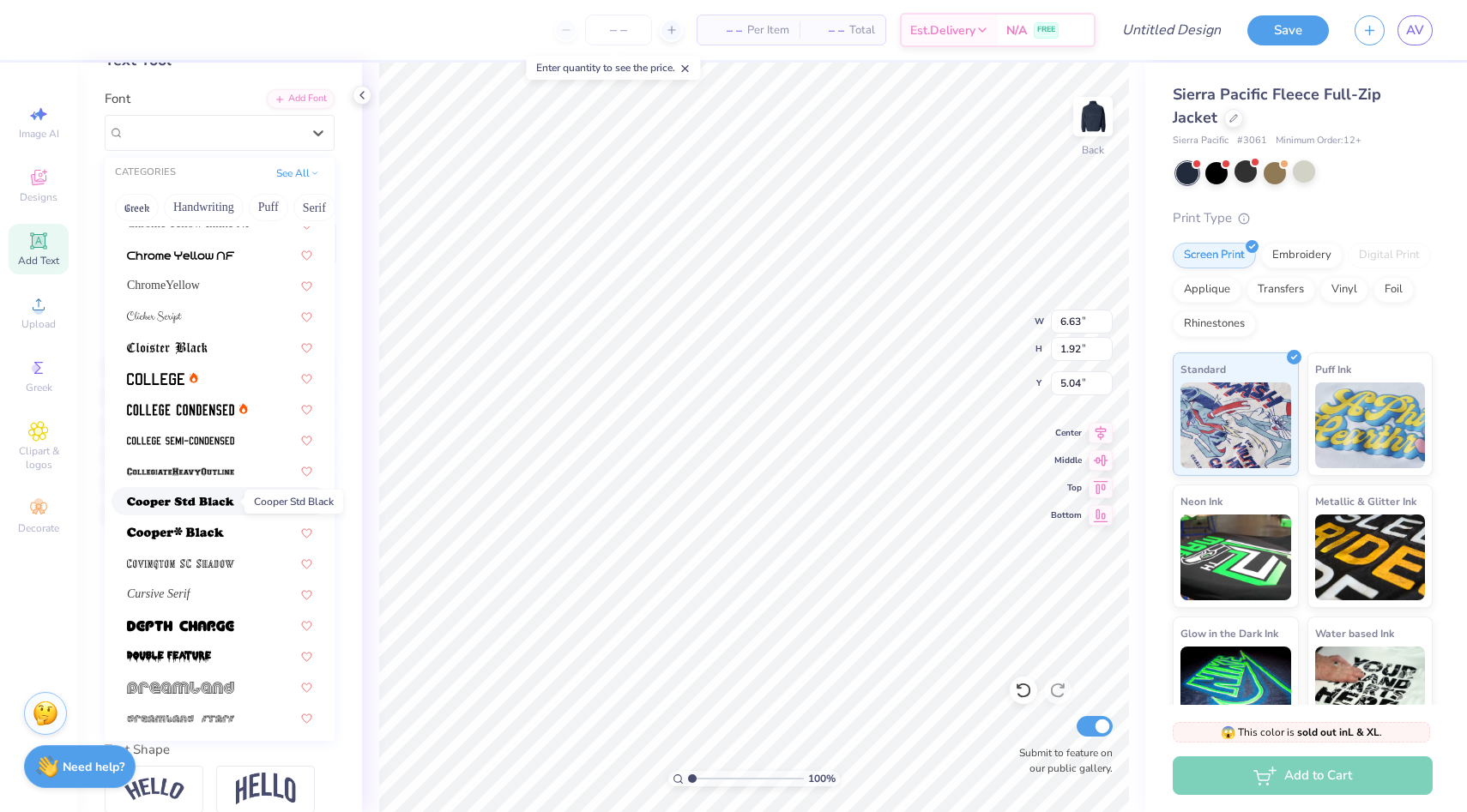 click at bounding box center [180, 502] 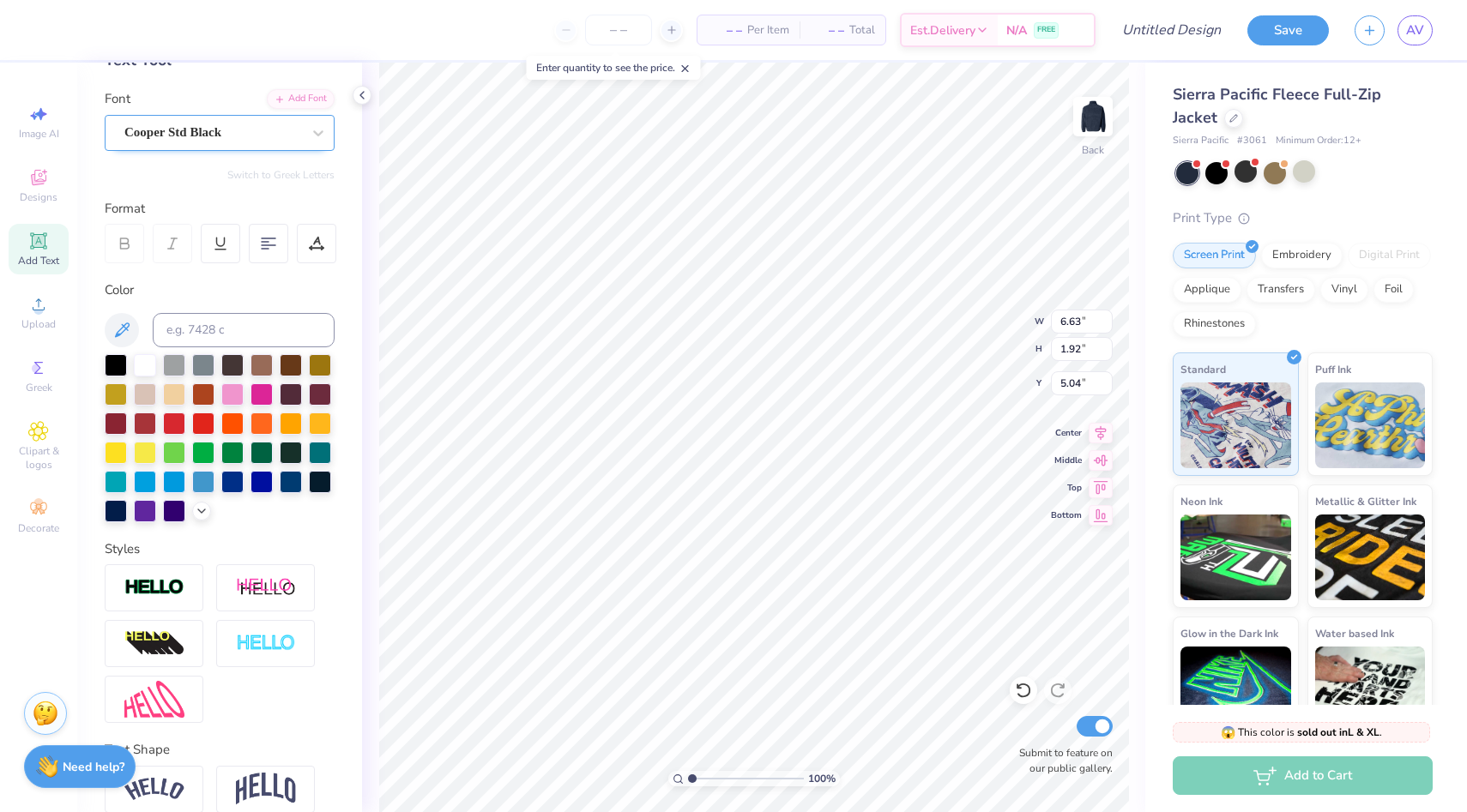 click on "Cooper Std Black" at bounding box center (213, 132) 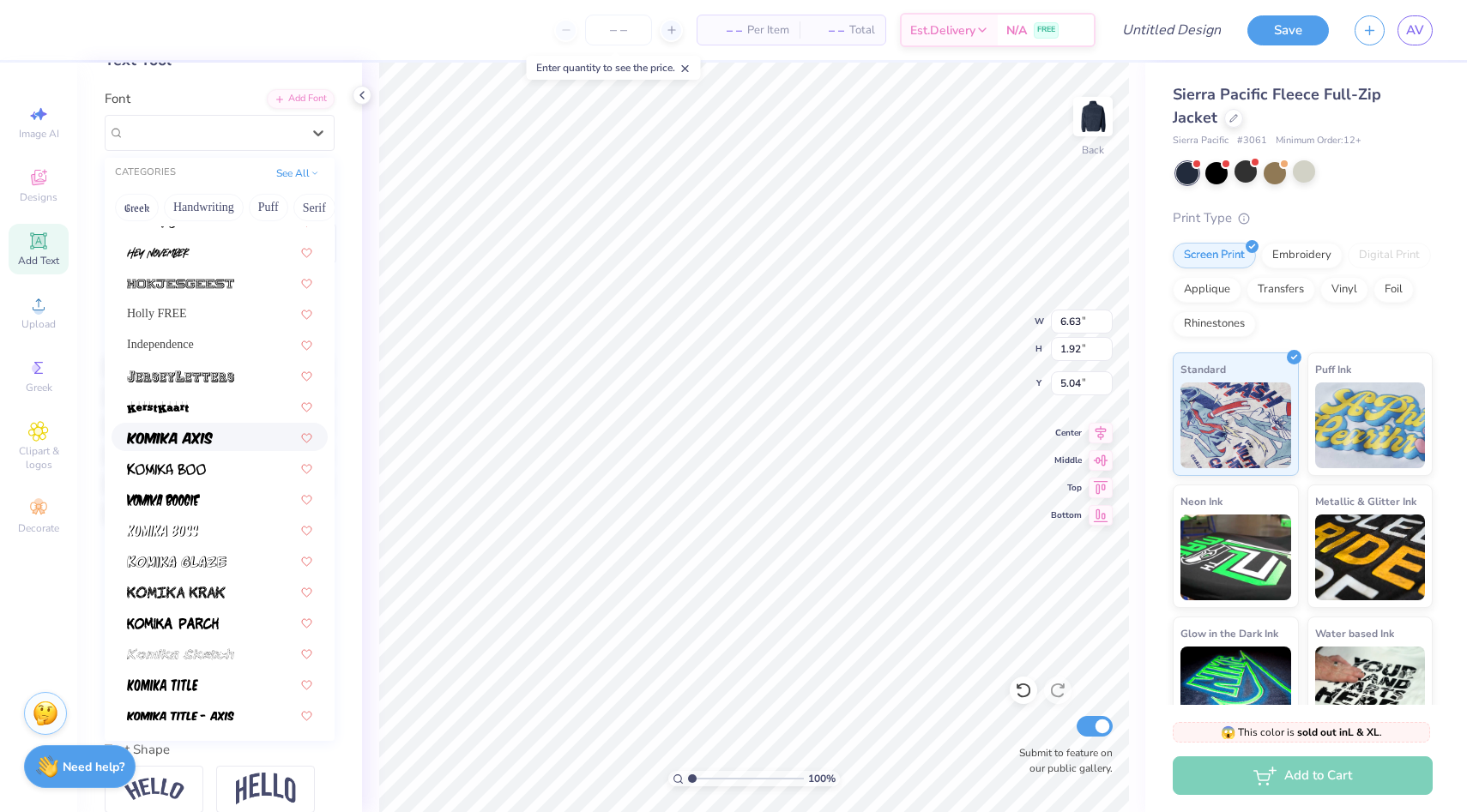 scroll, scrollTop: 1191, scrollLeft: 0, axis: vertical 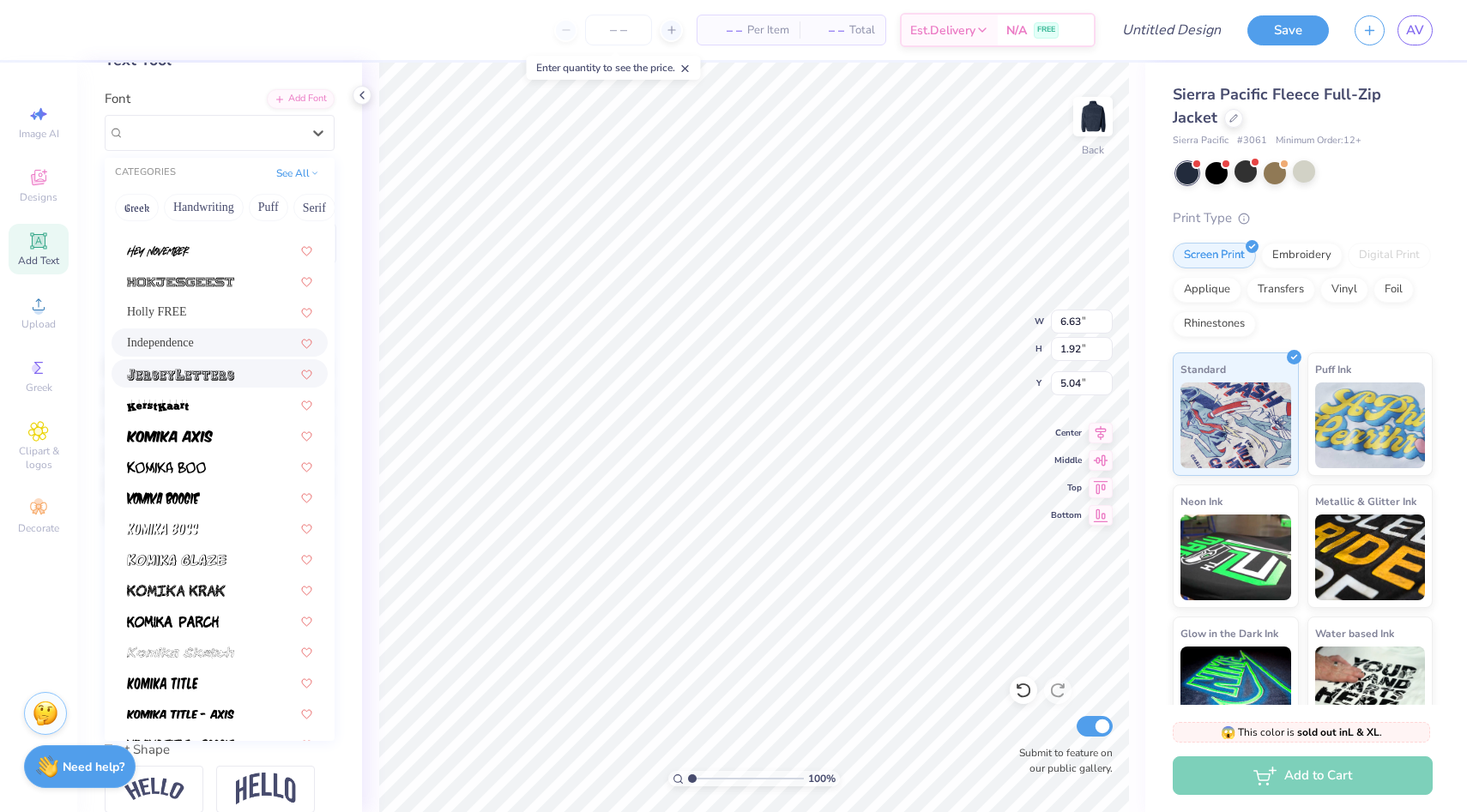 click at bounding box center [180, 375] 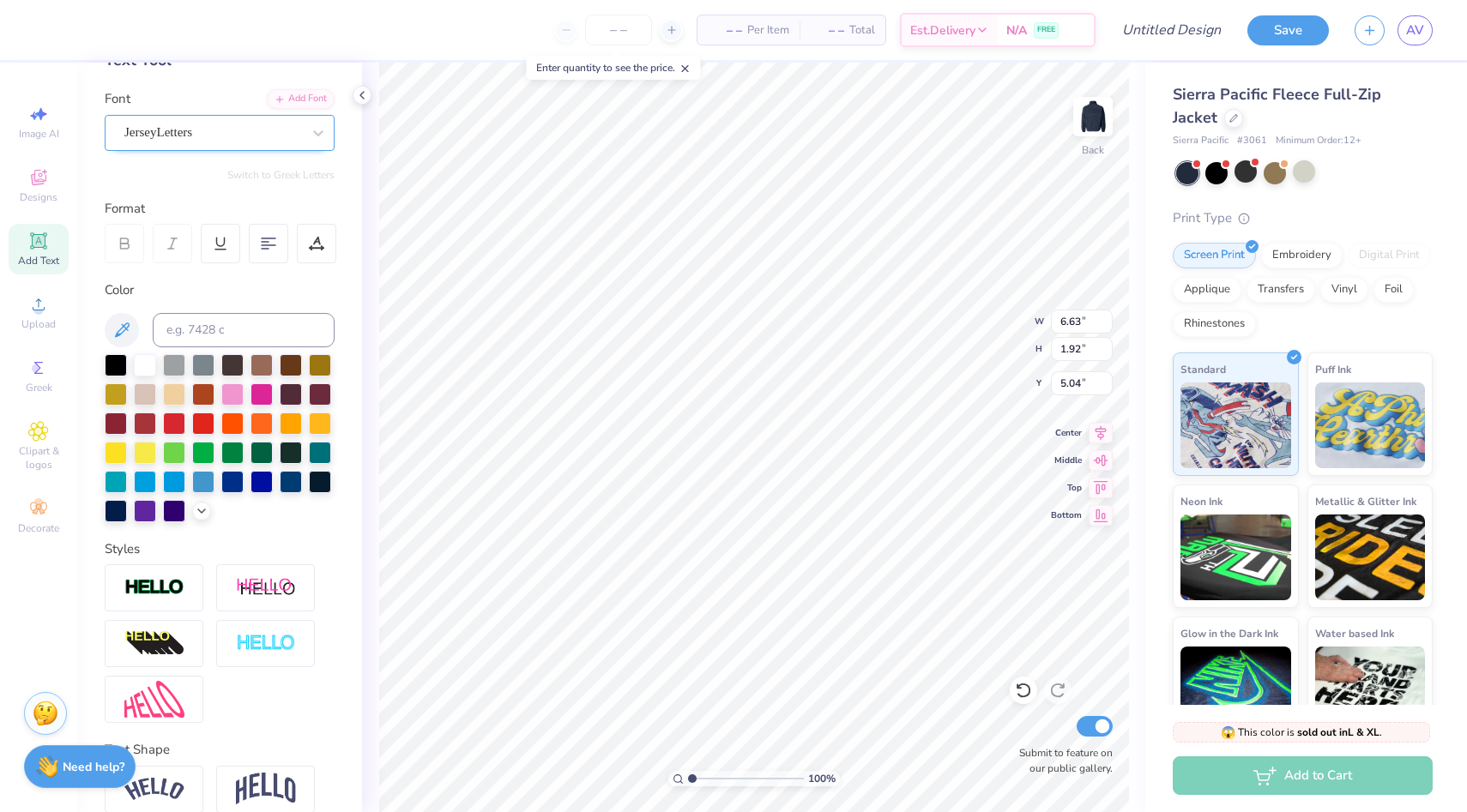 click on "JerseyLetters" at bounding box center [213, 132] 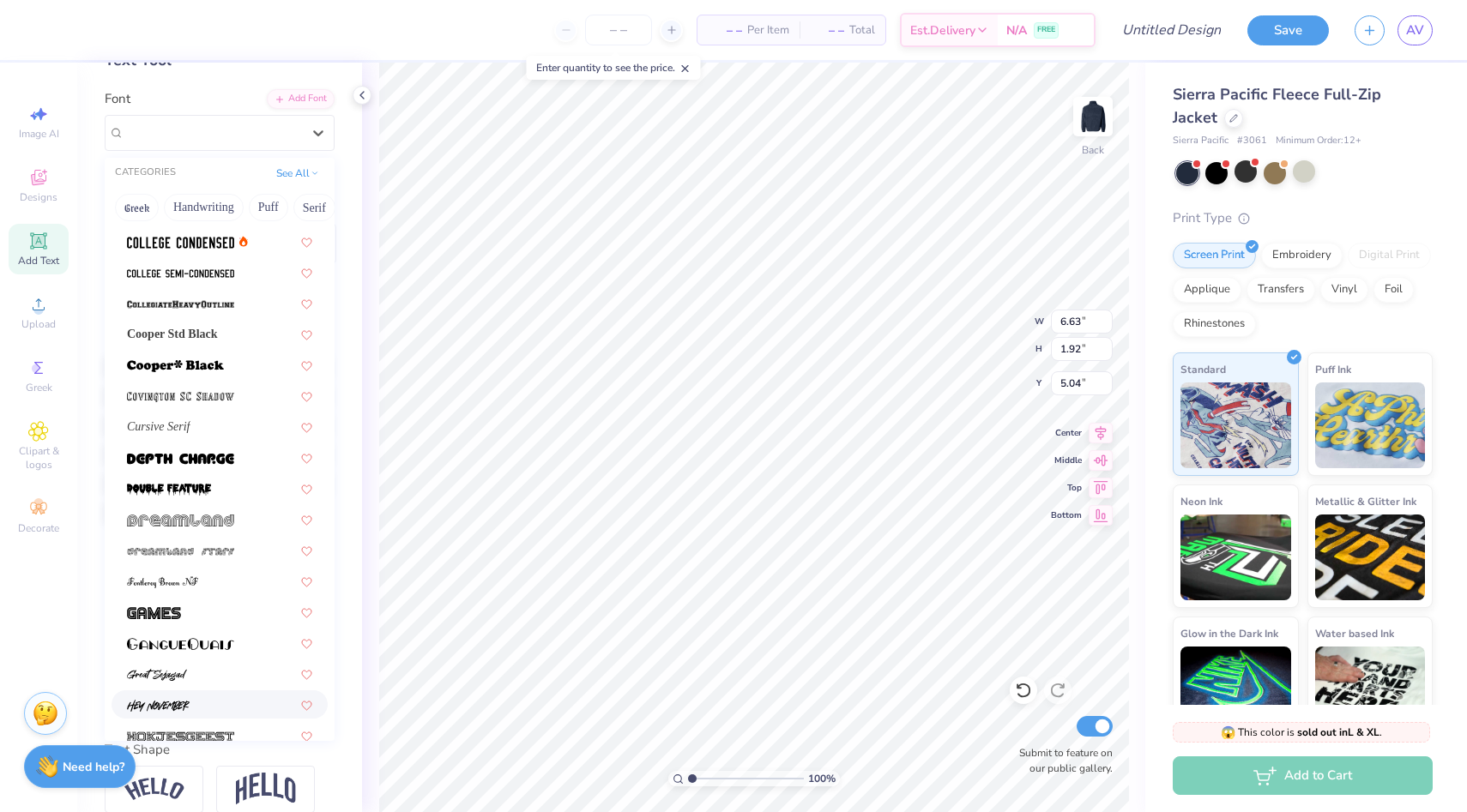 scroll, scrollTop: 707, scrollLeft: 0, axis: vertical 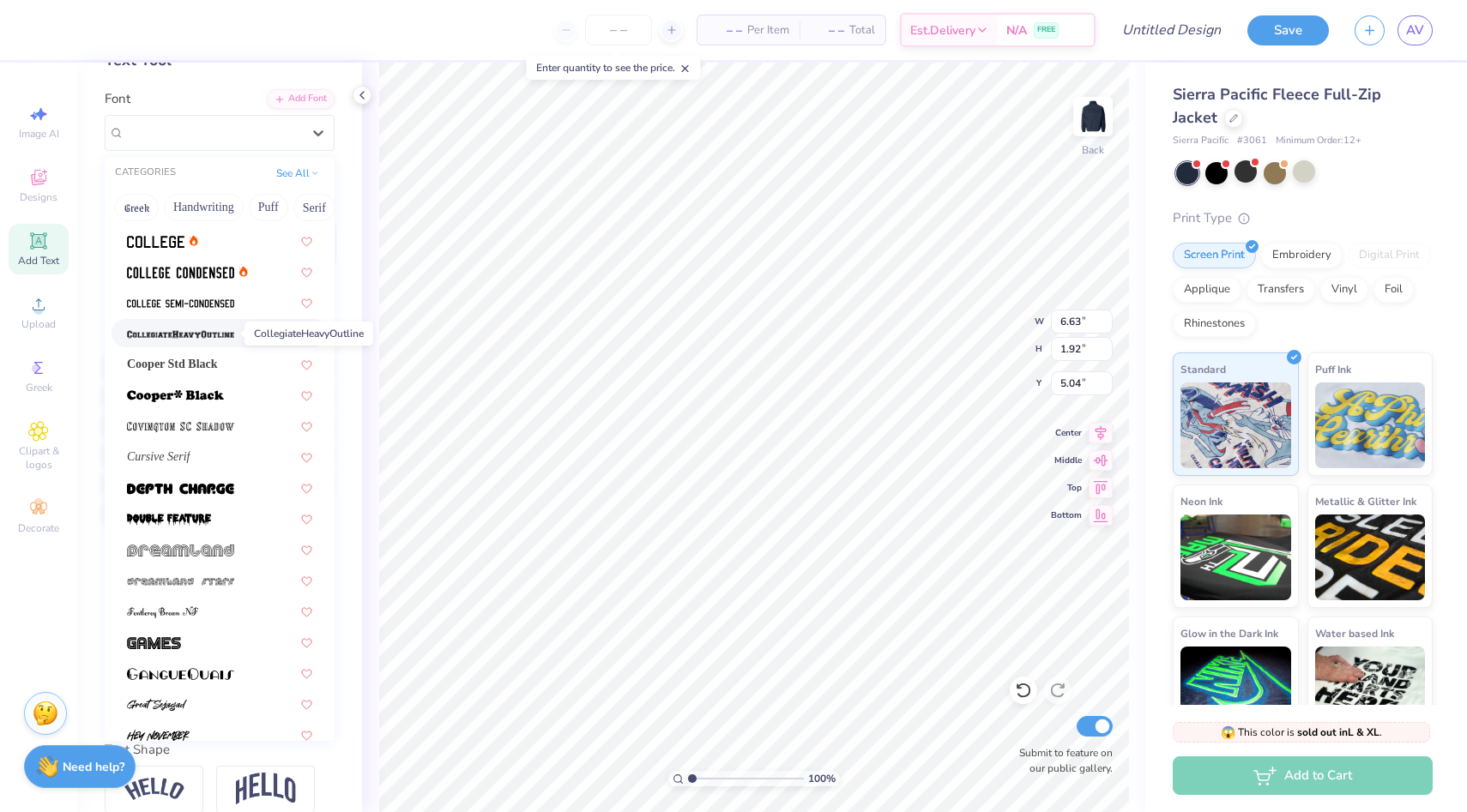 click at bounding box center [180, 334] 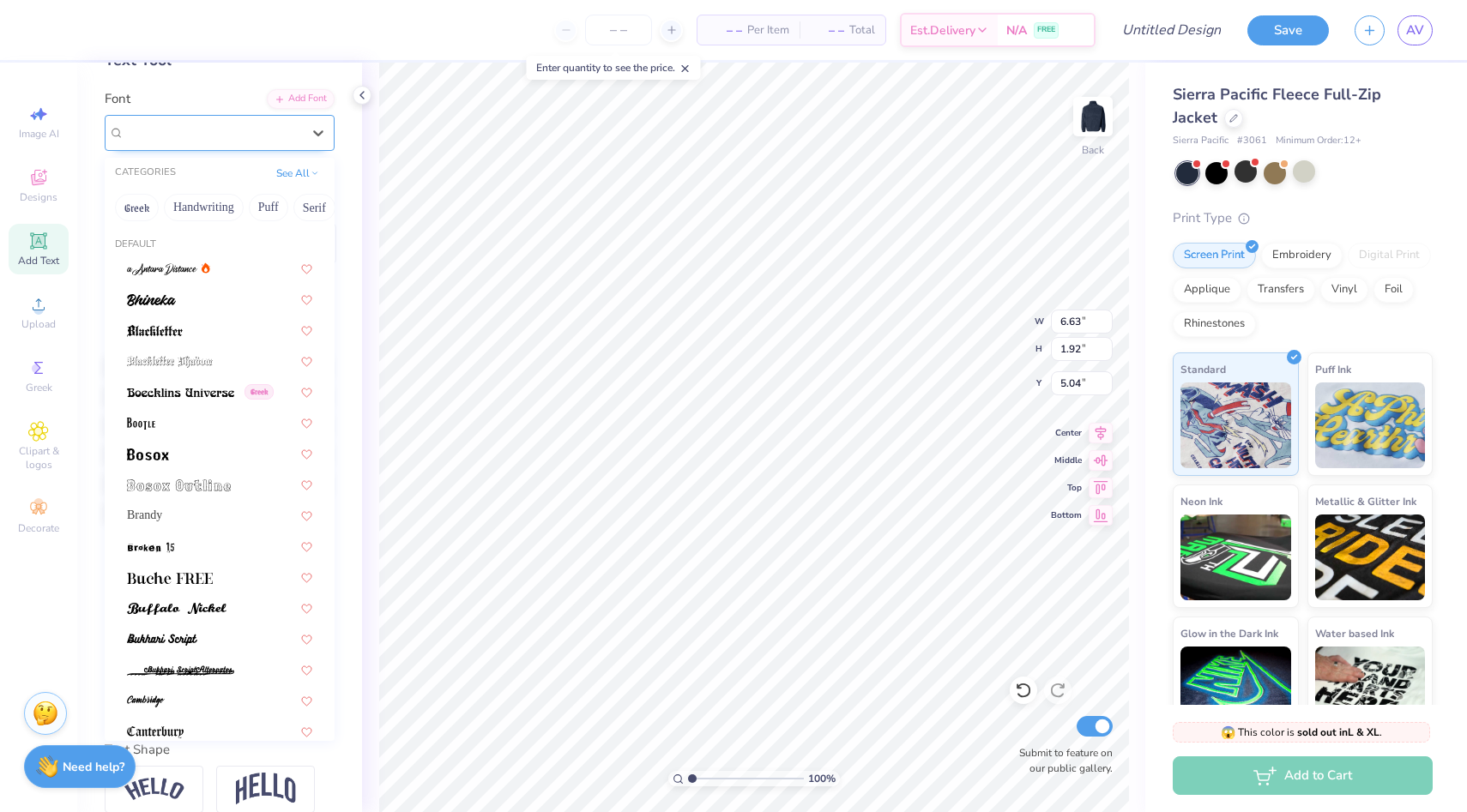 click on "CollegiateHeavyOutline" at bounding box center (213, 132) 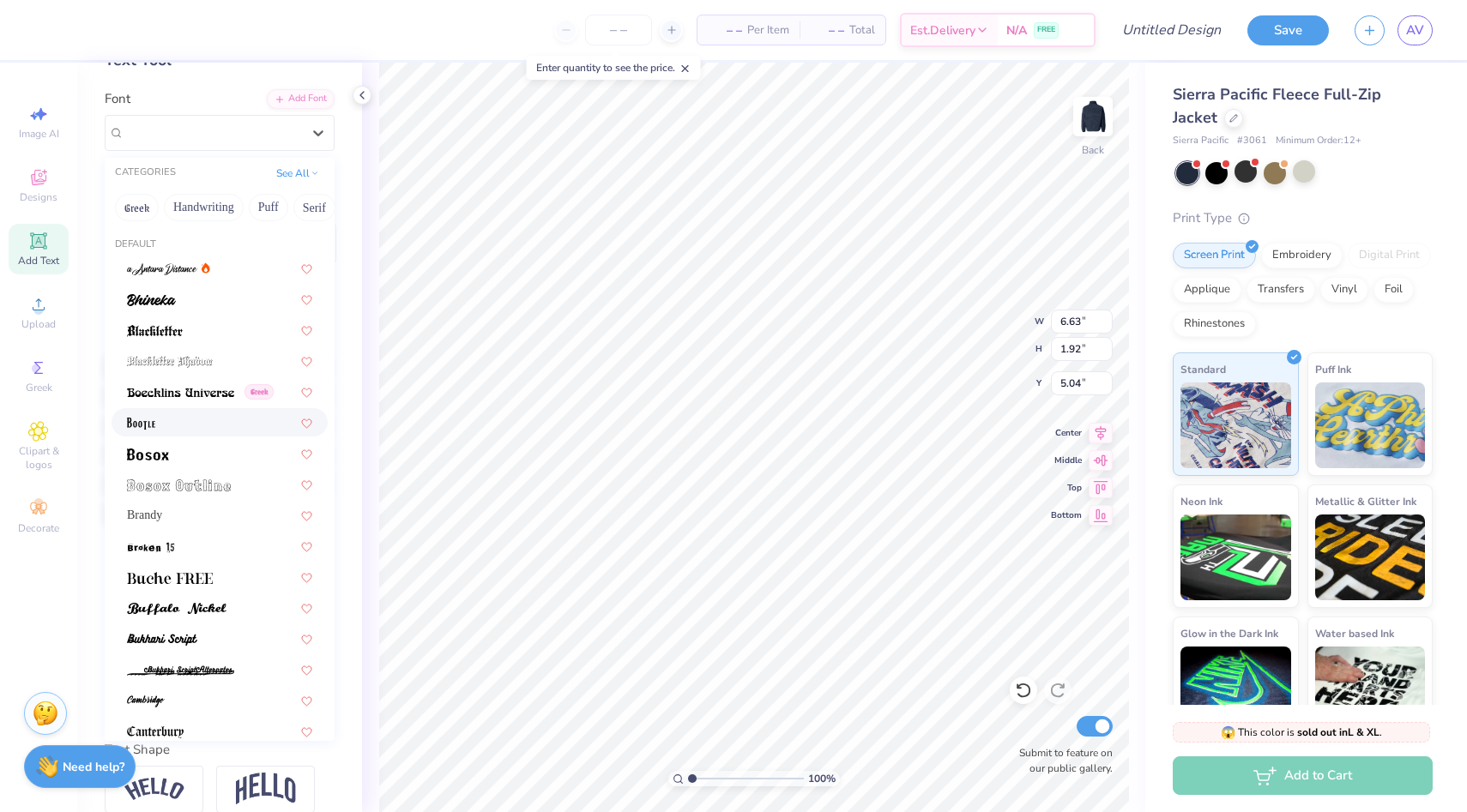 click at bounding box center (220, 422) 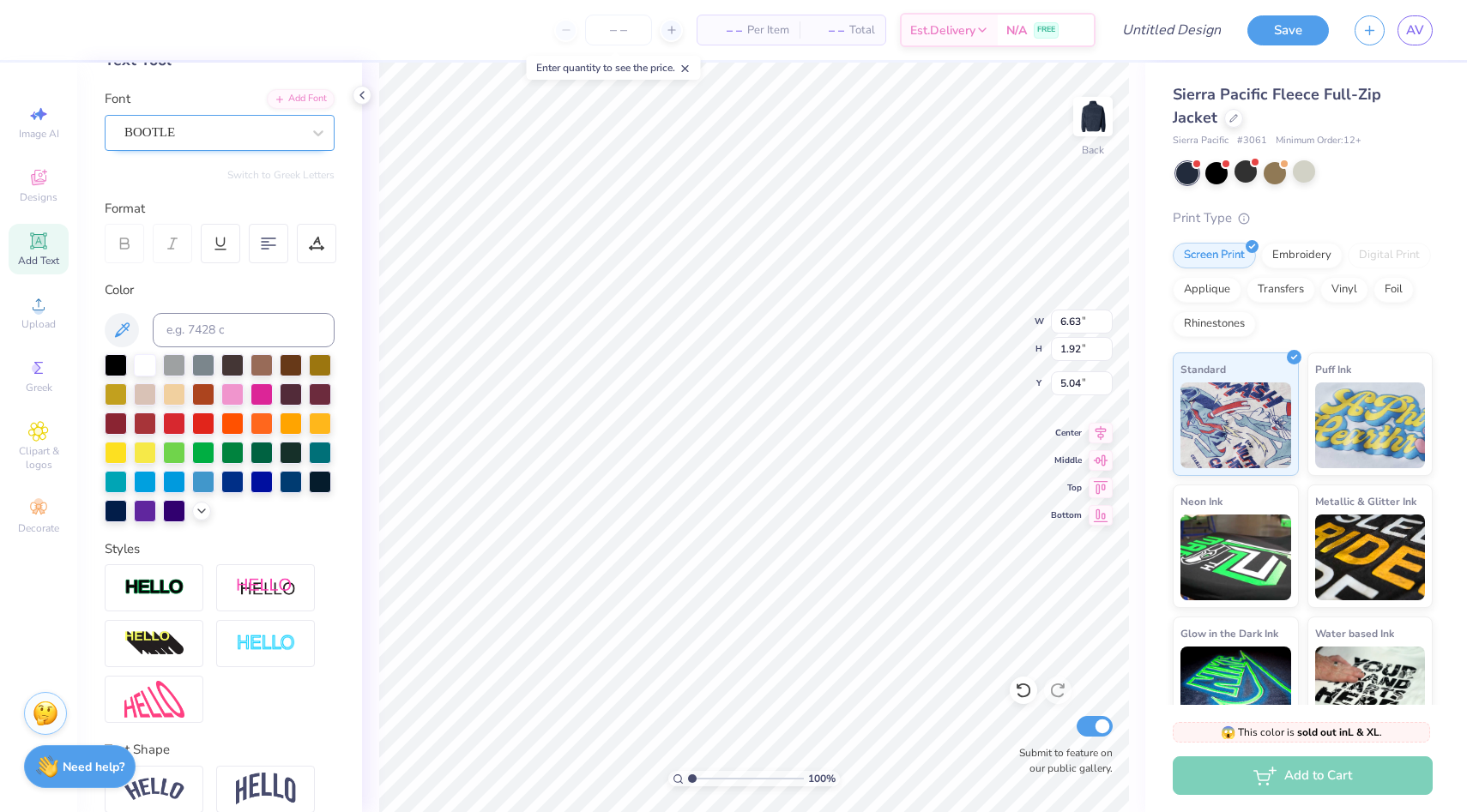 click on "BOOTLE" at bounding box center [213, 132] 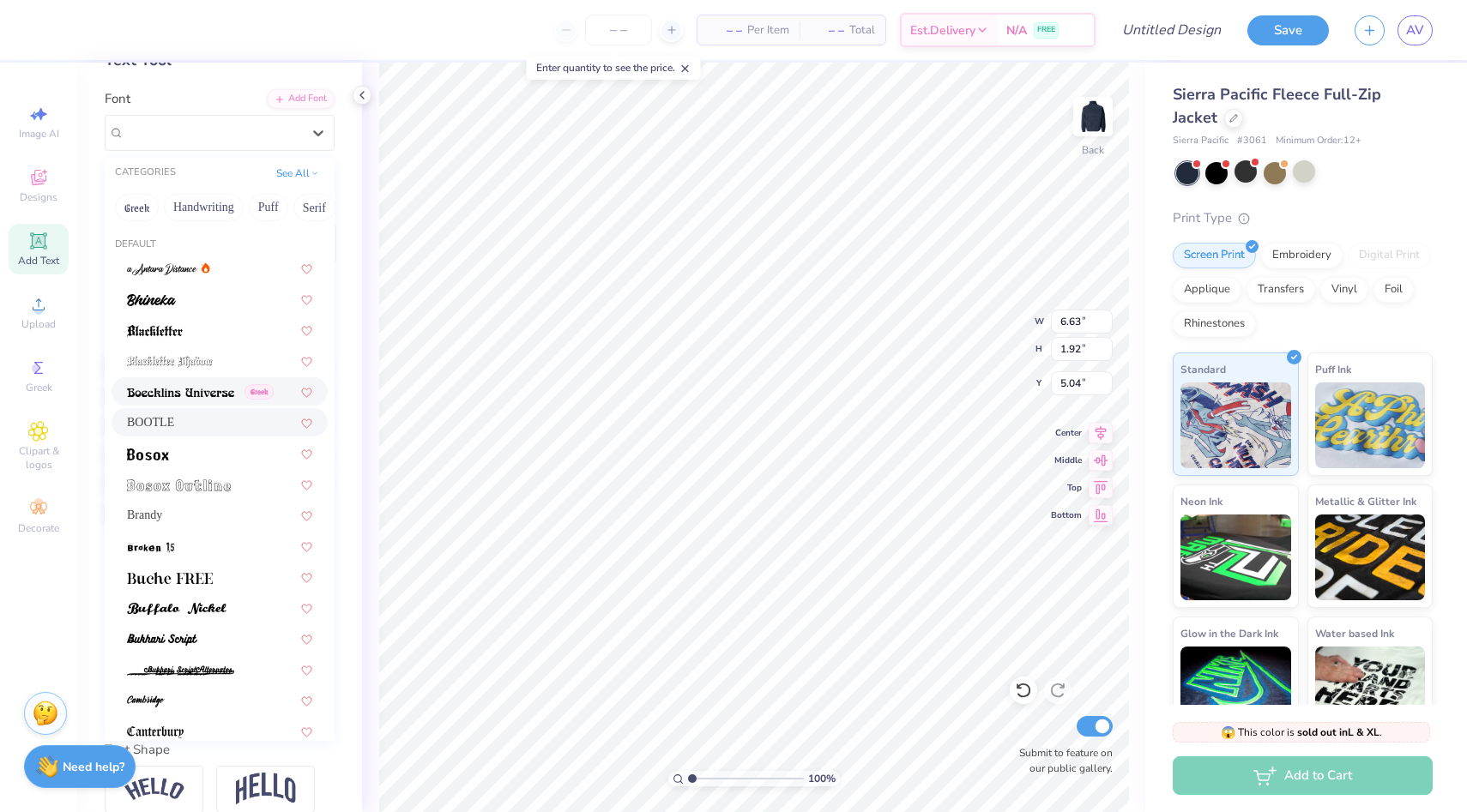 click at bounding box center (180, 393) 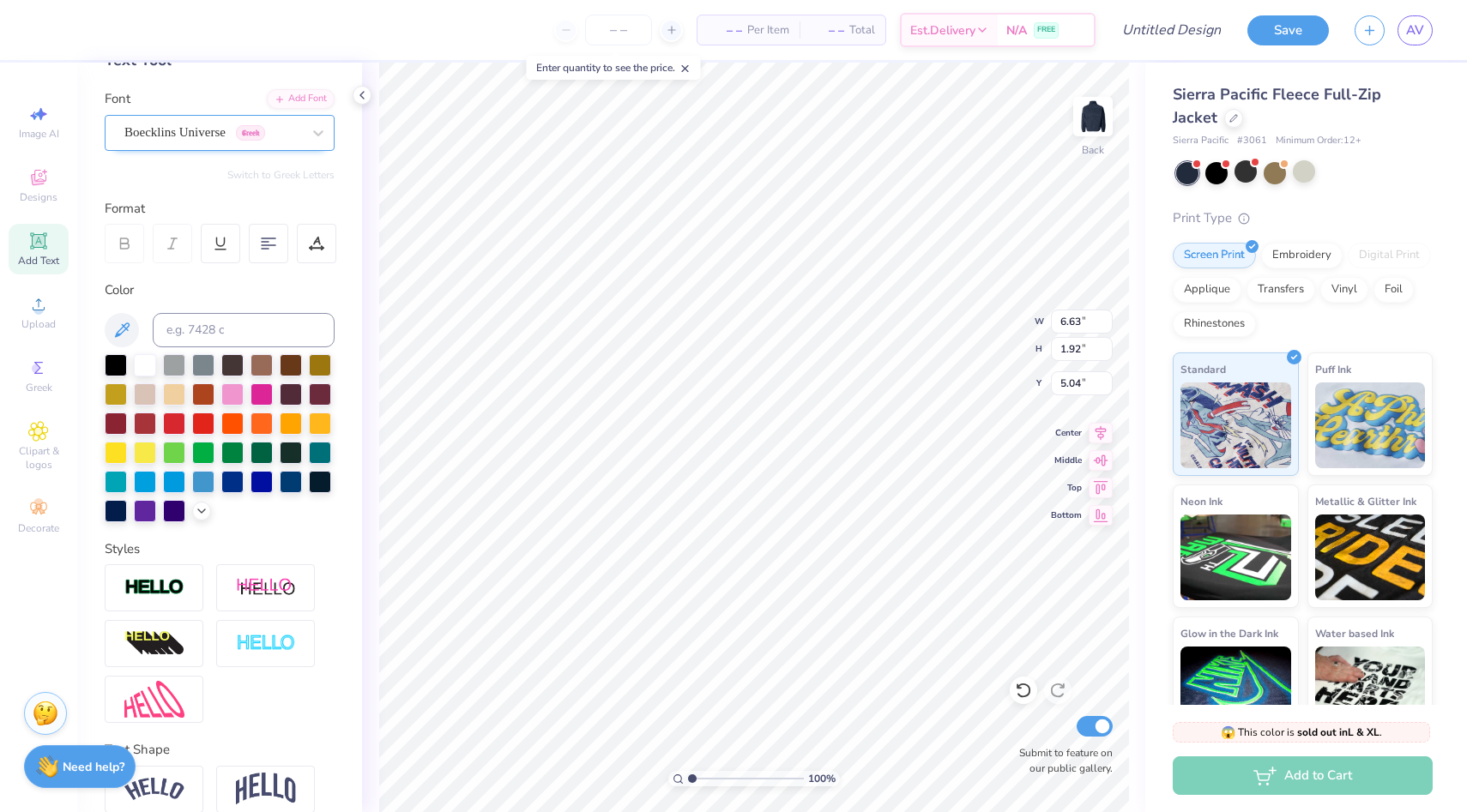 click on "Boecklins Universe Greek" at bounding box center (213, 132) 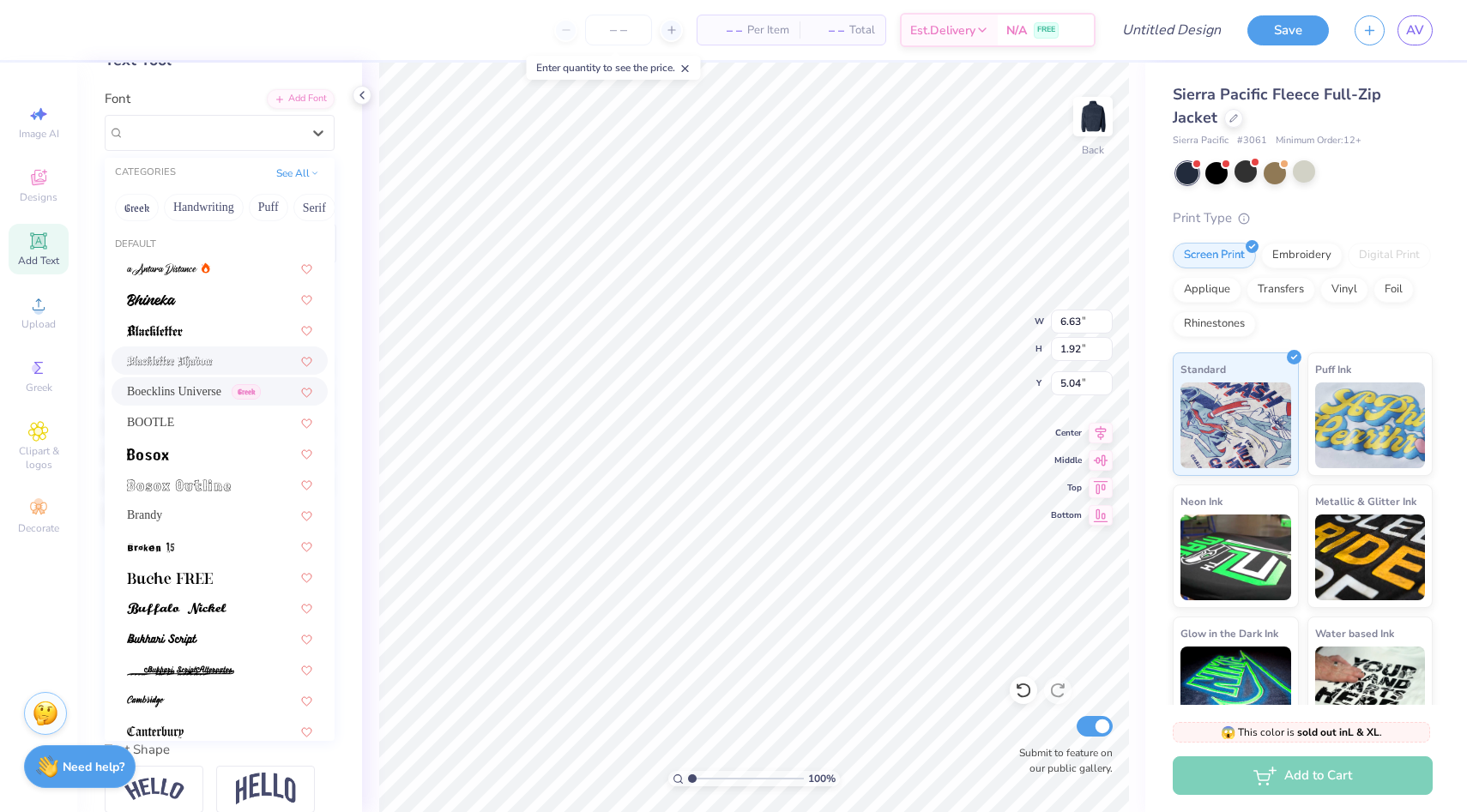 scroll, scrollTop: 0, scrollLeft: 0, axis: both 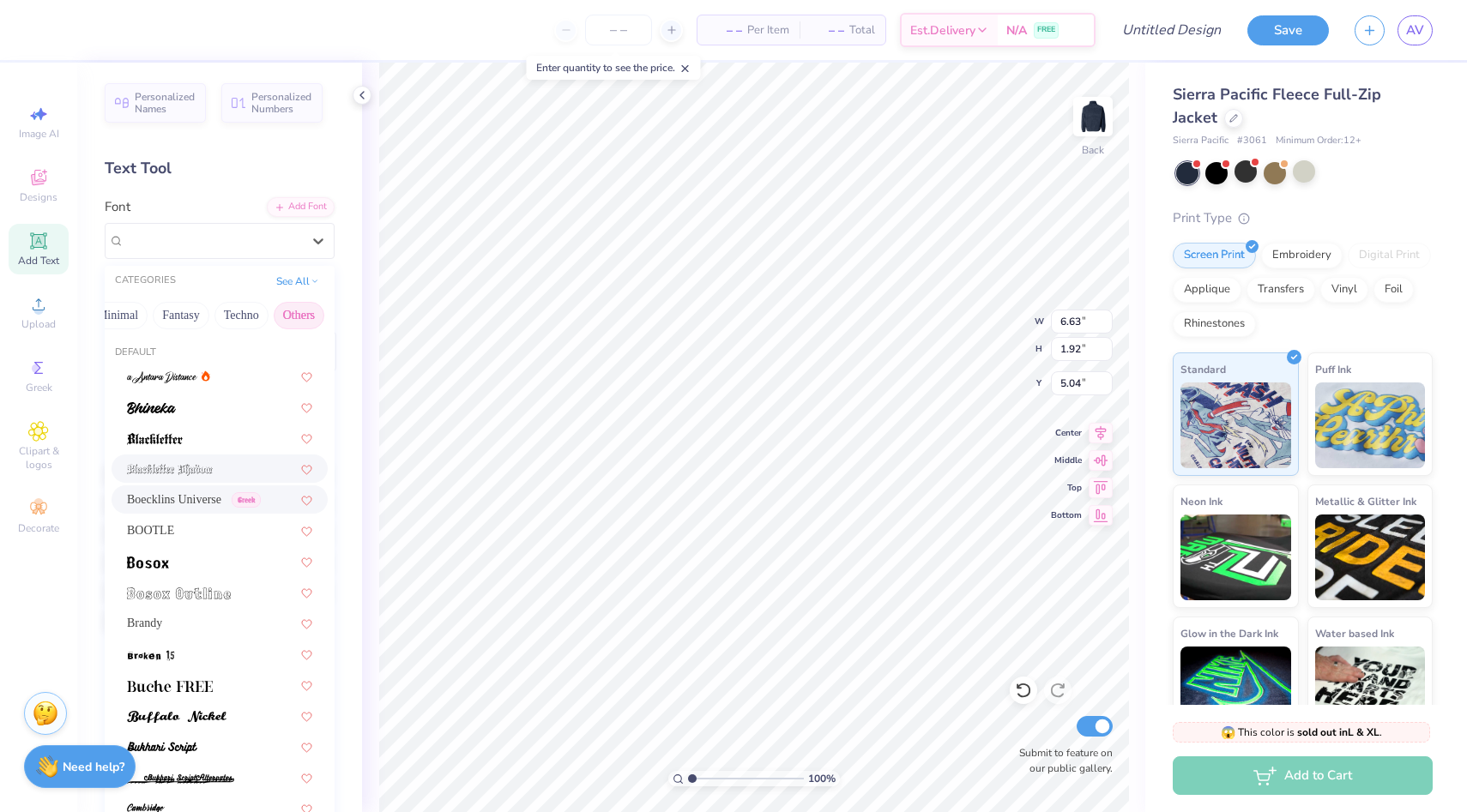 click on "Others" at bounding box center (299, 316) 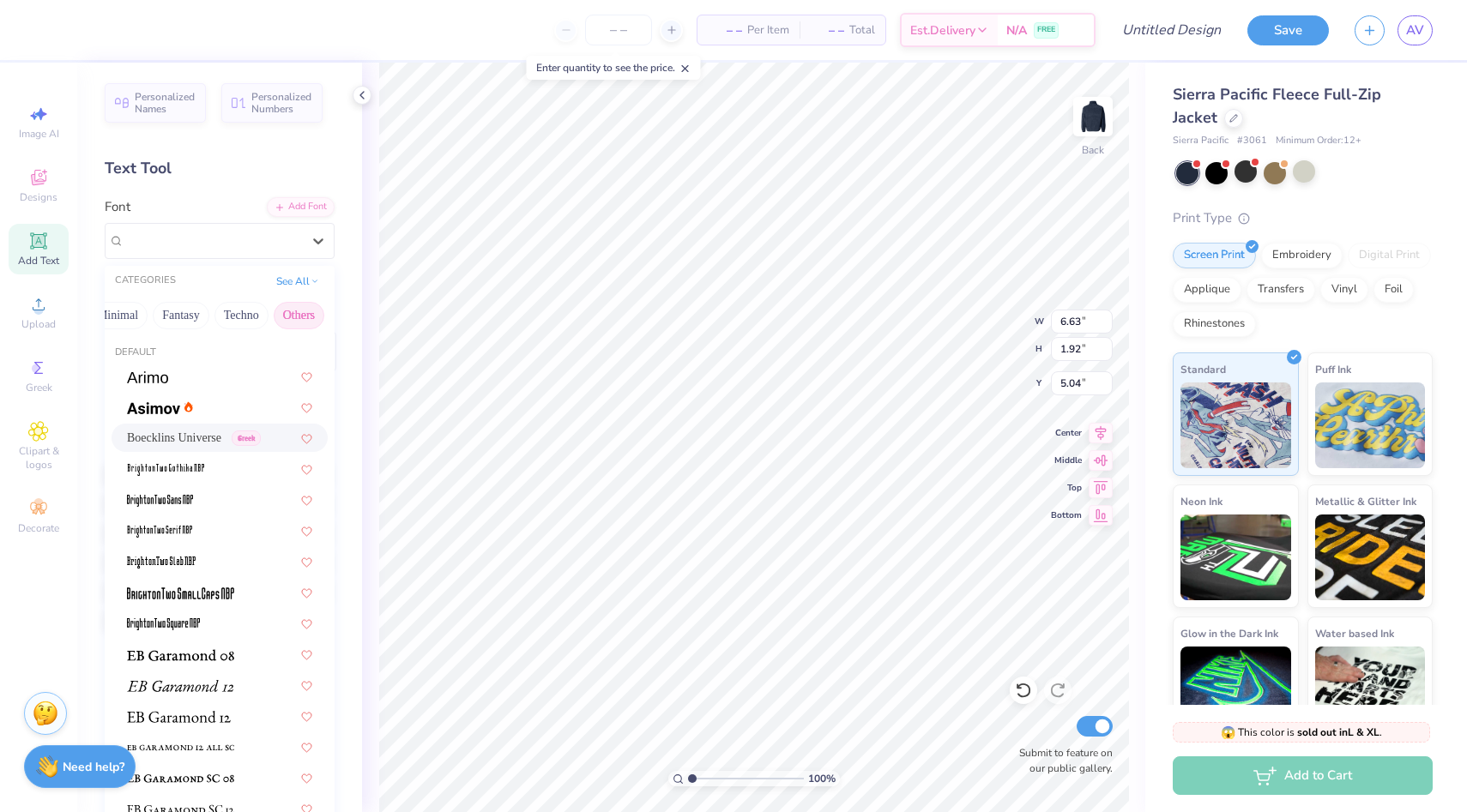 scroll, scrollTop: 111, scrollLeft: 0, axis: vertical 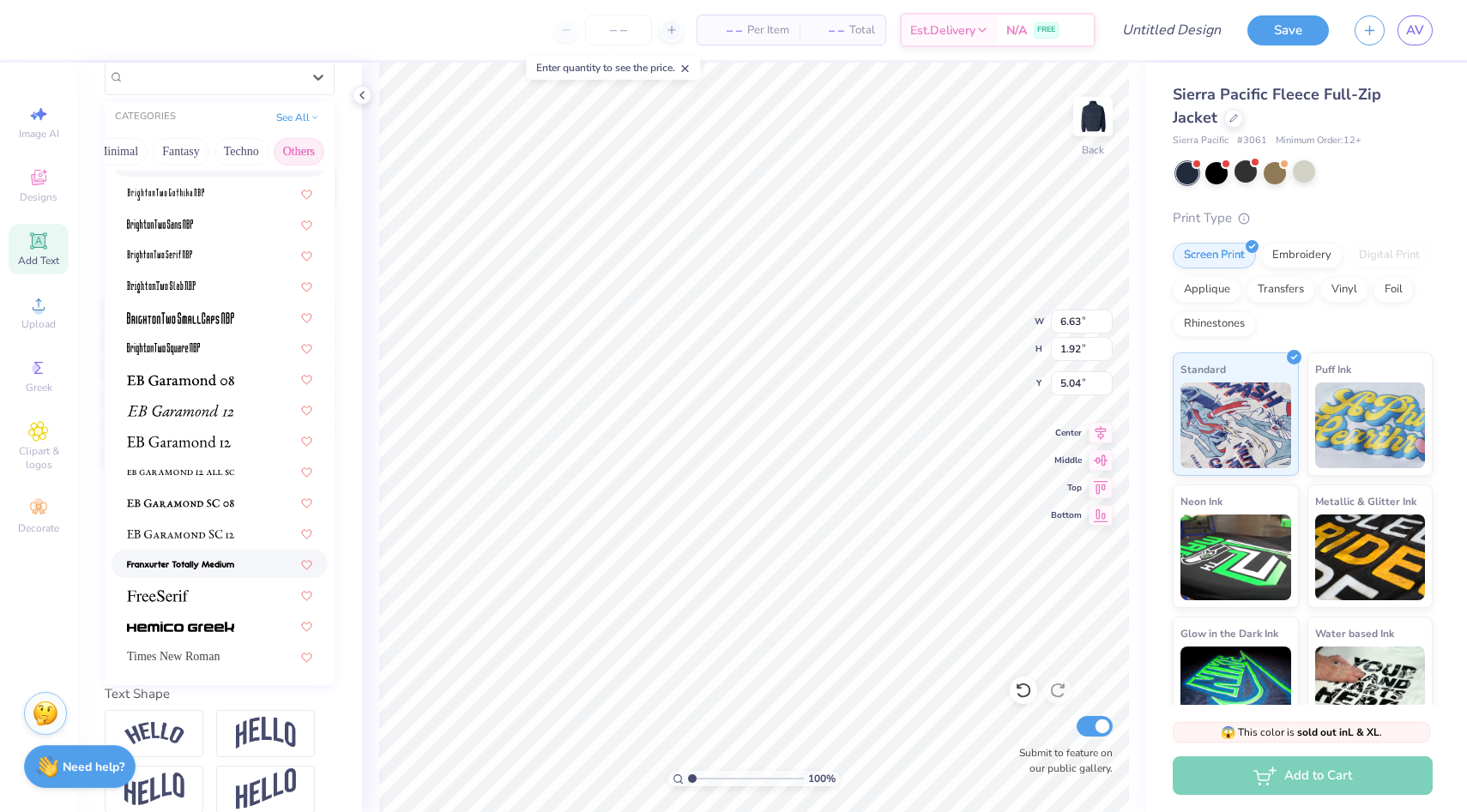 click at bounding box center [180, 565] 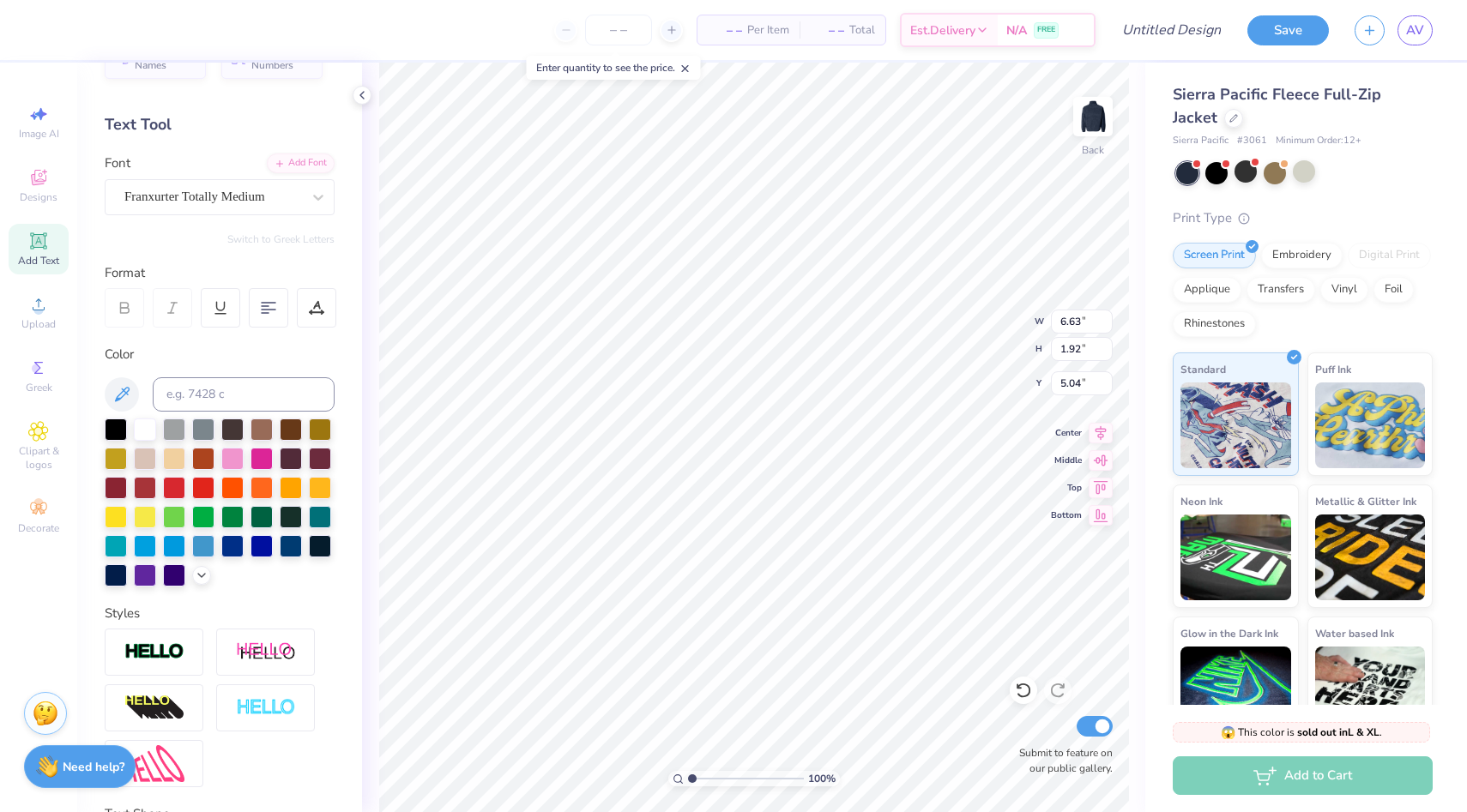 scroll, scrollTop: 0, scrollLeft: 0, axis: both 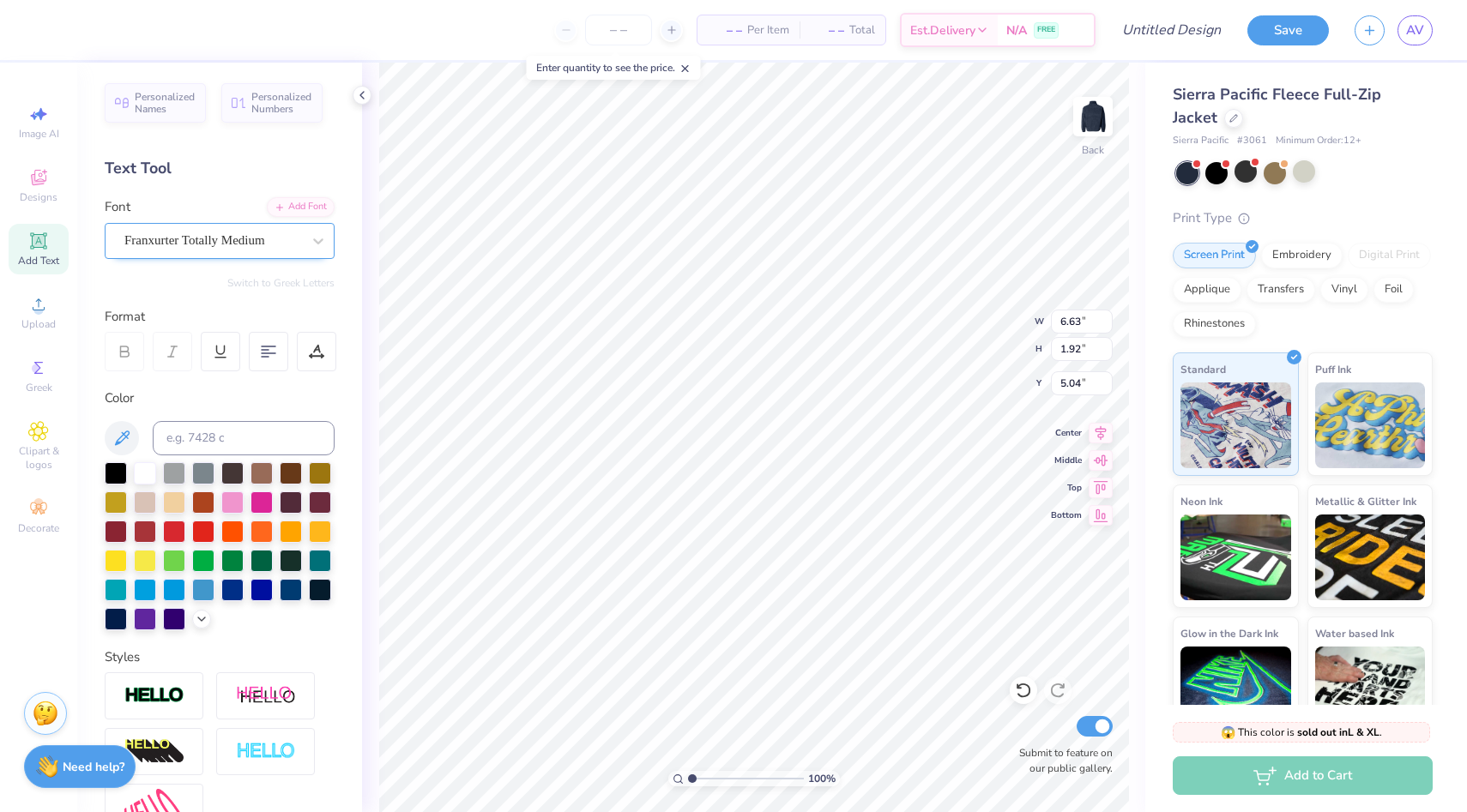 click on "Franxurter Totally Medium" at bounding box center [213, 240] 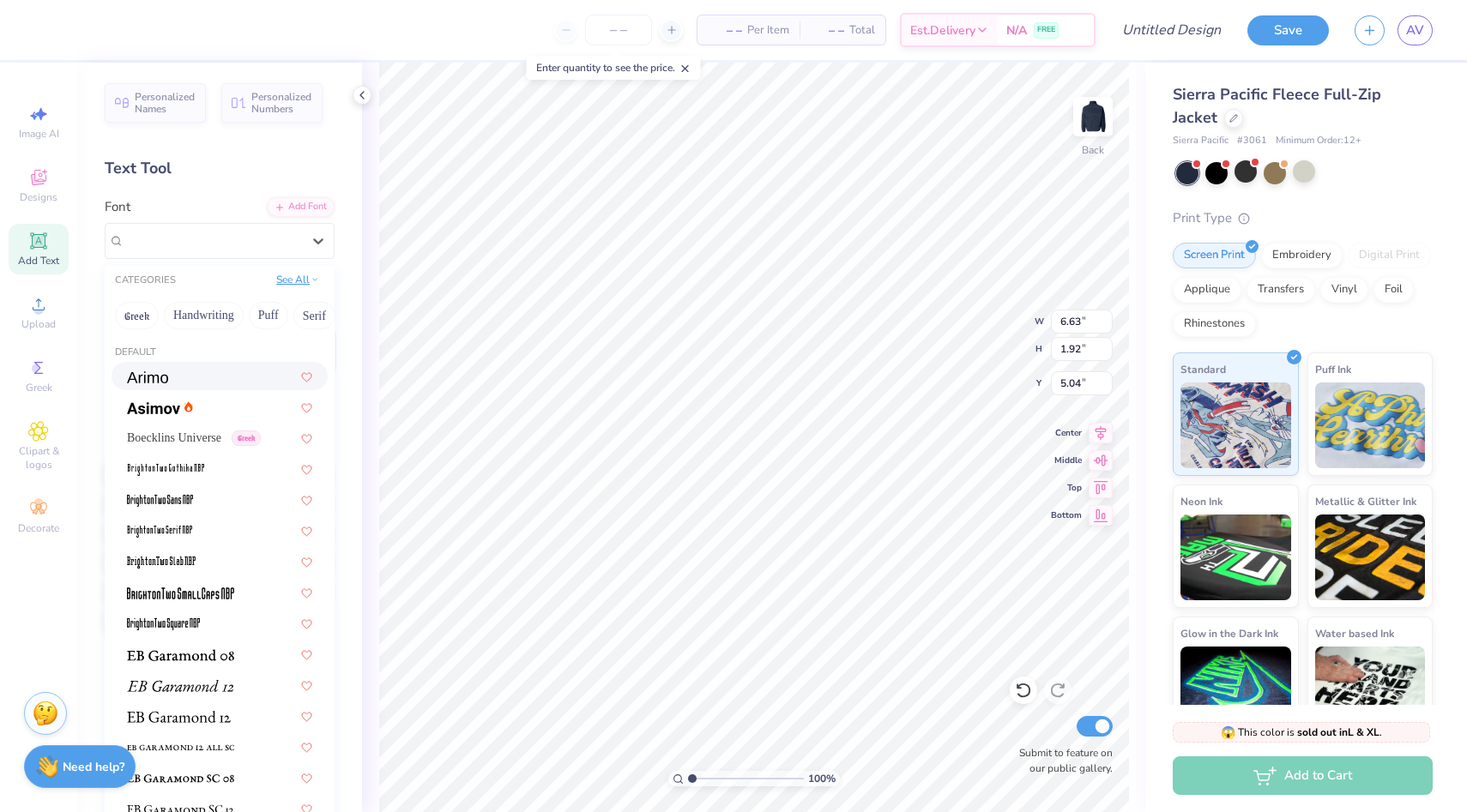 click on "See All" at bounding box center (298, 280) 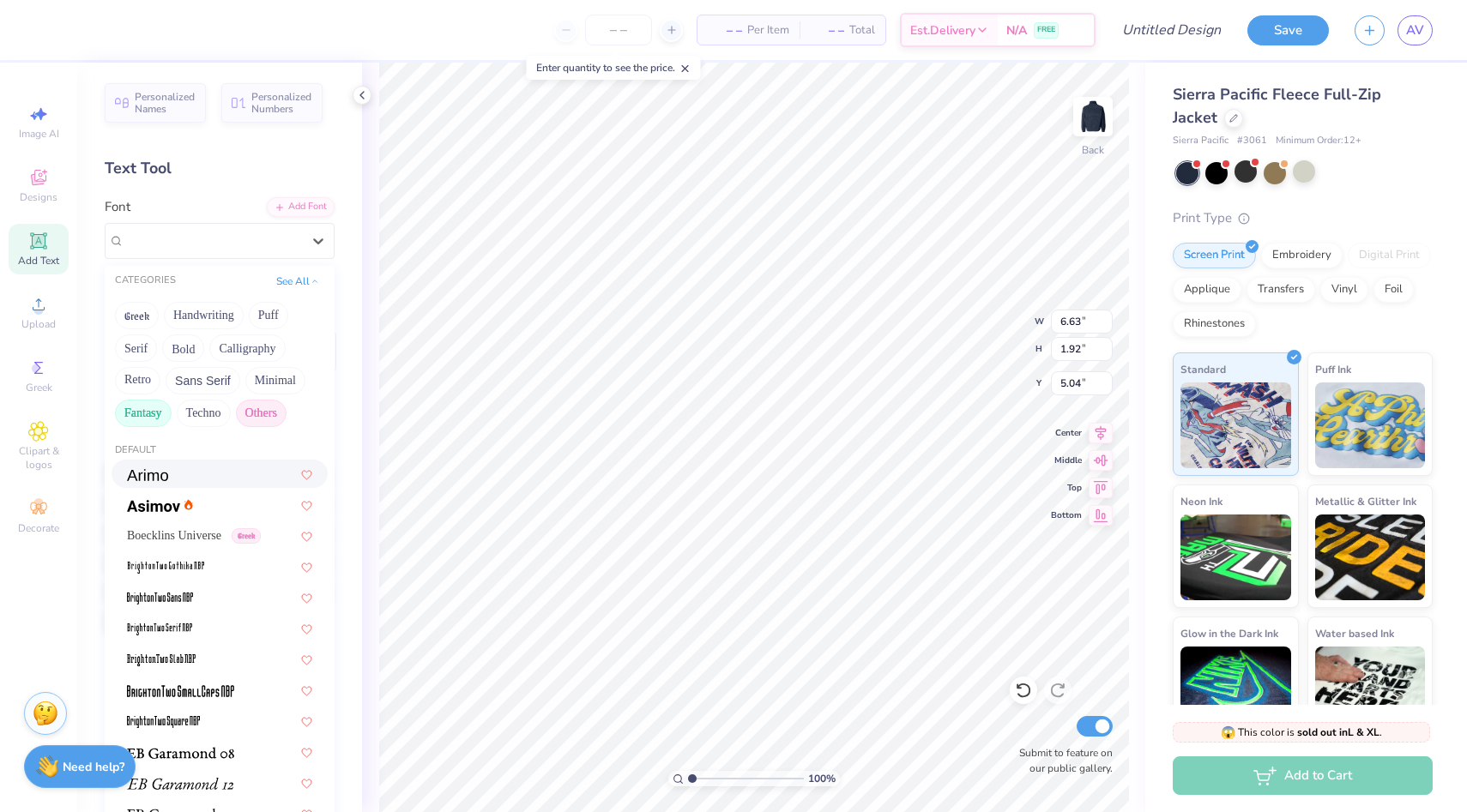click on "Fantasy" at bounding box center [143, 413] 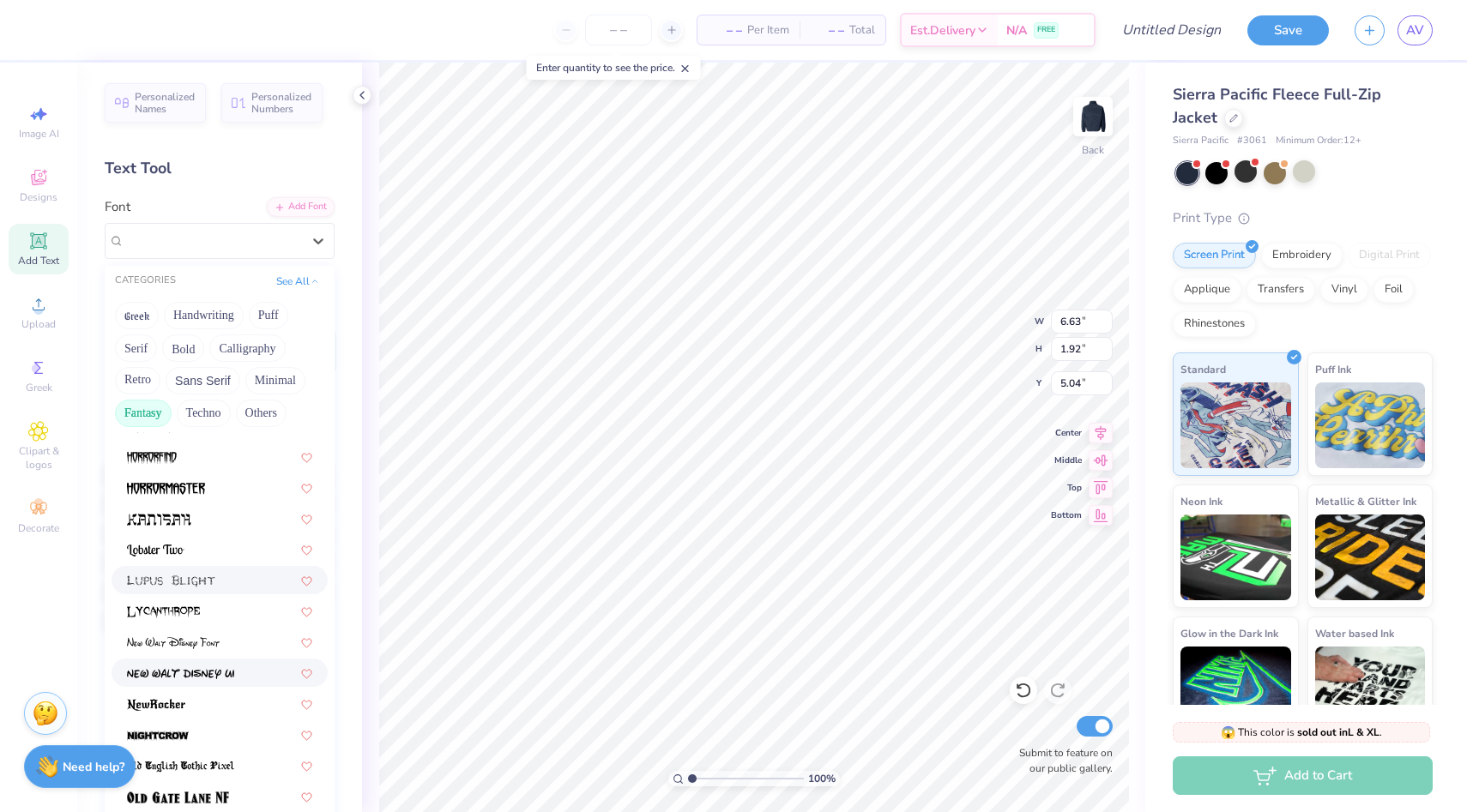 scroll, scrollTop: 358, scrollLeft: 0, axis: vertical 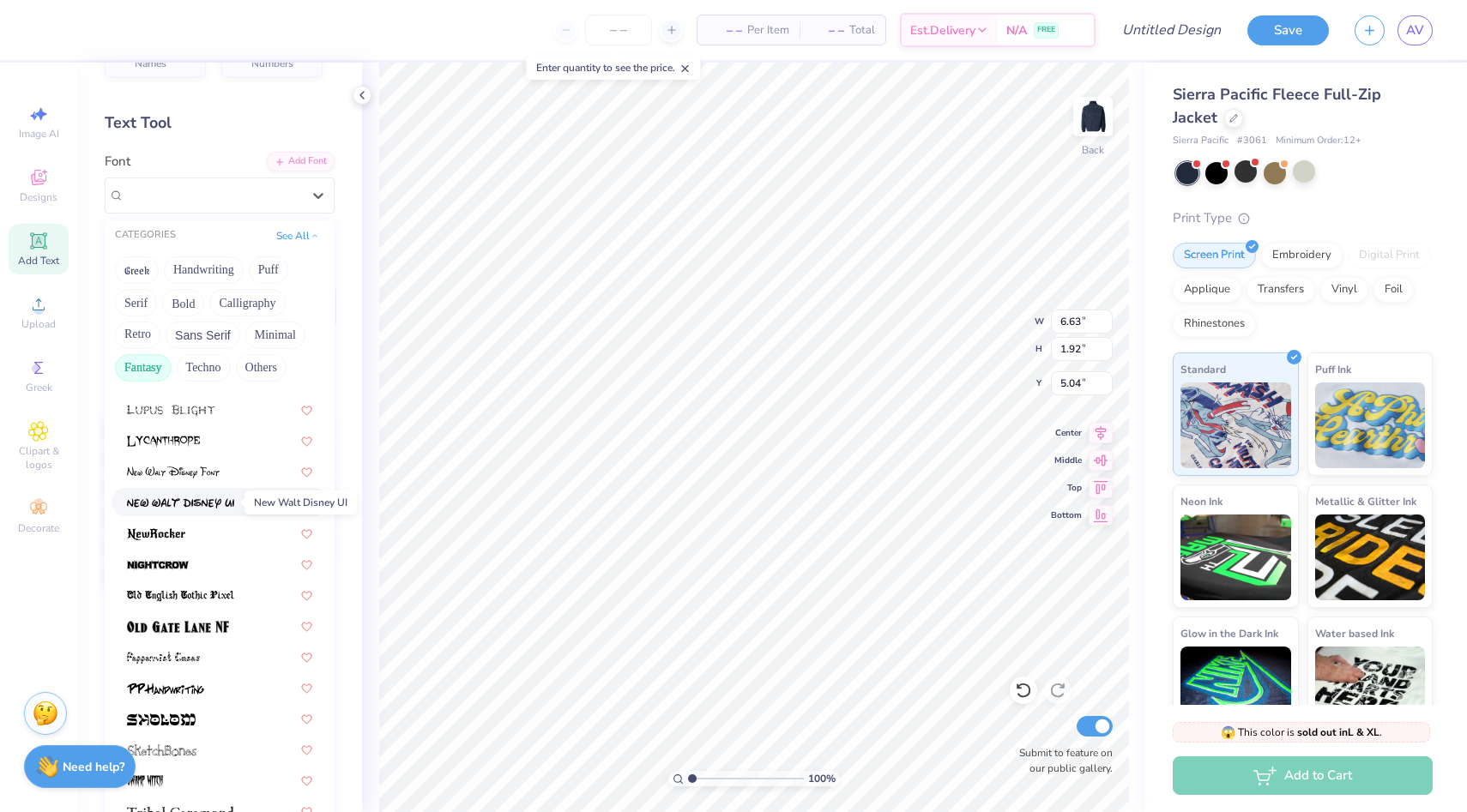 click at bounding box center (180, 502) 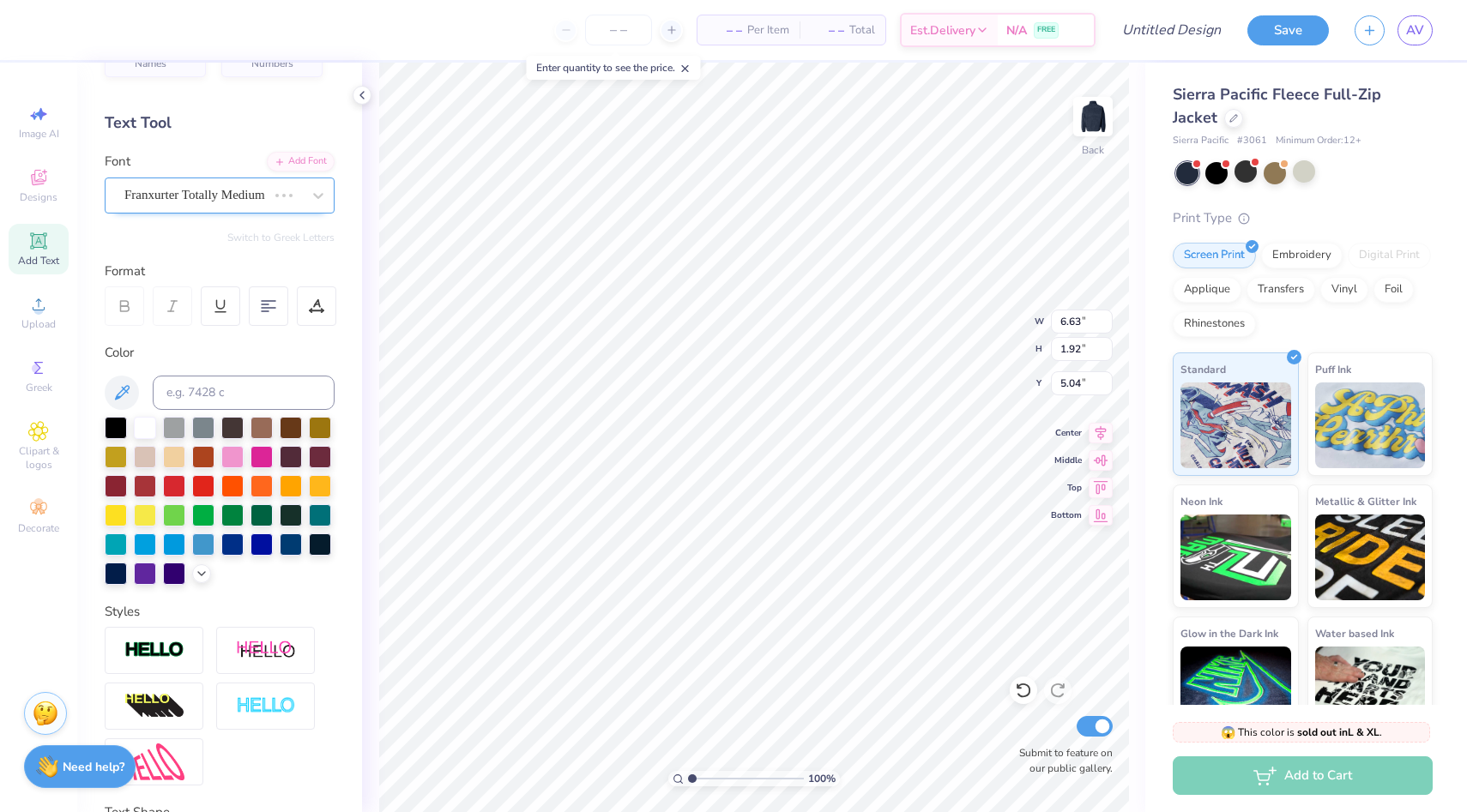 click on "Franxurter Totally Medium" at bounding box center (196, 195) 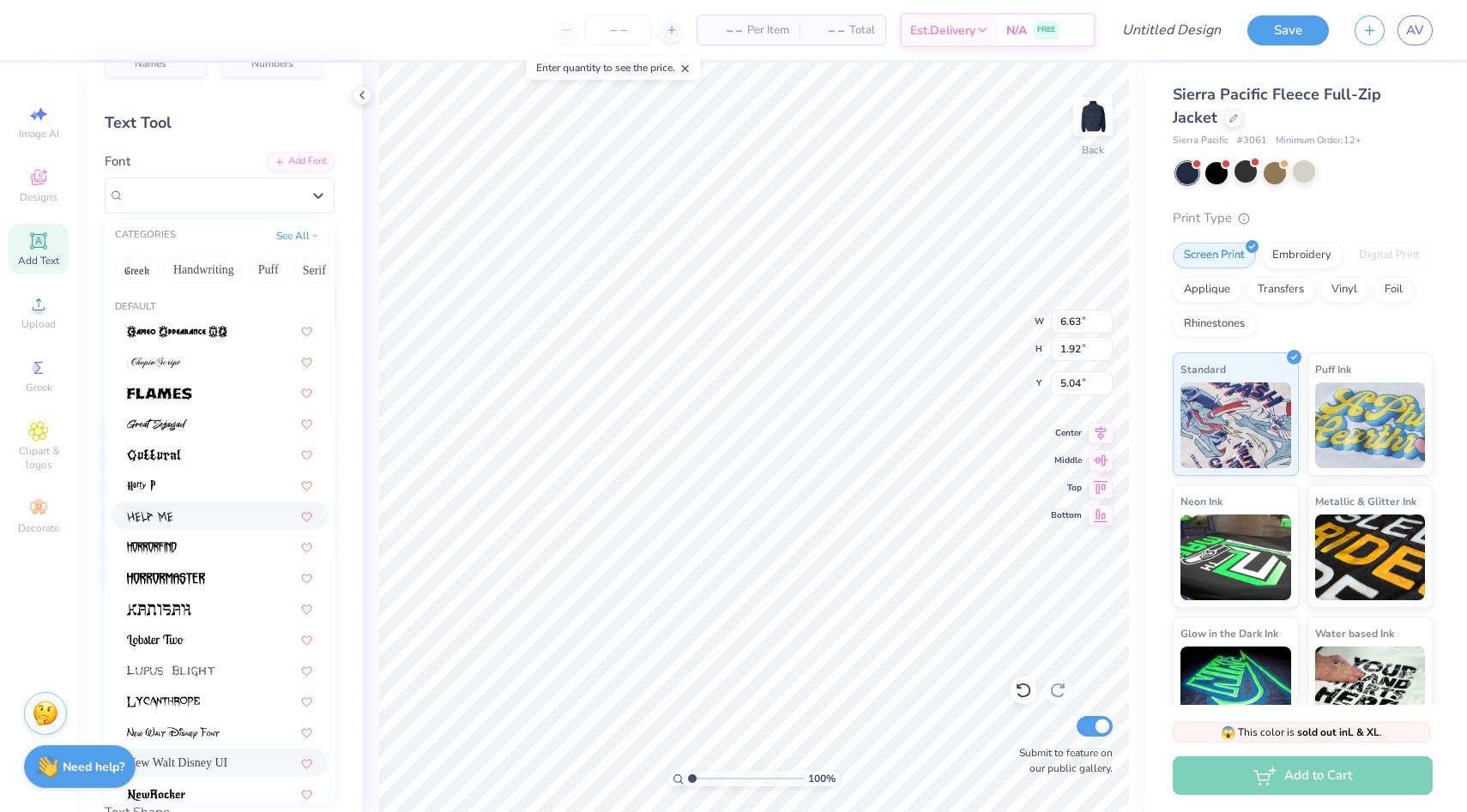scroll, scrollTop: 358, scrollLeft: 0, axis: vertical 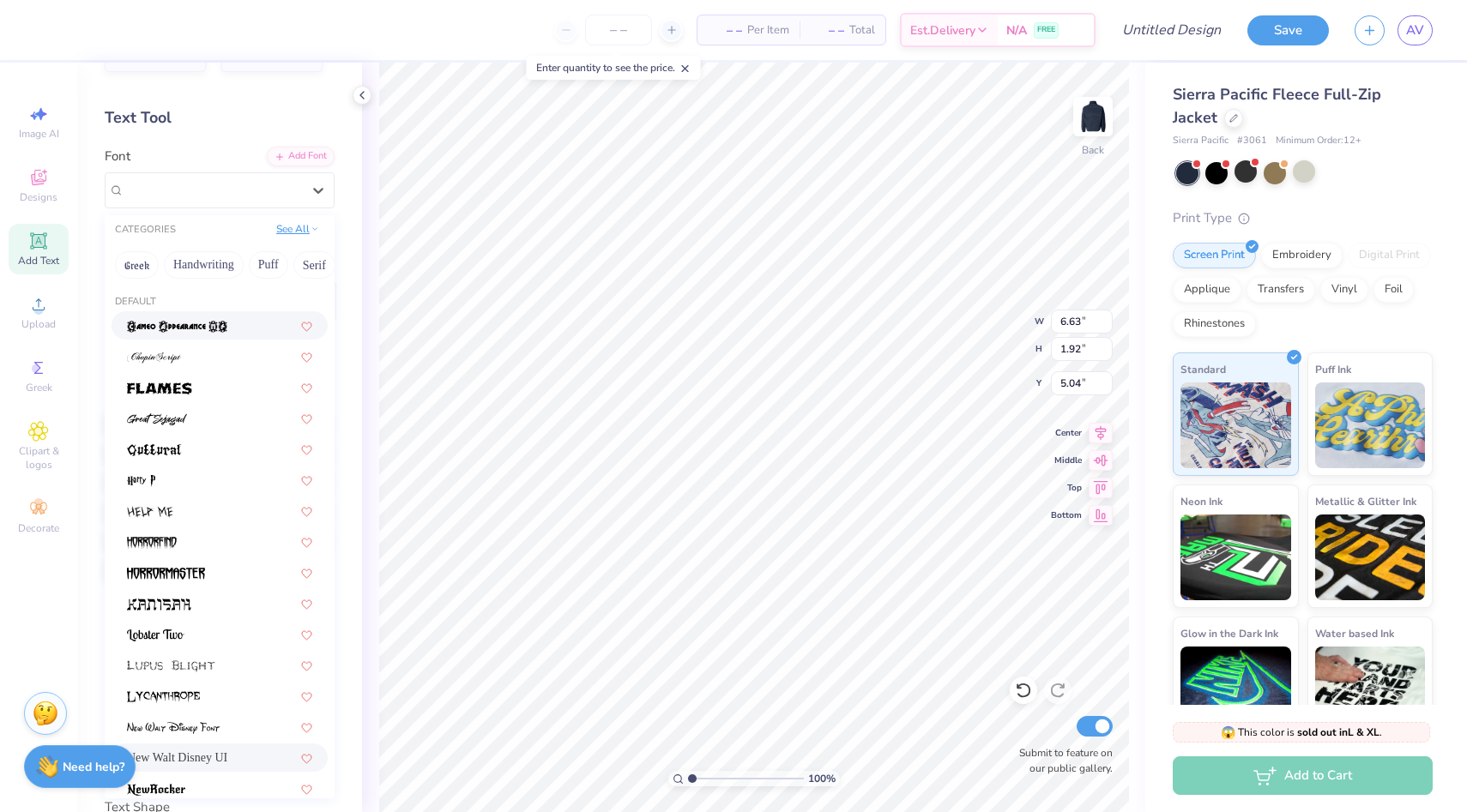 click on "See All" at bounding box center [298, 229] 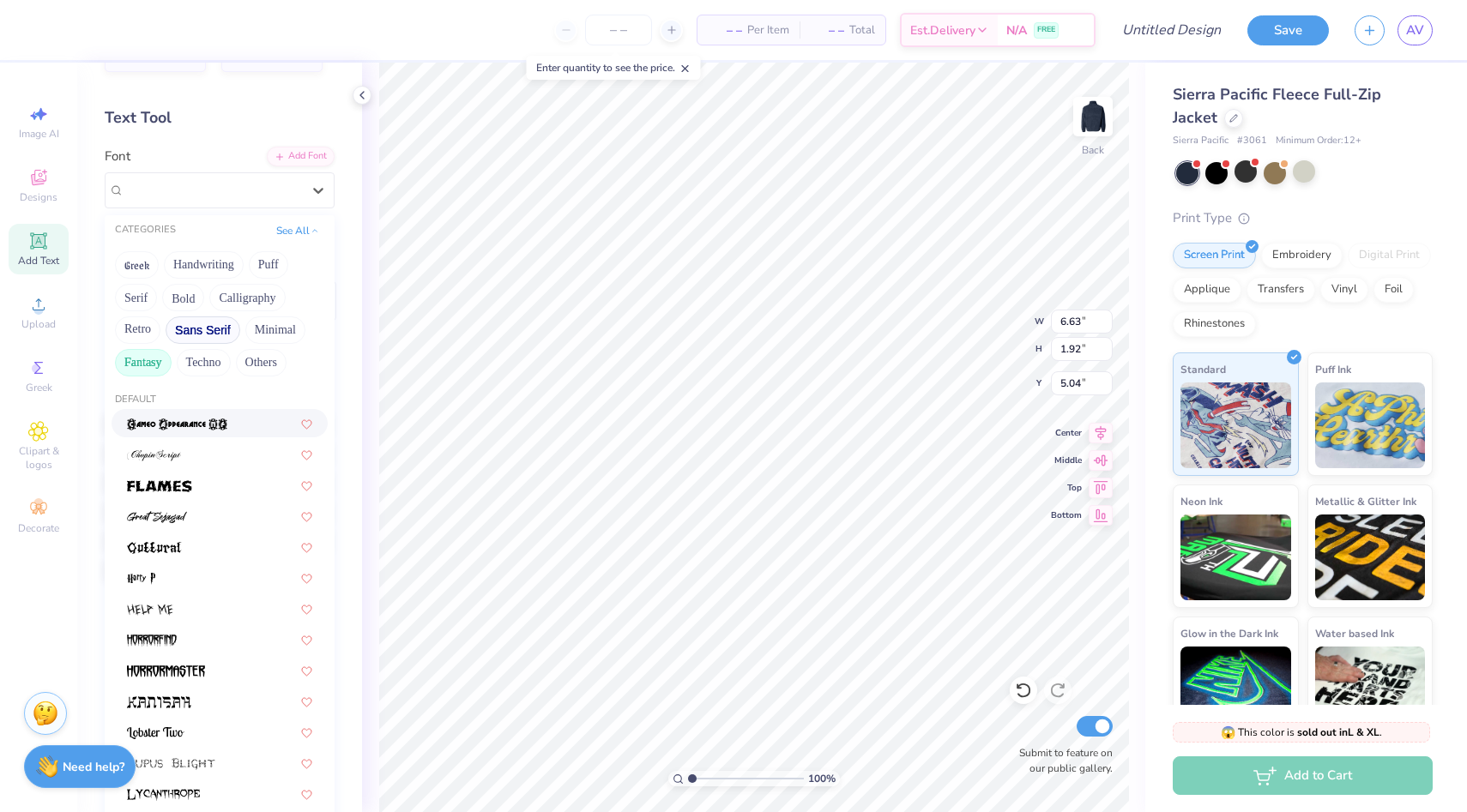 click on "Sans Serif" at bounding box center (202, 330) 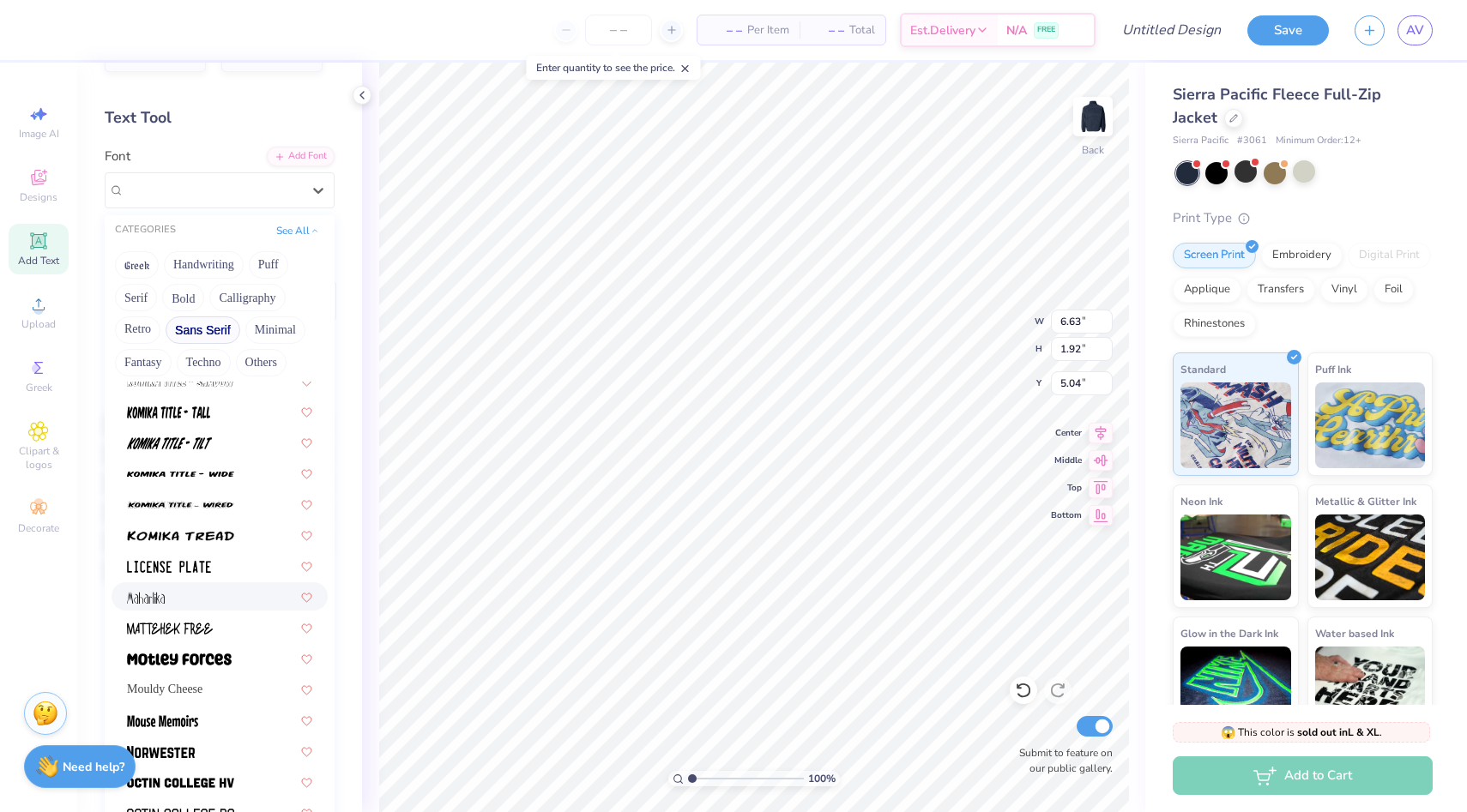 scroll, scrollTop: 1326, scrollLeft: 0, axis: vertical 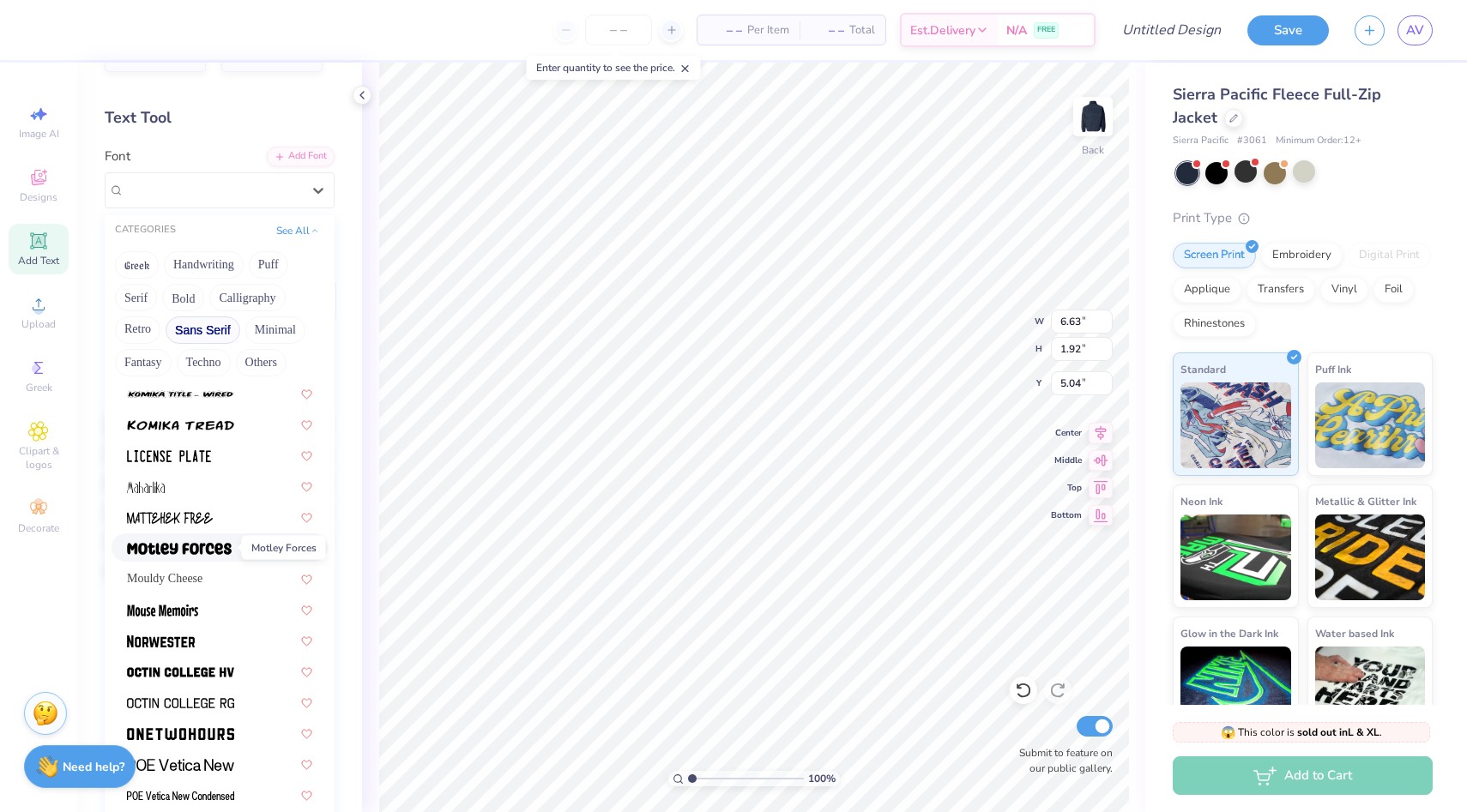 click at bounding box center (179, 549) 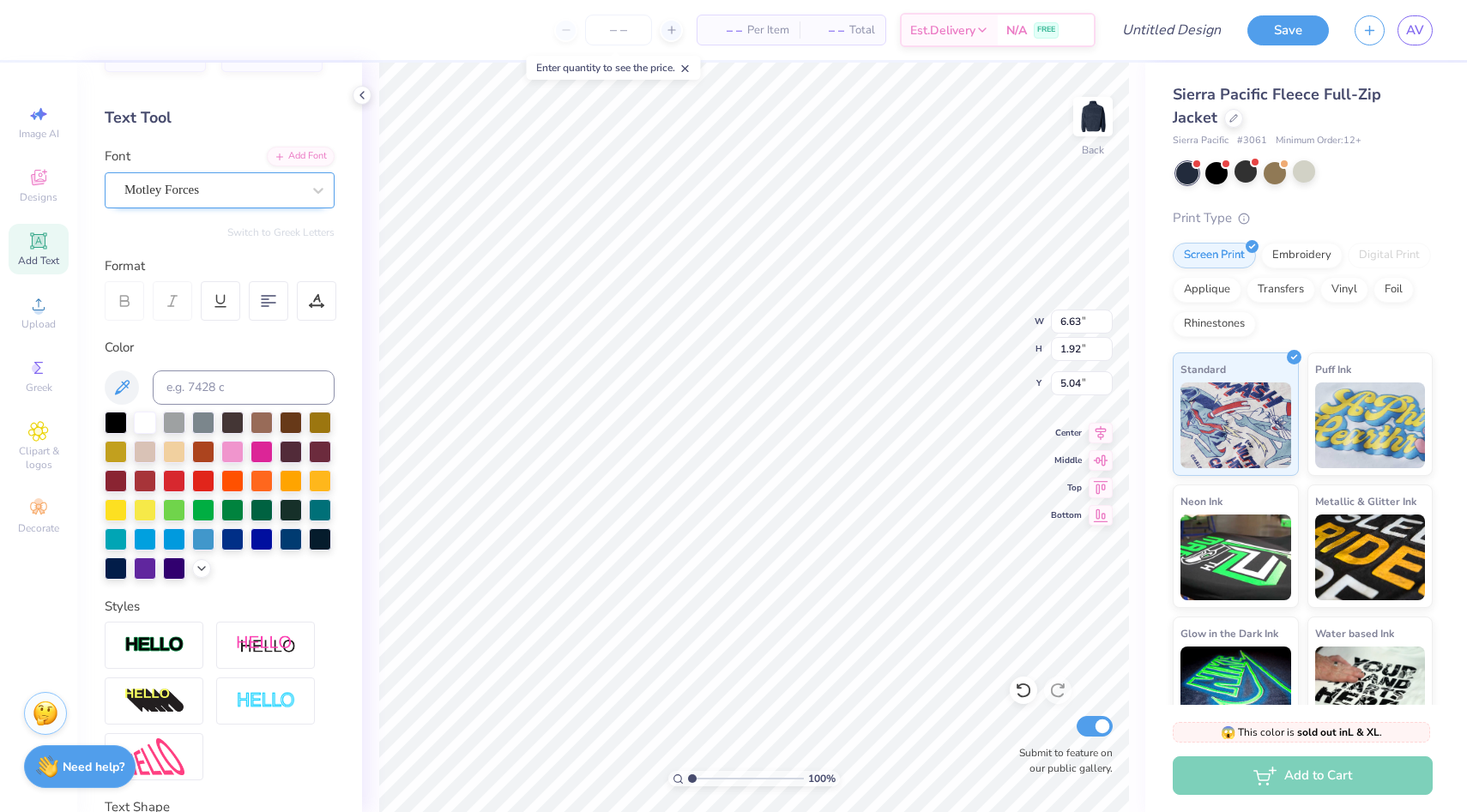 click at bounding box center [213, 189] 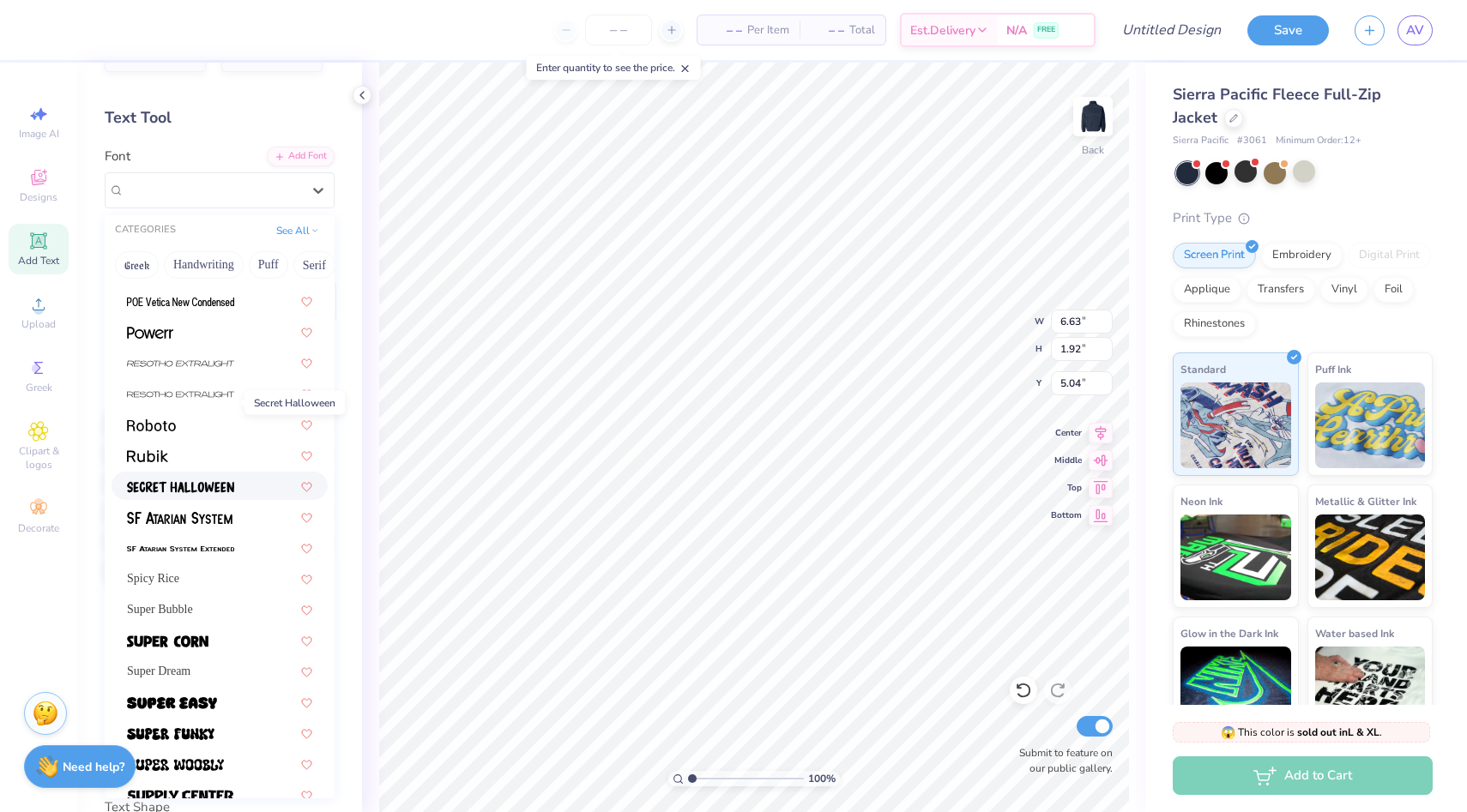 scroll, scrollTop: 2056, scrollLeft: 0, axis: vertical 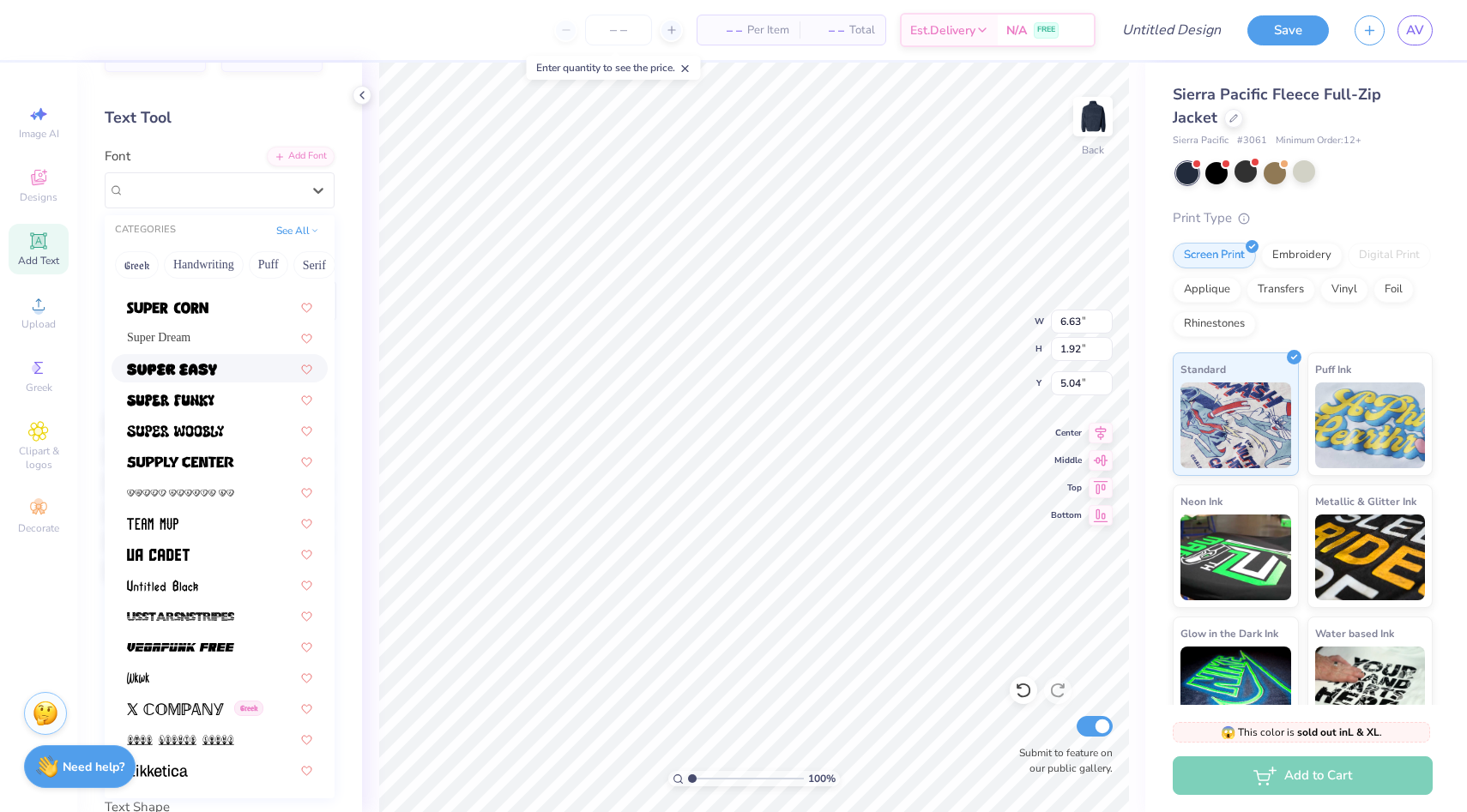 click at bounding box center [220, 368] 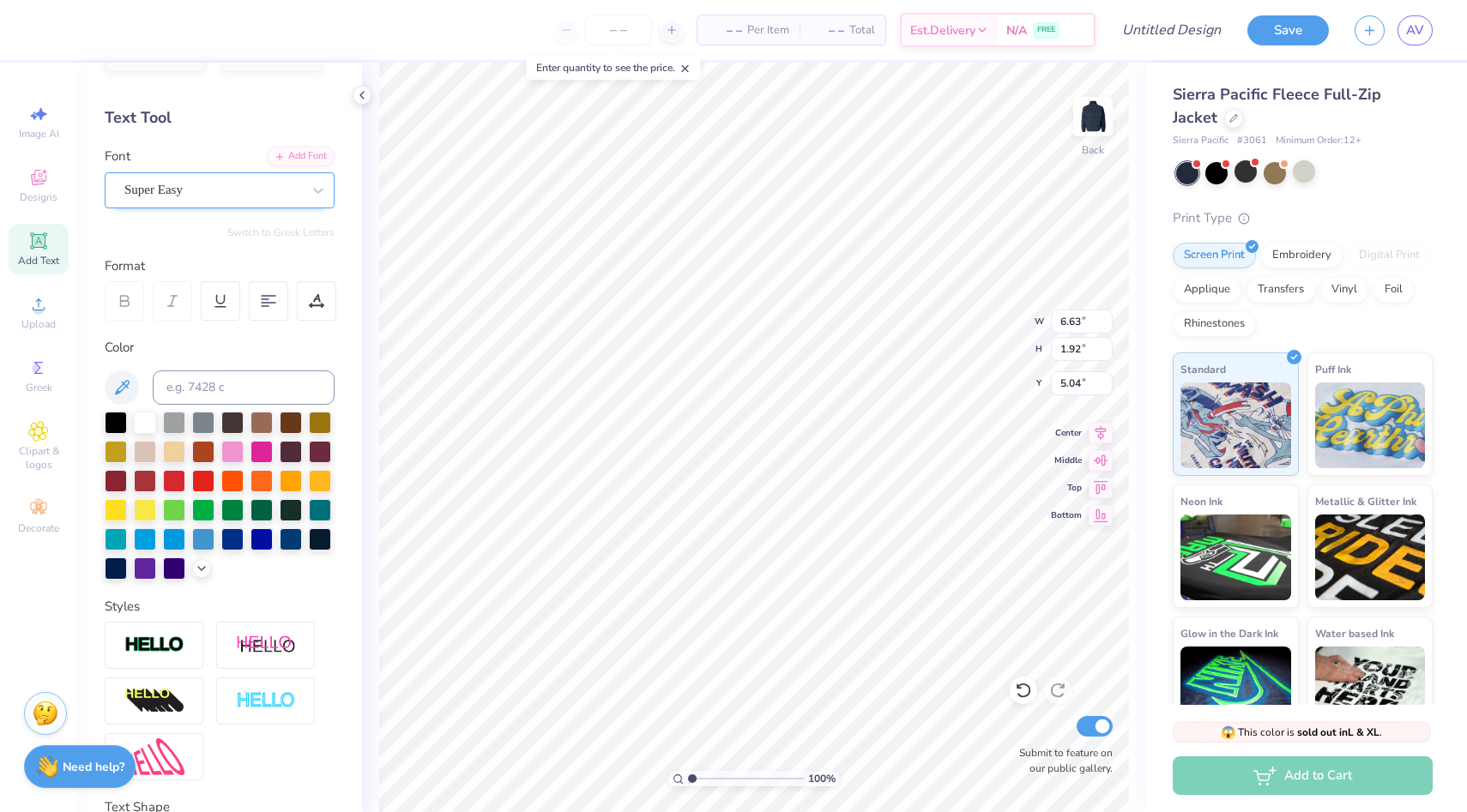 click on "Super Easy" at bounding box center [213, 189] 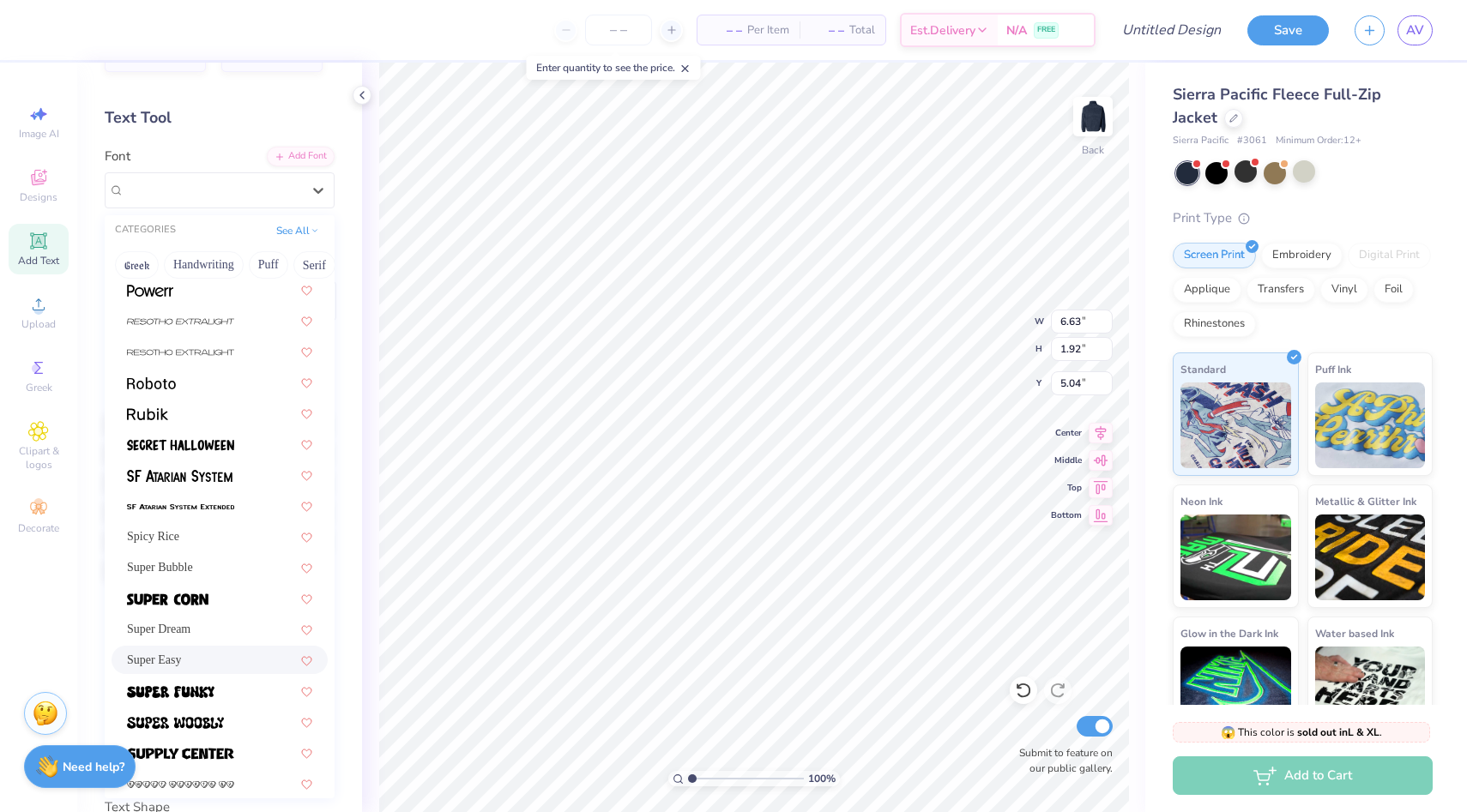 scroll, scrollTop: 2056, scrollLeft: 0, axis: vertical 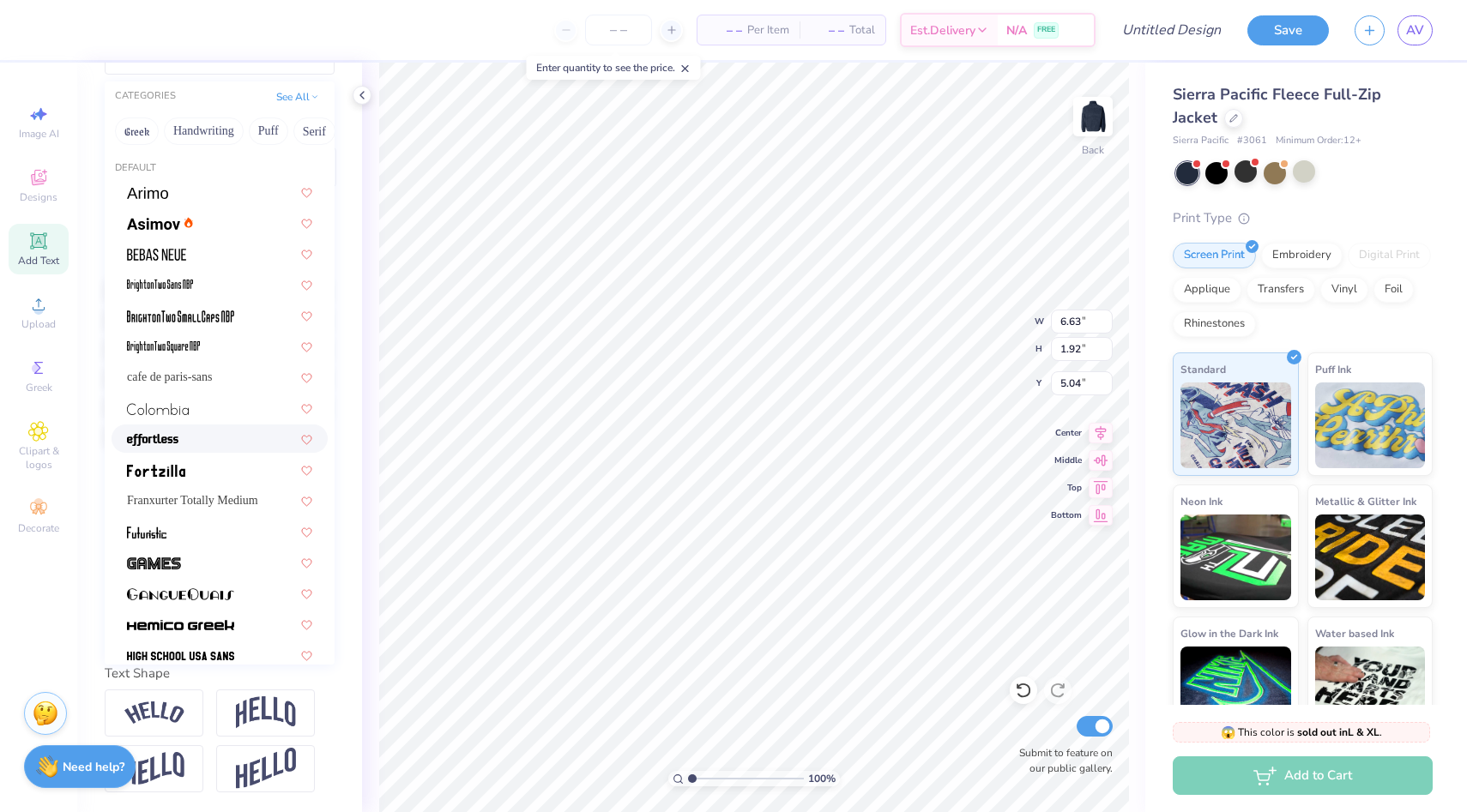 click at bounding box center (220, 438) 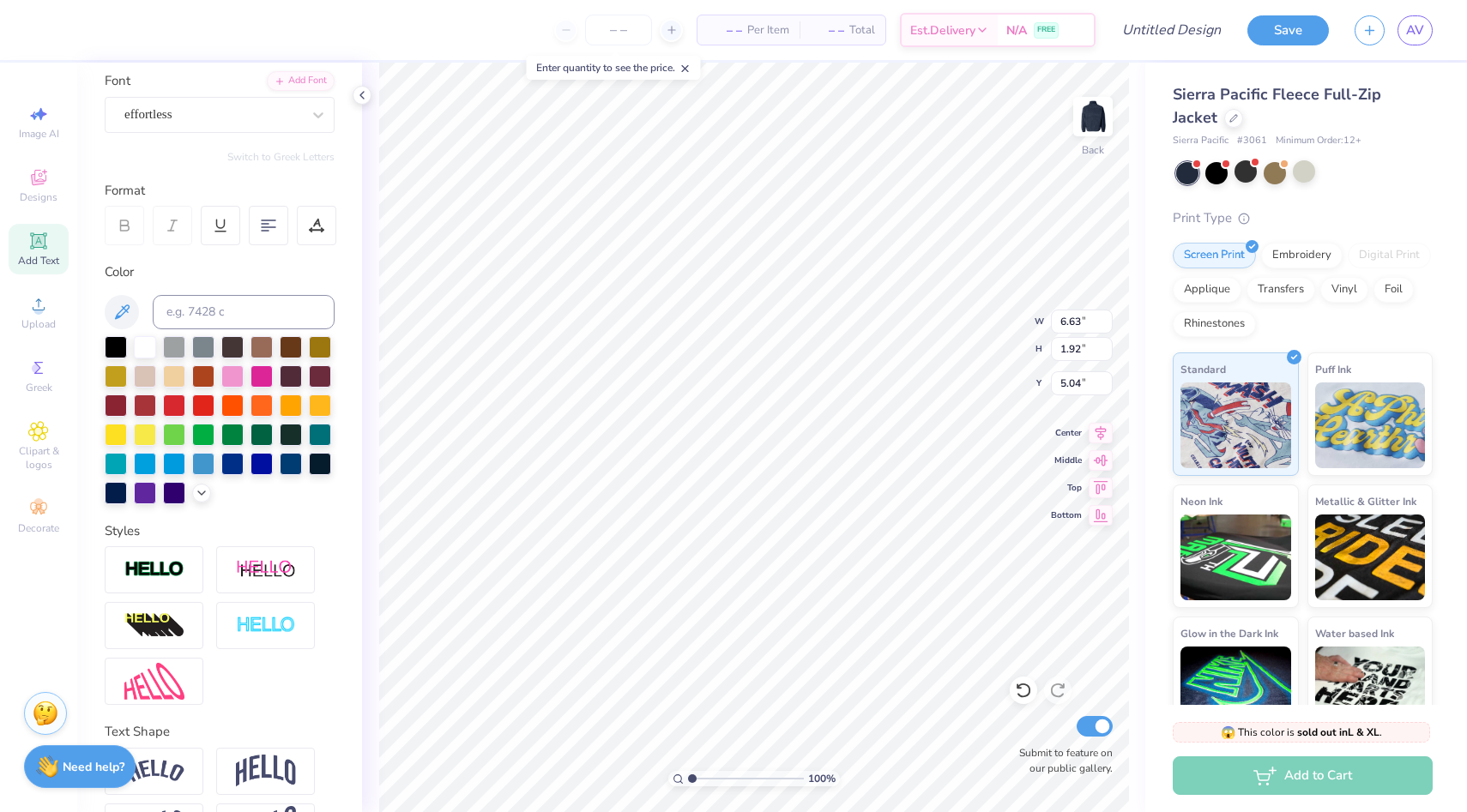scroll, scrollTop: 75, scrollLeft: 0, axis: vertical 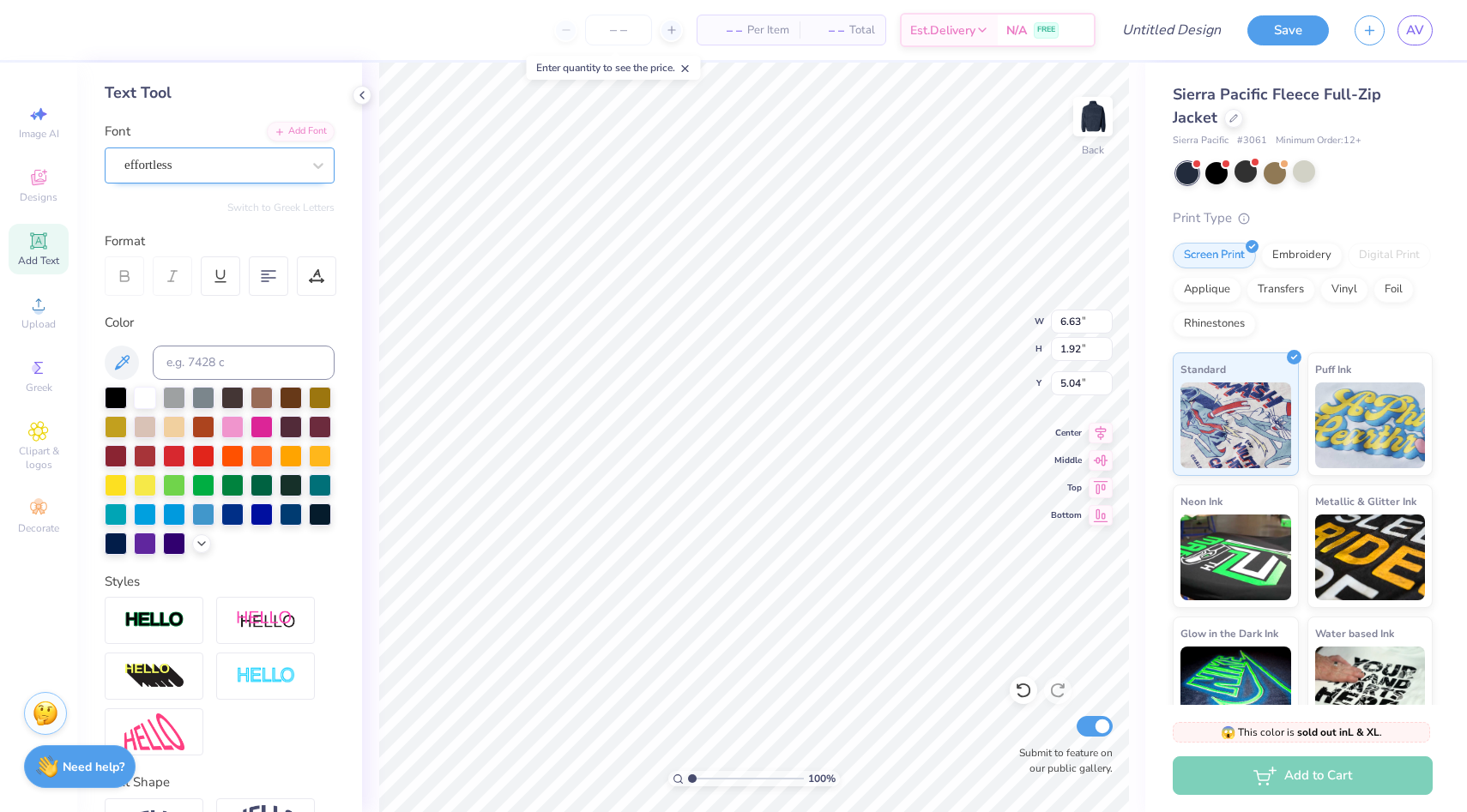 click on "effortless" at bounding box center (213, 165) 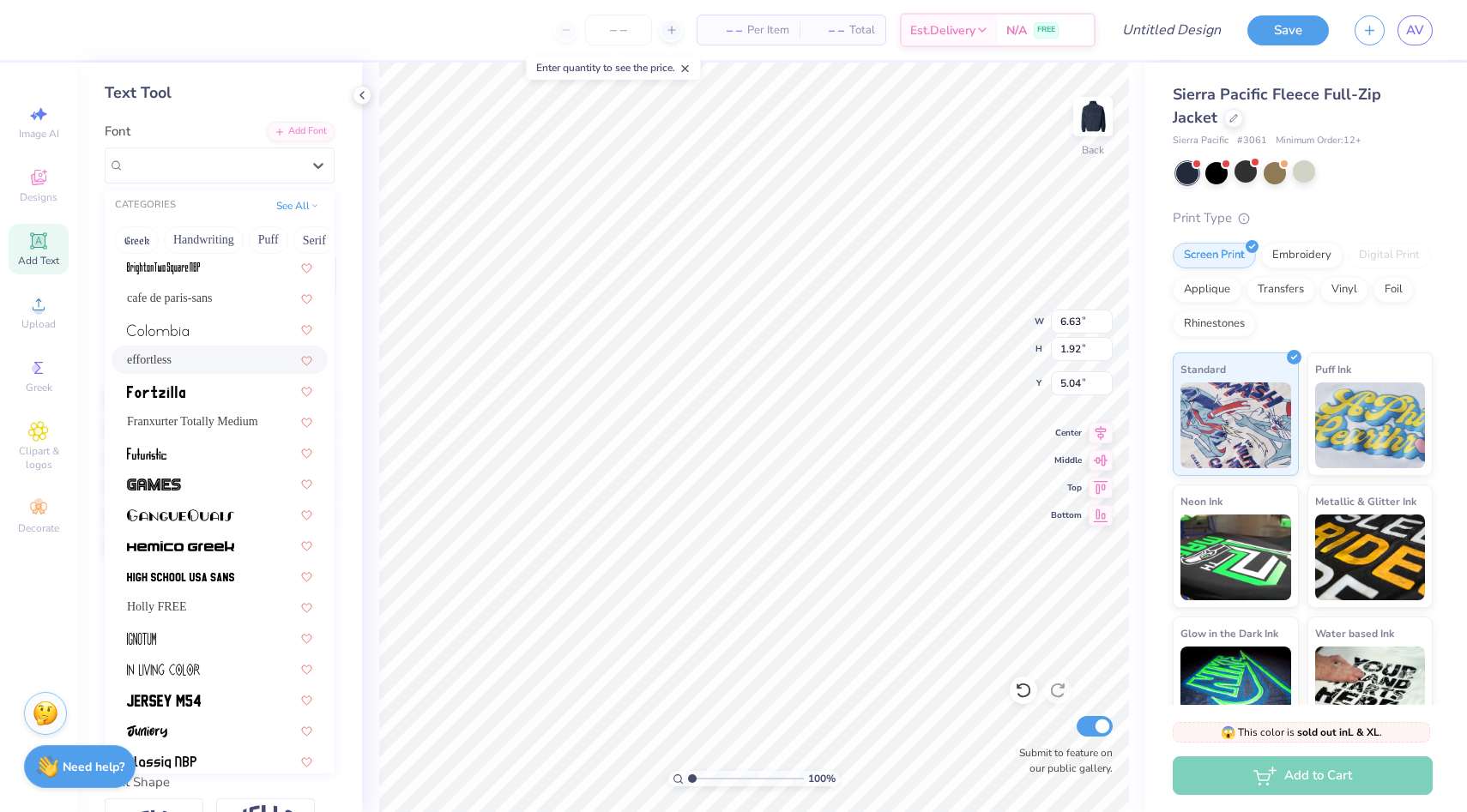 scroll, scrollTop: 0, scrollLeft: 0, axis: both 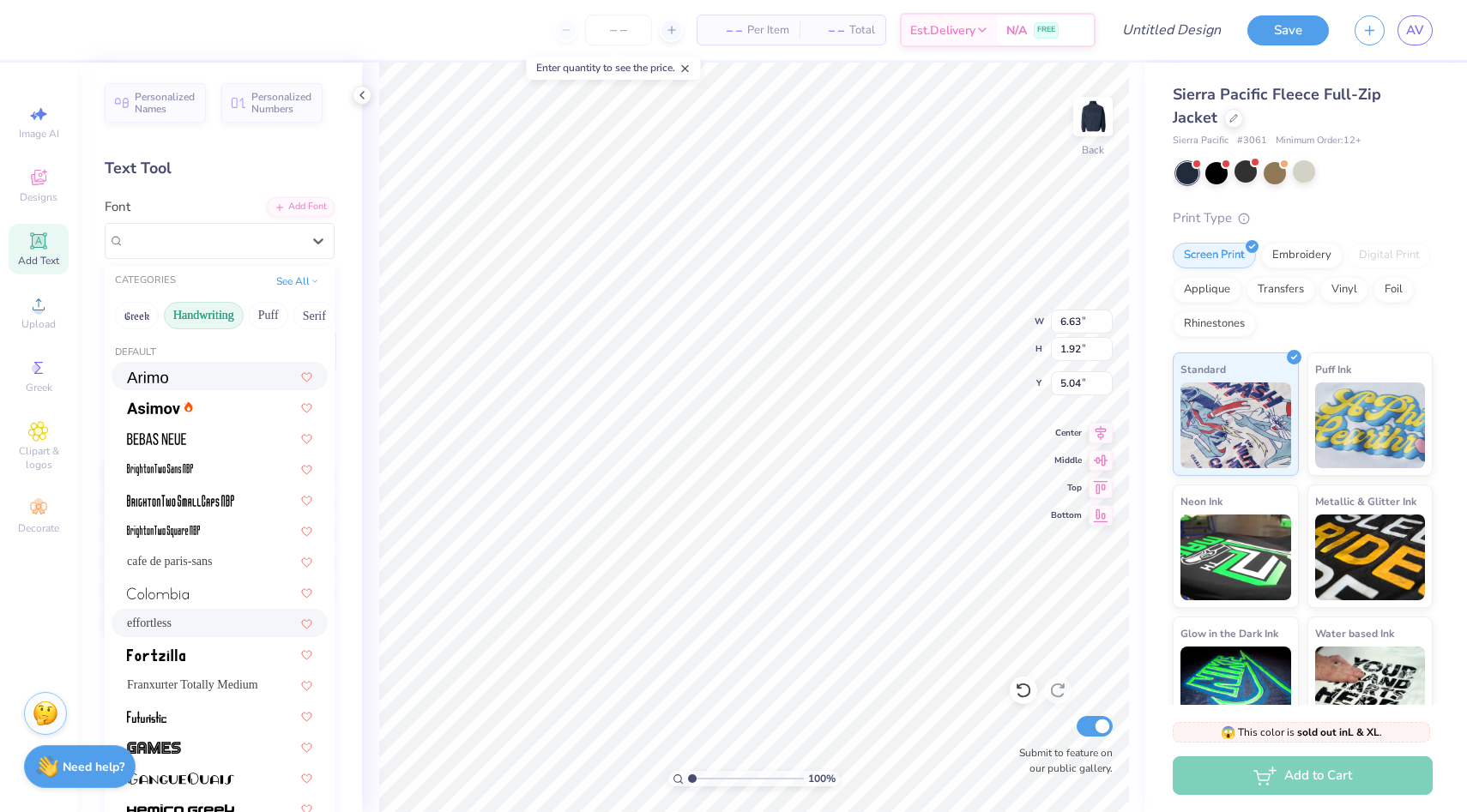 click on "Handwriting" at bounding box center [203, 316] 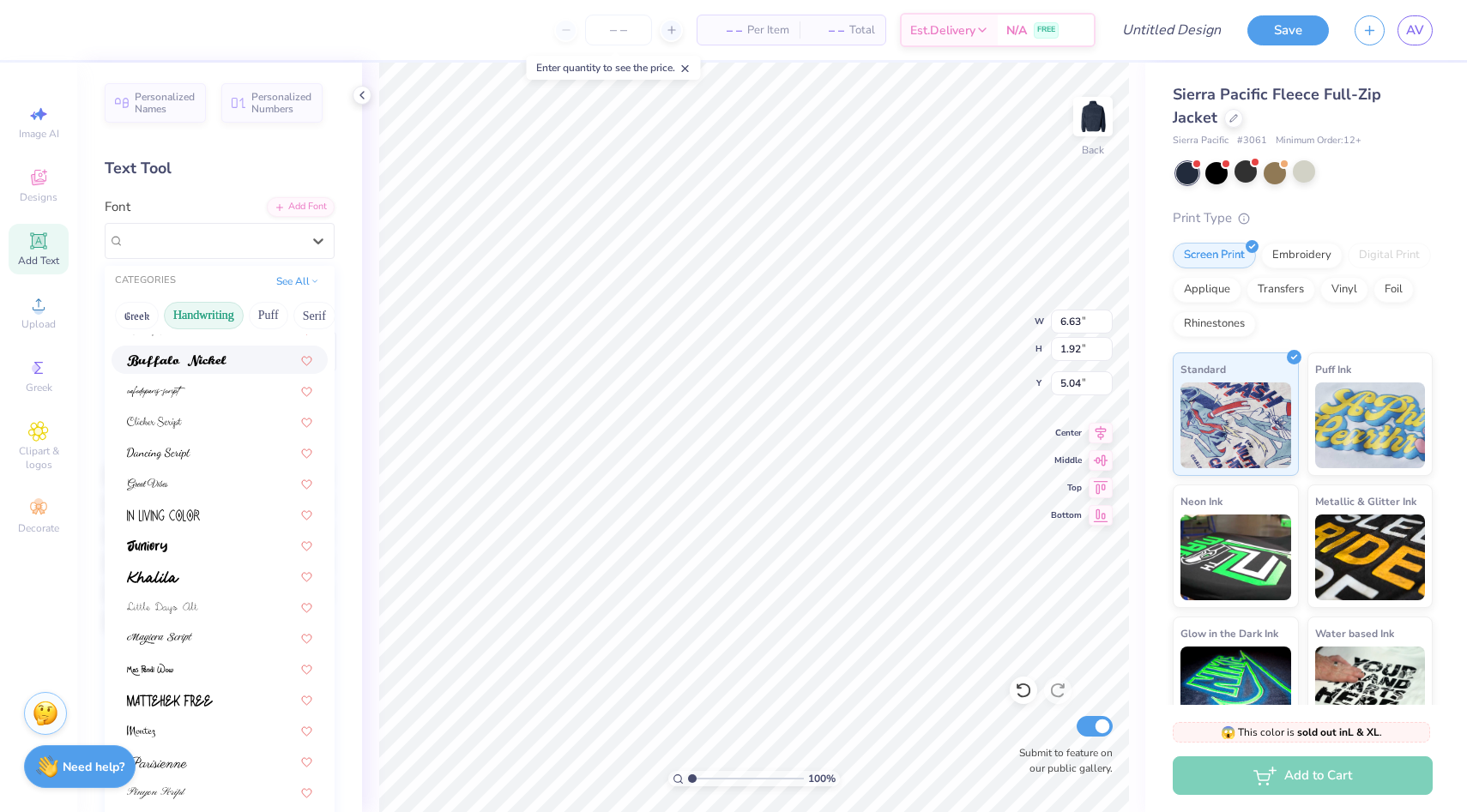 scroll, scrollTop: 139, scrollLeft: 0, axis: vertical 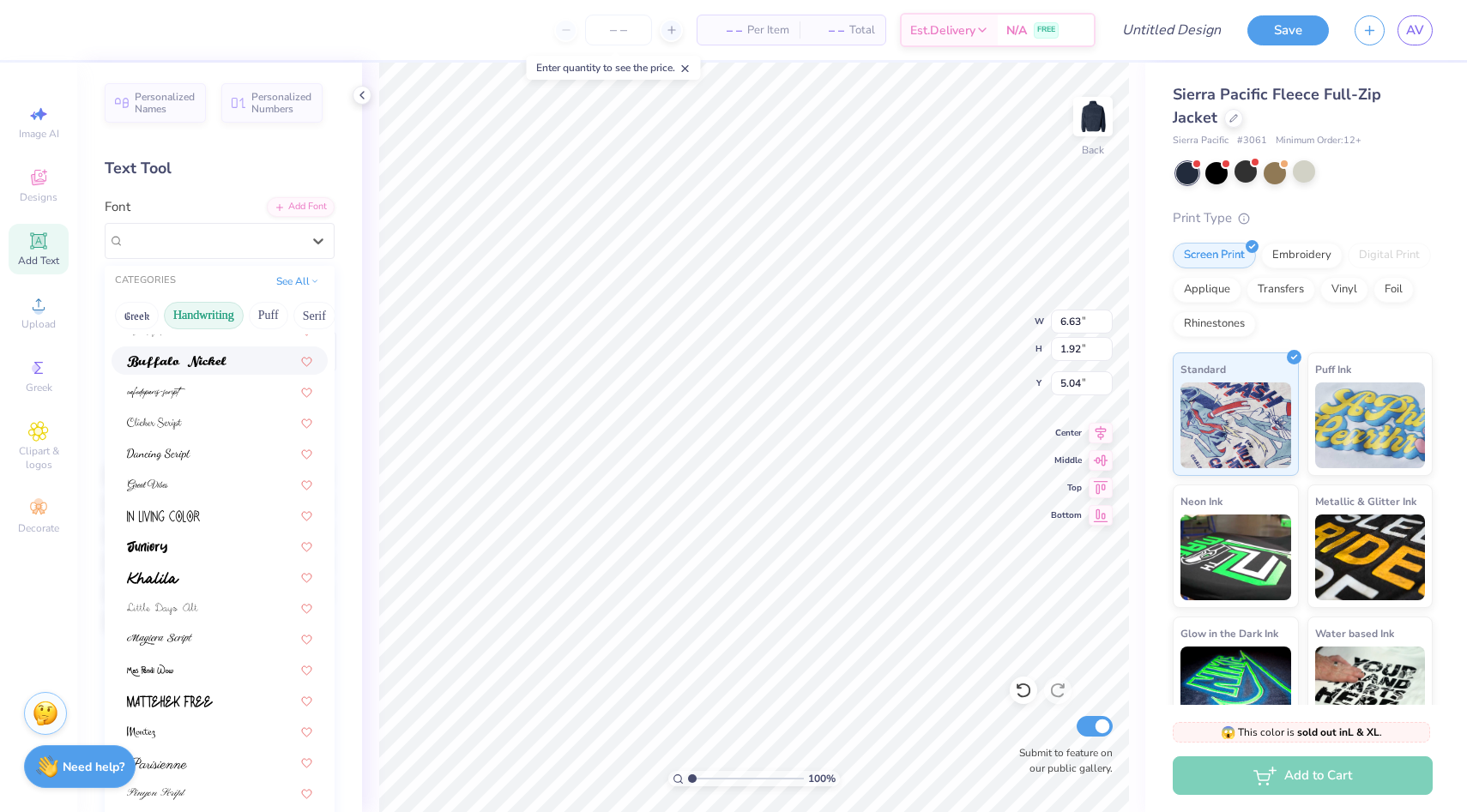 click at bounding box center (220, 360) 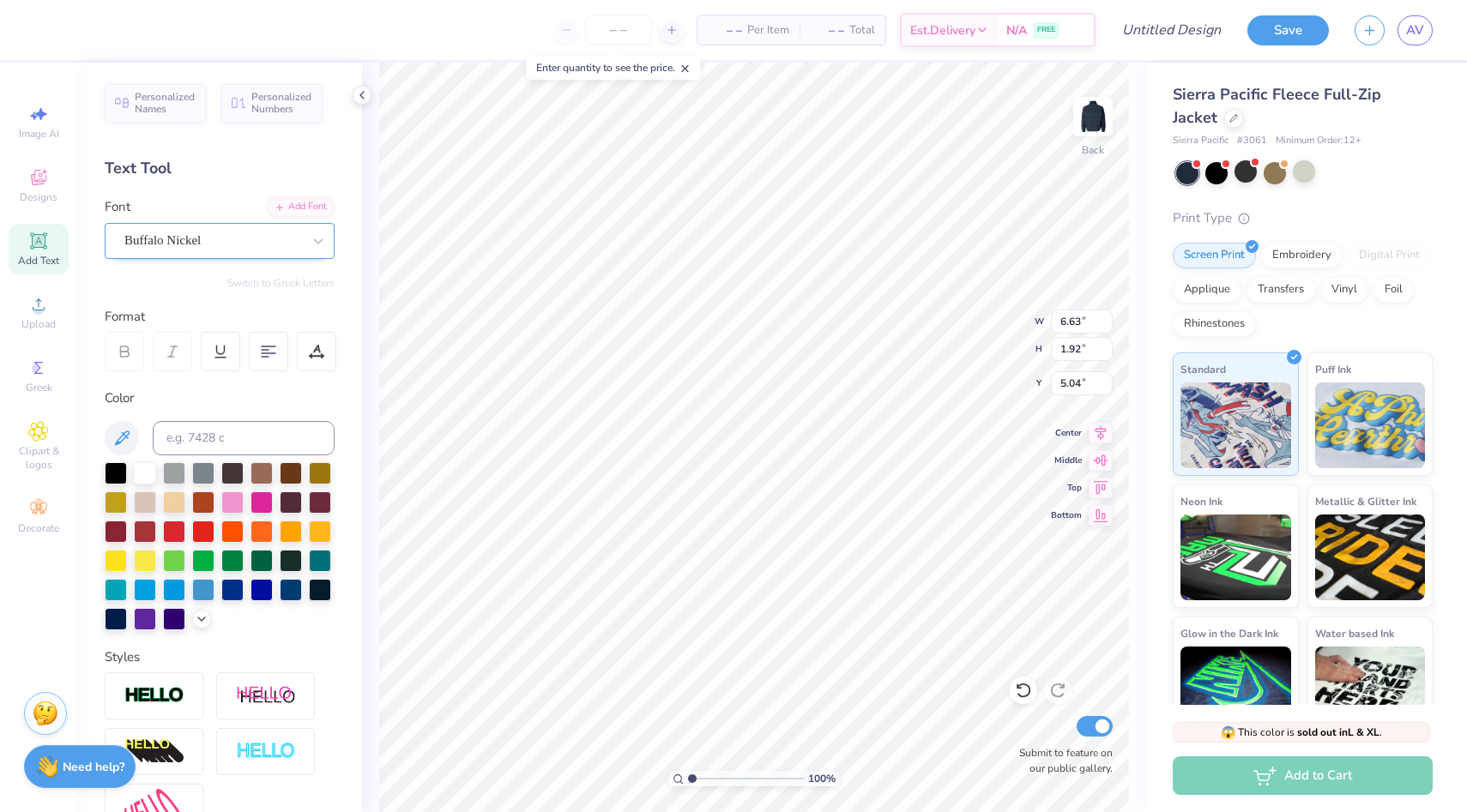 click on "Buffalo Nickel" at bounding box center [213, 240] 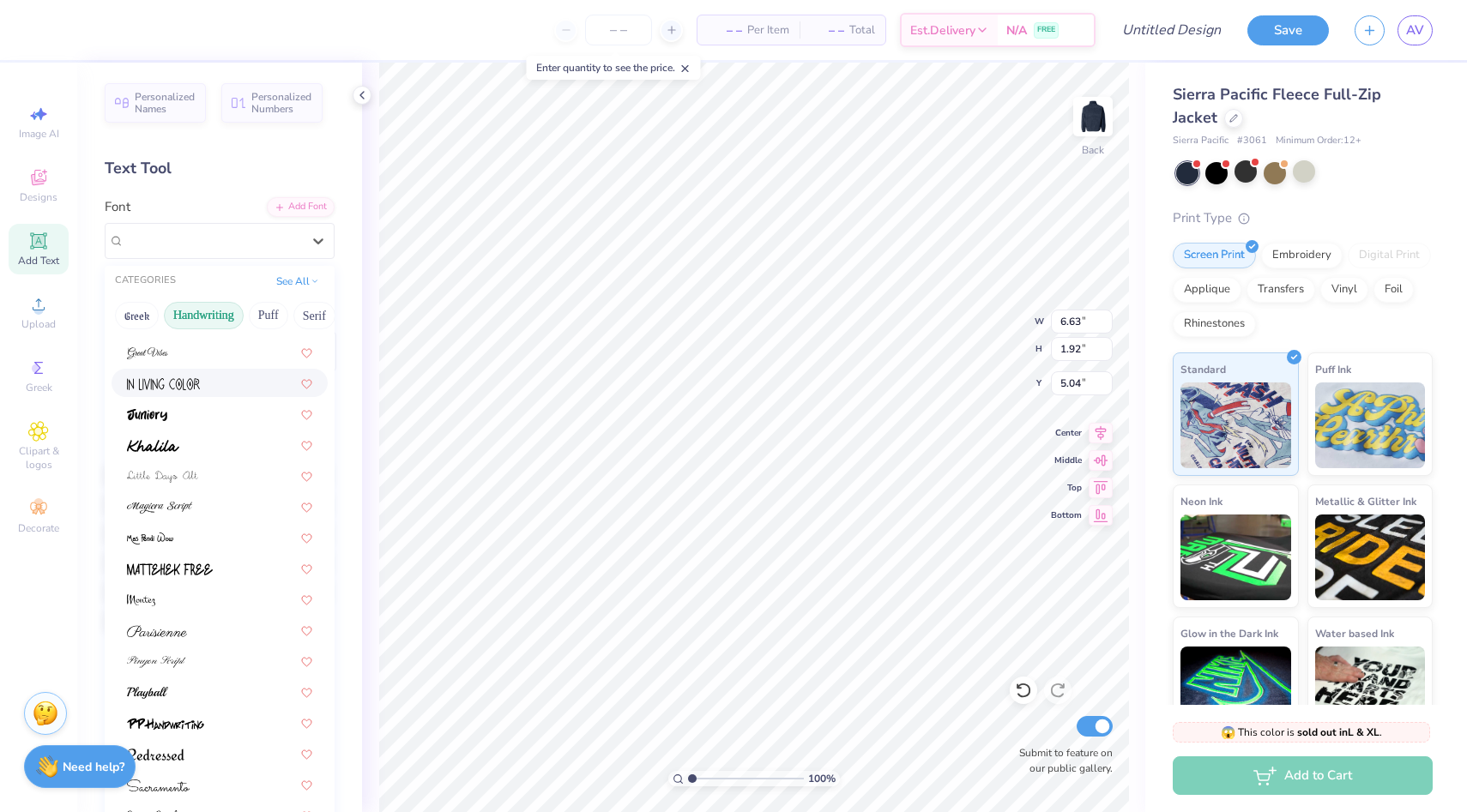 scroll, scrollTop: 389, scrollLeft: 0, axis: vertical 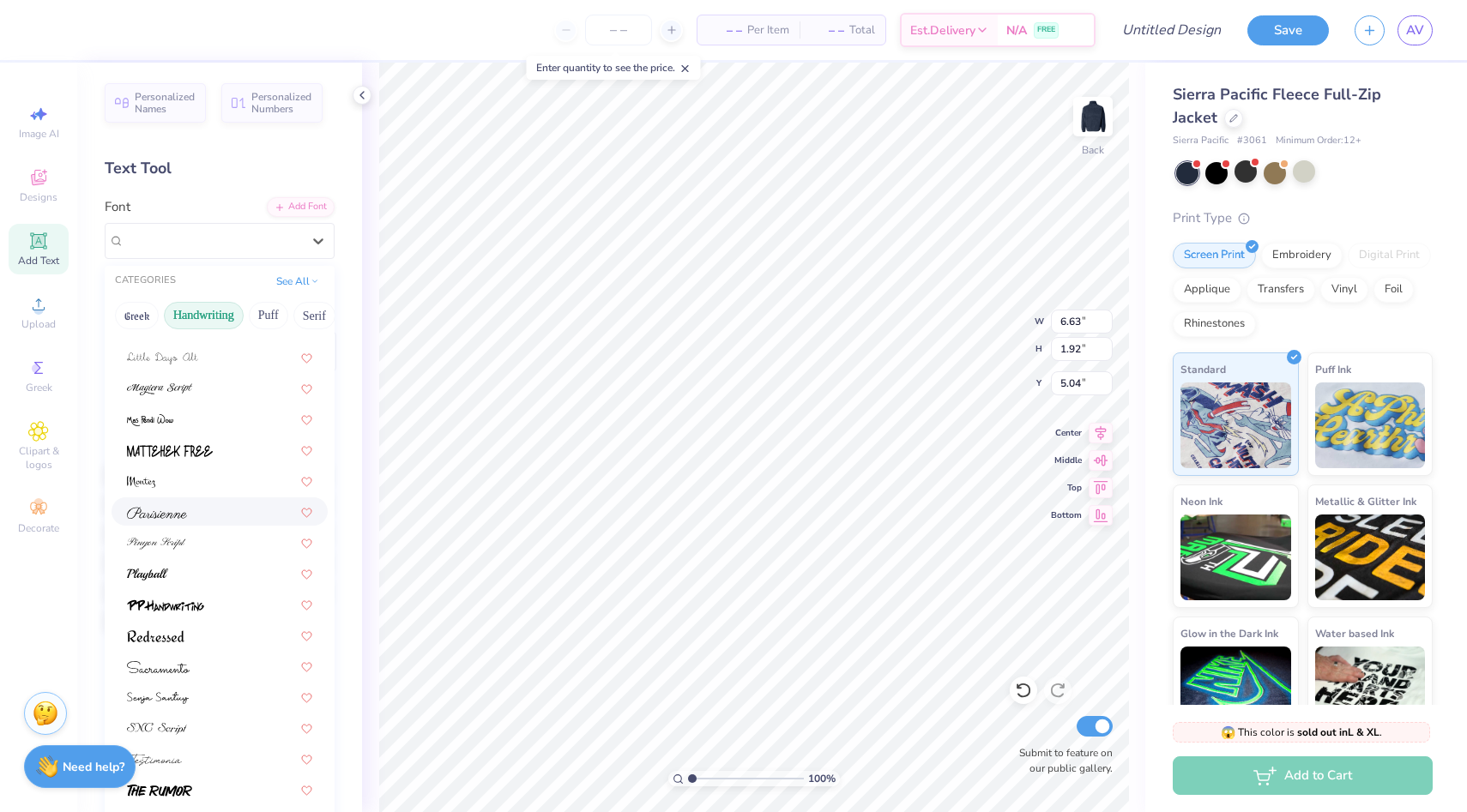 click at bounding box center [220, 511] 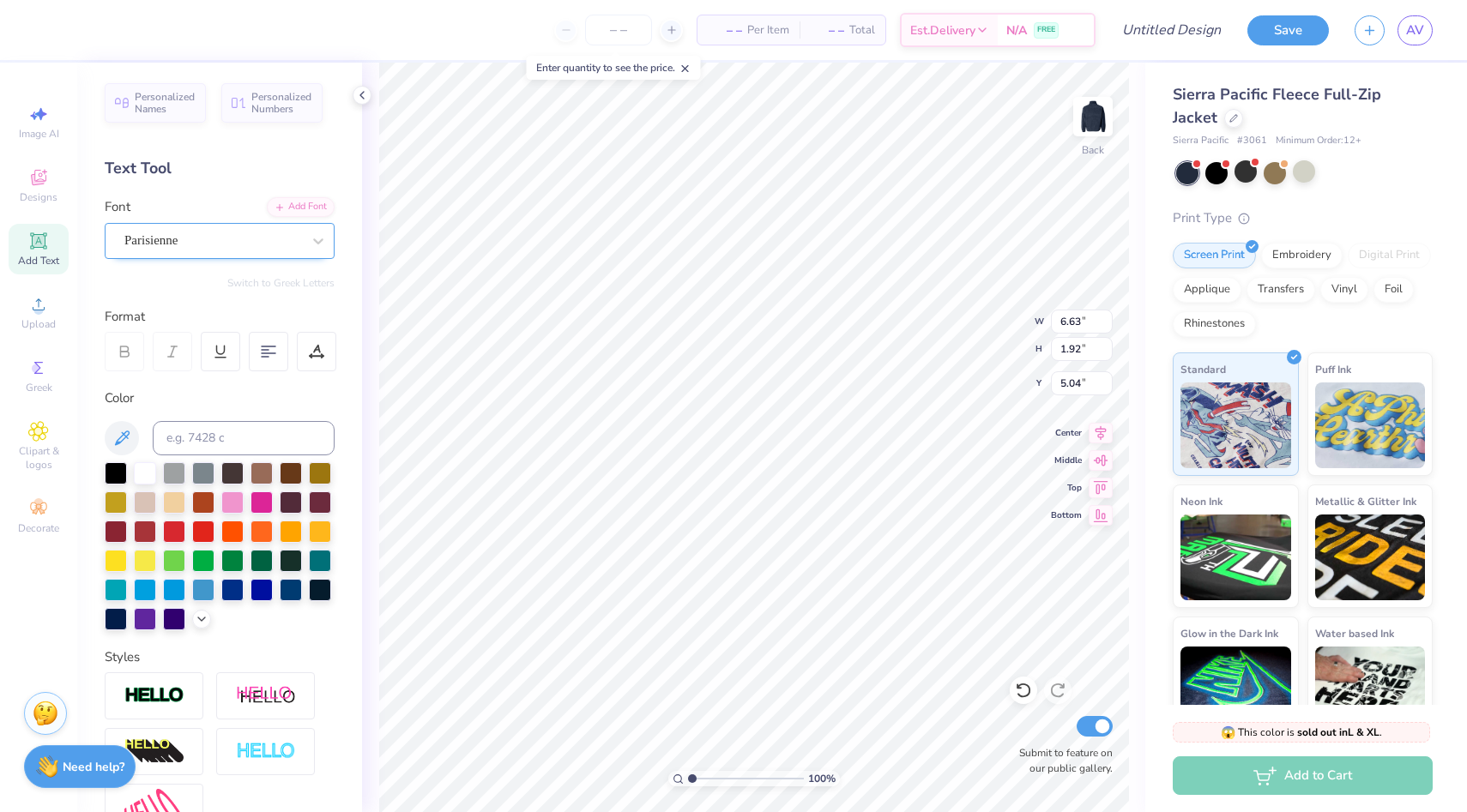 click on "Parisienne" at bounding box center [213, 240] 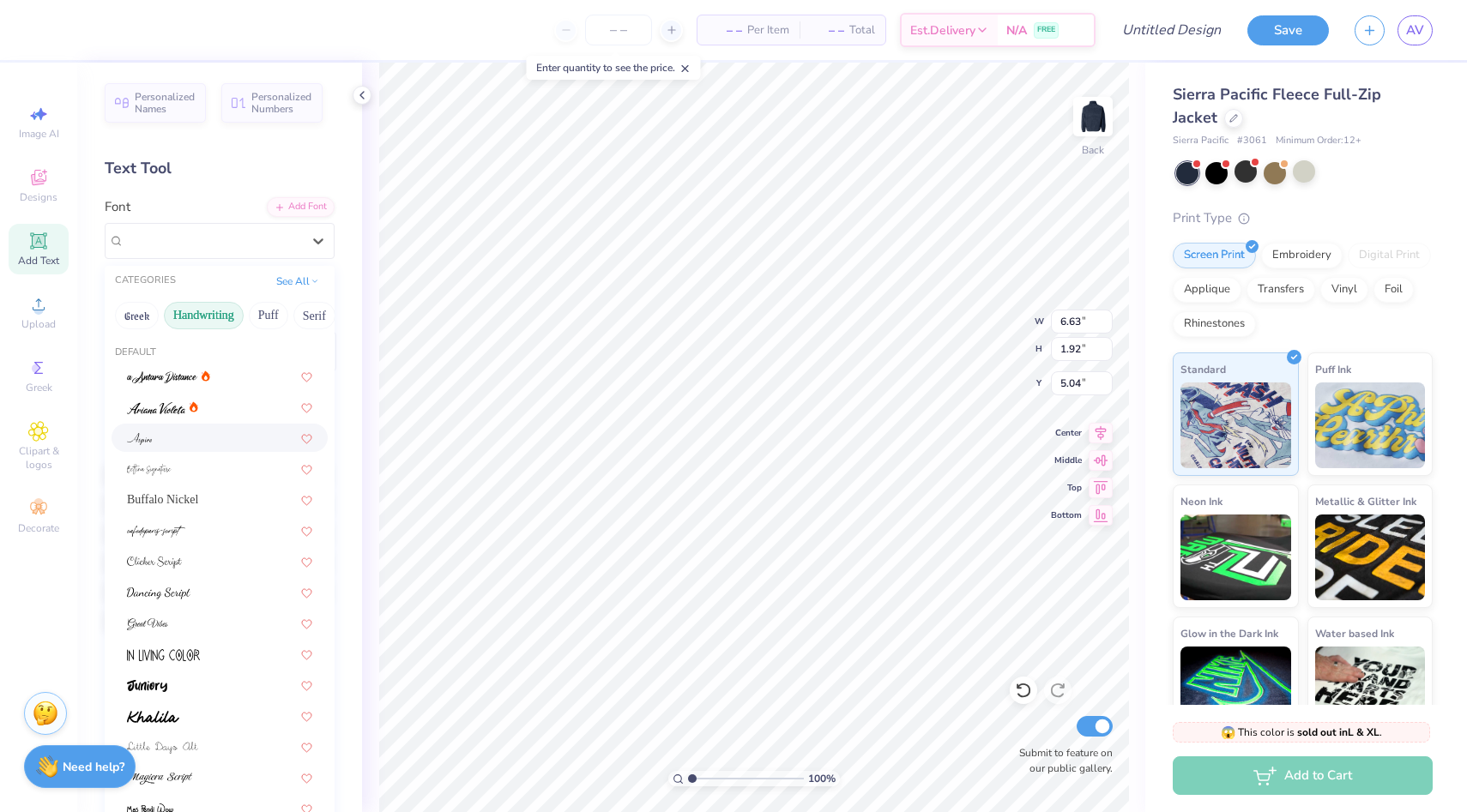 click at bounding box center [220, 437] 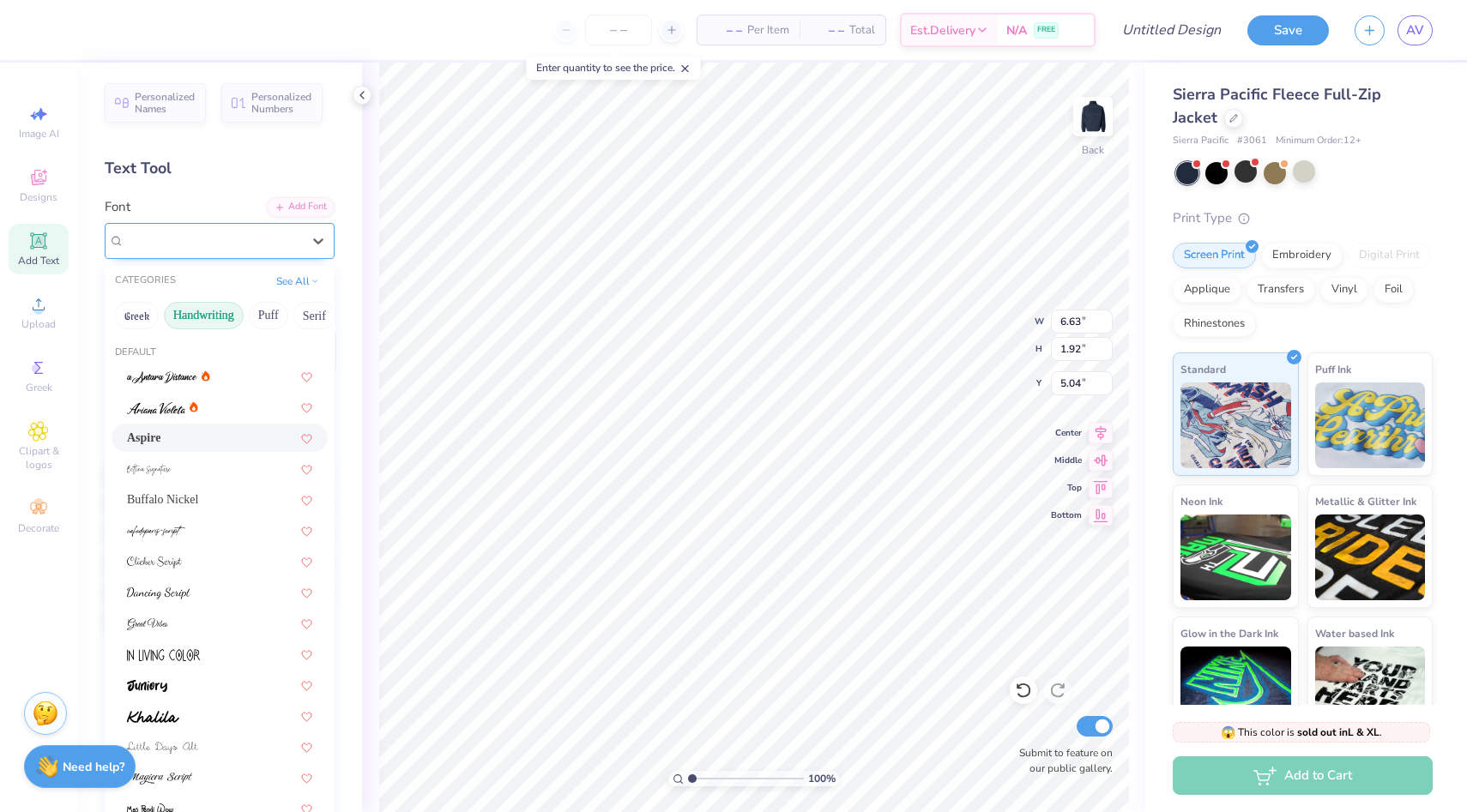 click on "Aspire" at bounding box center [213, 240] 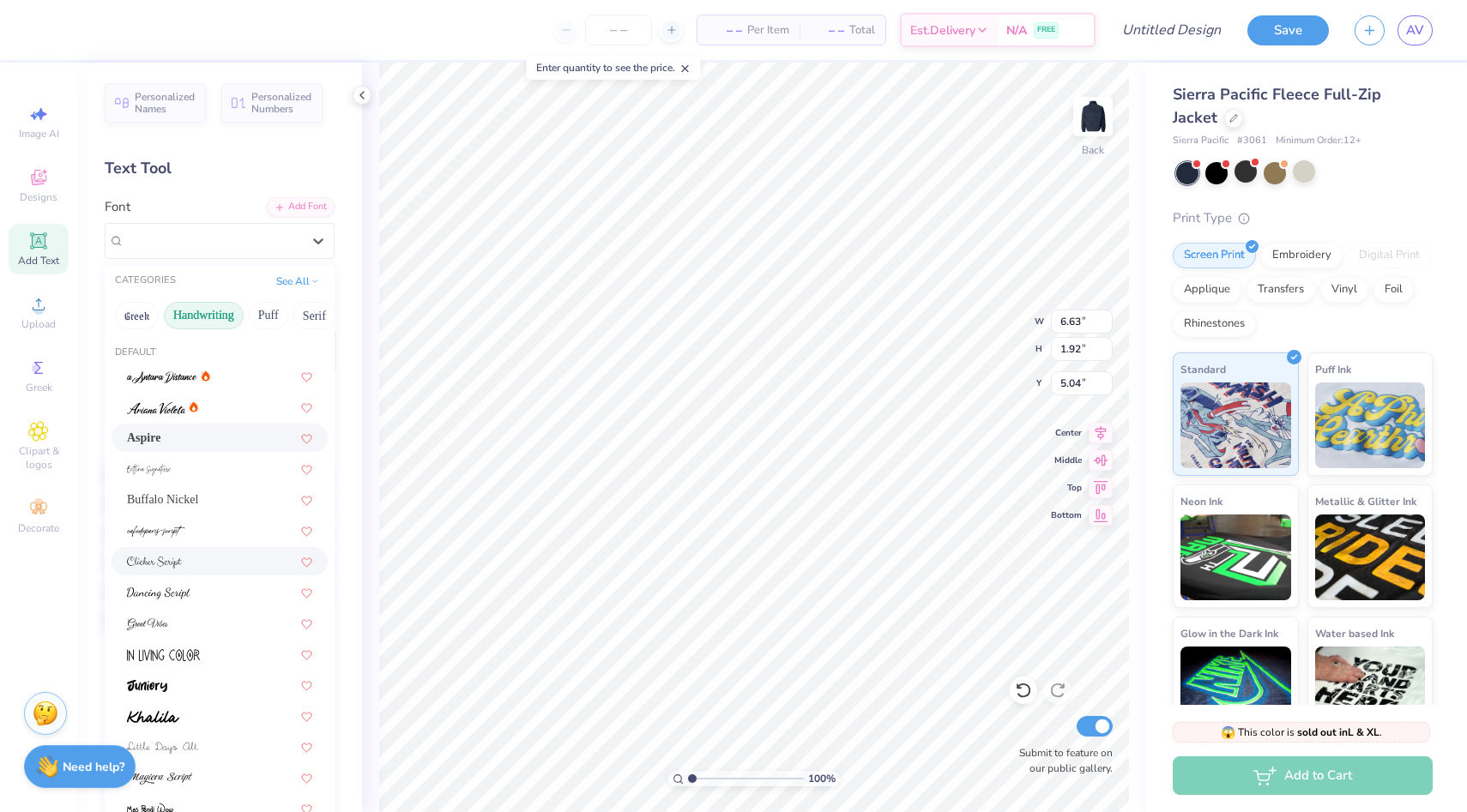 scroll, scrollTop: 389, scrollLeft: 0, axis: vertical 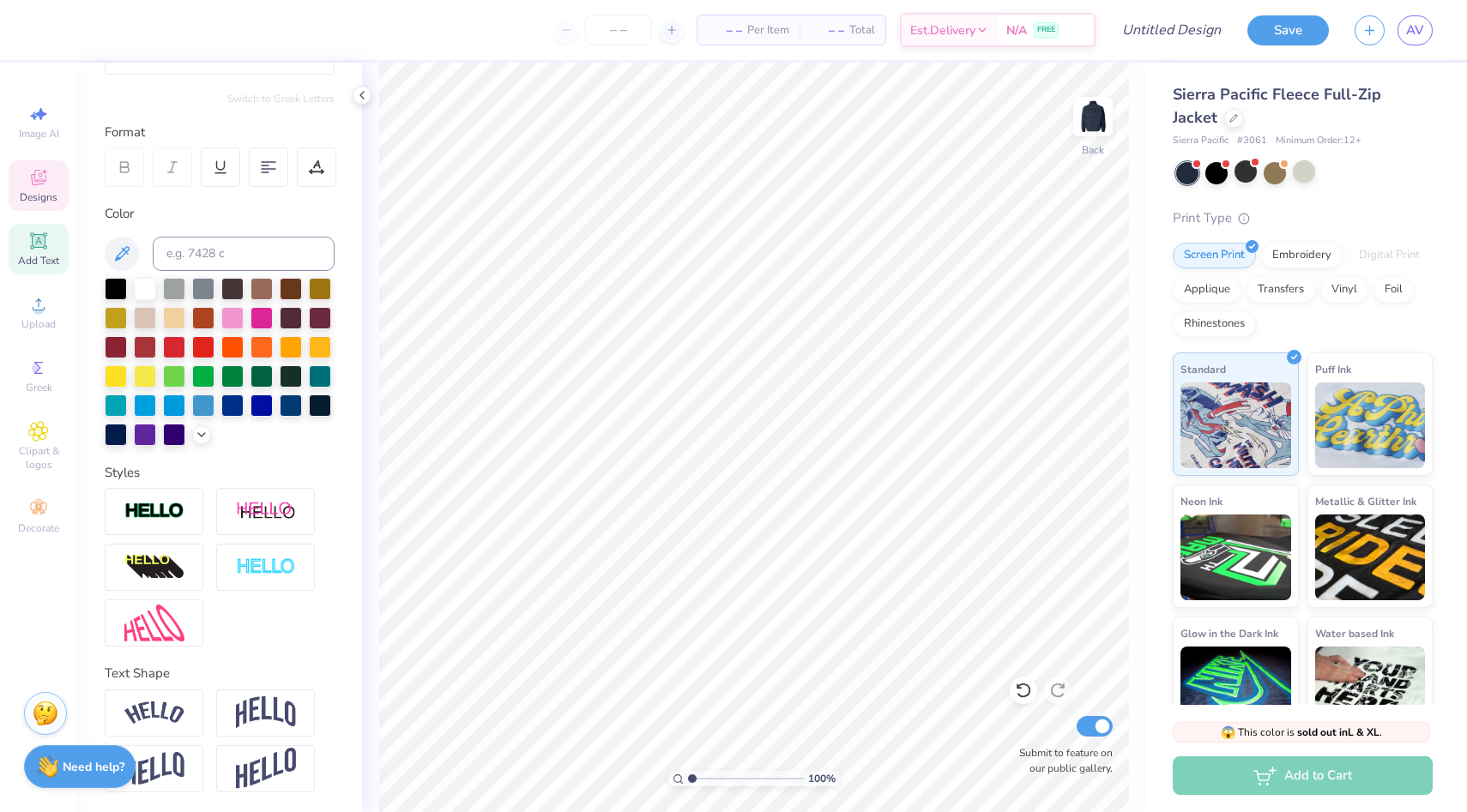 click 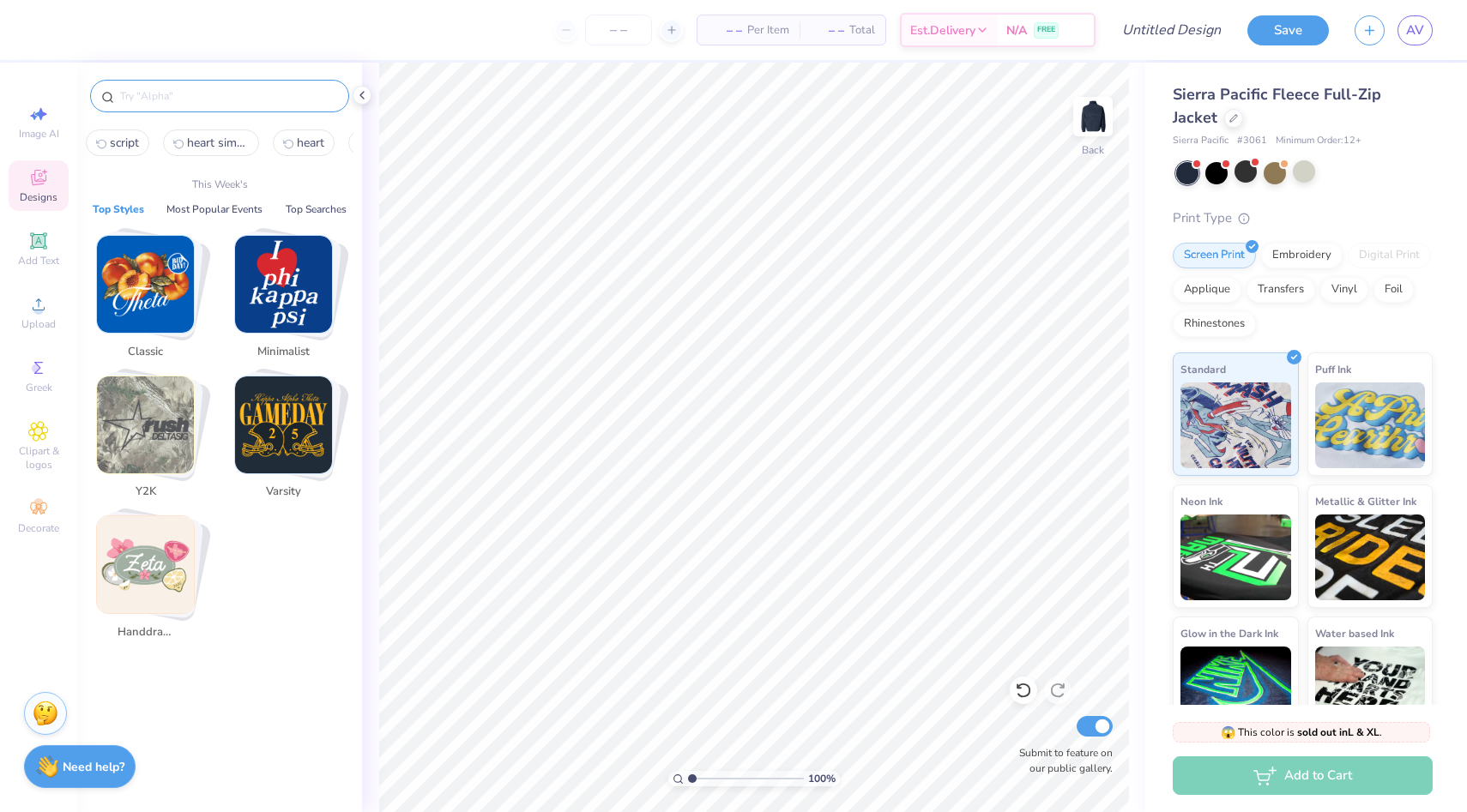 click at bounding box center [228, 96] 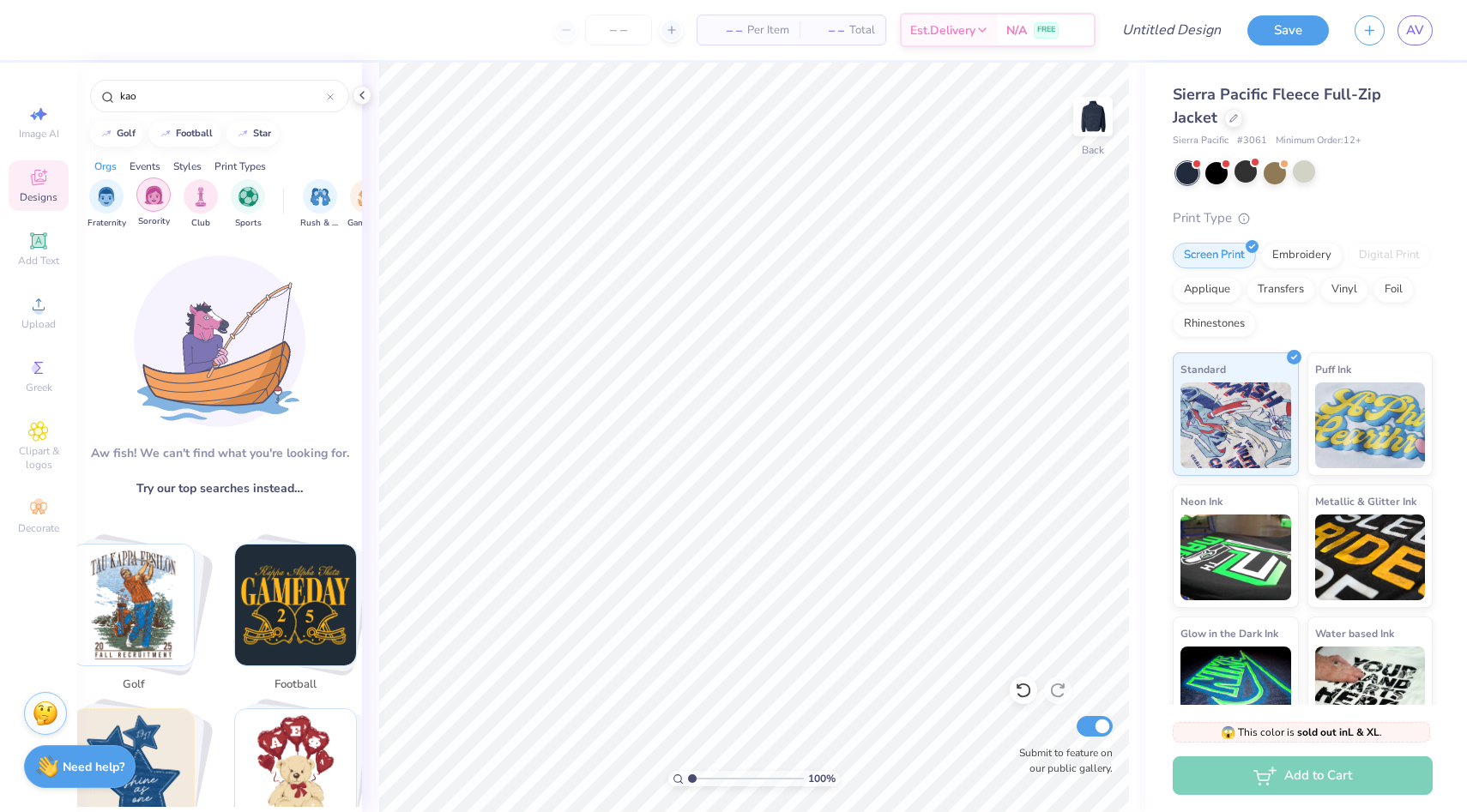 click at bounding box center [154, 195] 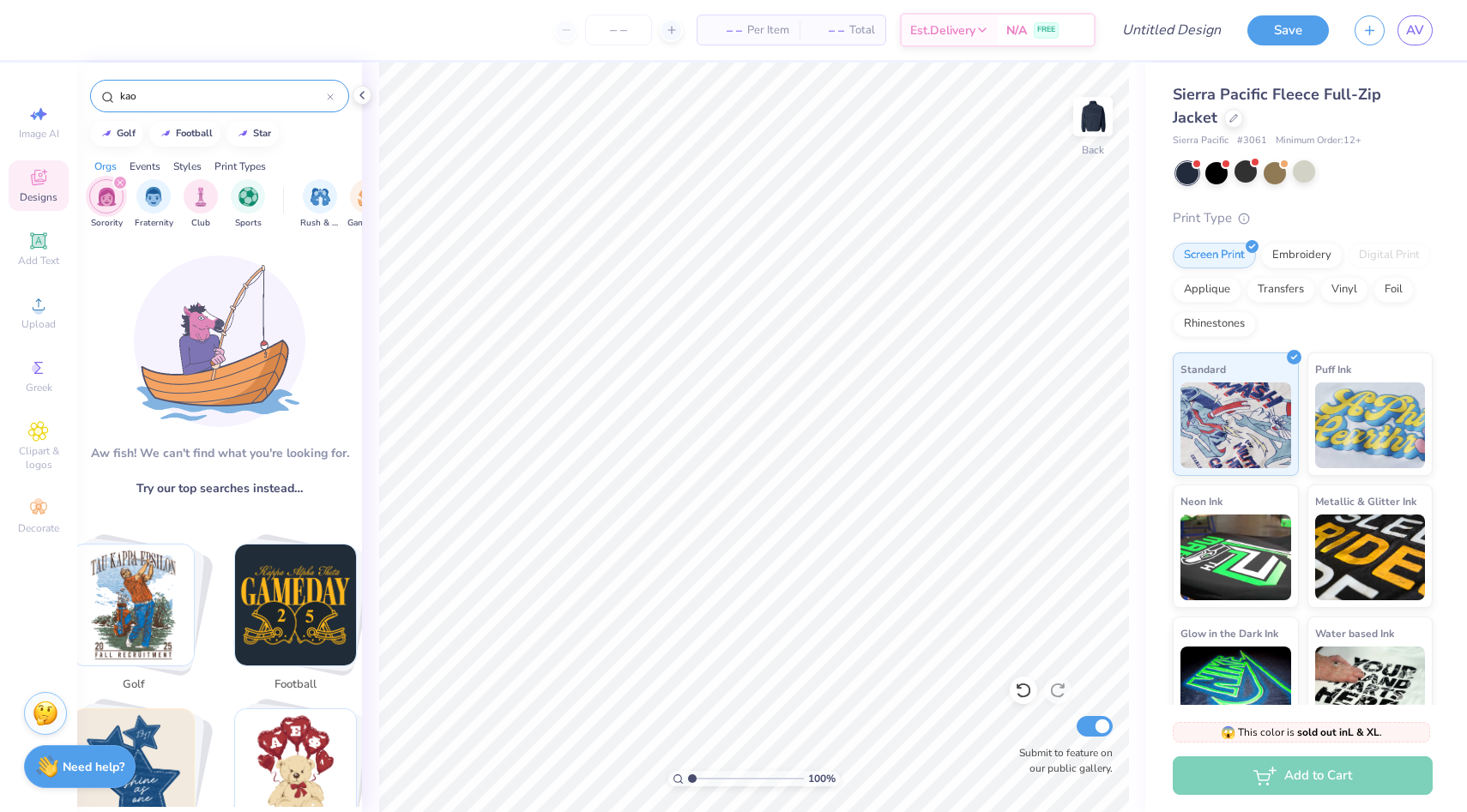 click on "kao" at bounding box center (222, 96) 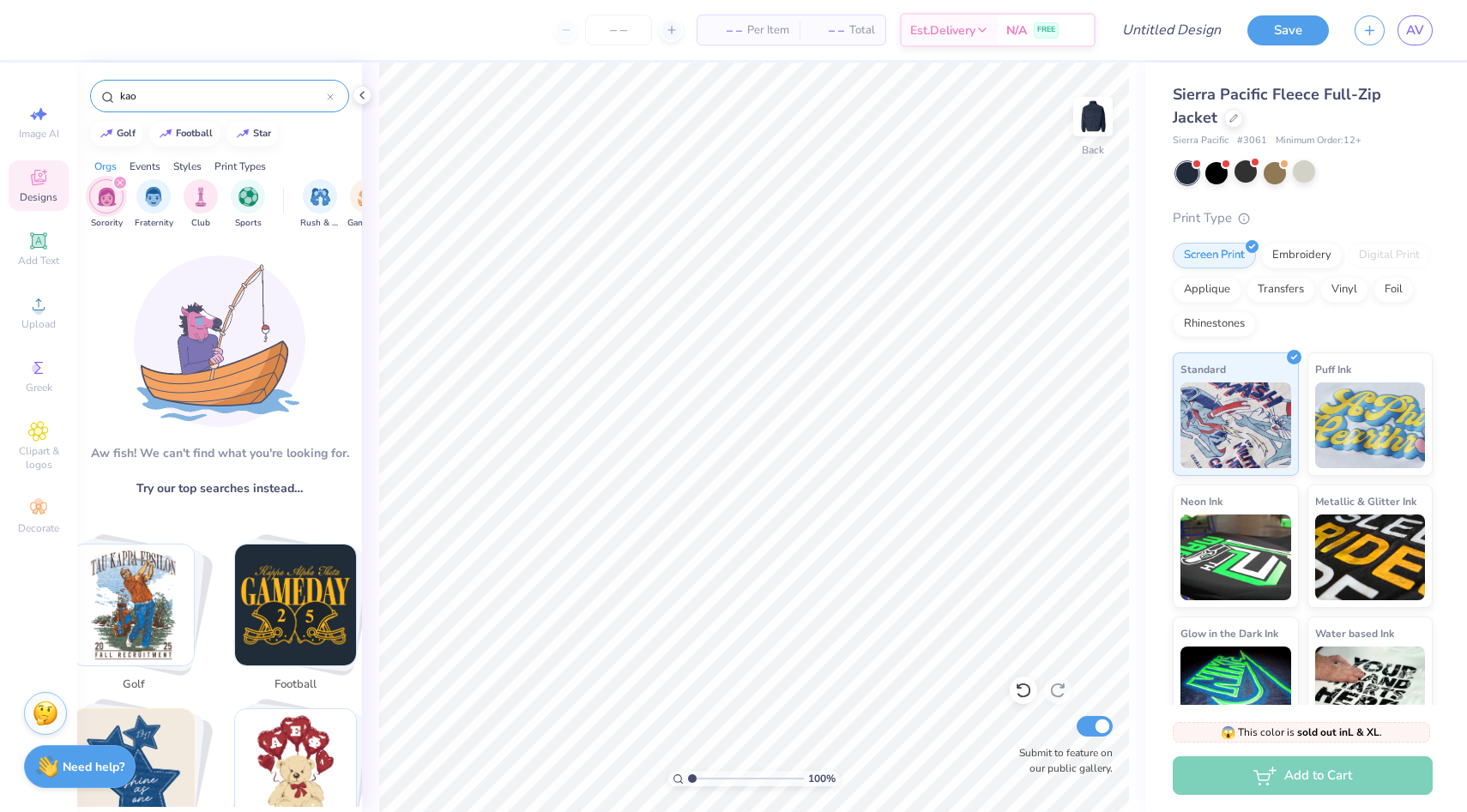 click on "kao" at bounding box center [222, 96] 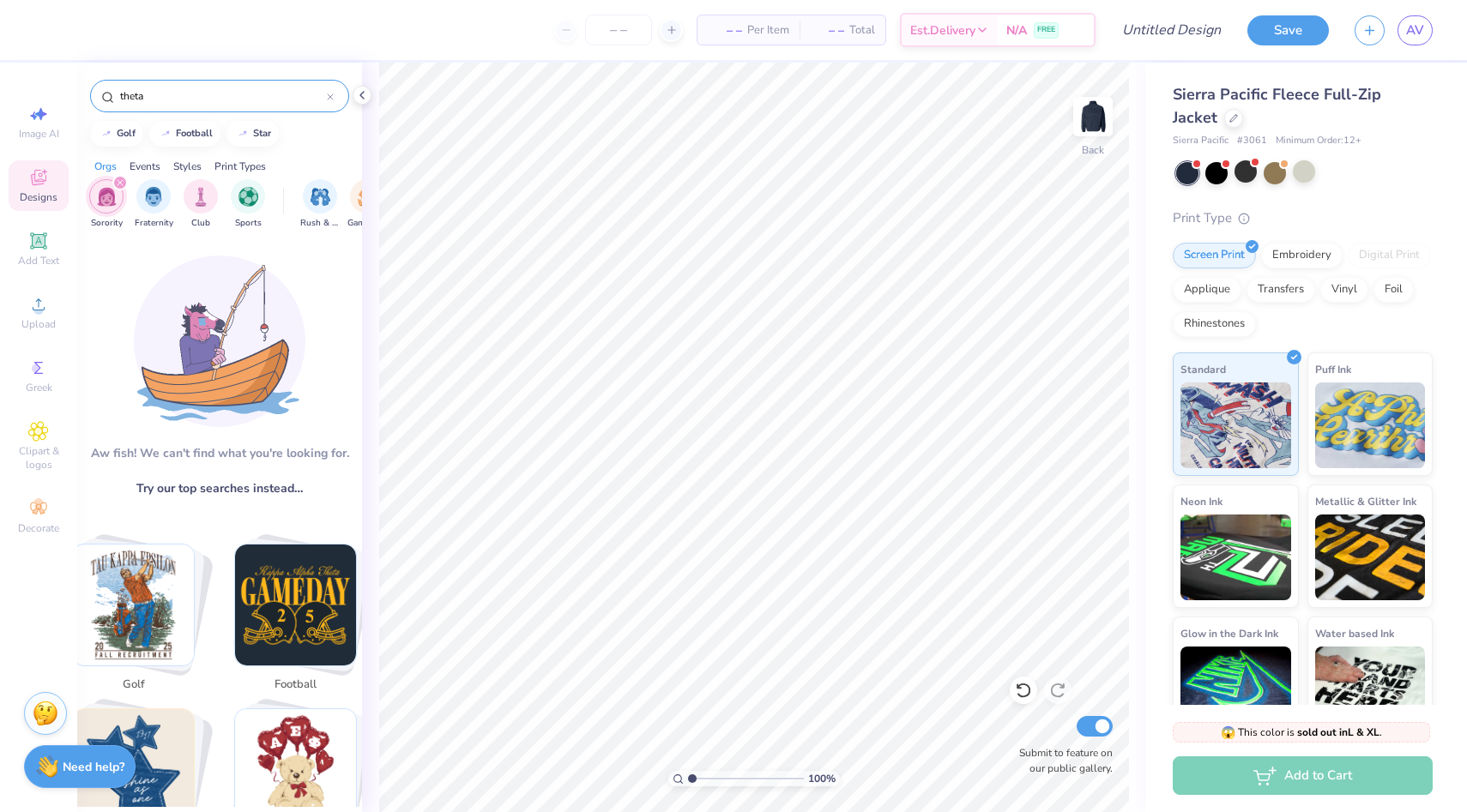 type on "theta" 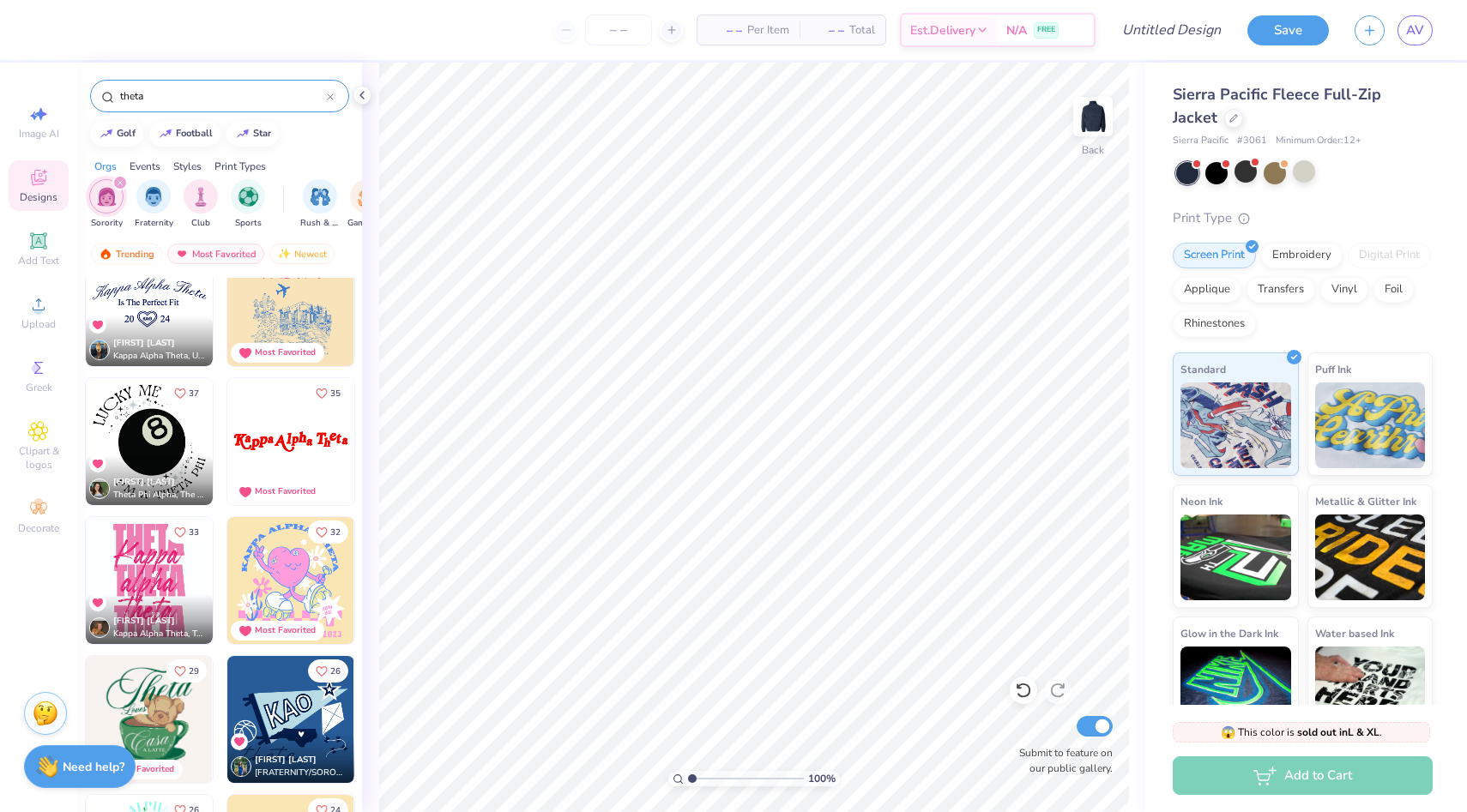 scroll, scrollTop: 386, scrollLeft: 0, axis: vertical 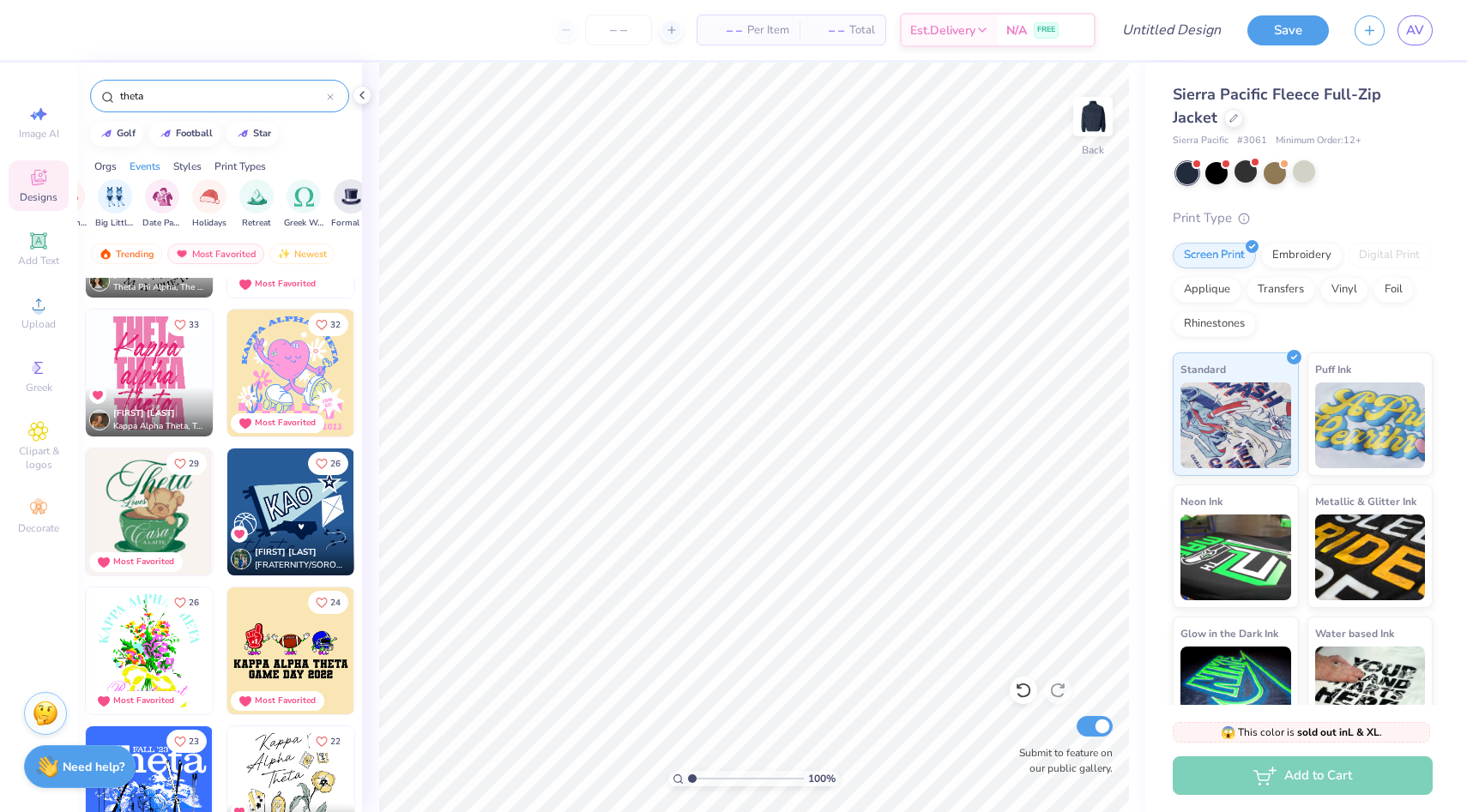 click on "Styles" at bounding box center (187, 166) 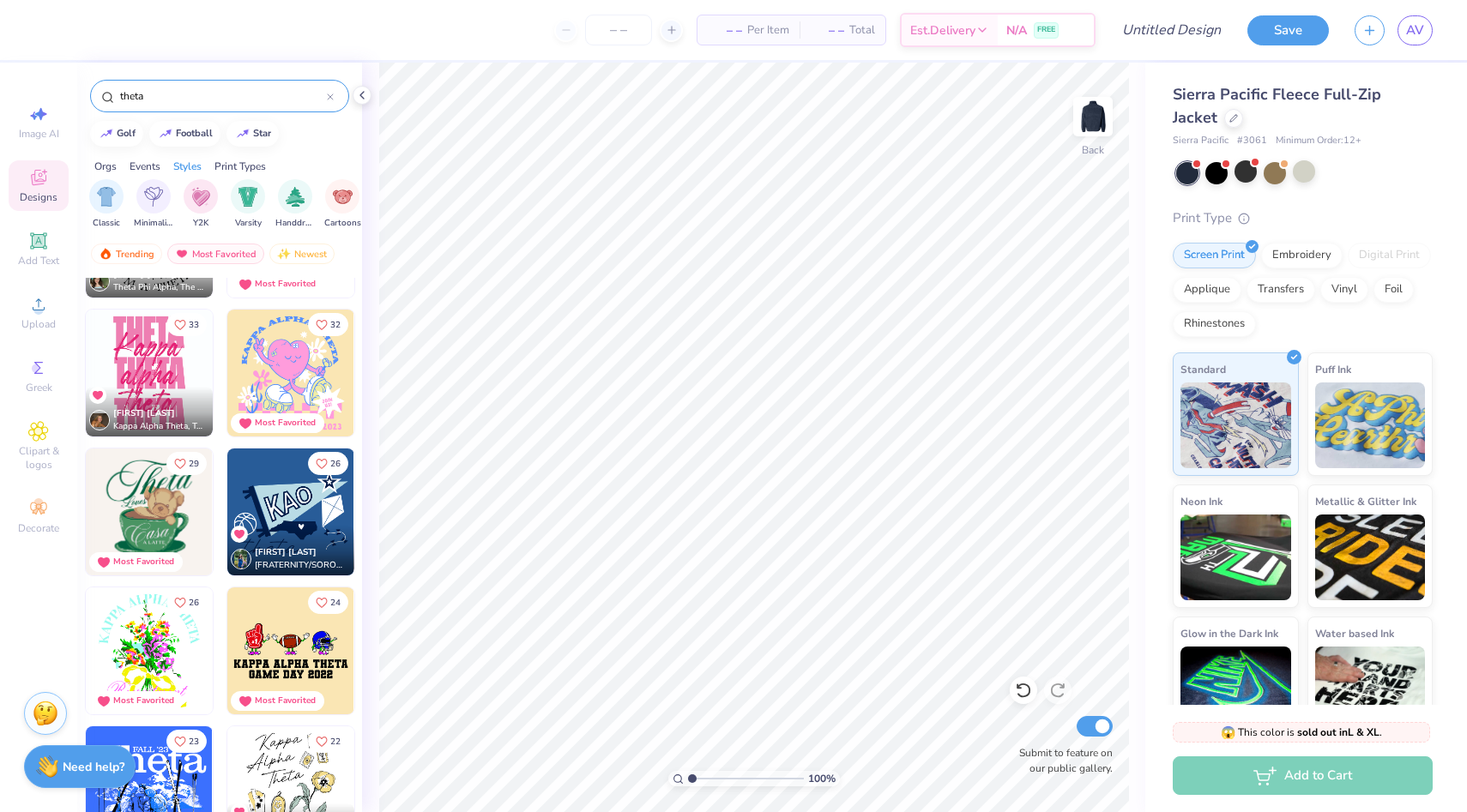 click on "Print Types" at bounding box center (240, 166) 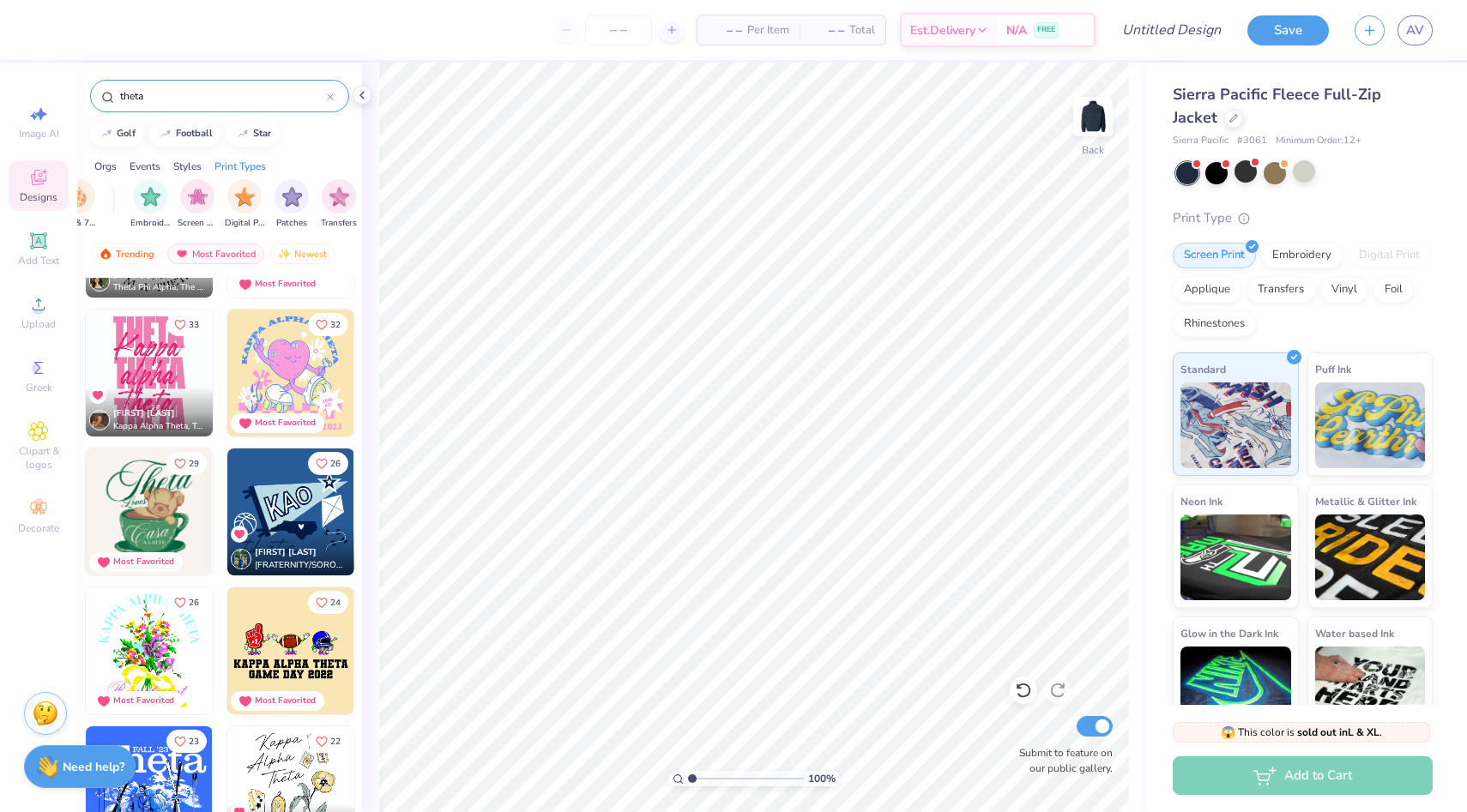 scroll, scrollTop: 0, scrollLeft: 1396, axis: horizontal 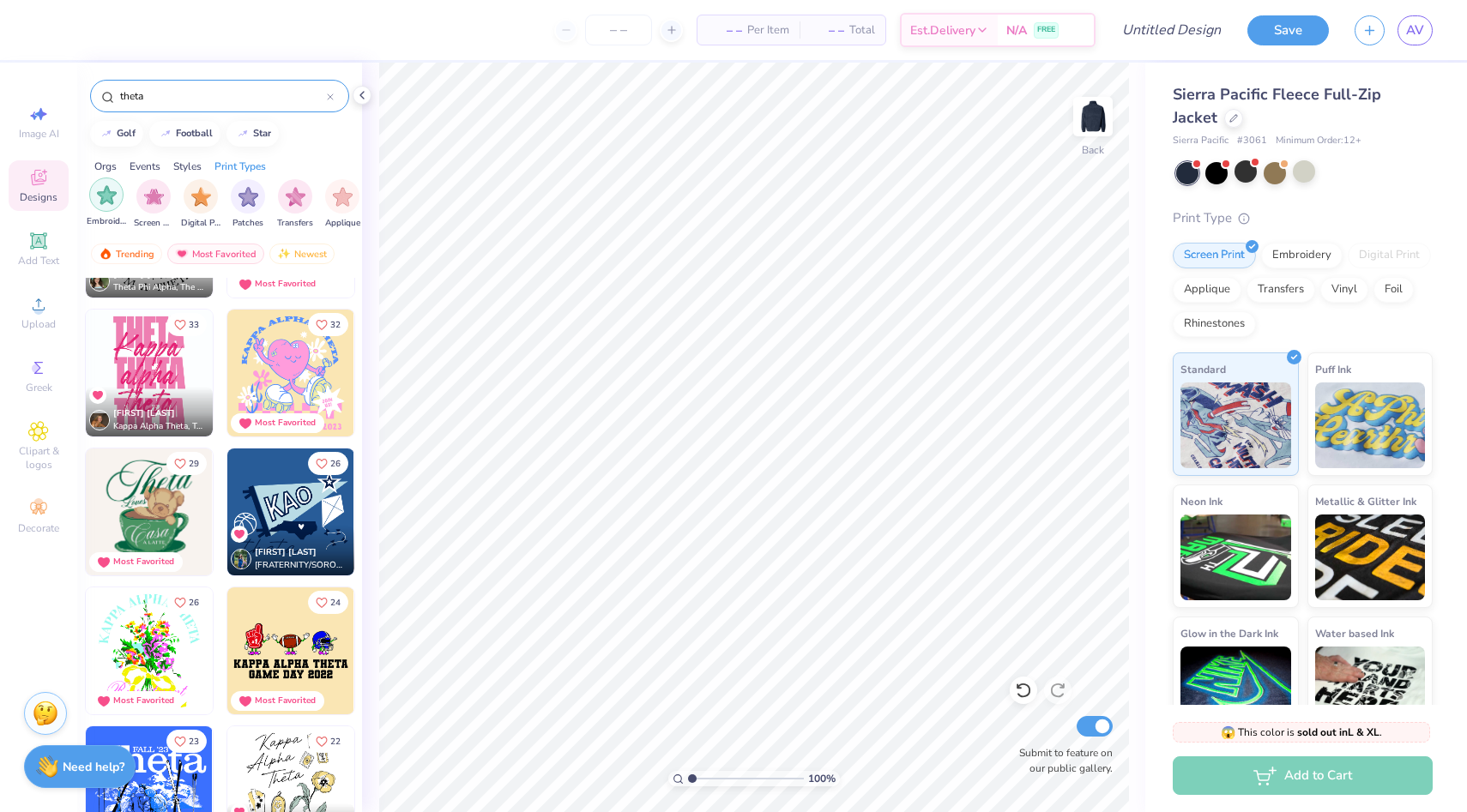 click at bounding box center [106, 195] 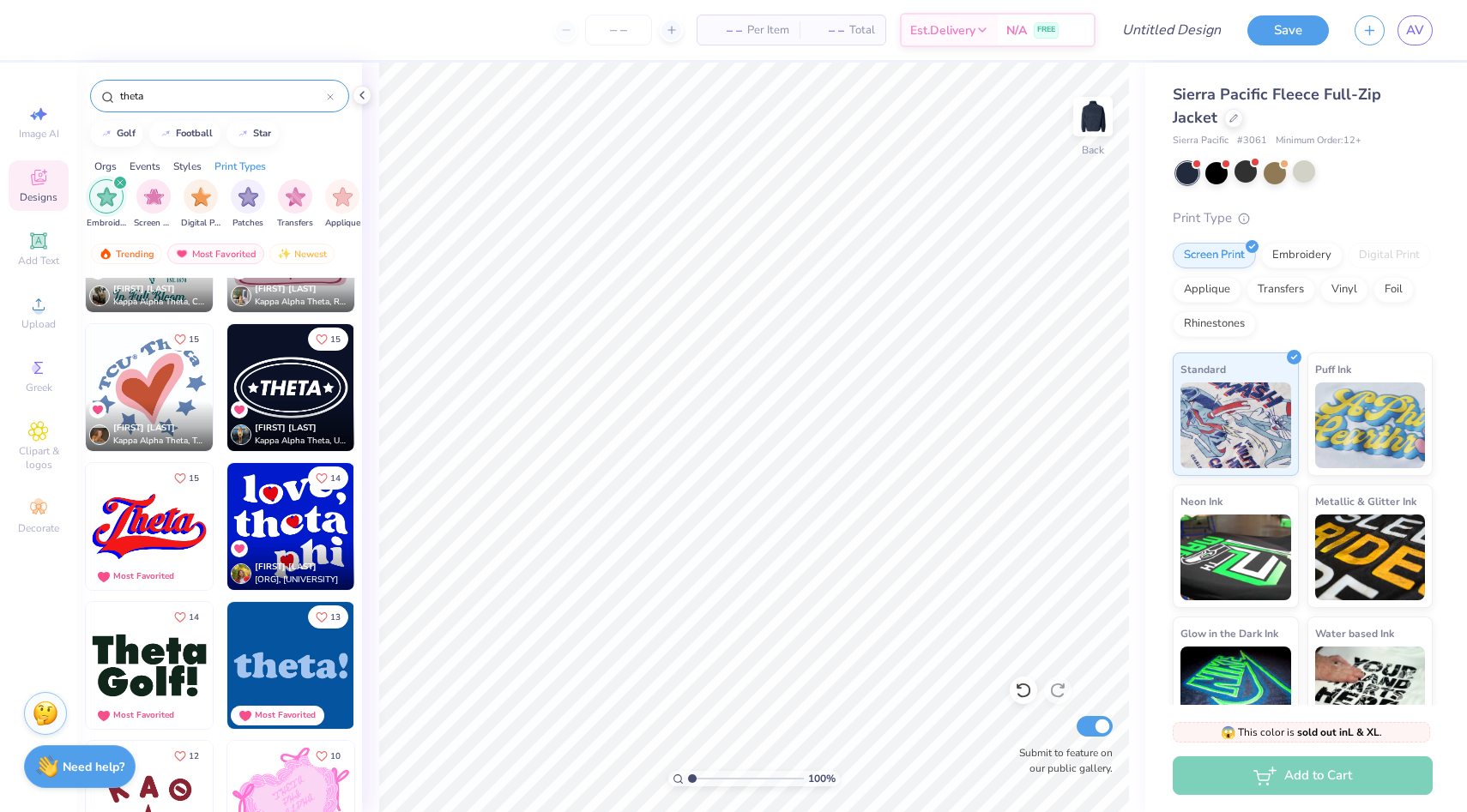 scroll, scrollTop: 374, scrollLeft: 0, axis: vertical 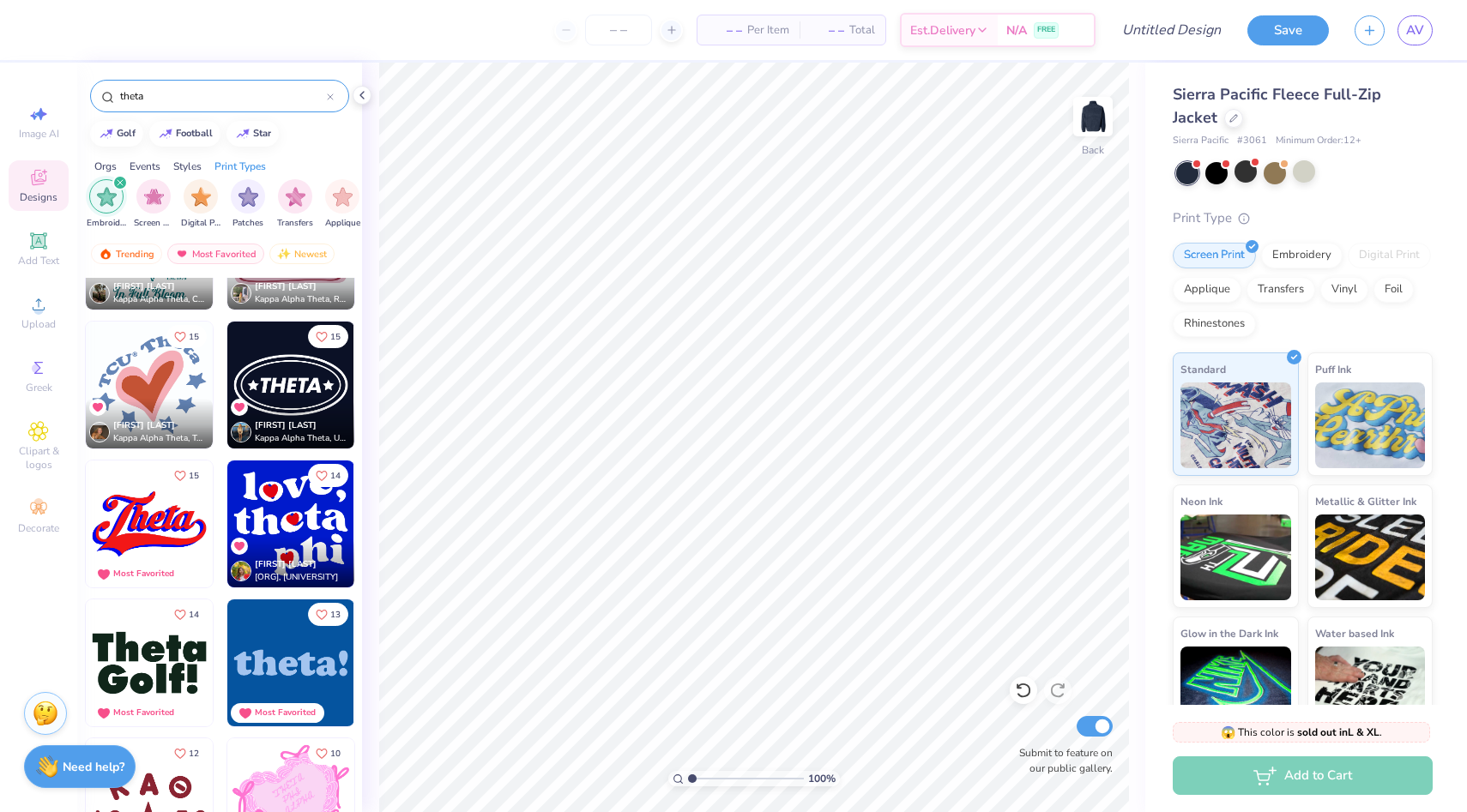 click at bounding box center (291, 385) 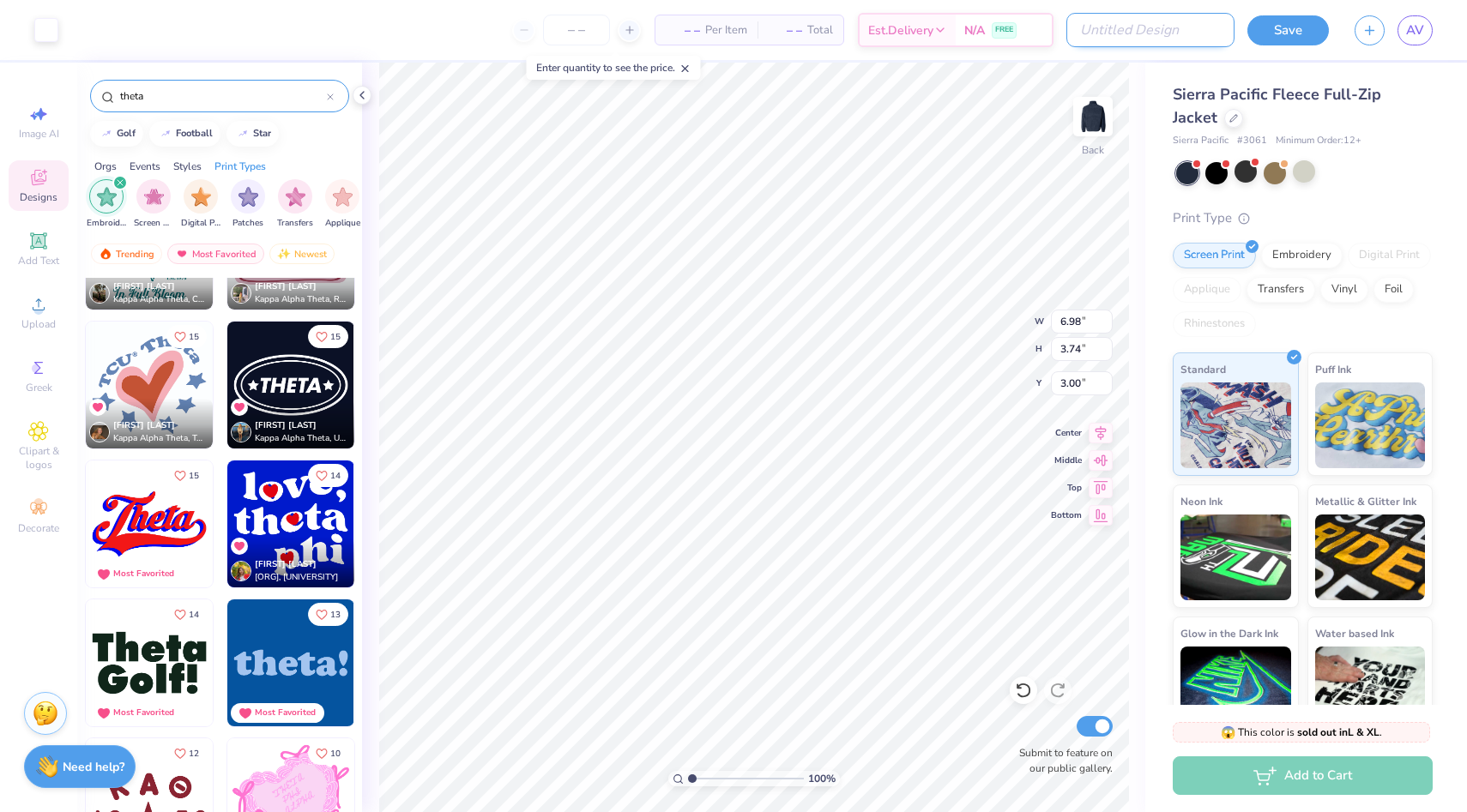 click on "Design Title" at bounding box center [1150, 30] 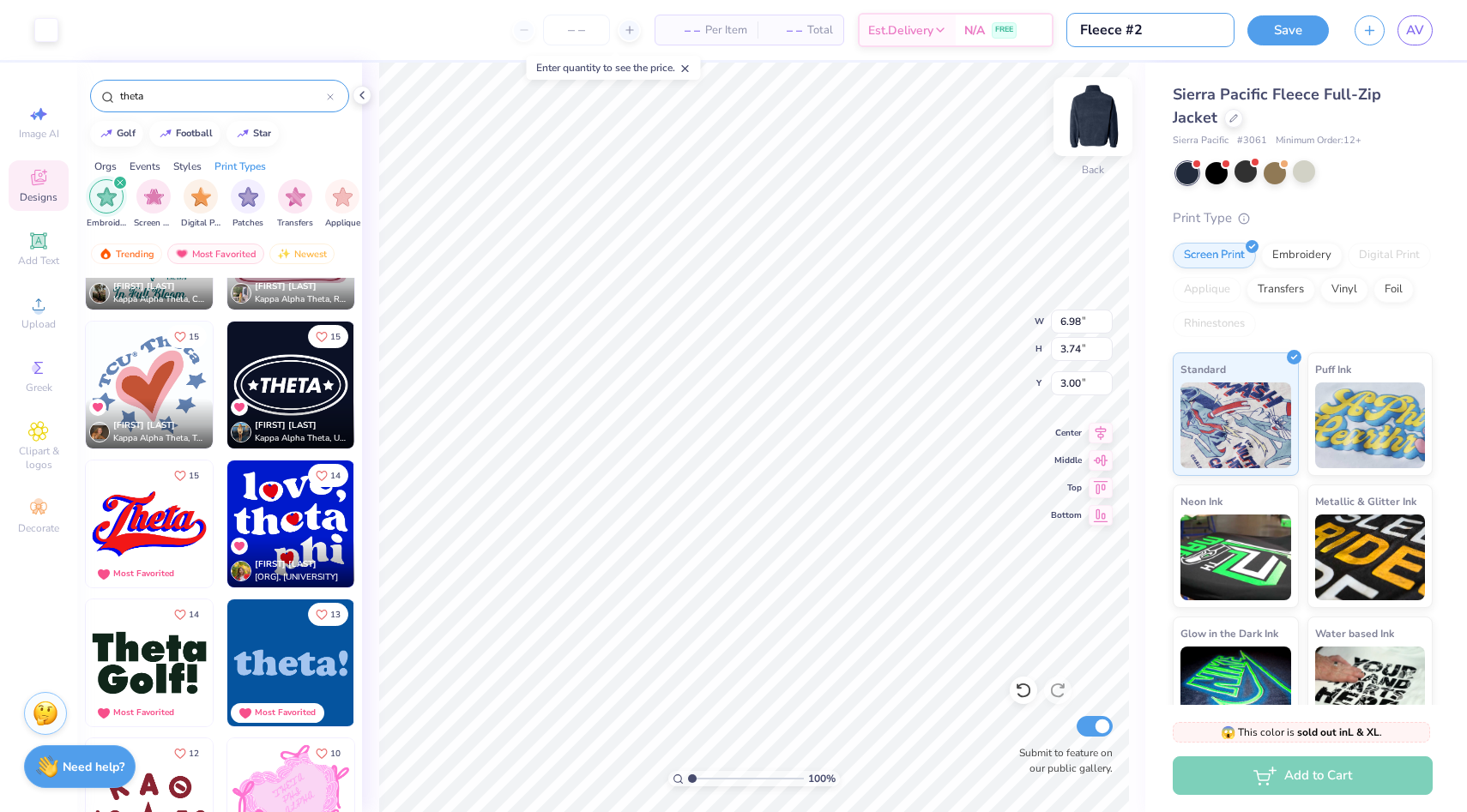 type on "Fleece #2" 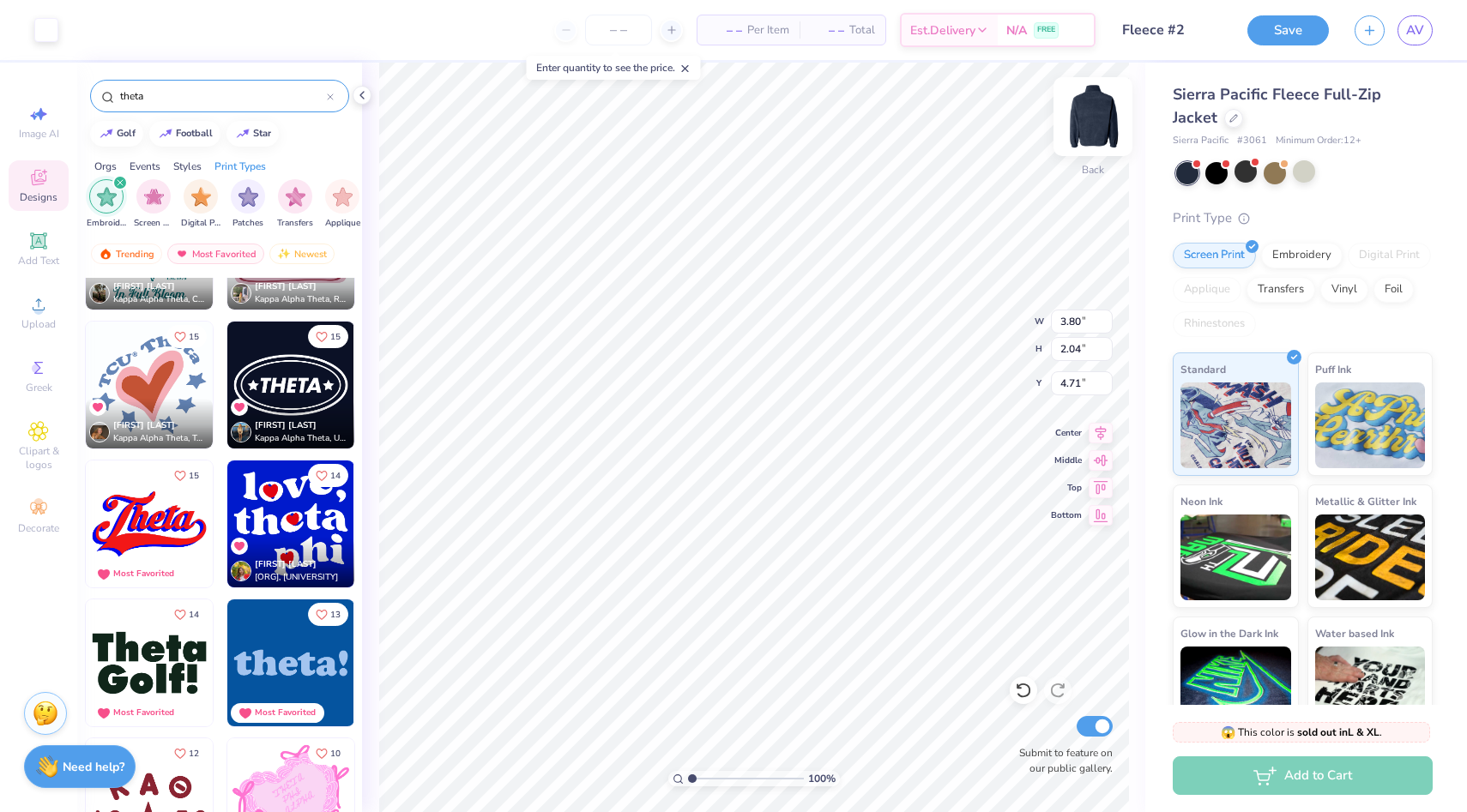 type on "3.80" 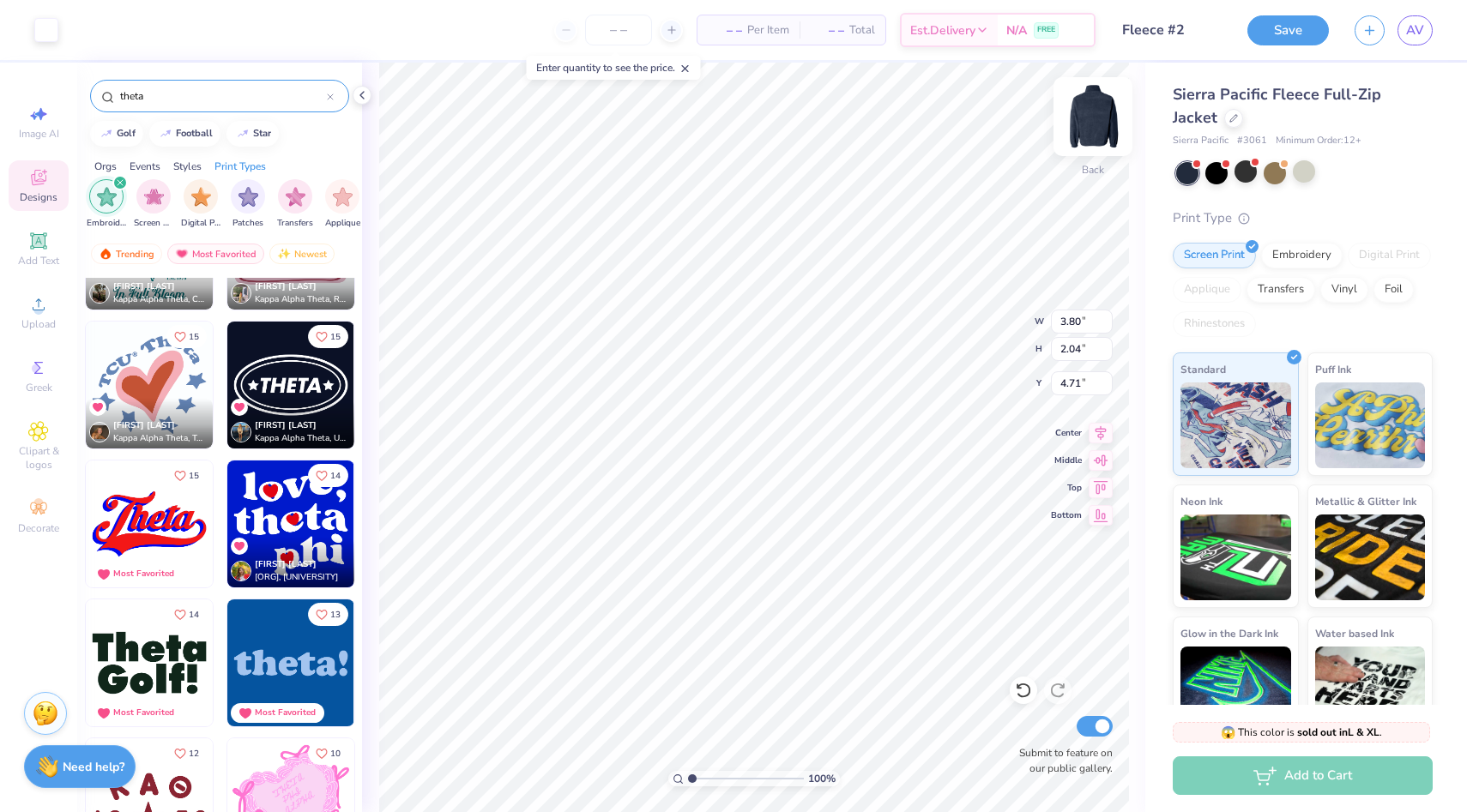 type on "2.04" 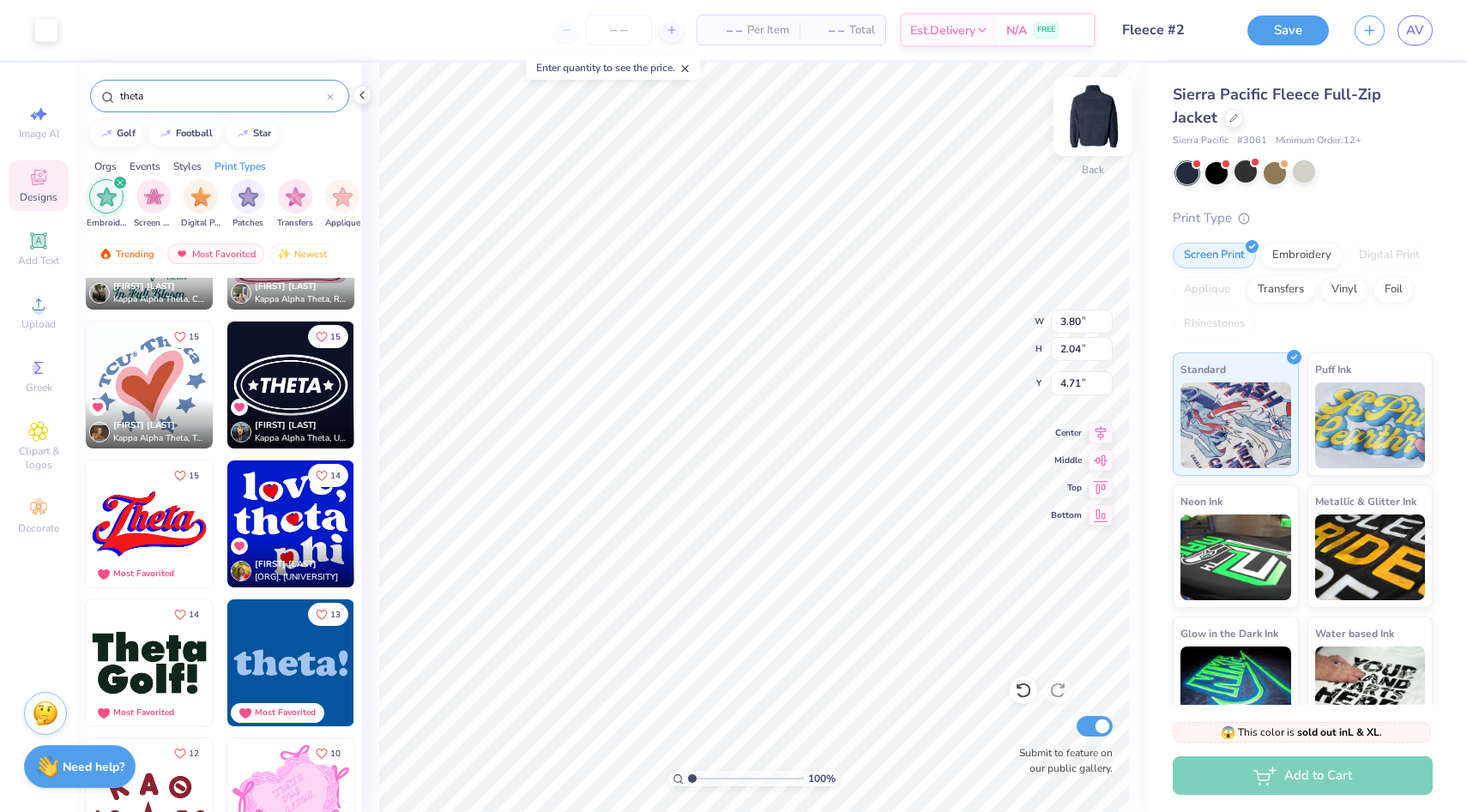 type on "2.78" 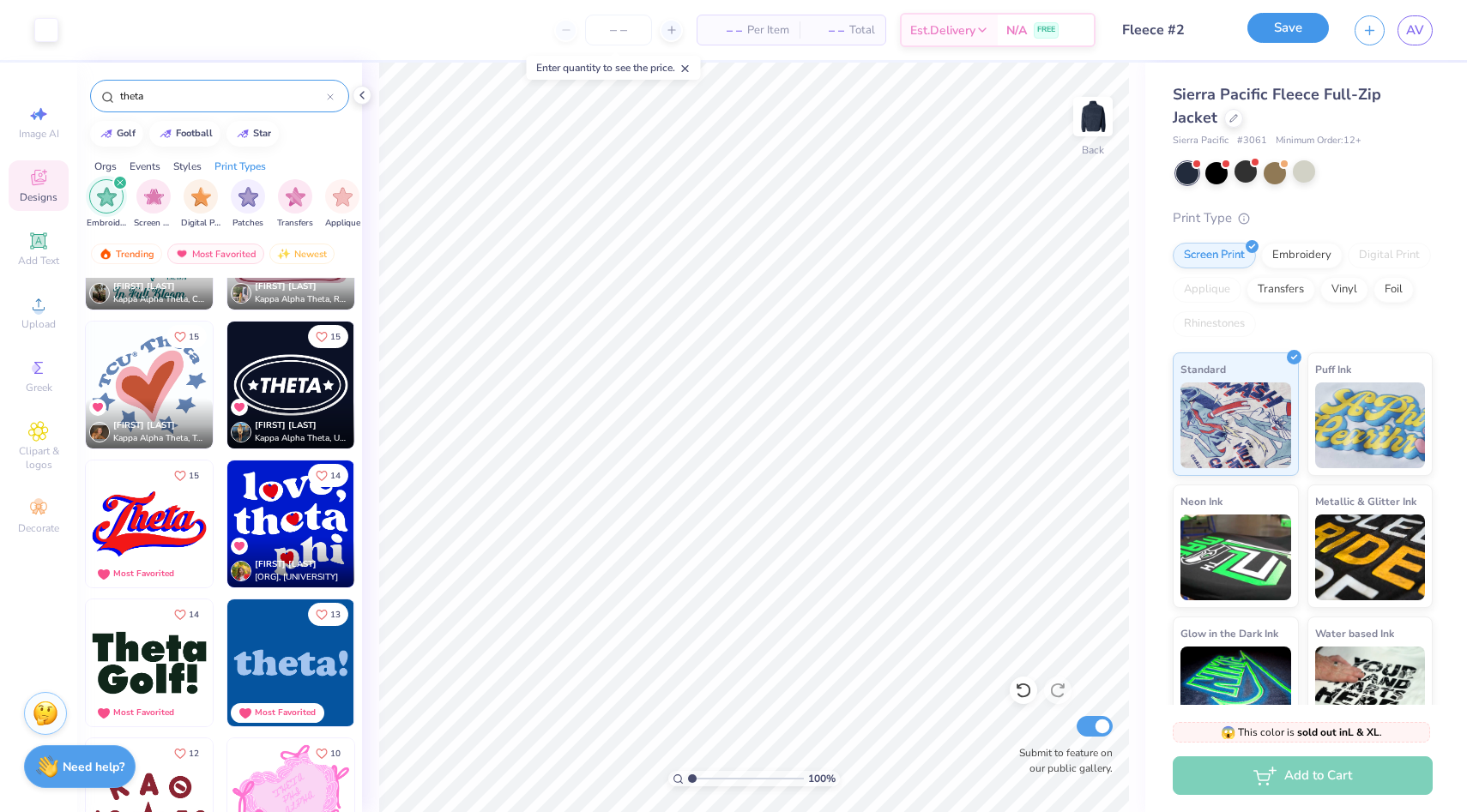 click on "Save" at bounding box center (1288, 27) 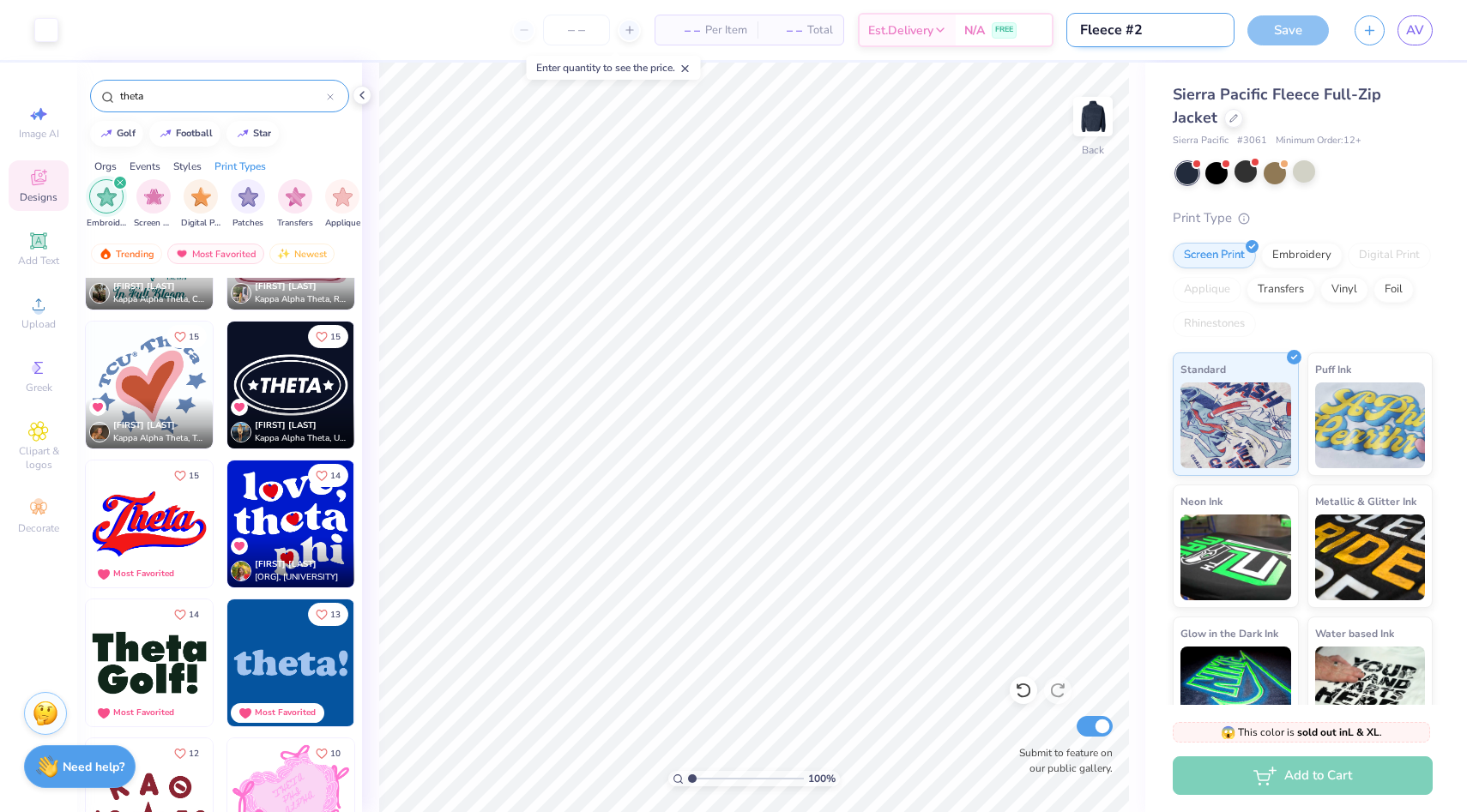 click on "Fleece #2" at bounding box center (1150, 30) 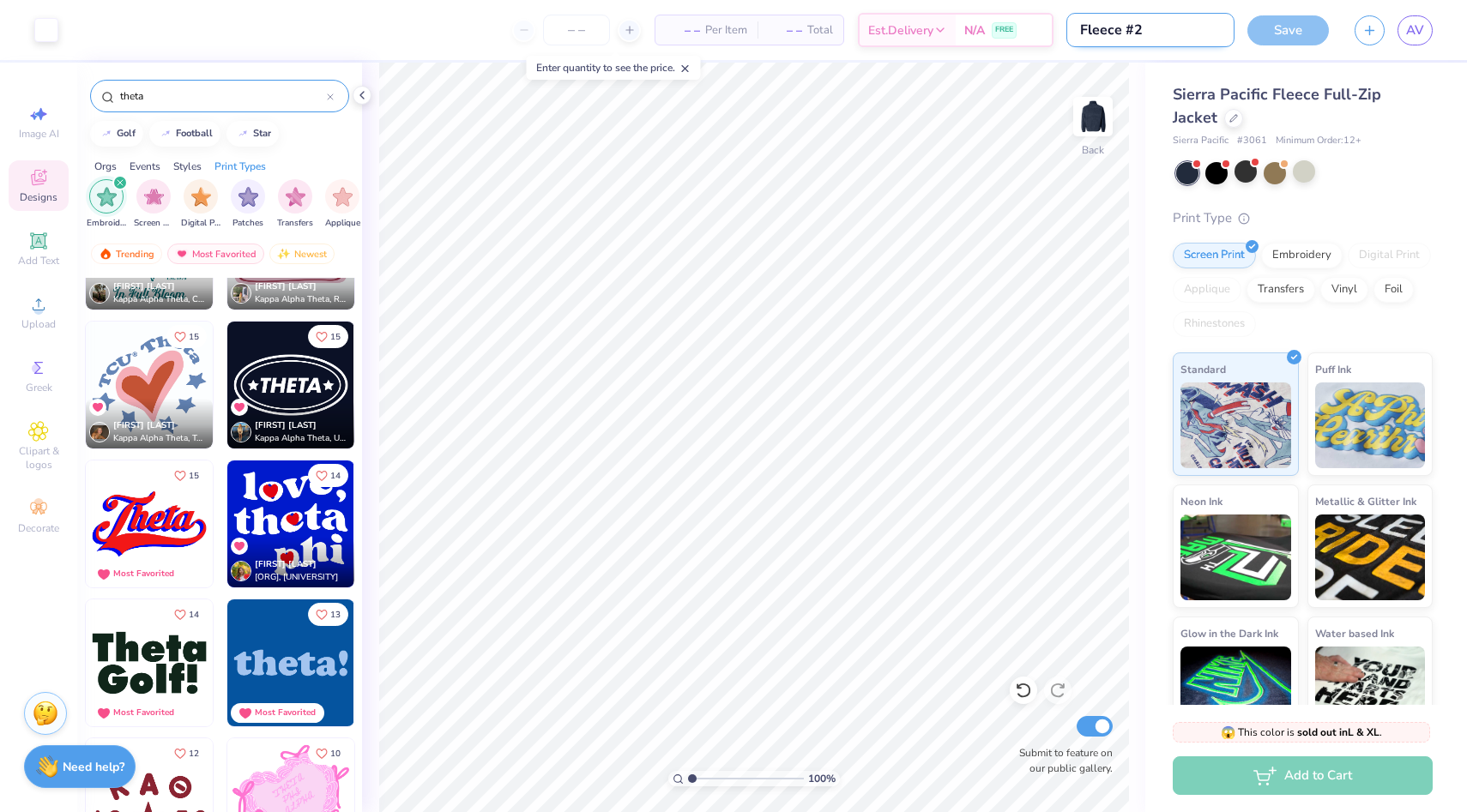 click on "Fleece #2" at bounding box center [1150, 30] 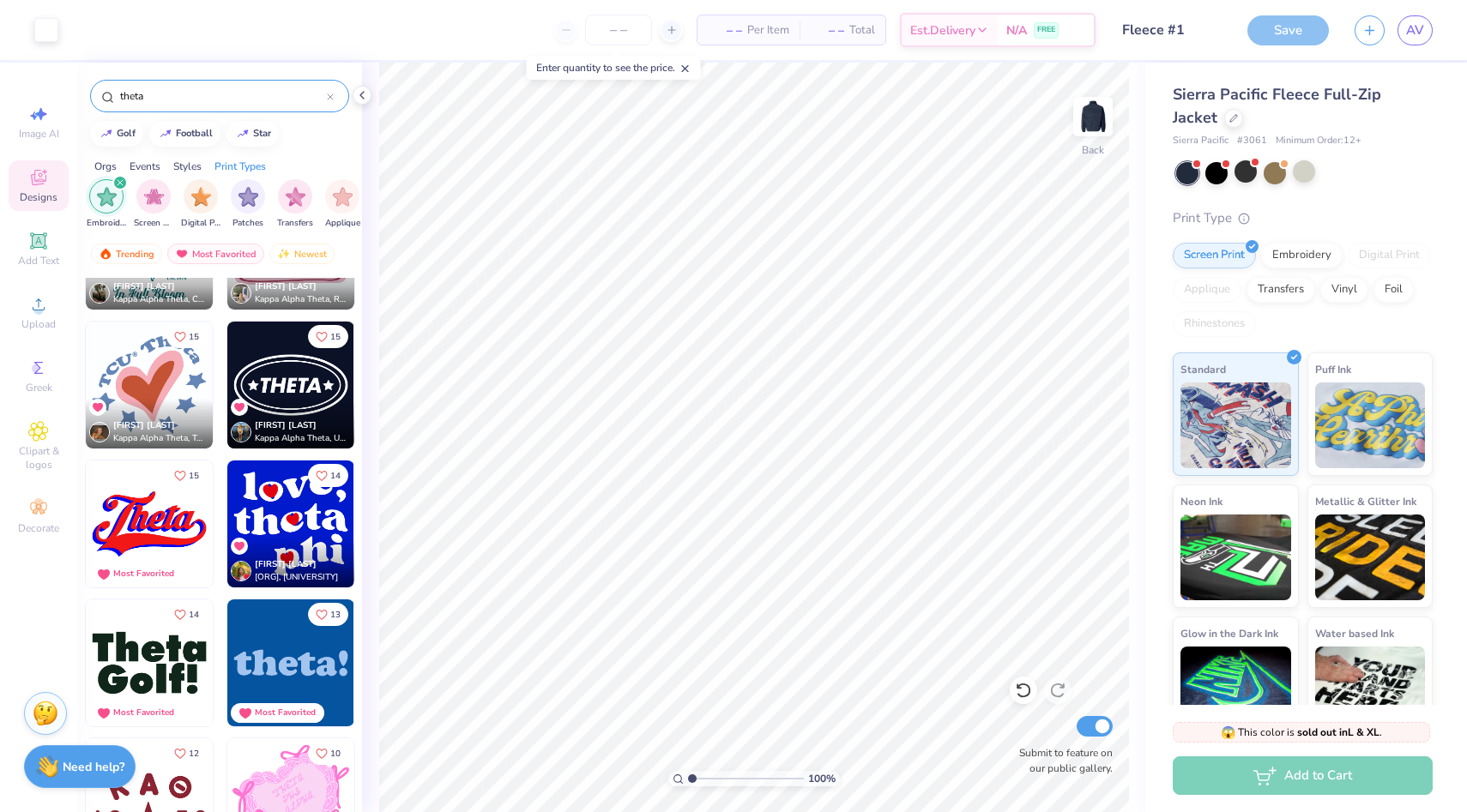 click on "[PRODUCT NAME] [PRODUCT NAME] [PRODUCT NAME] [PRODUCT NAME] Minimum Order:  12 +   Print Type Screen Print Embroidery Digital Print Applique Transfers Vinyl Foil Rhinestones Standard Puff Ink Neon Ink Metallic & Glitter Ink Glow in the Dark Ink Water based Ink" at bounding box center [1306, 401] 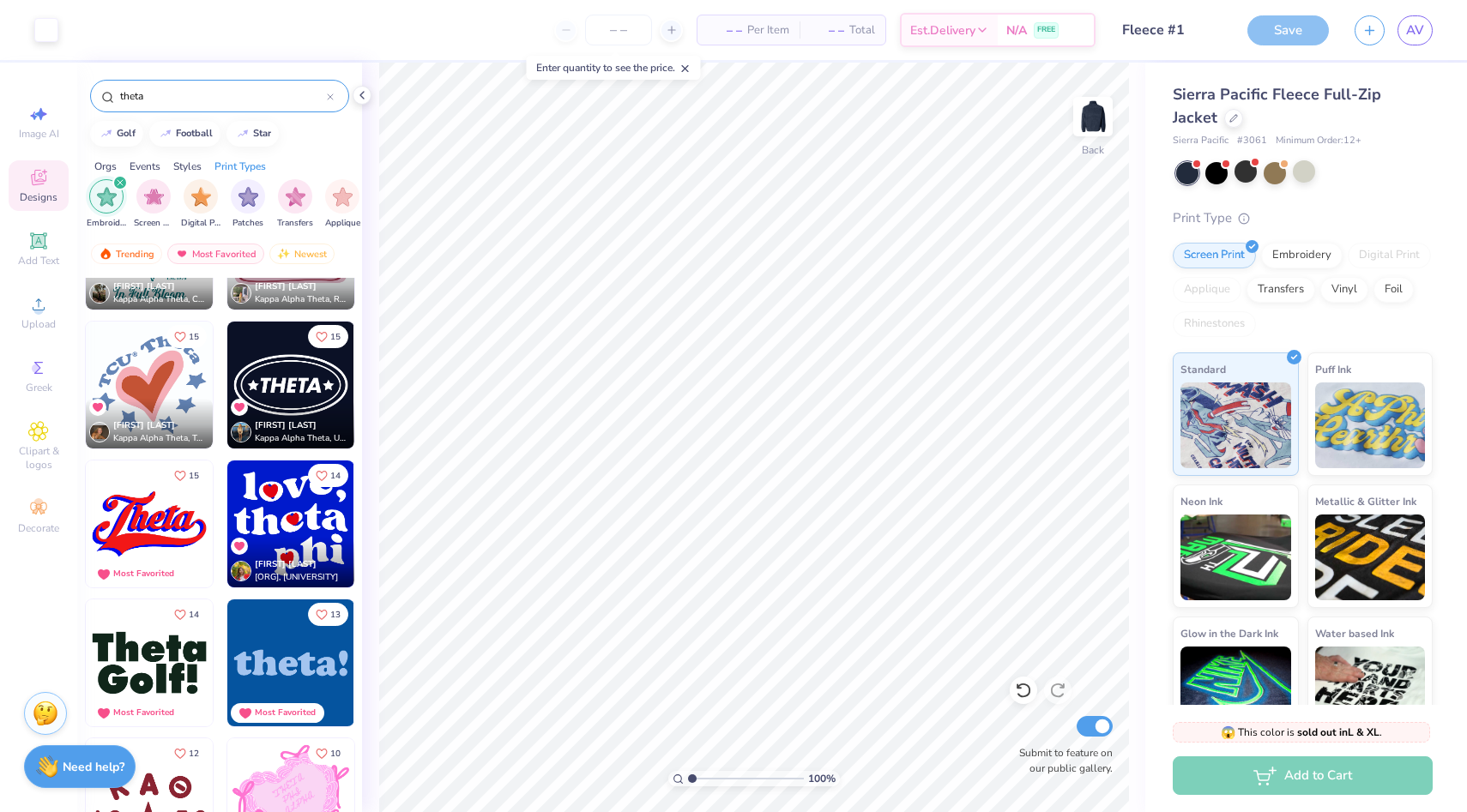 type on "Fleece #2" 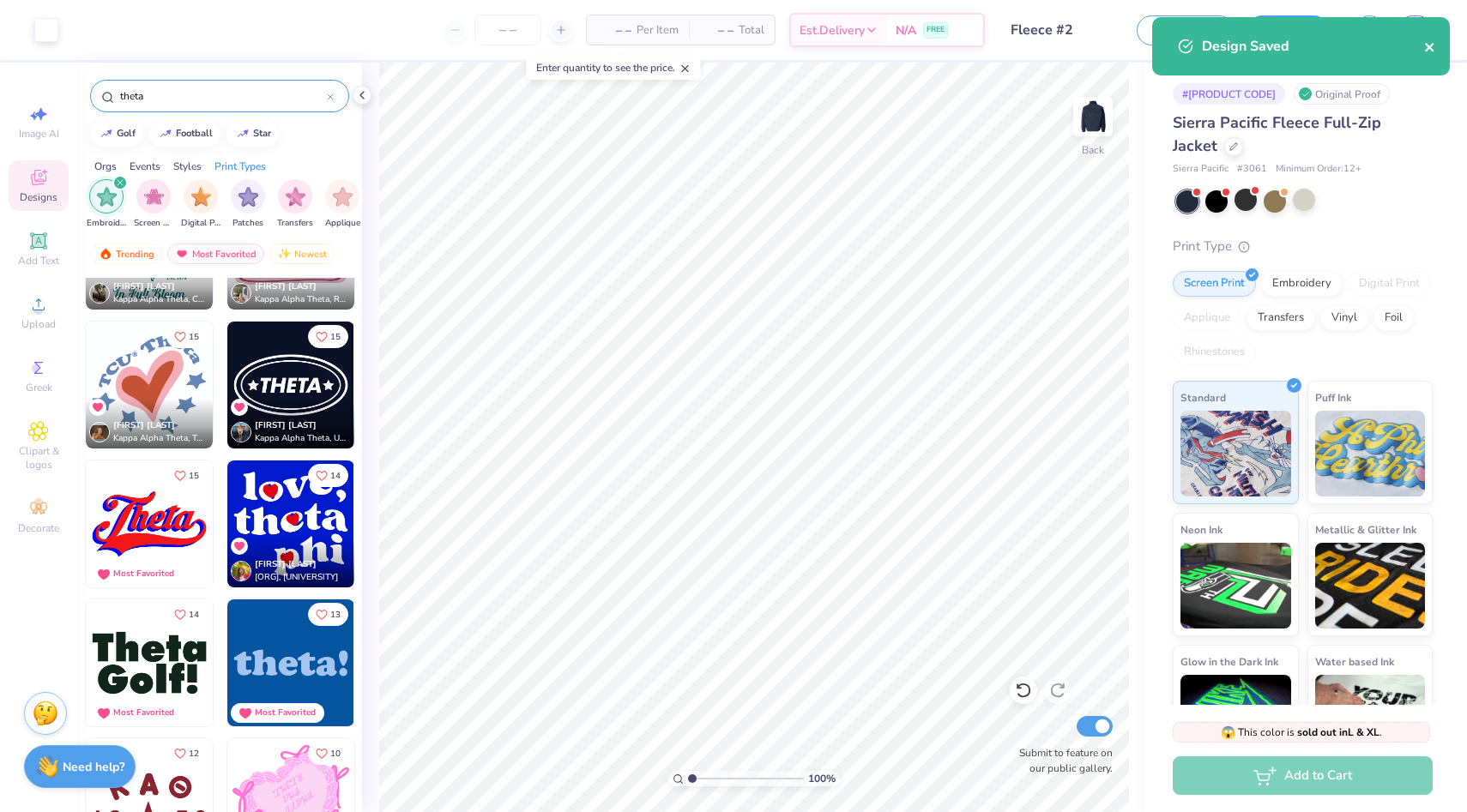 click 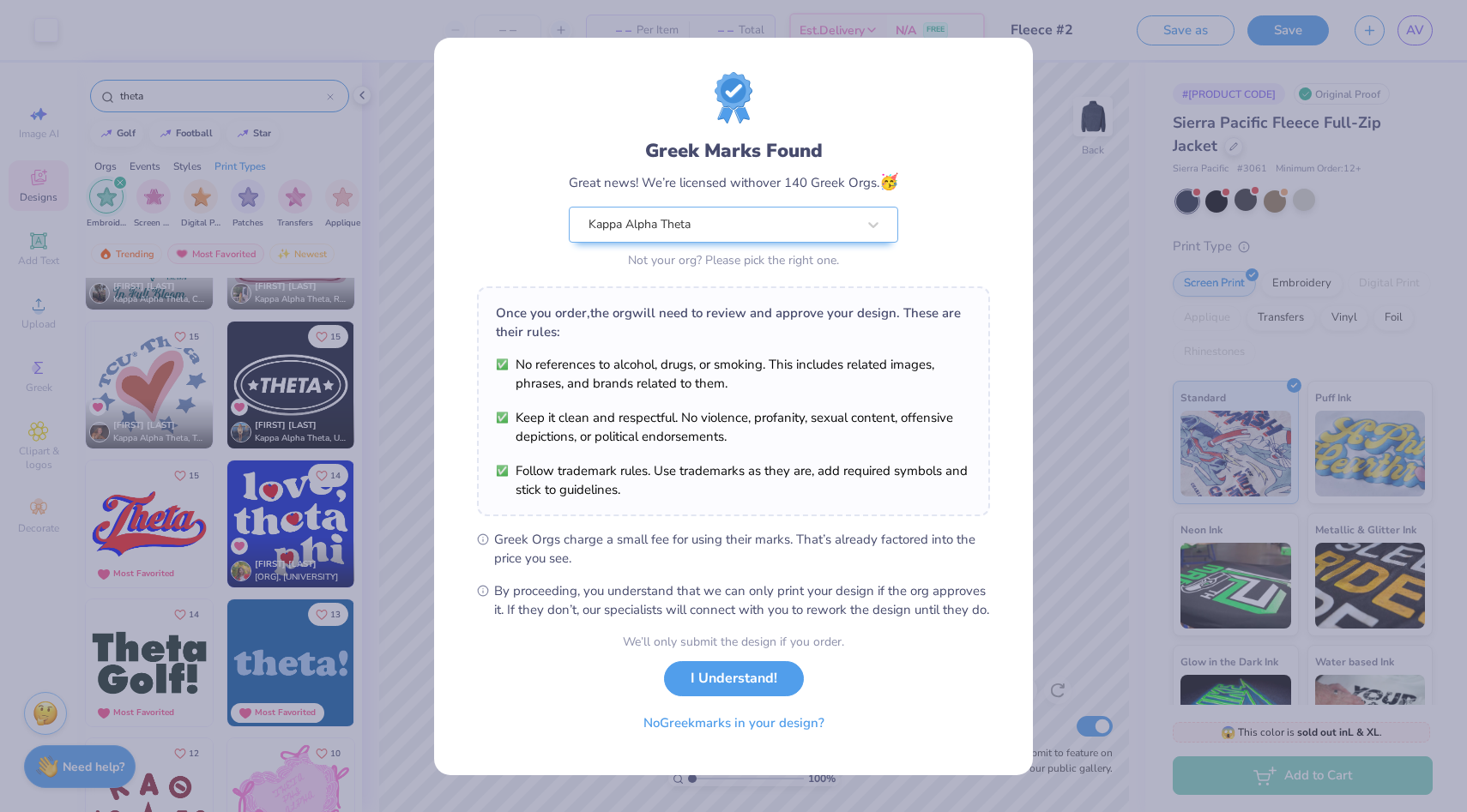 click on "Design Saved" at bounding box center [1301, 17] 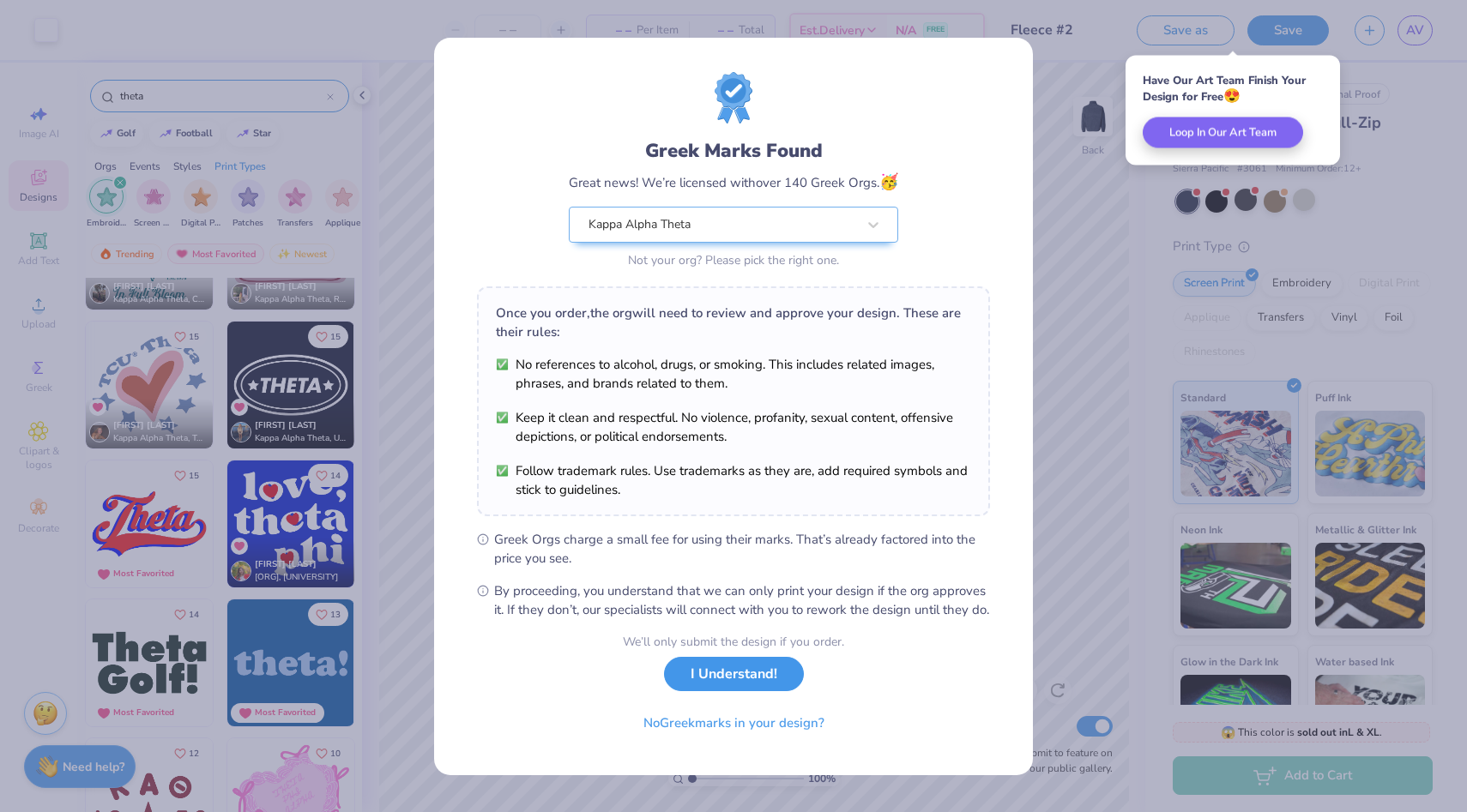 click on "I Understand!" at bounding box center [734, 674] 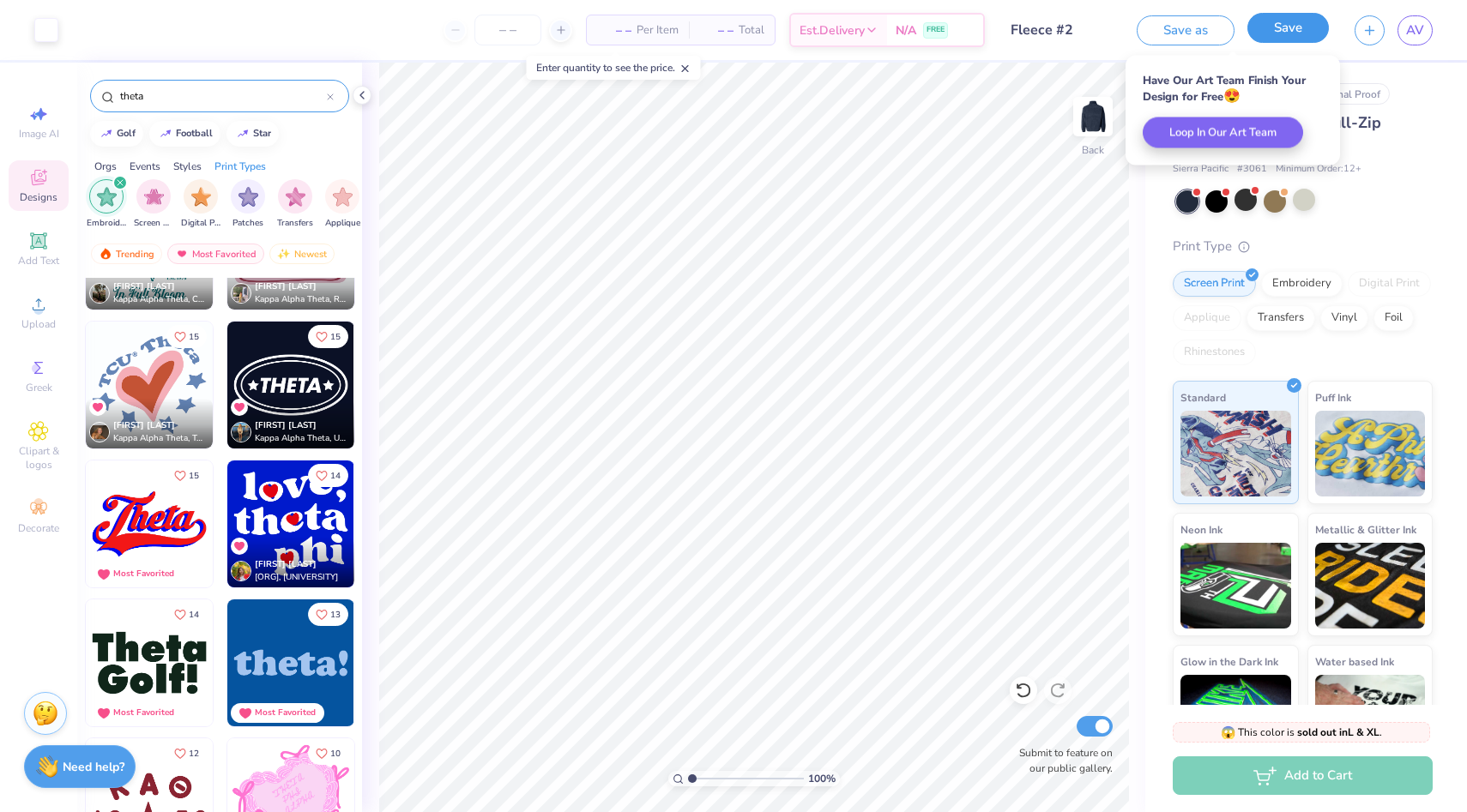 click on "Save" at bounding box center (1288, 27) 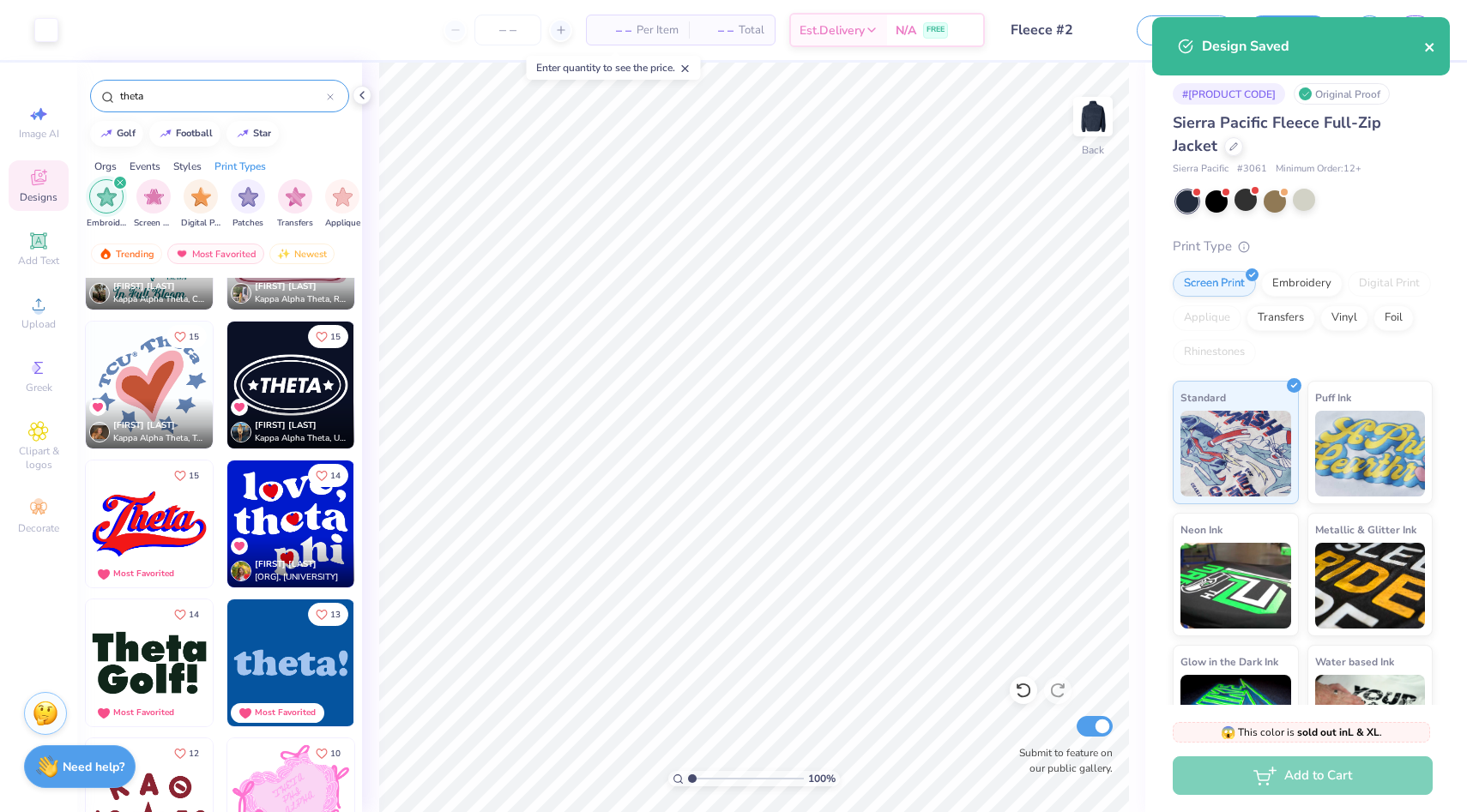 click 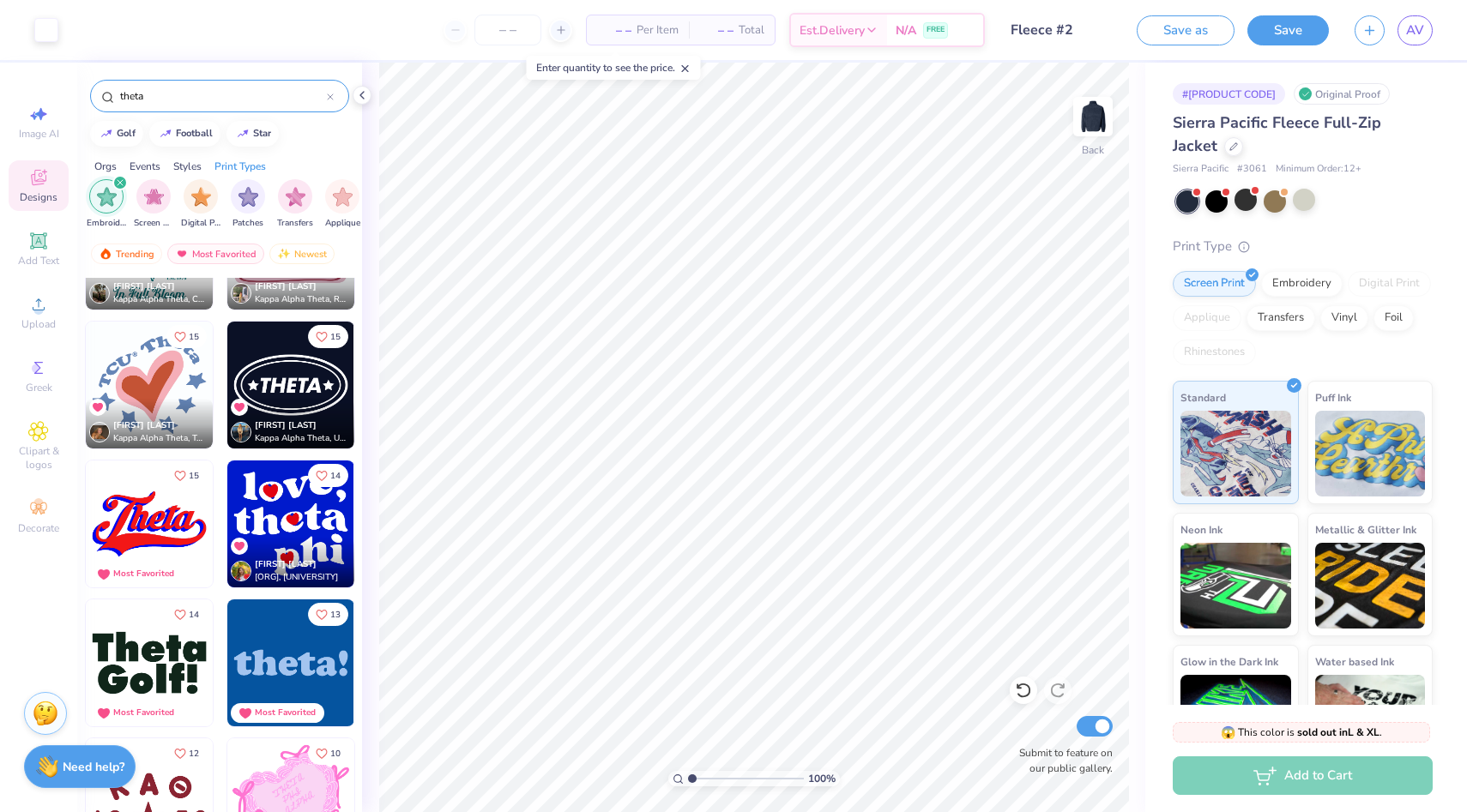 click on "Art colors – – Per Item – – Total Est.  Delivery N/A FREE Design Title Fleece #2 Save as Save AV Image AI Designs Add Text Upload Greek Clipart & logos Decorate theta golf football star Orgs Events Styles Print Types Sorority Fraternity Club Sports Rush & Bid Game Day Parent's Weekend PR & General Philanthropy Big Little Reveal Date Parties & Socials Holidays Retreat Greek Week Formal & Semi Spring Break Founder’s Day Graduation Classic Minimalist Y2K Varsity Handdrawn Cartoons Typography 80s & 90s Grunge 60s & 70s Embroidery Screen Print Digital Print Patches Transfers Applique Vinyl Trending Most Favorited Newest 21 [FIRST] [LAST] [ORG], [UNIVERSITY] 19 Most Favorited 16 [FIRST] [LAST] [ORG], [UNIVERSITY] 16 [FIRST] [LAST] [ORG], [UNIVERSITY] 15 [FIRST] [LAST] [ORG], [UNIVERSITY] 15 [FIRST] [LAST] [ORG], [UNIVERSITY] 15 Most Favorited 14 [FIRST] 14 Most Favorited 13 12 10 9" at bounding box center [734, 406] 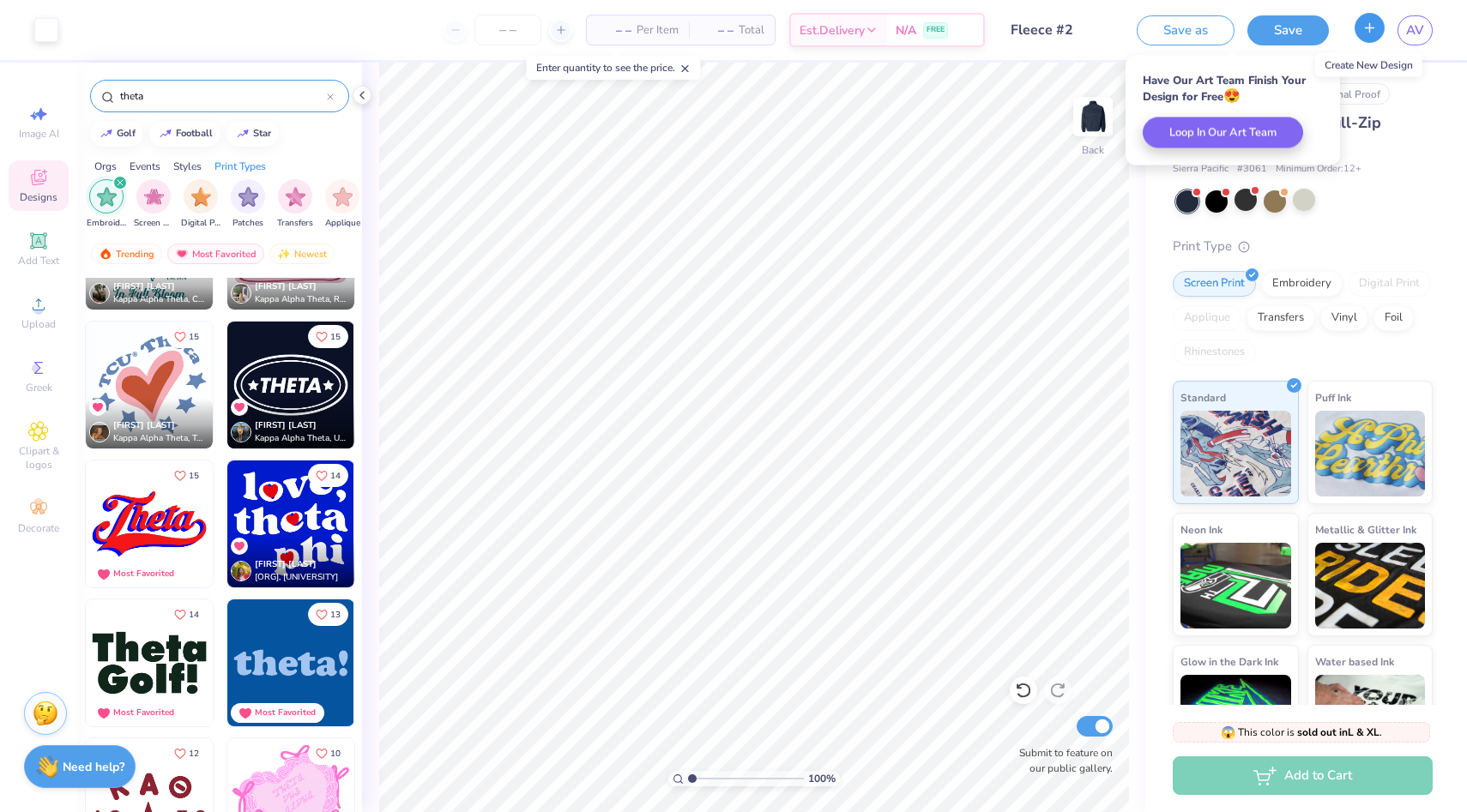 click at bounding box center [1369, 27] 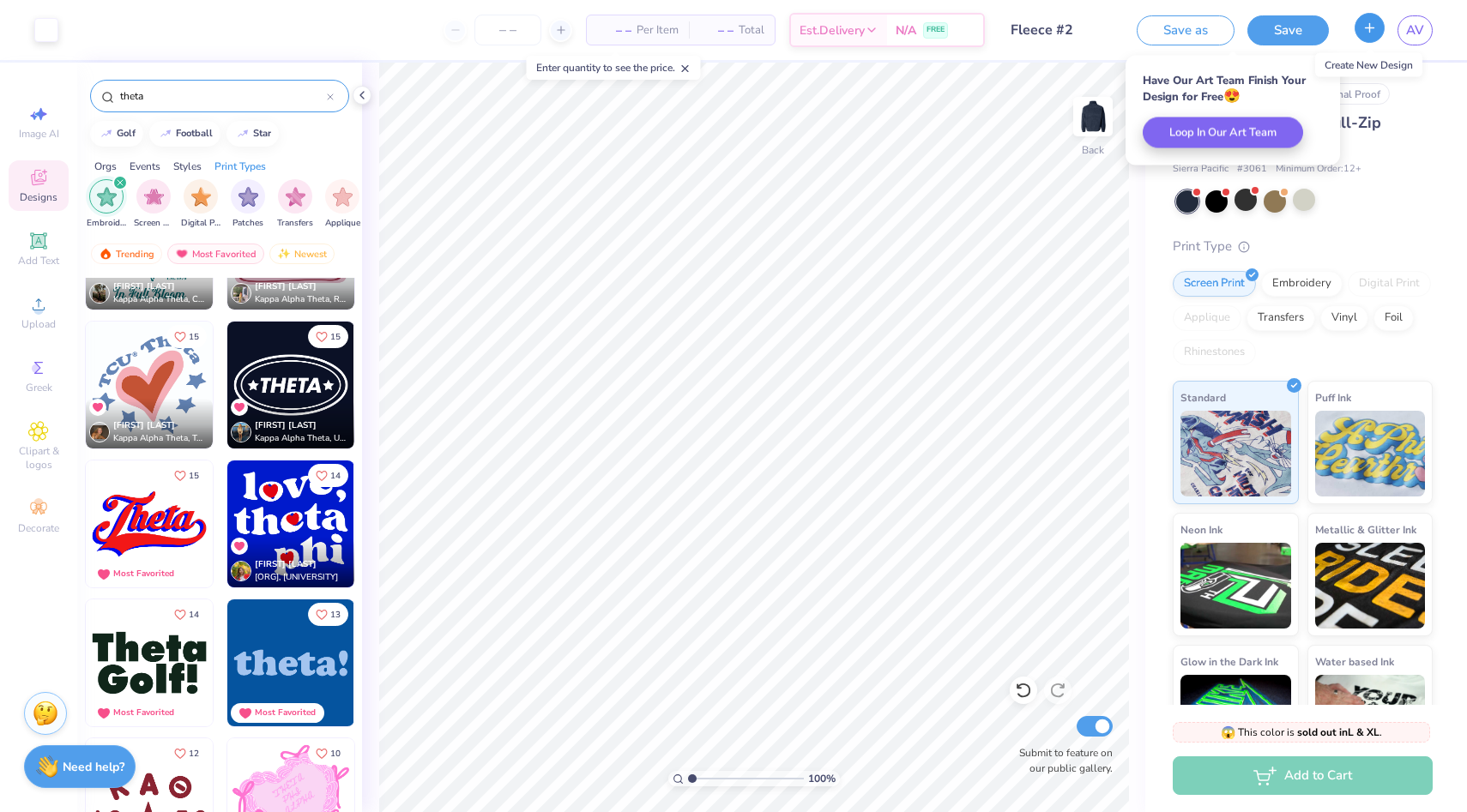 type 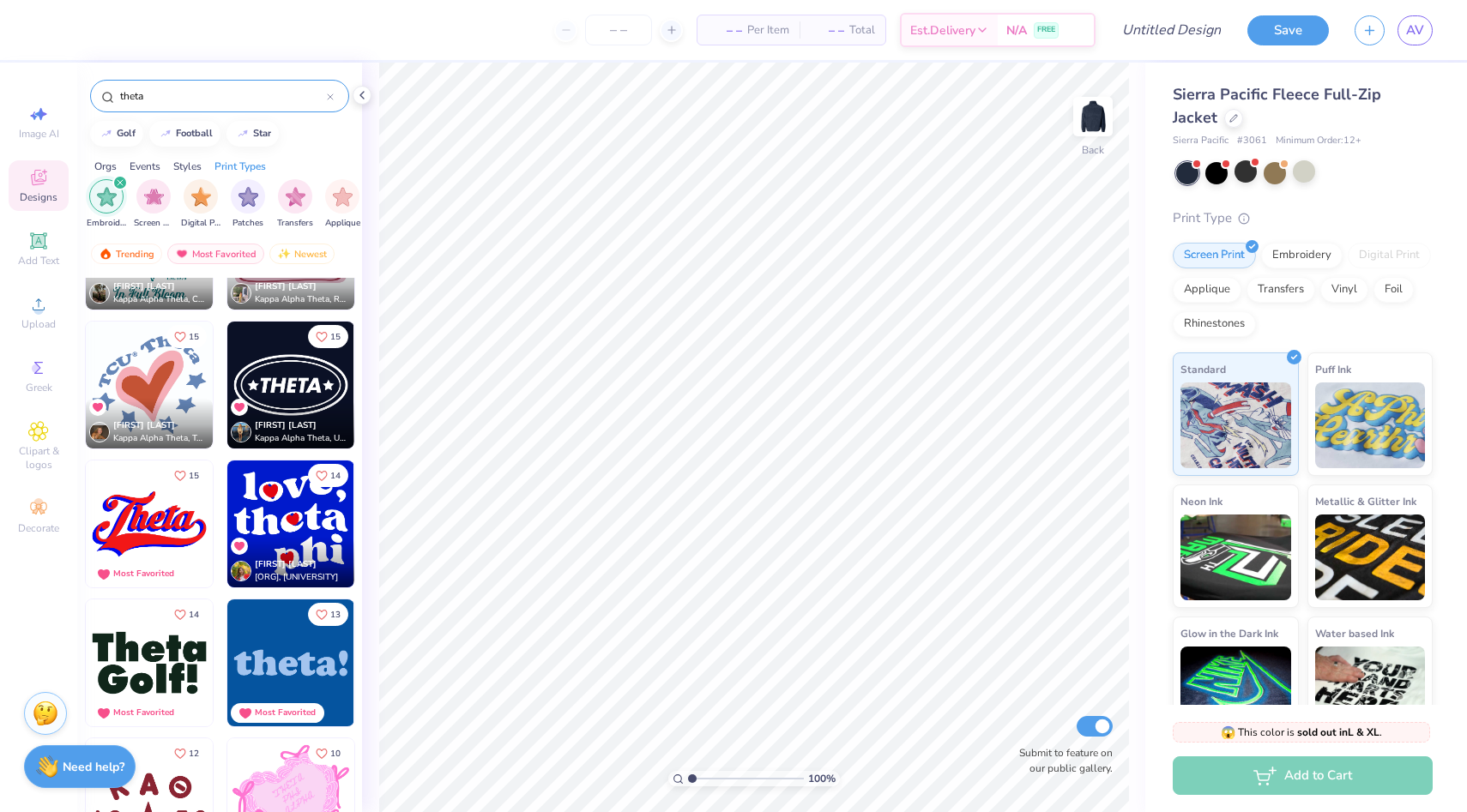 scroll, scrollTop: 839, scrollLeft: 0, axis: vertical 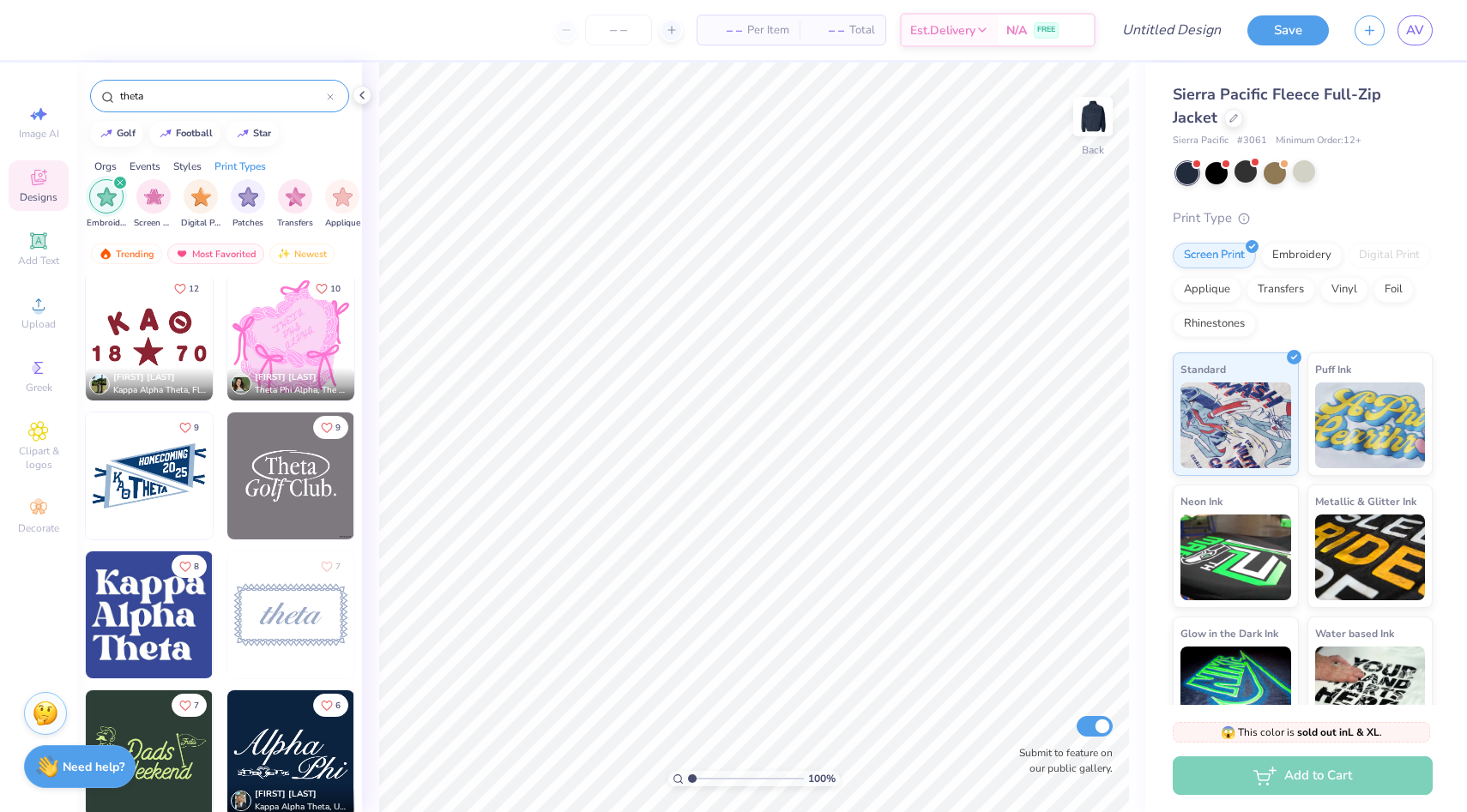 click at bounding box center (149, 615) 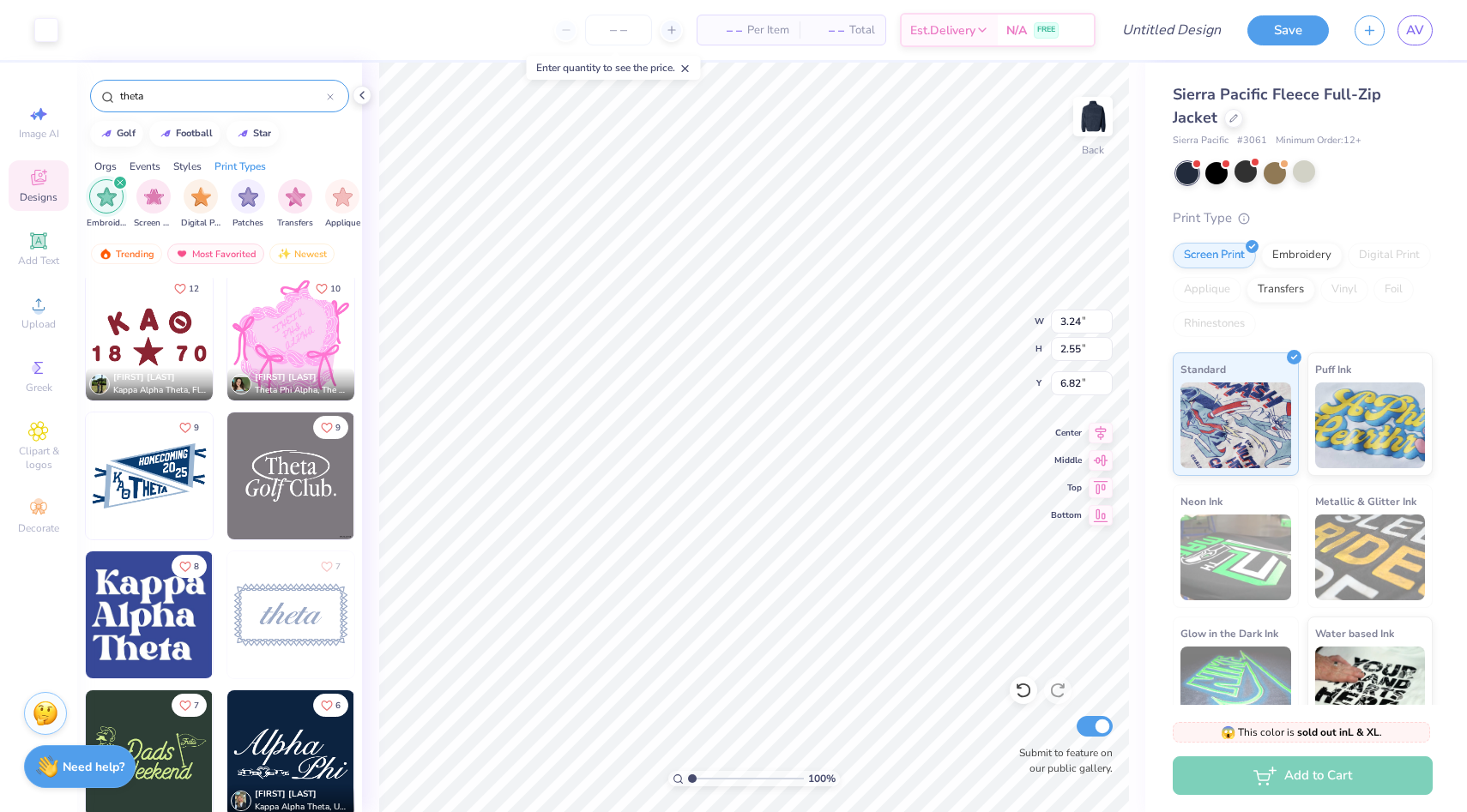 type on "3.24" 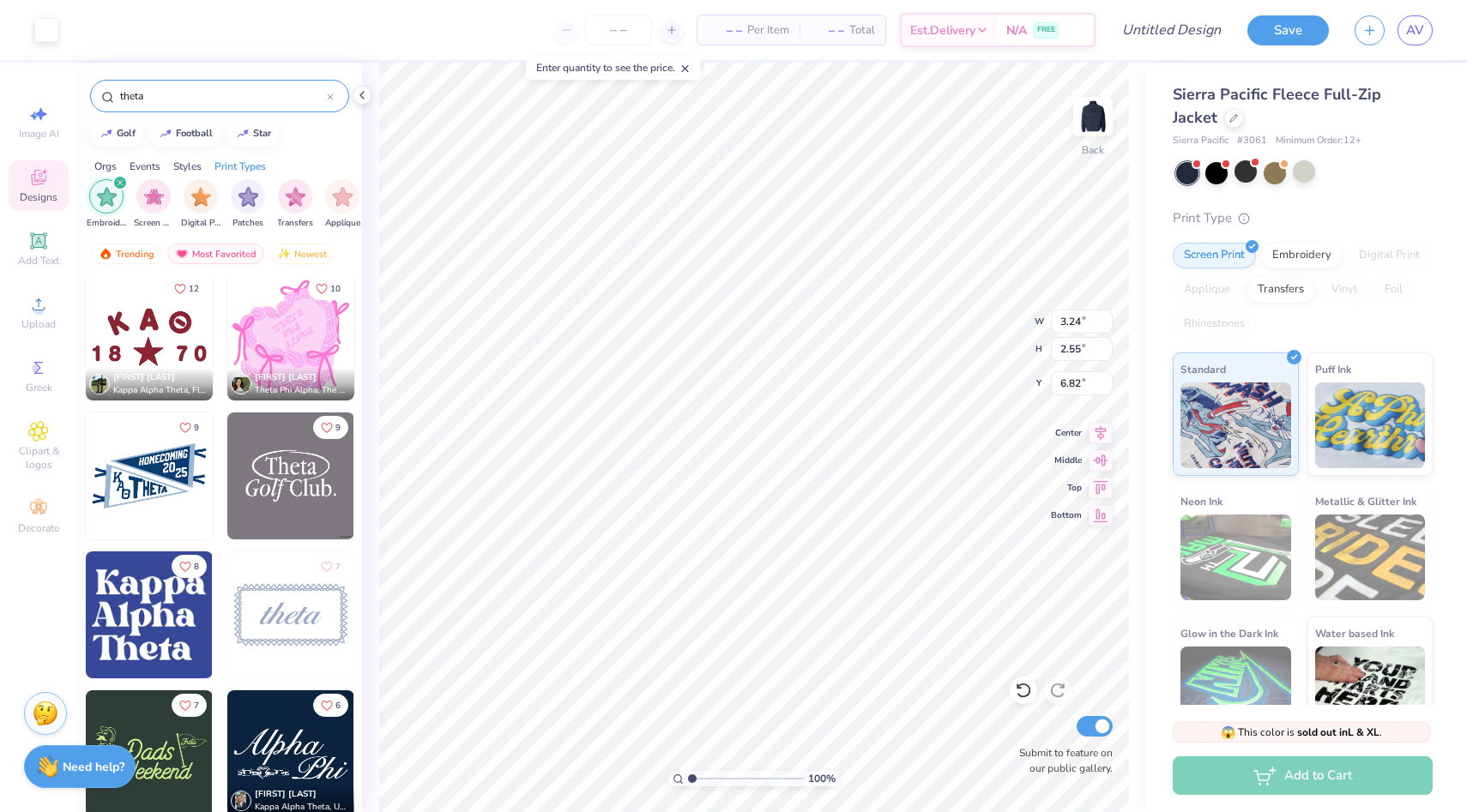 type on "2.55" 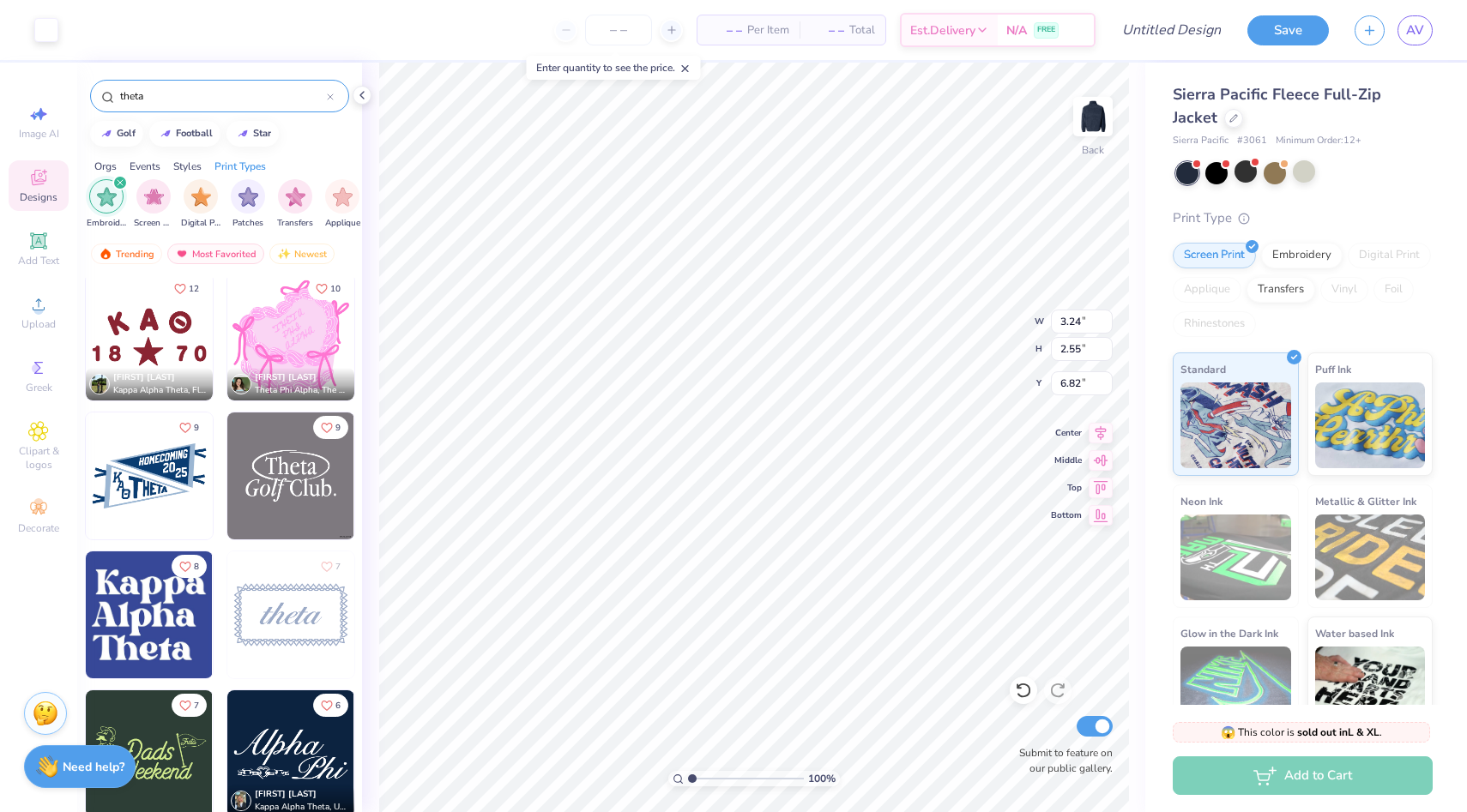 type on "2.74" 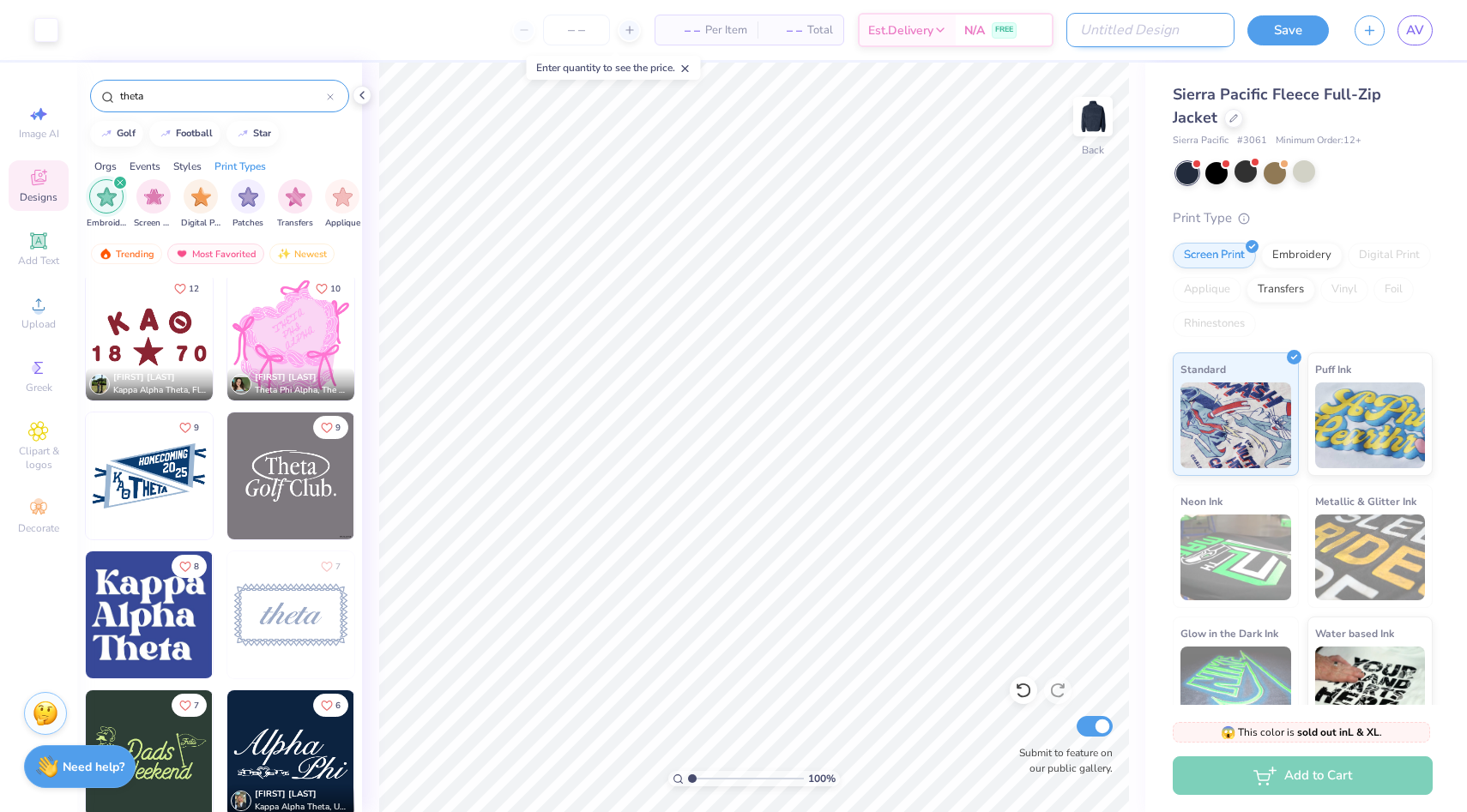 click on "Design Title" at bounding box center (1150, 30) 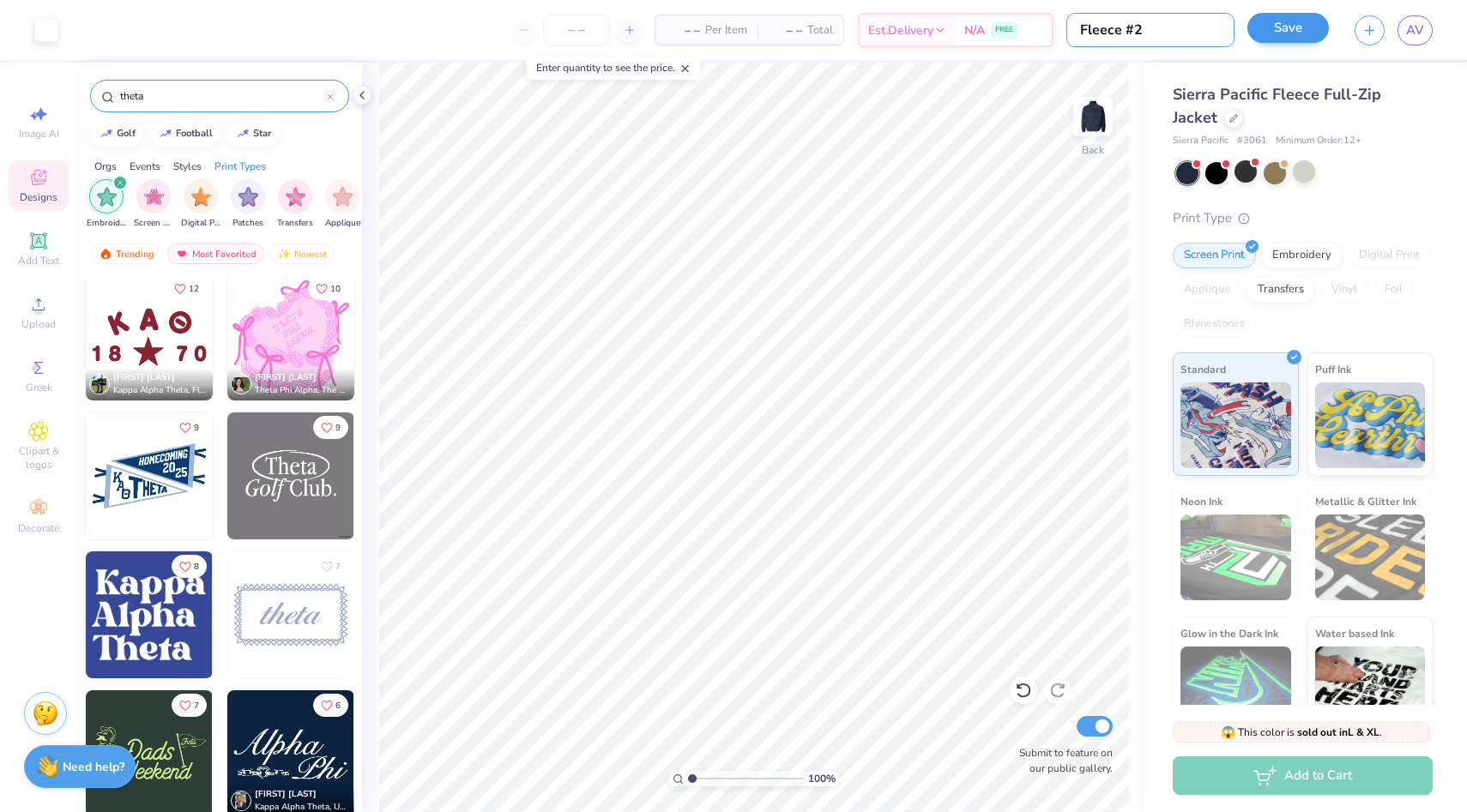 type on "Fleece #2" 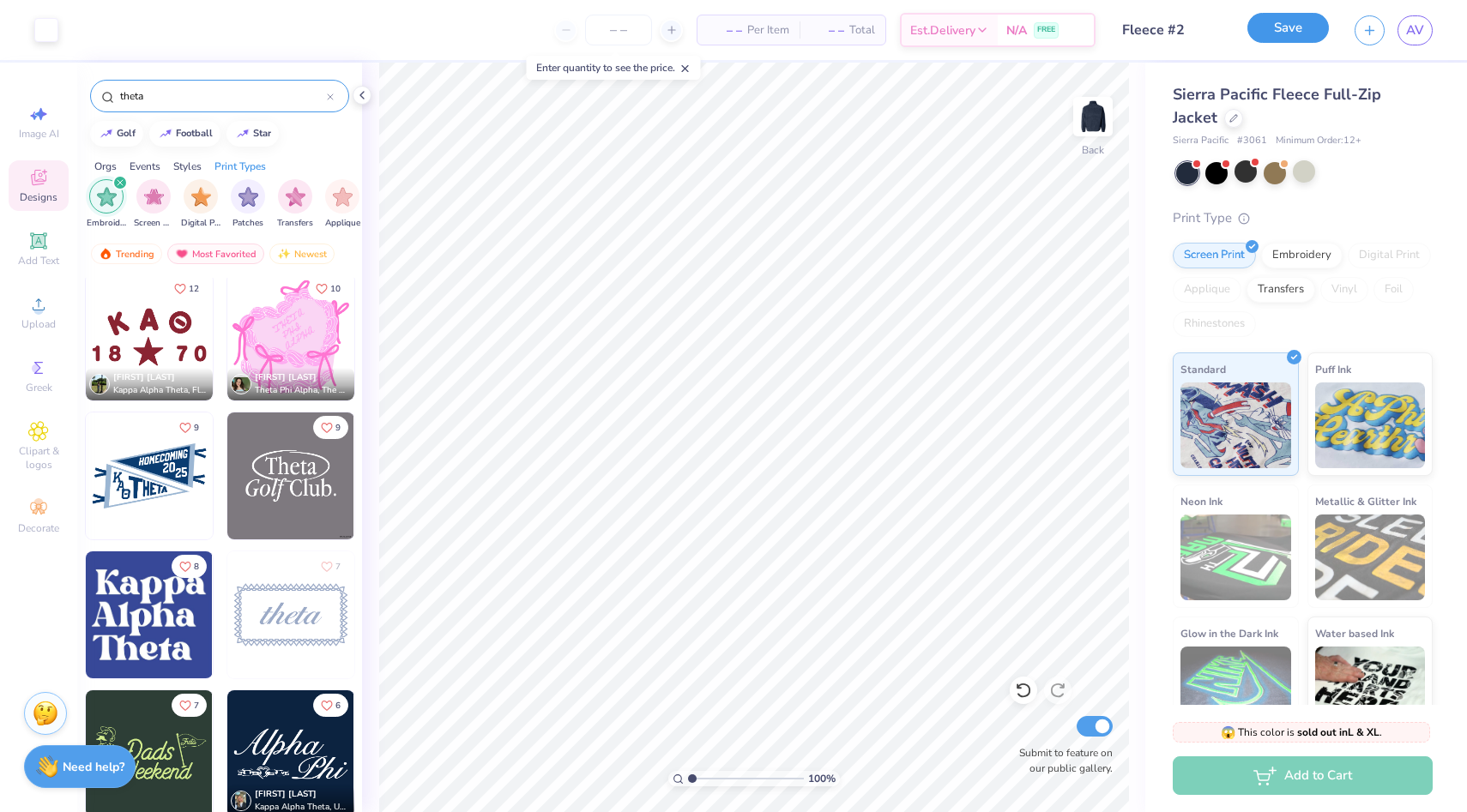 click on "Save" at bounding box center [1288, 27] 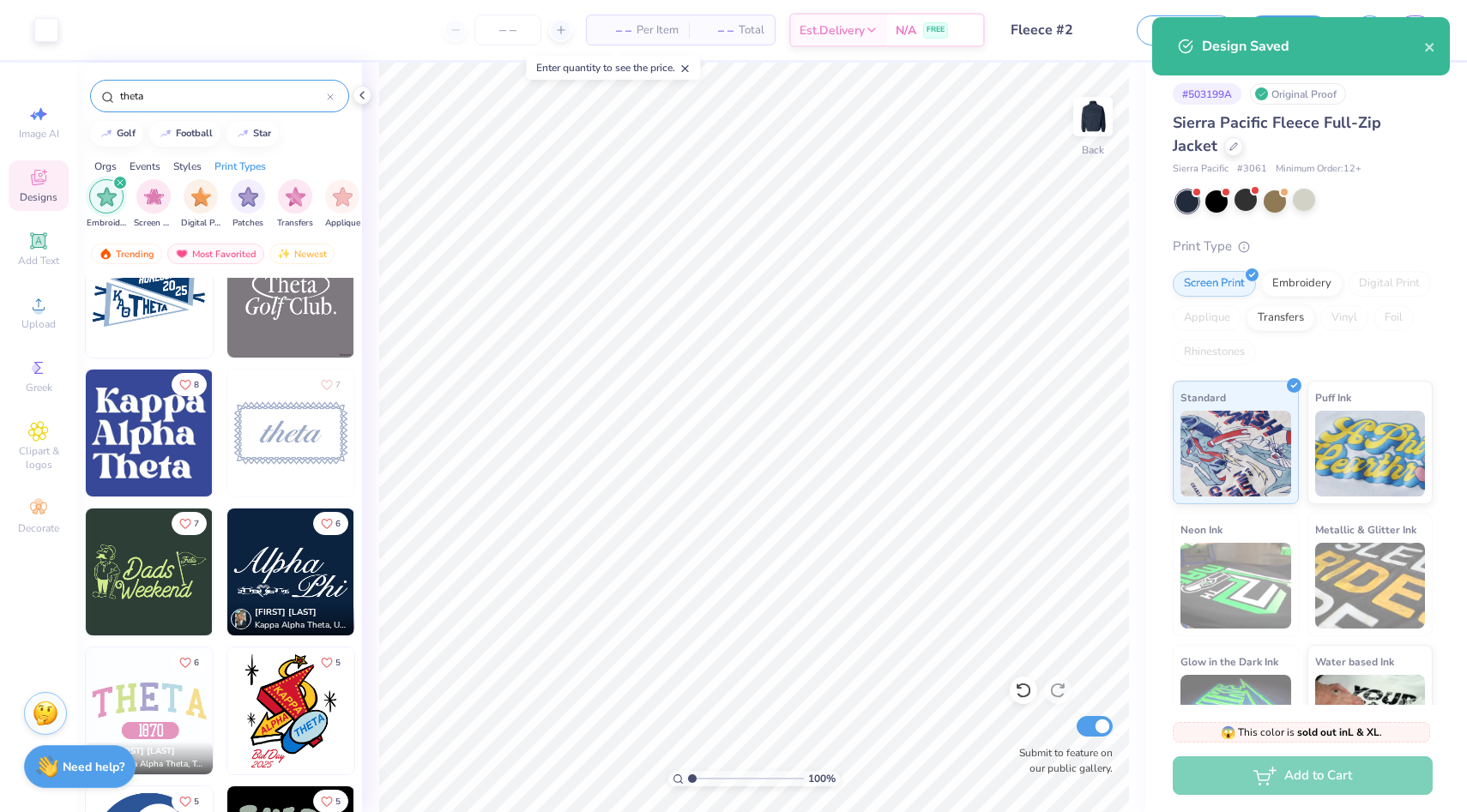 scroll, scrollTop: 1341, scrollLeft: 0, axis: vertical 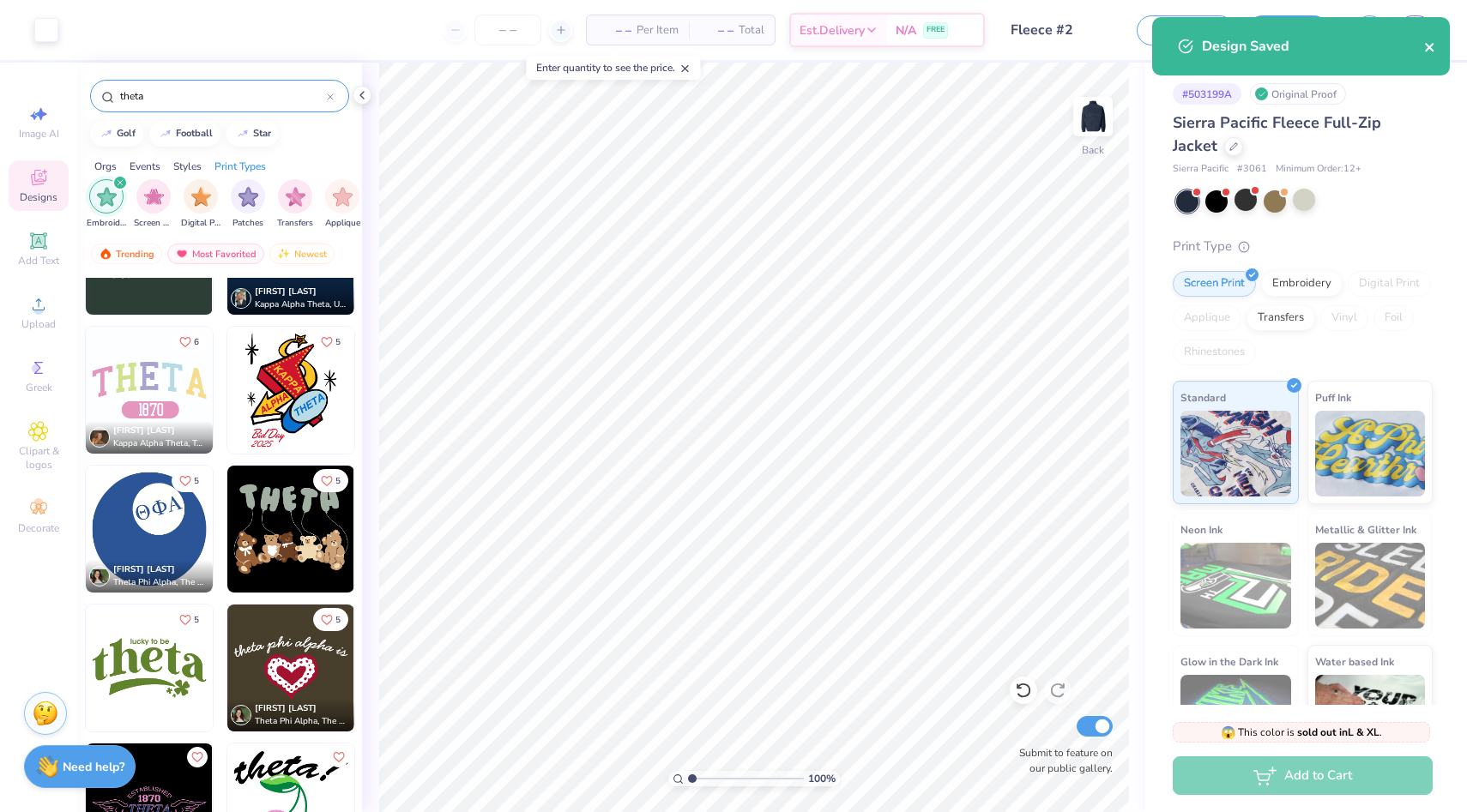 click 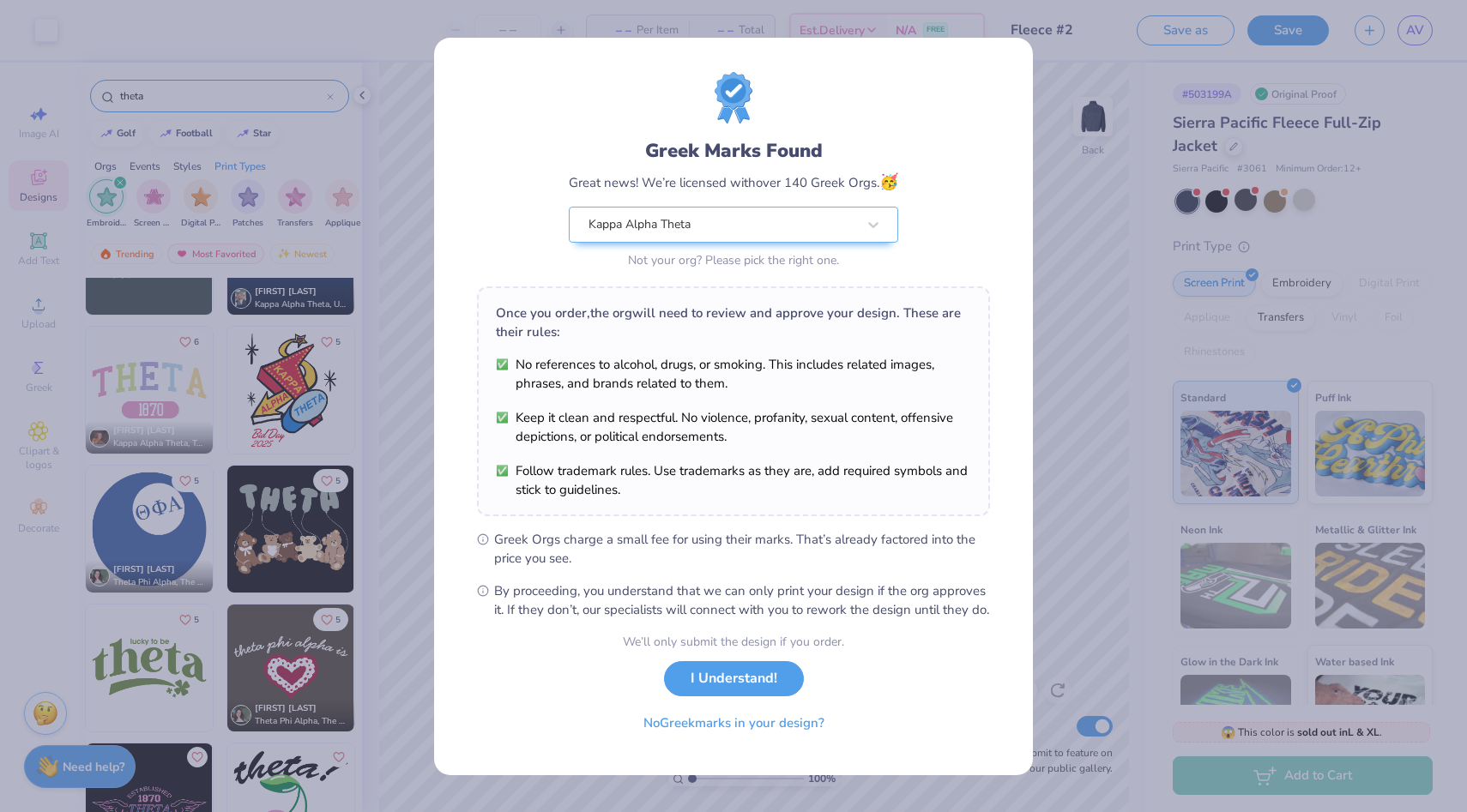 click on "Art colors – – Per Item – – Total Est.  Delivery N/A FREE Design Title Fleece #2 Save as Save AV Image AI Designs Add Text Upload Greek Clipart & logos Decorate theta golf football star Orgs Events Styles Print Types Sorority Fraternity Club Sports Rush & Bid Game Day Parent's Weekend PR & General Philanthropy Big Little Reveal Date Parties & Socials Holidays Retreat Greek Week Formal & Semi Spring Break Founder’s Day Graduation Classic Minimalist Y2K Varsity Handdrawn Cartoons Typography 80s & 90s Grunge 60s & 70s Embroidery Screen Print Digital Print Patches Transfers Applique Vinyl Trending Most Favorited Newest 8 7 7 6 [FIRST] [LAST] [ORG], [UNIVERSITY] 6 [FIRST] [LAST] [ORG], [UNIVERSITY] 5 5 [FIRST] [LAST] [ORG], [UNIVERSITY] 5 5 5 [FIRST] [LAST] [ORG], [UNIVERSITY] [FIRST] [LAST] [ORG], [UNIVERSITY] 100" at bounding box center [734, 406] 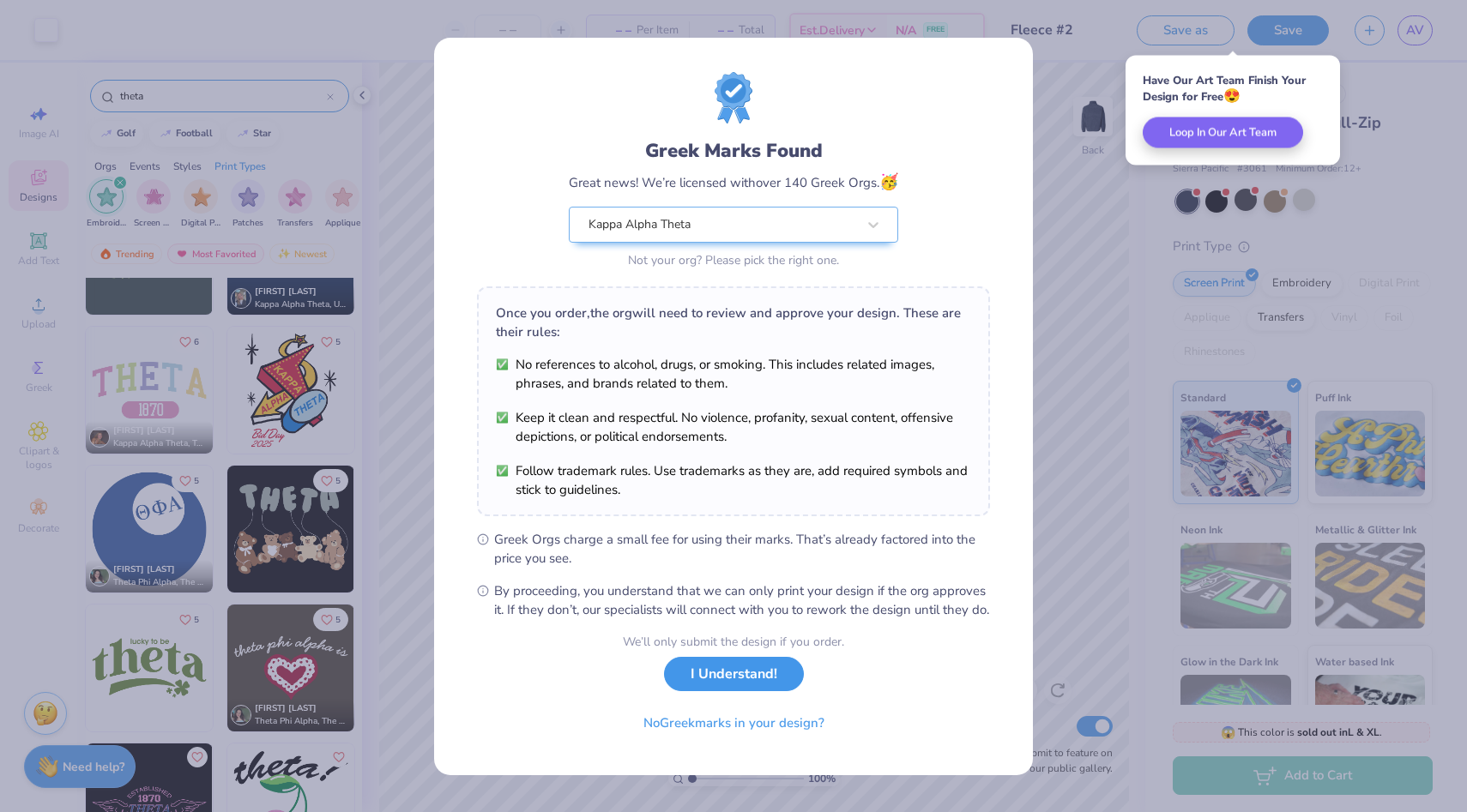 click on "I Understand!" at bounding box center [734, 674] 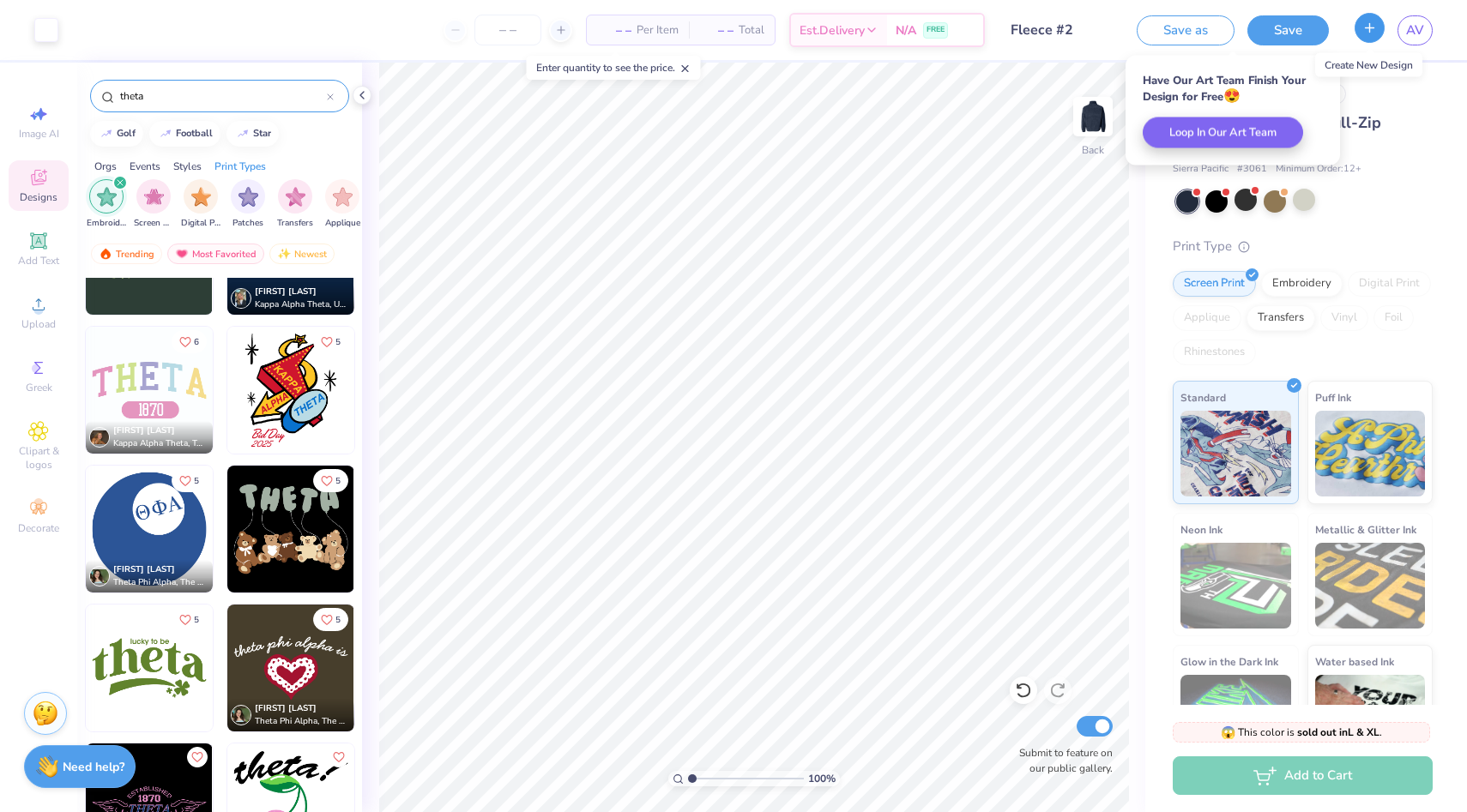 click at bounding box center (1369, 27) 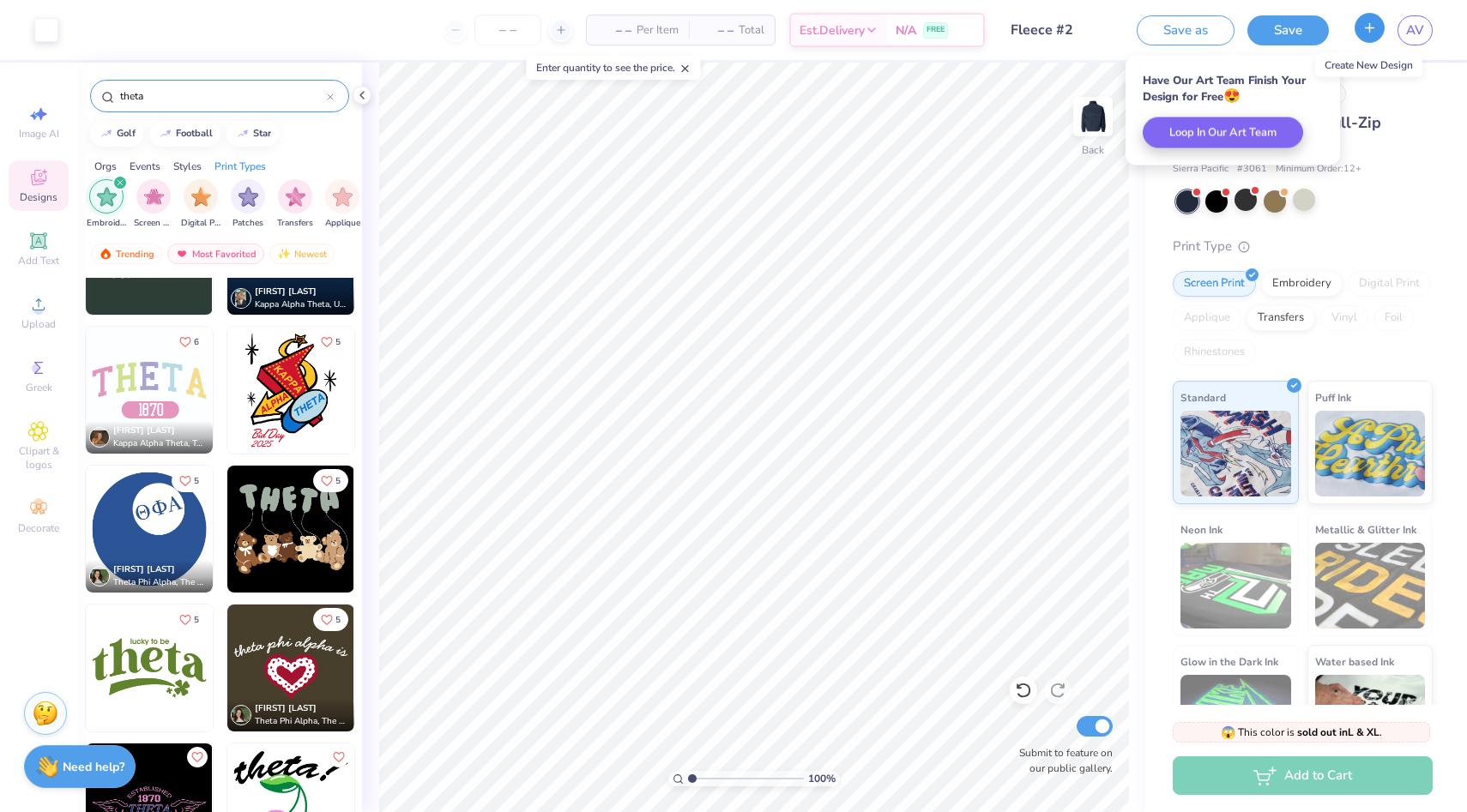 type 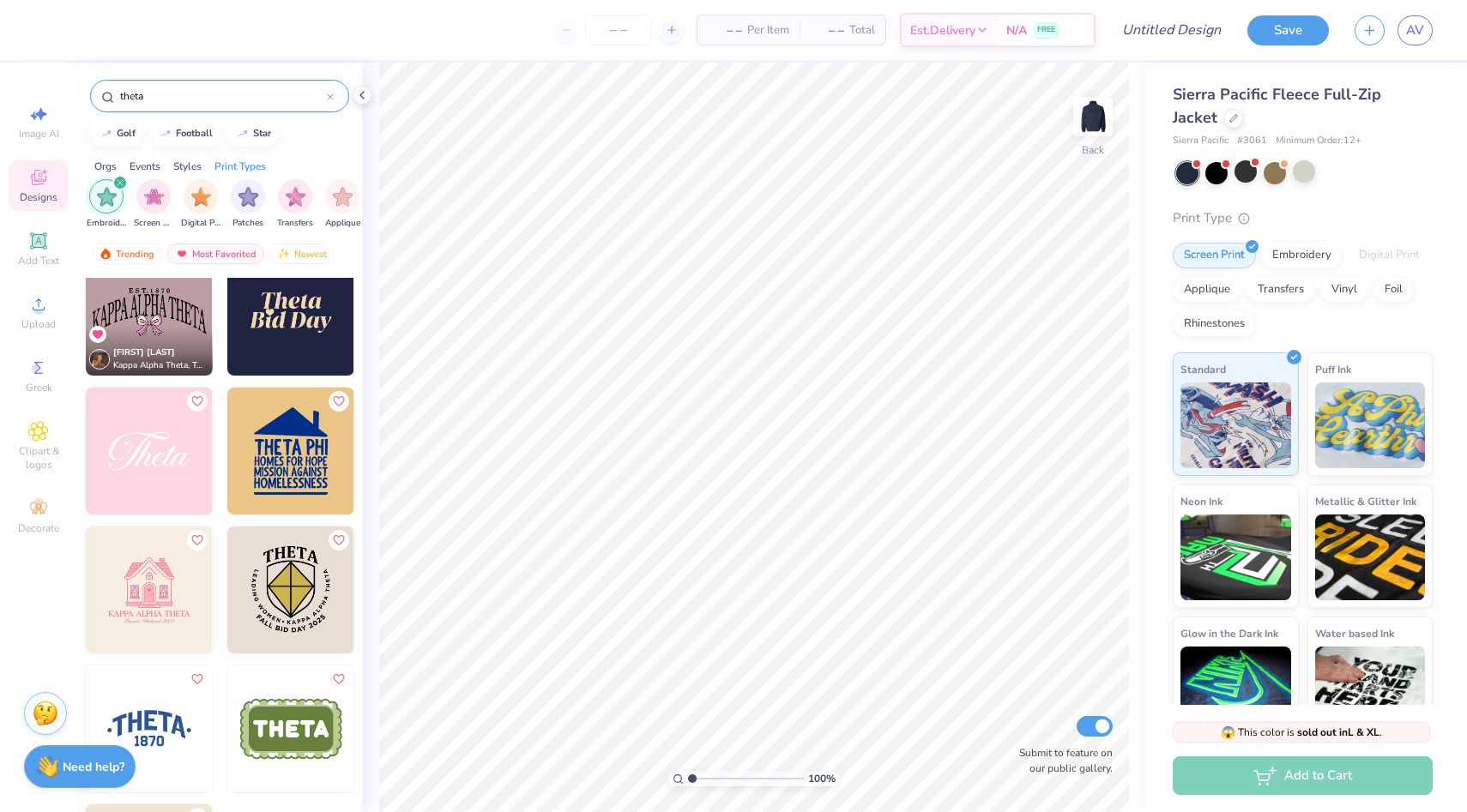 scroll, scrollTop: 4319, scrollLeft: 0, axis: vertical 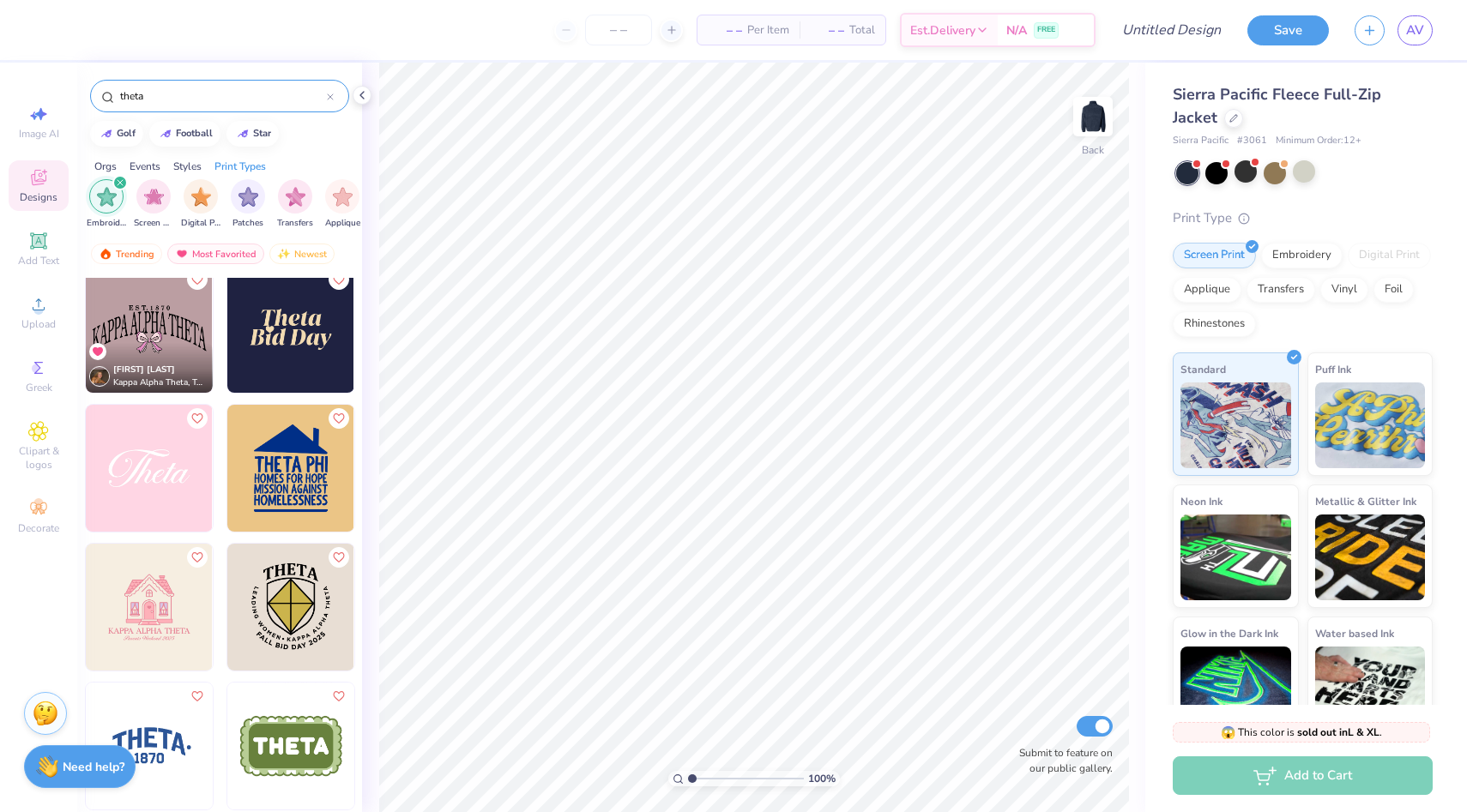 click 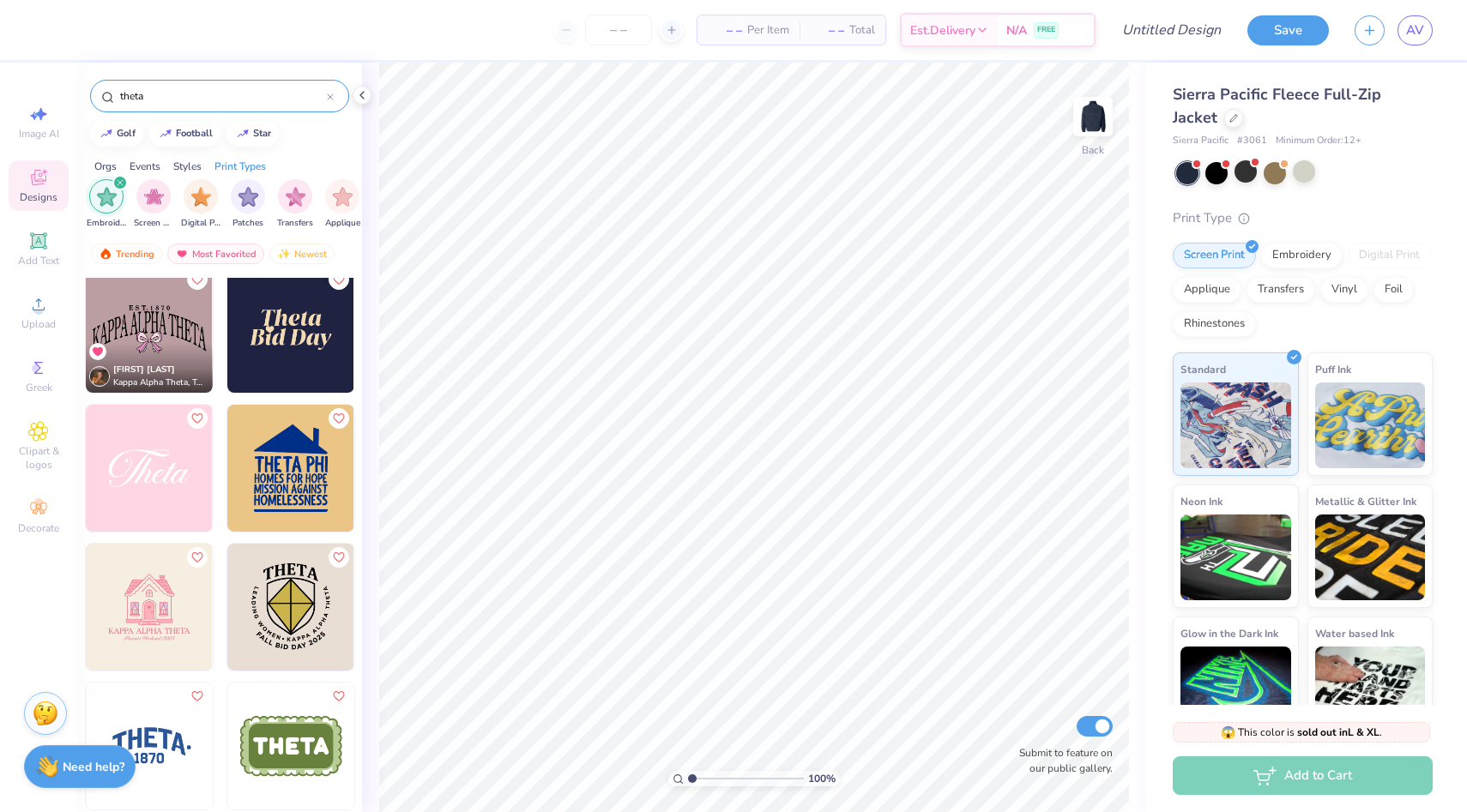 type 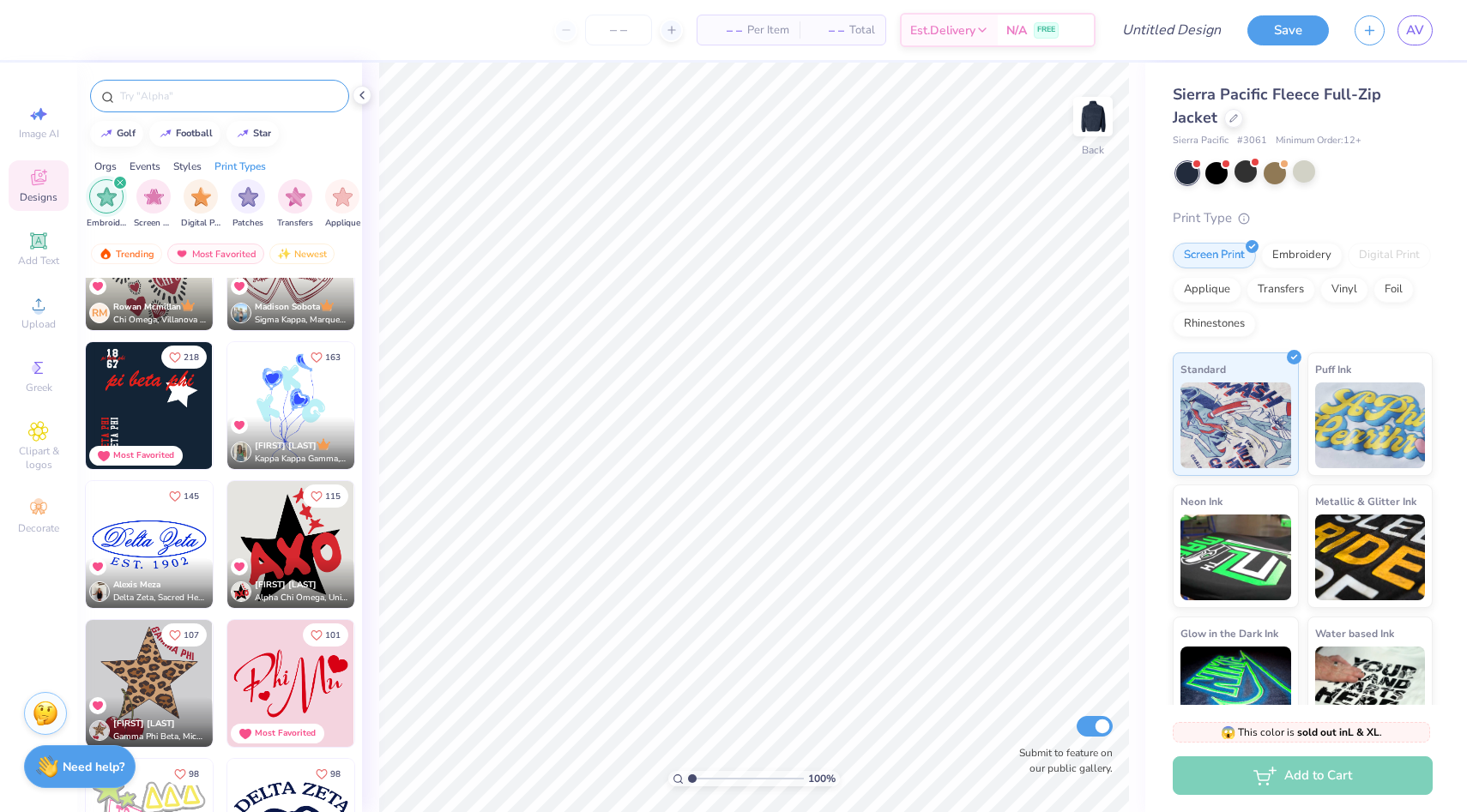 scroll, scrollTop: 287, scrollLeft: 0, axis: vertical 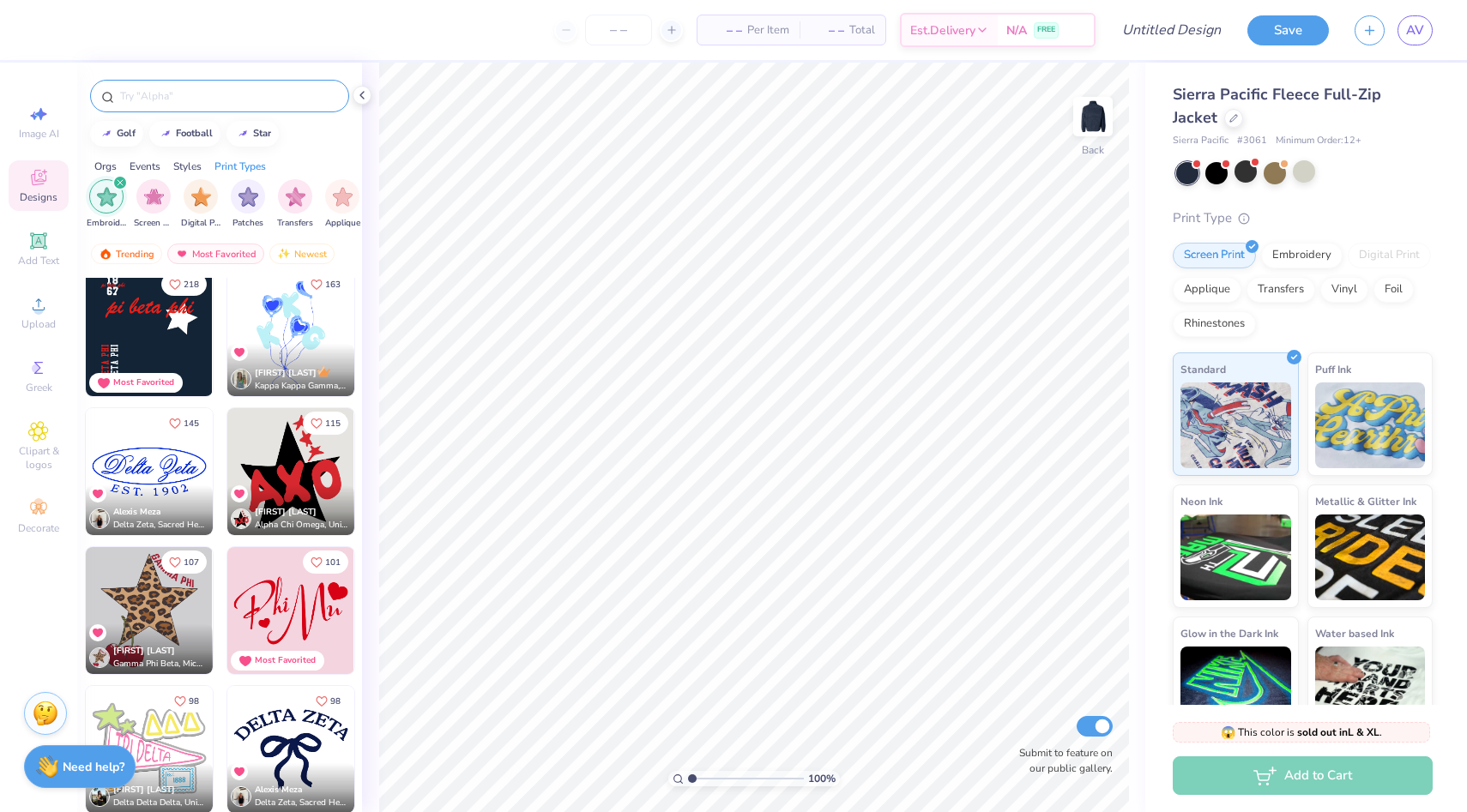 click at bounding box center [149, 472] 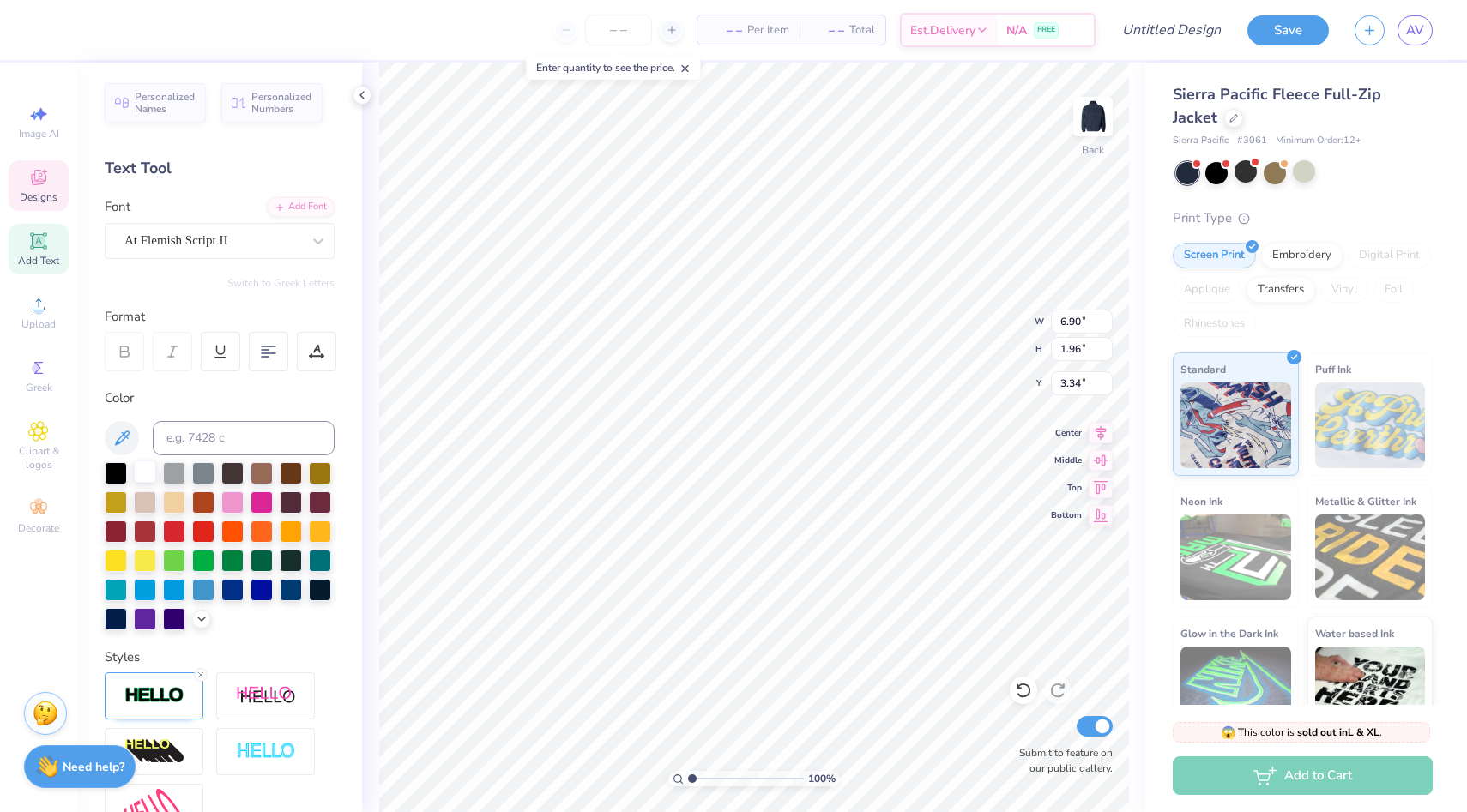 click at bounding box center (145, 472) 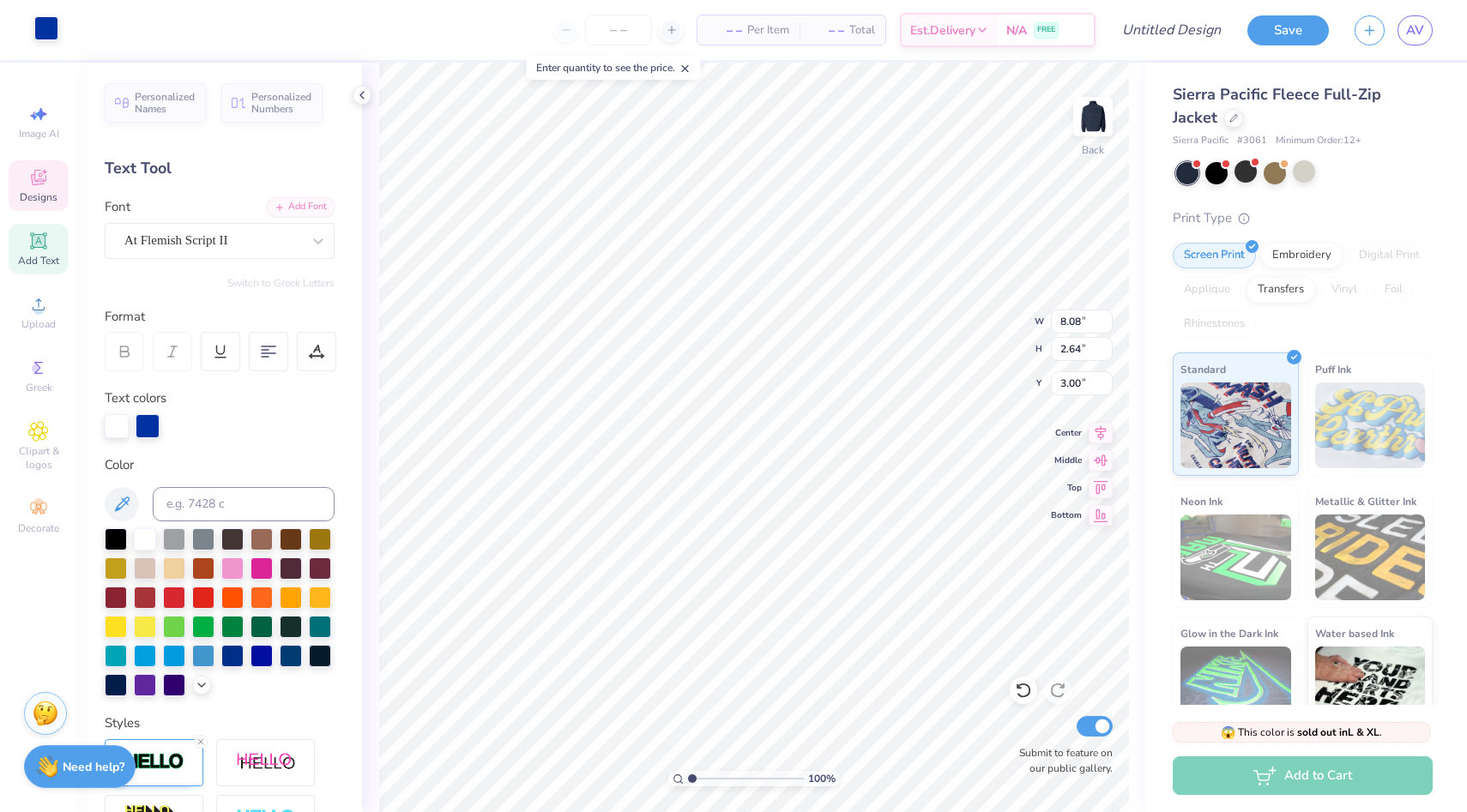 click at bounding box center [46, 28] 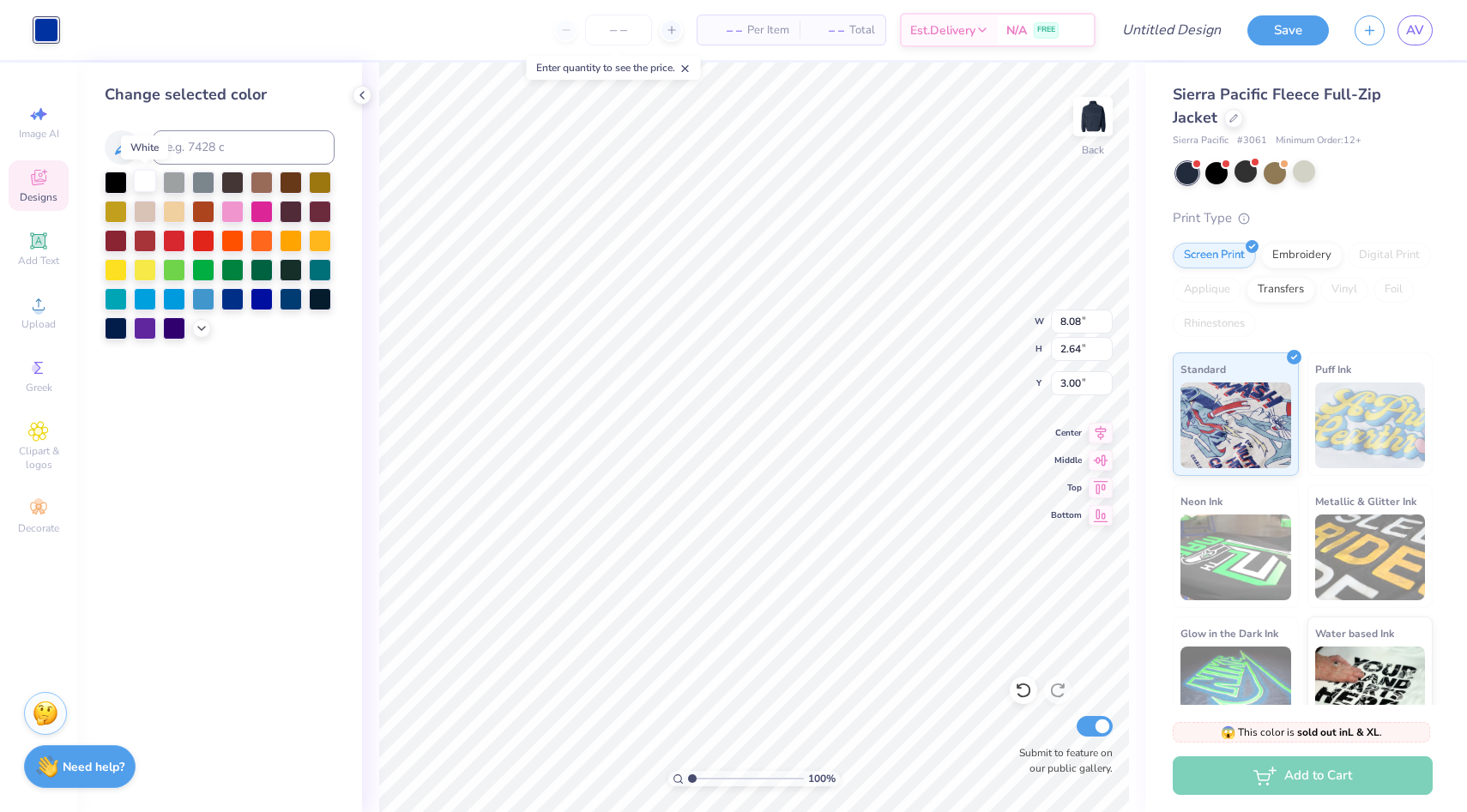 click at bounding box center (145, 181) 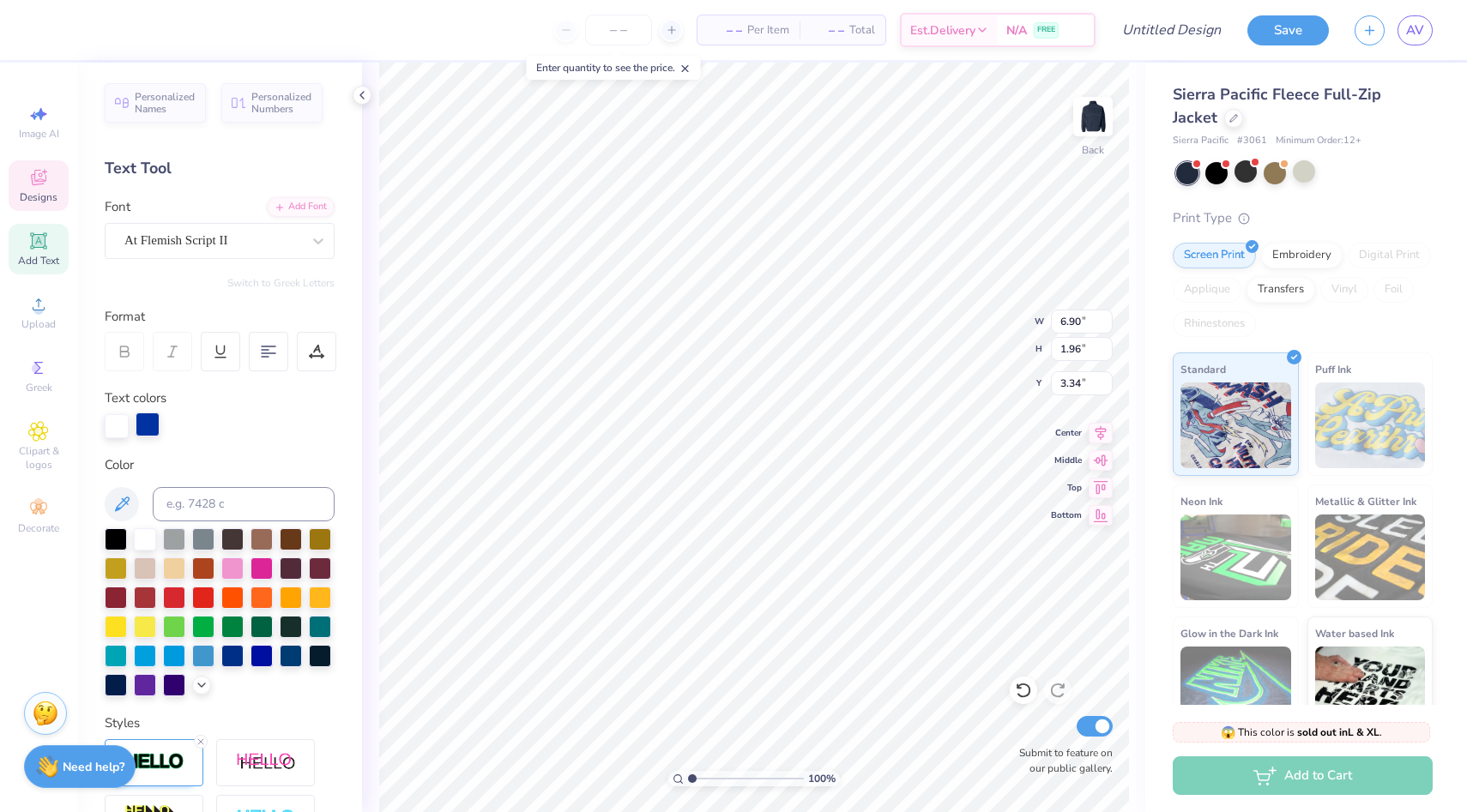 click at bounding box center (148, 424) 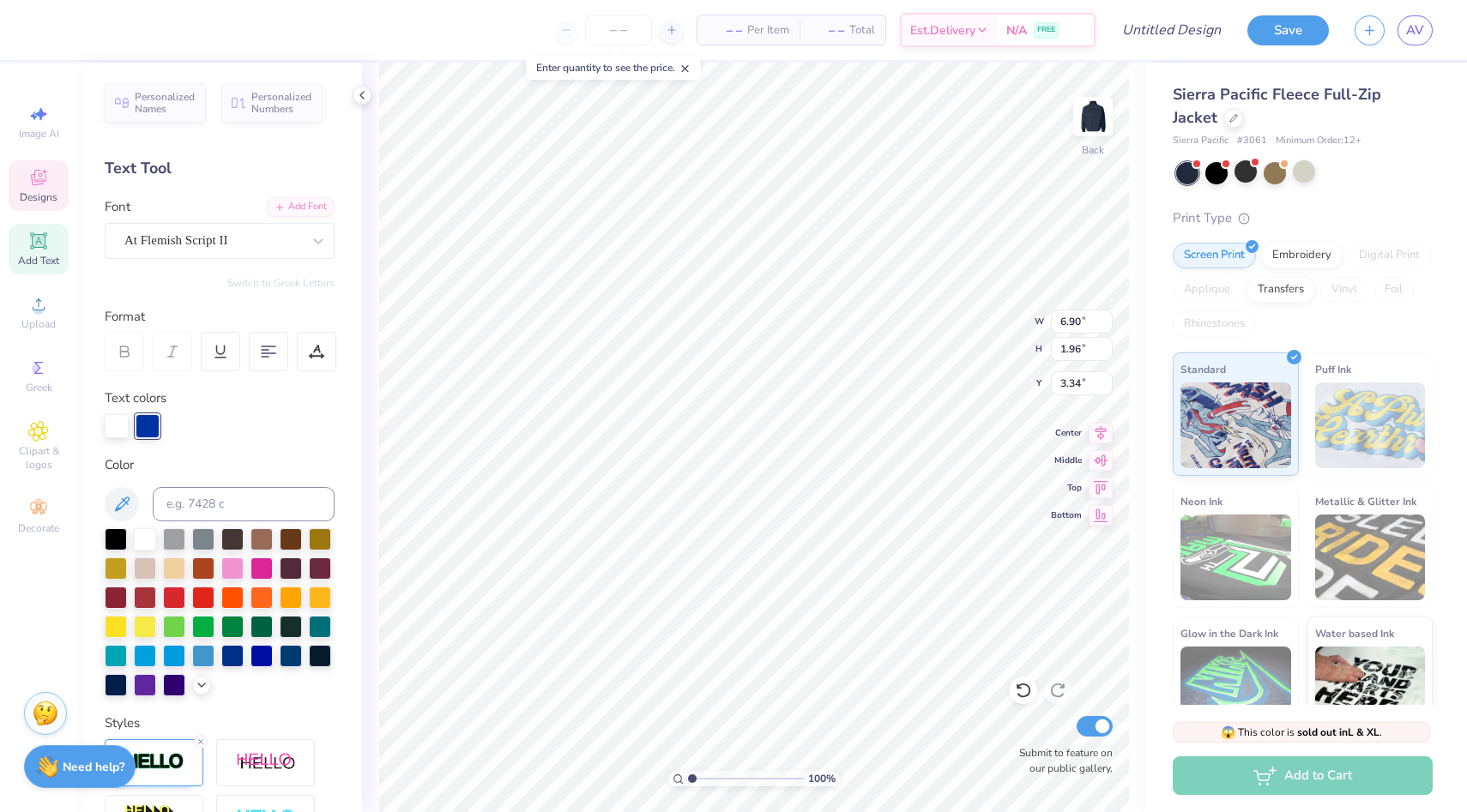 click at bounding box center [148, 426] 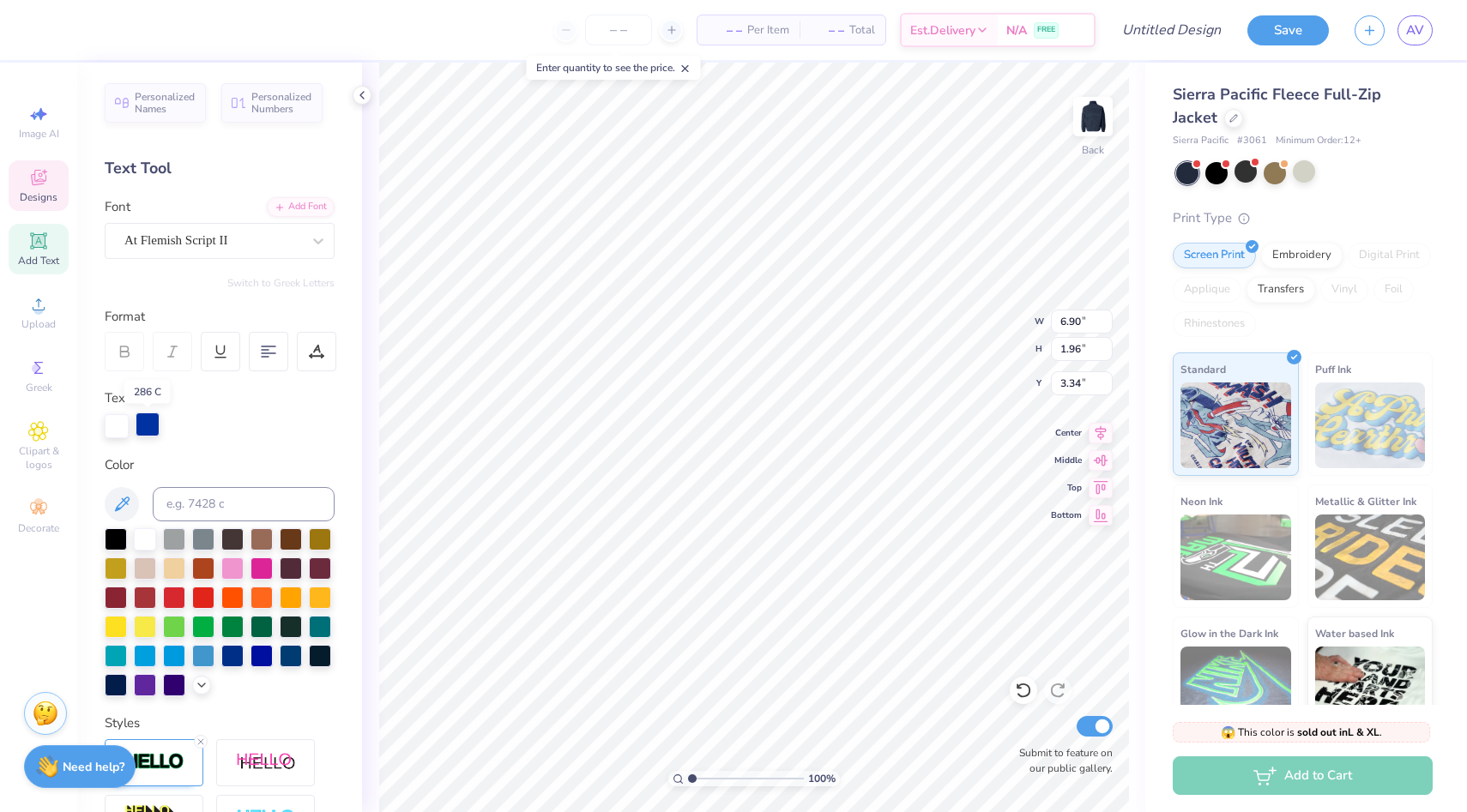 click at bounding box center [148, 424] 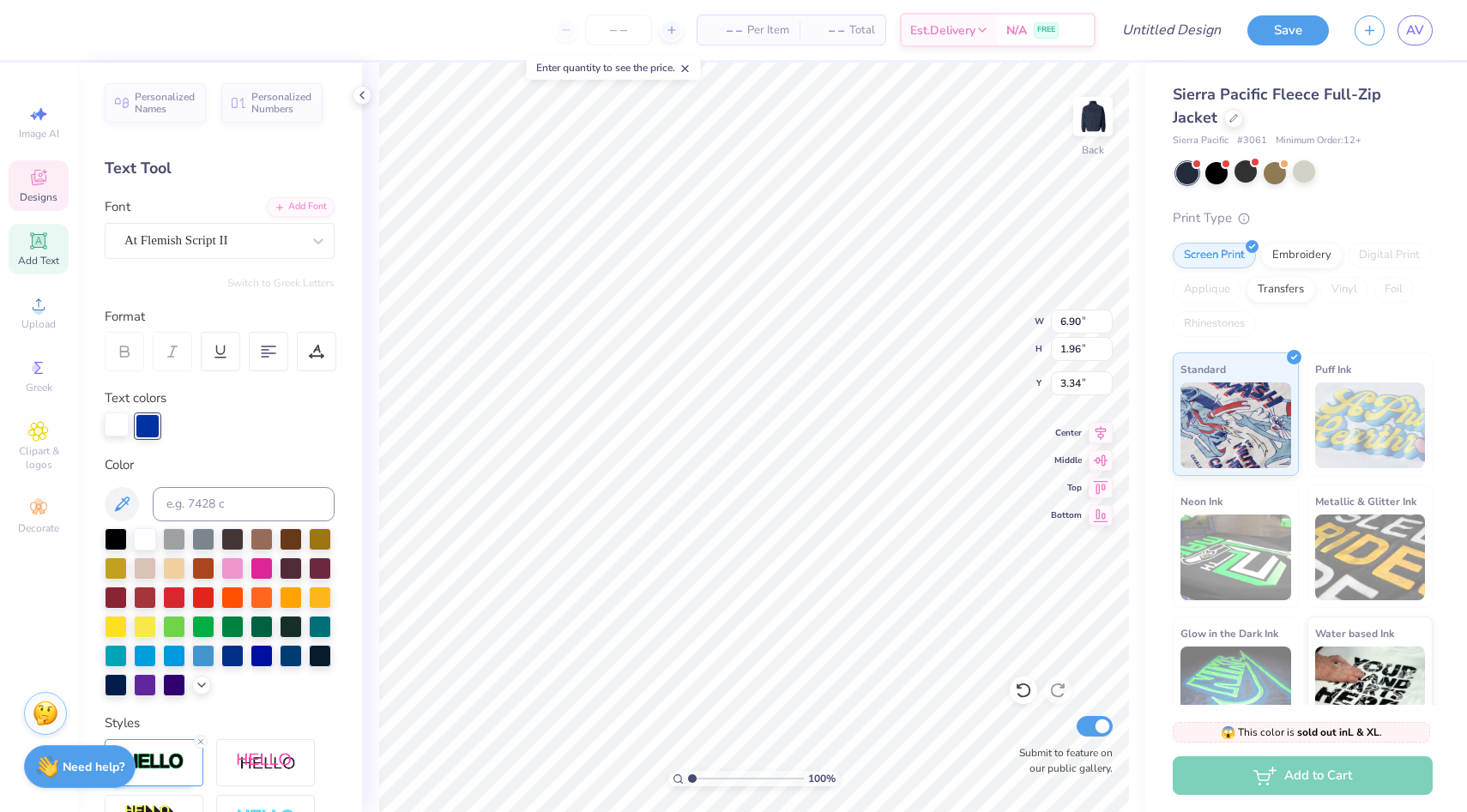 click at bounding box center [117, 424] 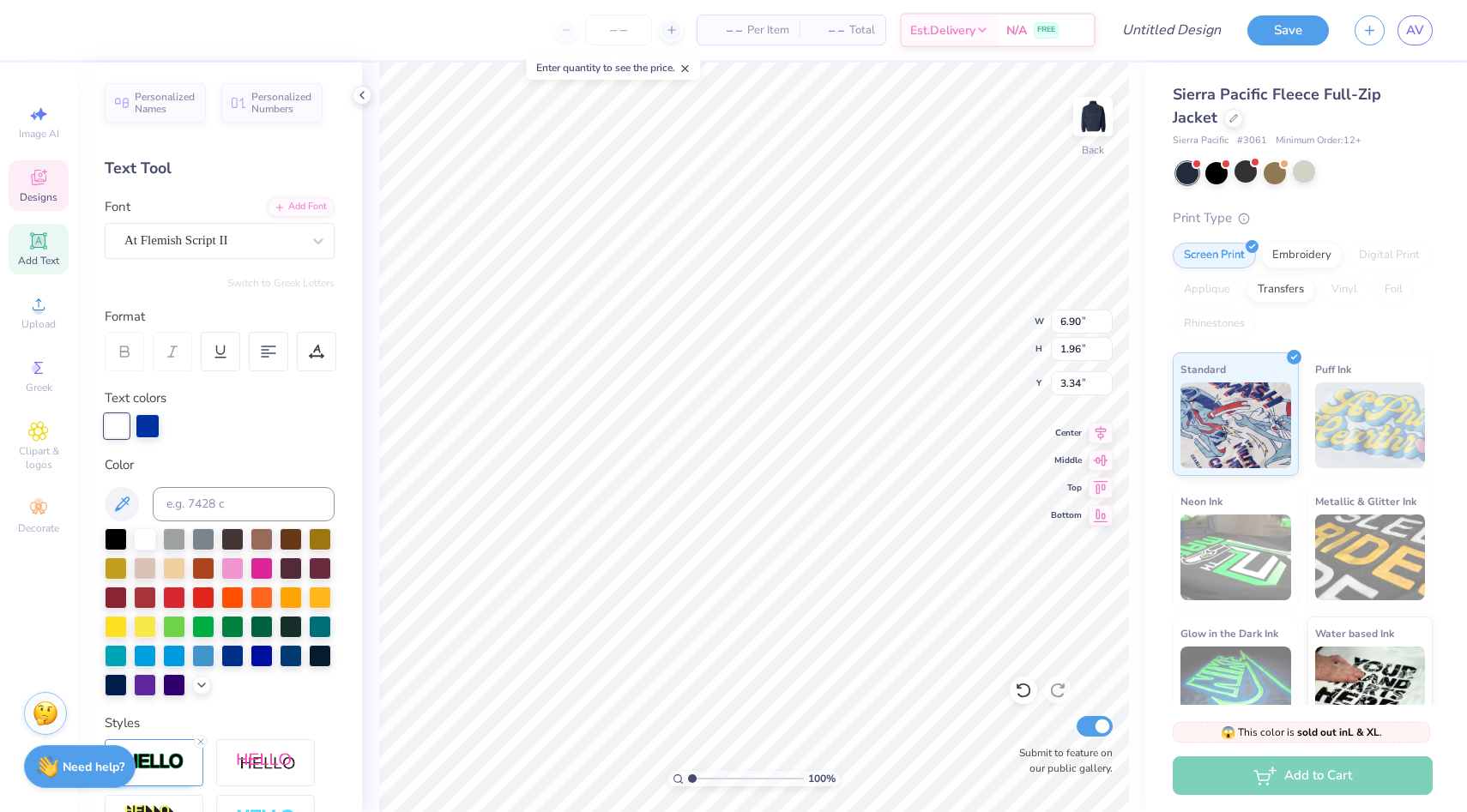 click at bounding box center (148, 426) 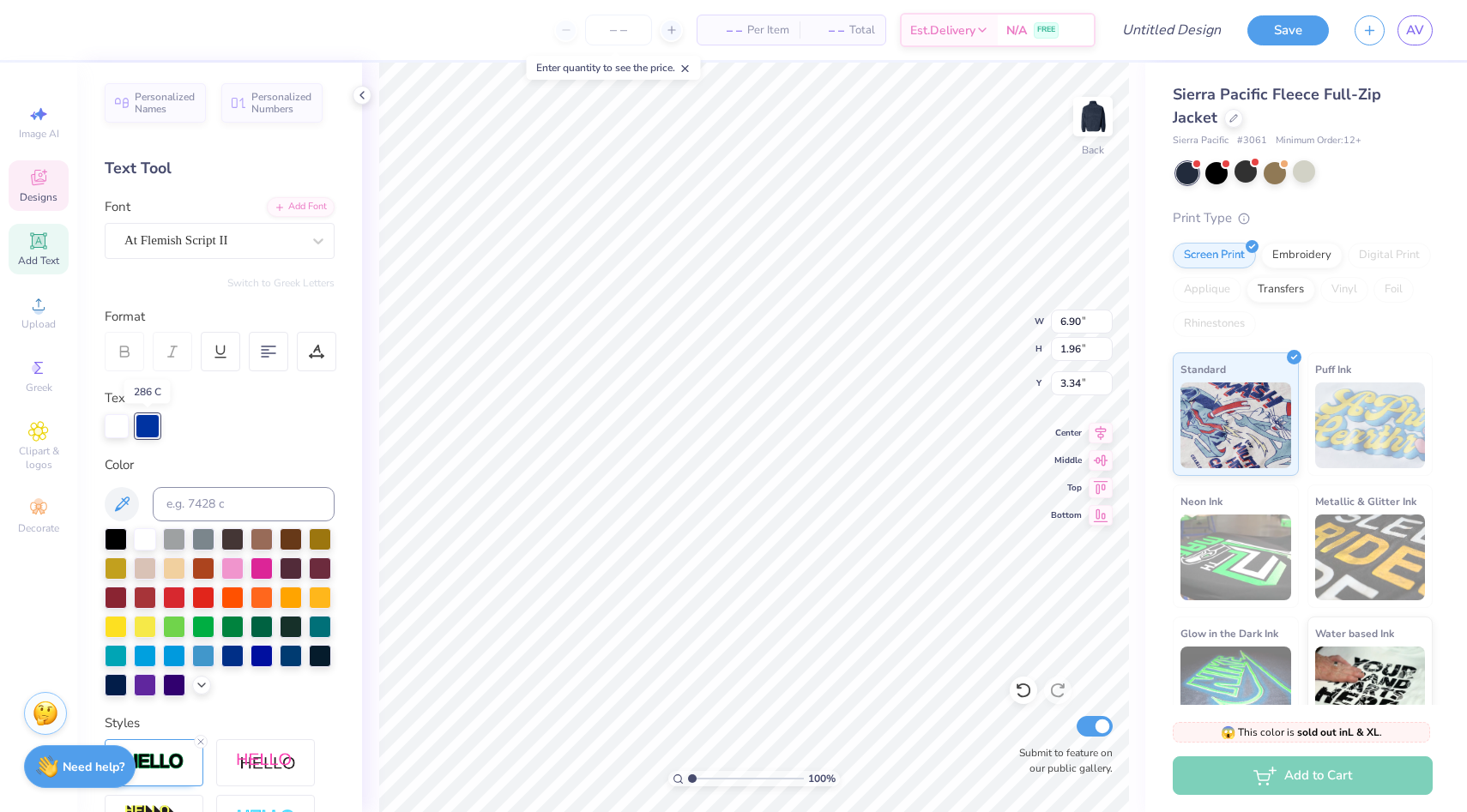 click at bounding box center [148, 426] 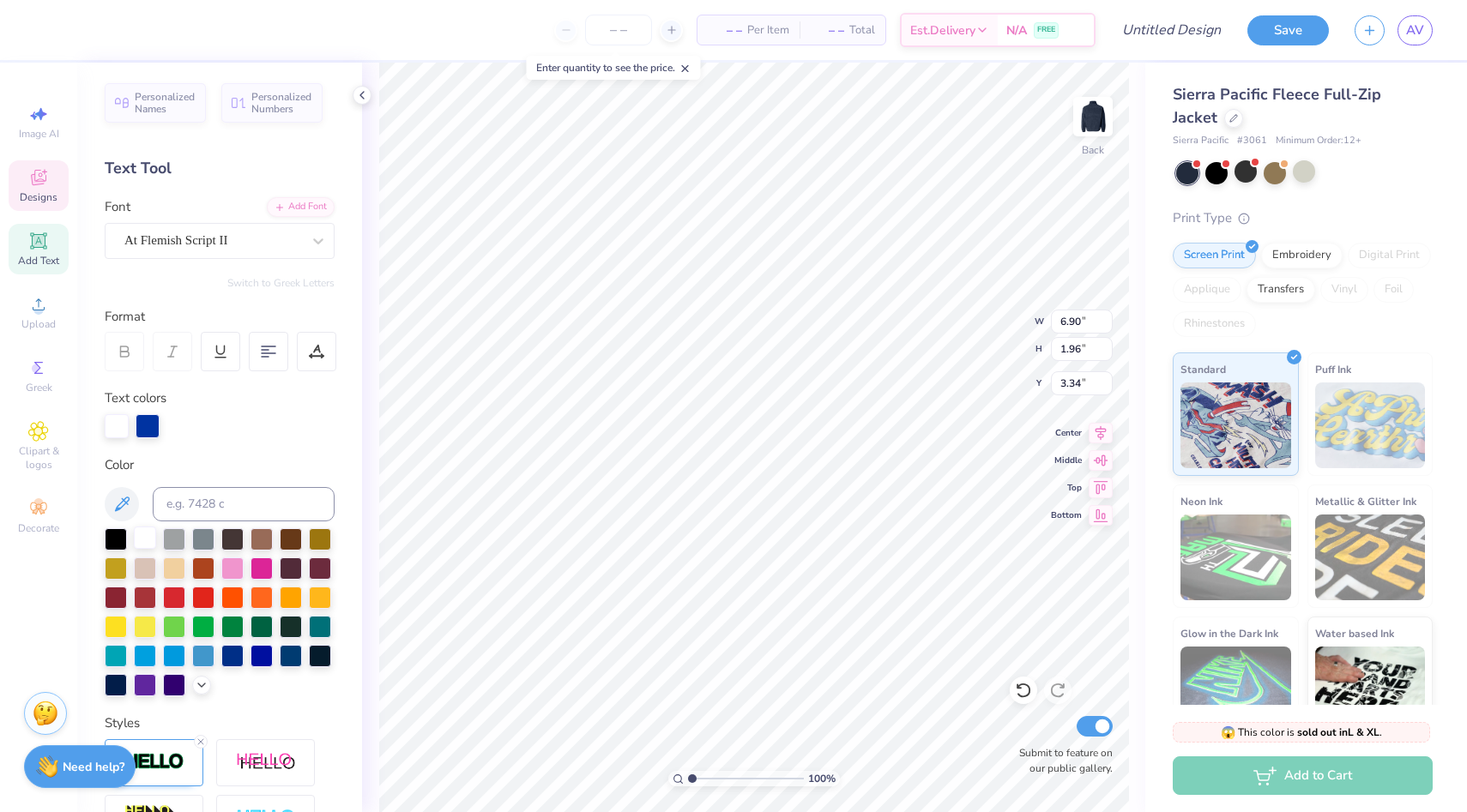 click at bounding box center [145, 538] 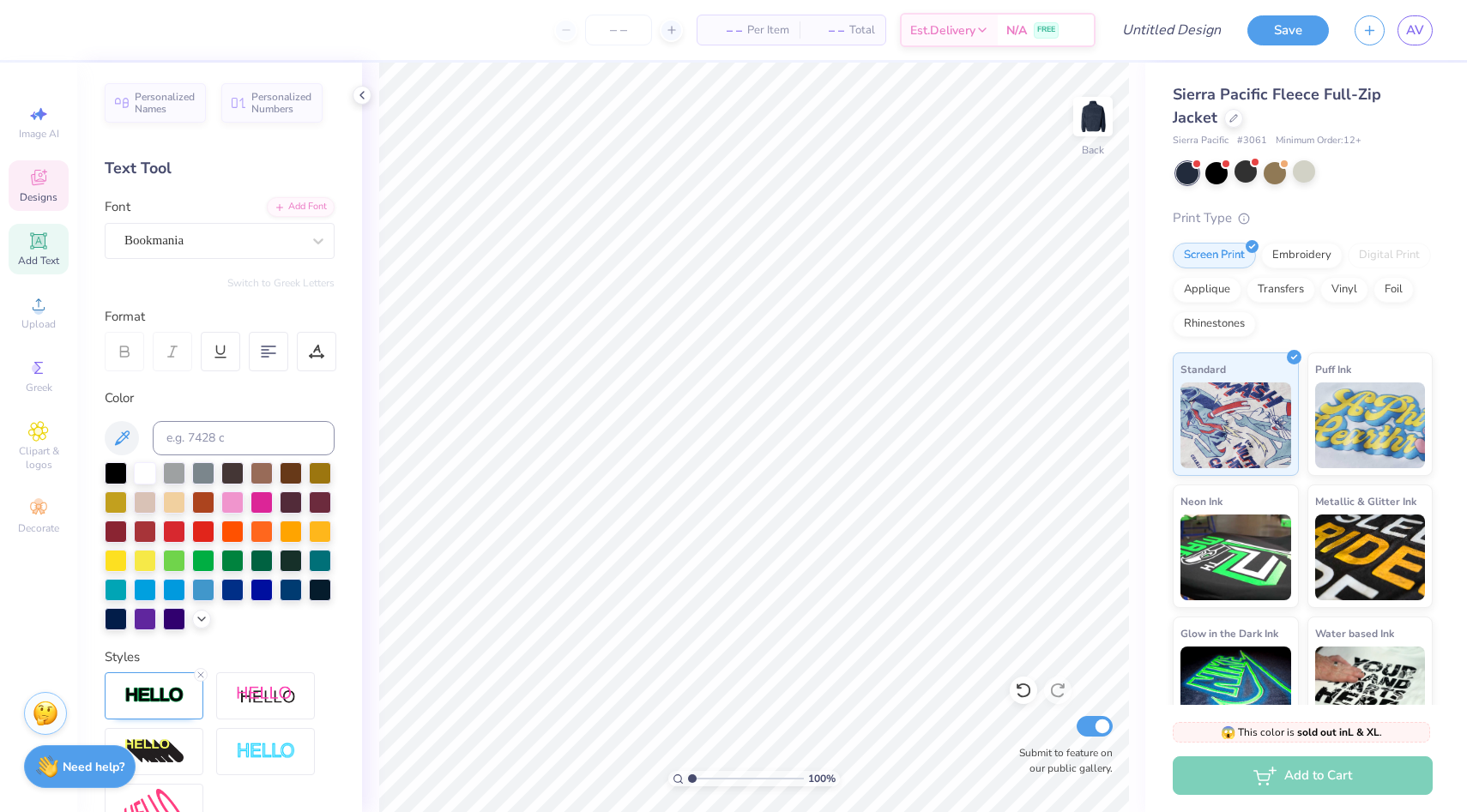 click on "Designs" at bounding box center (39, 197) 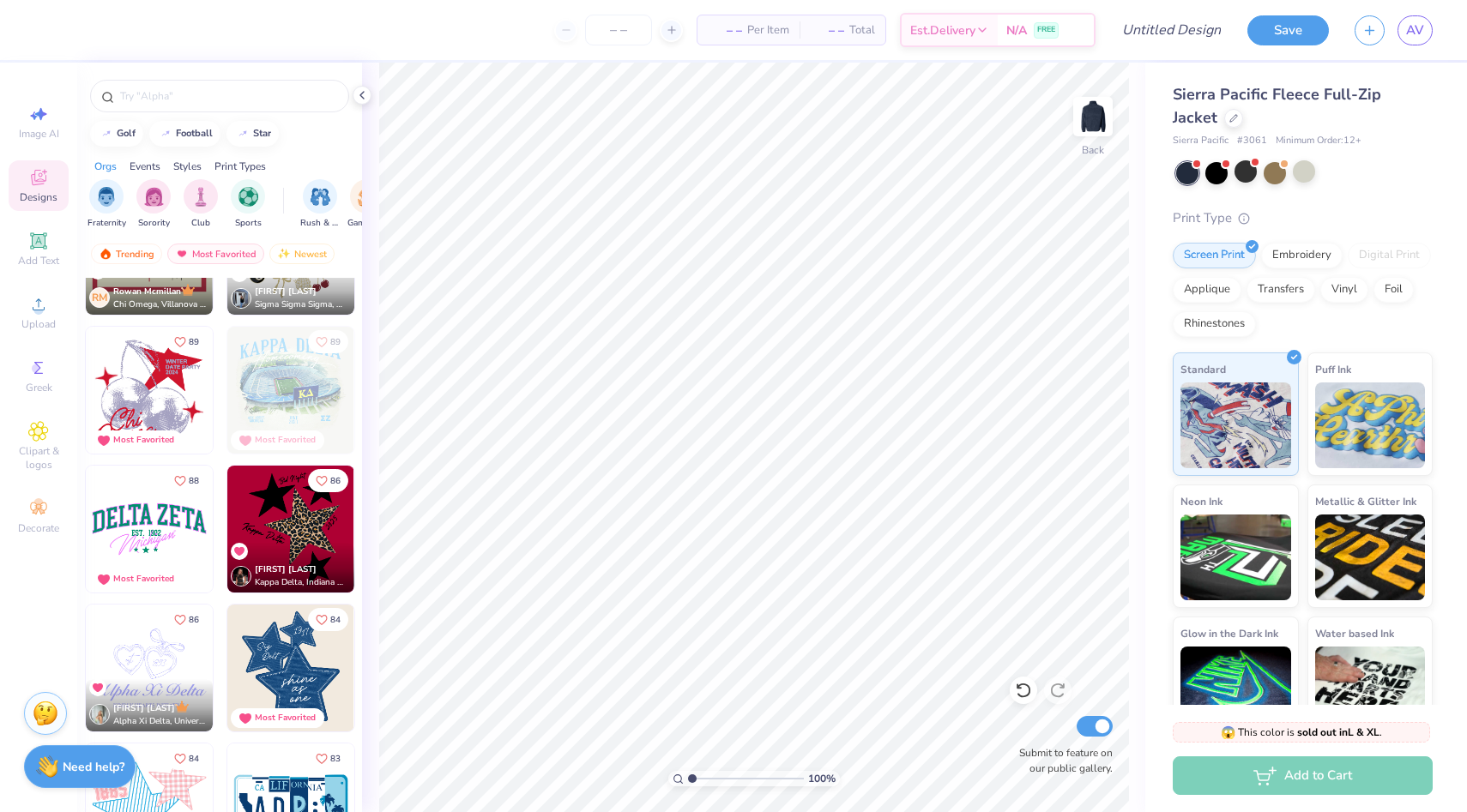 scroll, scrollTop: 2586, scrollLeft: 0, axis: vertical 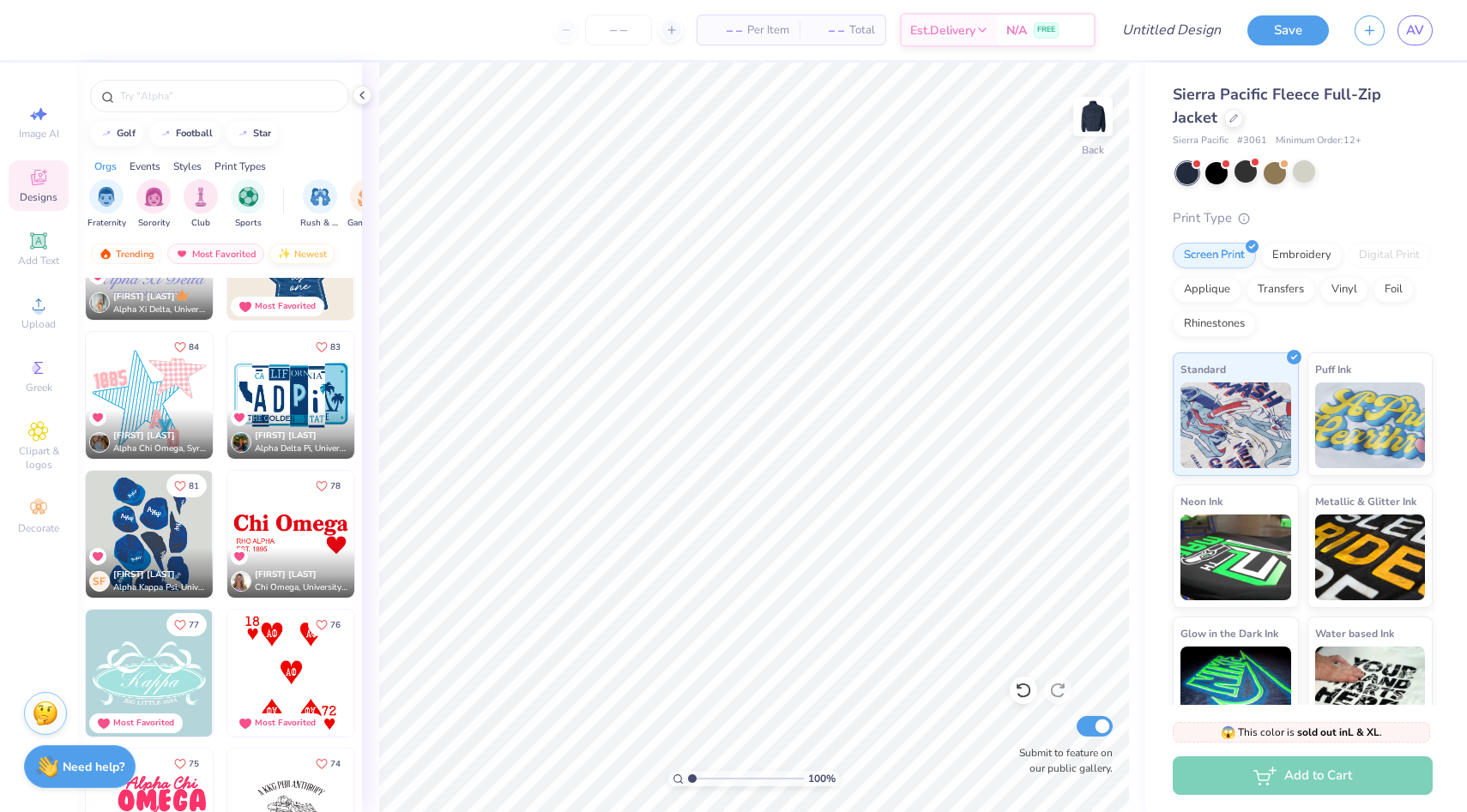 click on "Newest" at bounding box center (302, 254) 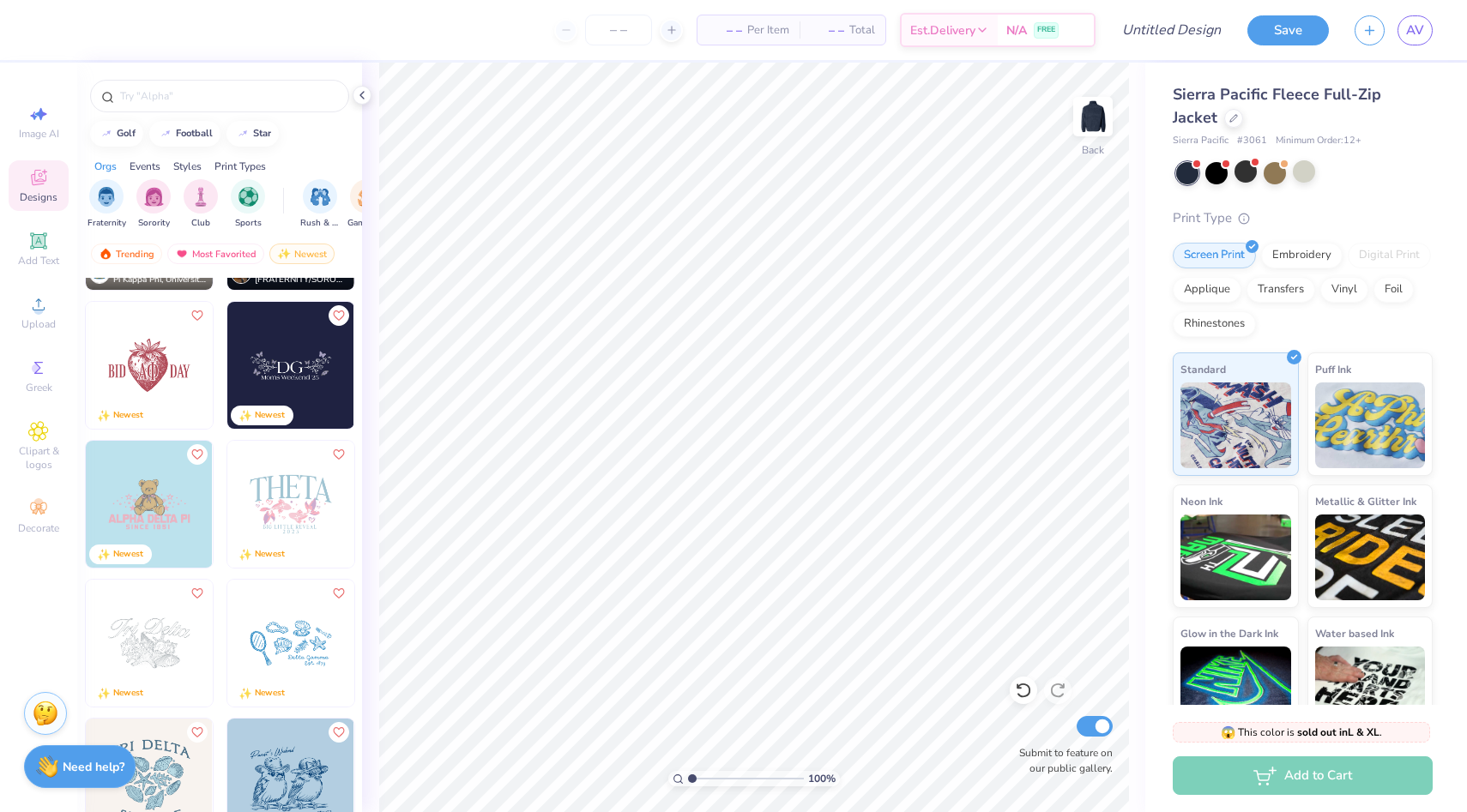 scroll, scrollTop: 9275, scrollLeft: 0, axis: vertical 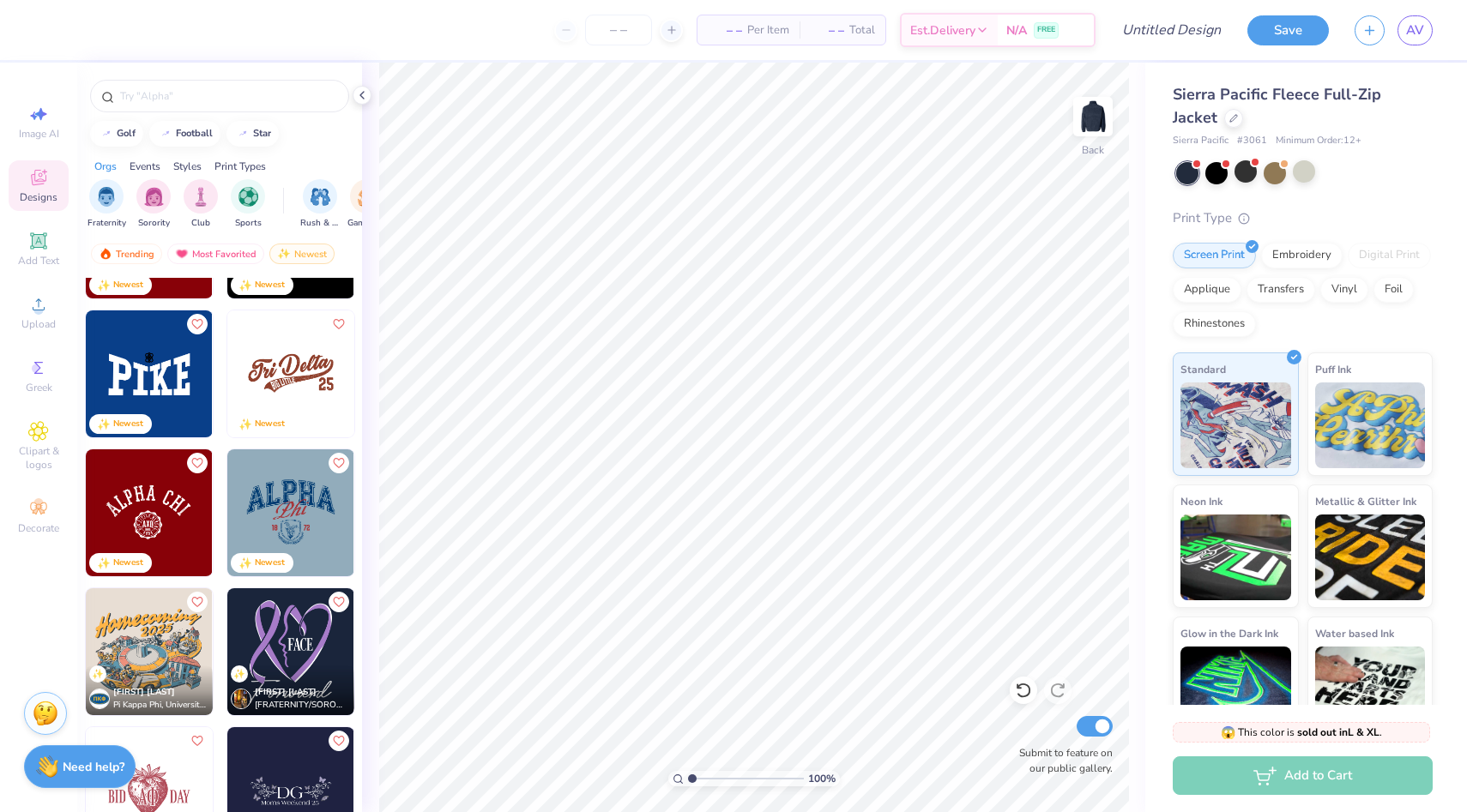 click at bounding box center (-106, 513) 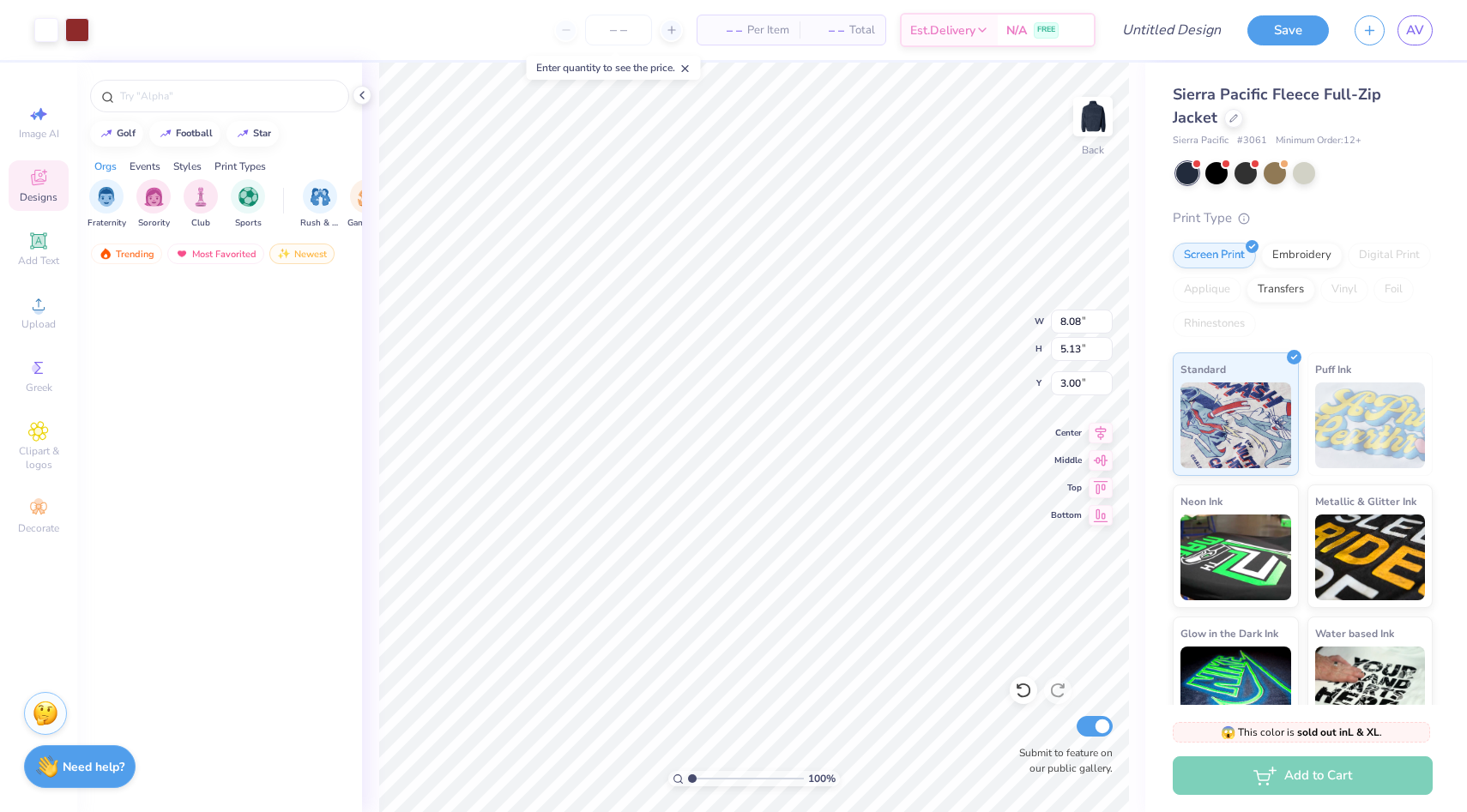 scroll, scrollTop: 0, scrollLeft: 0, axis: both 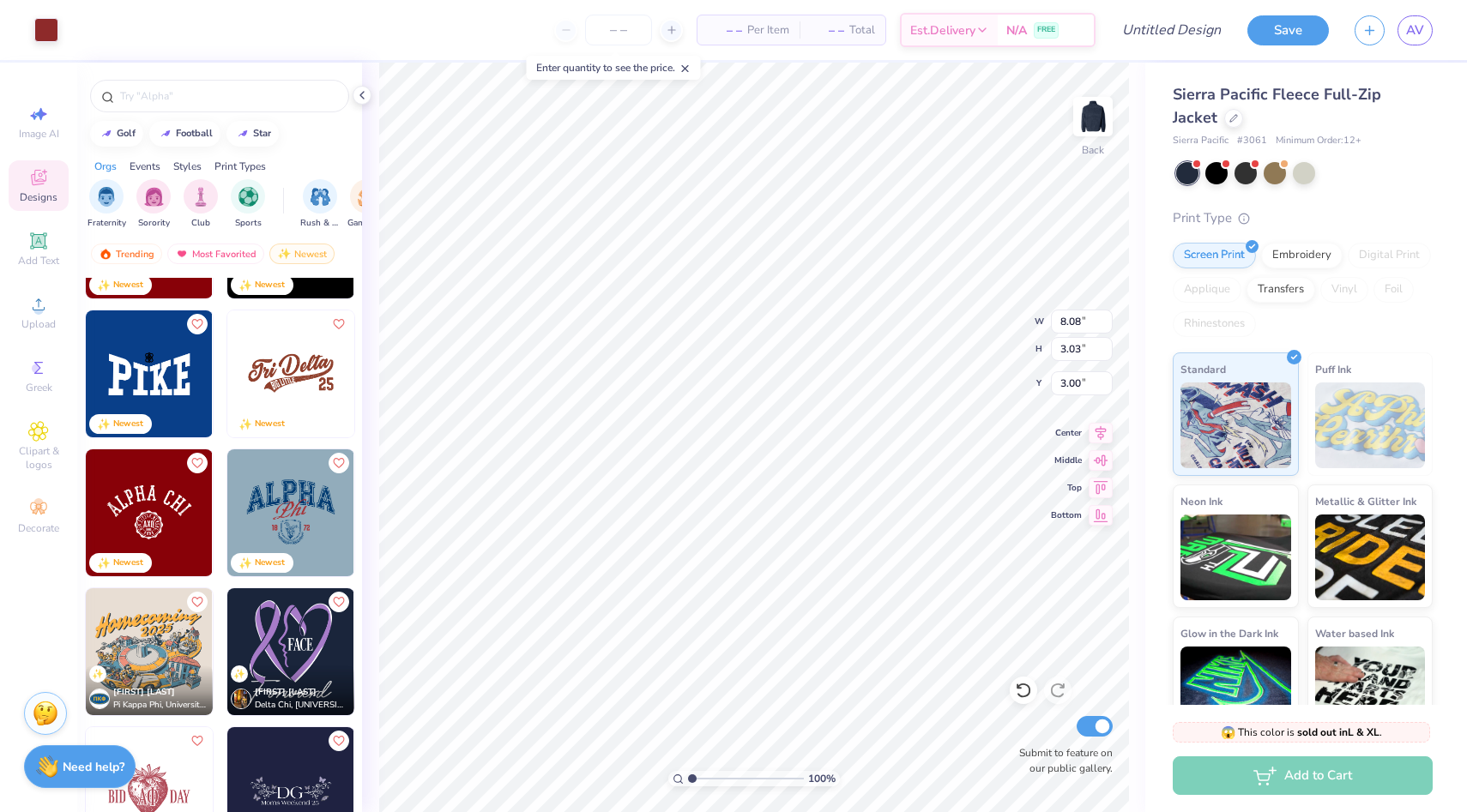 type on "8.04" 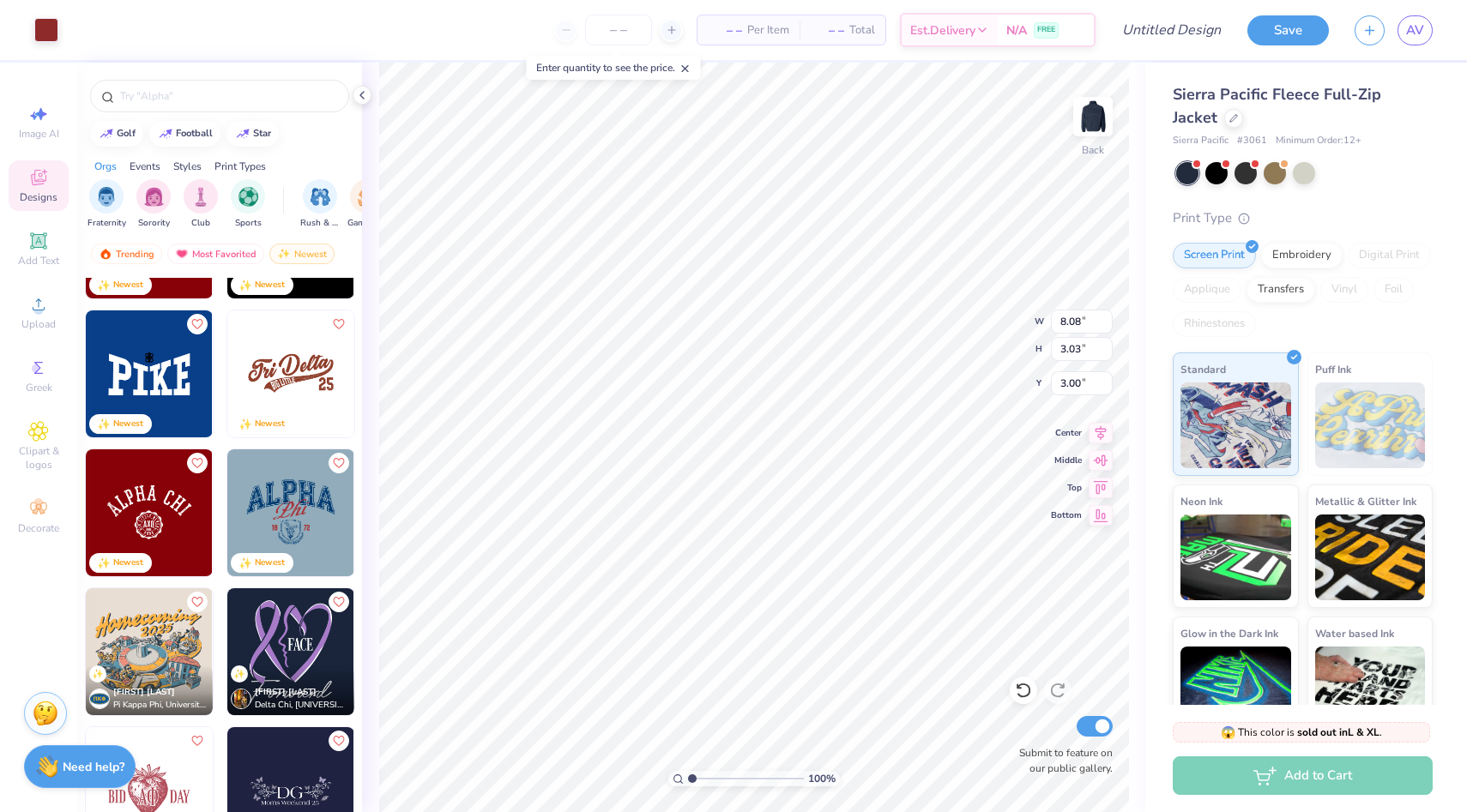 type on "5.11" 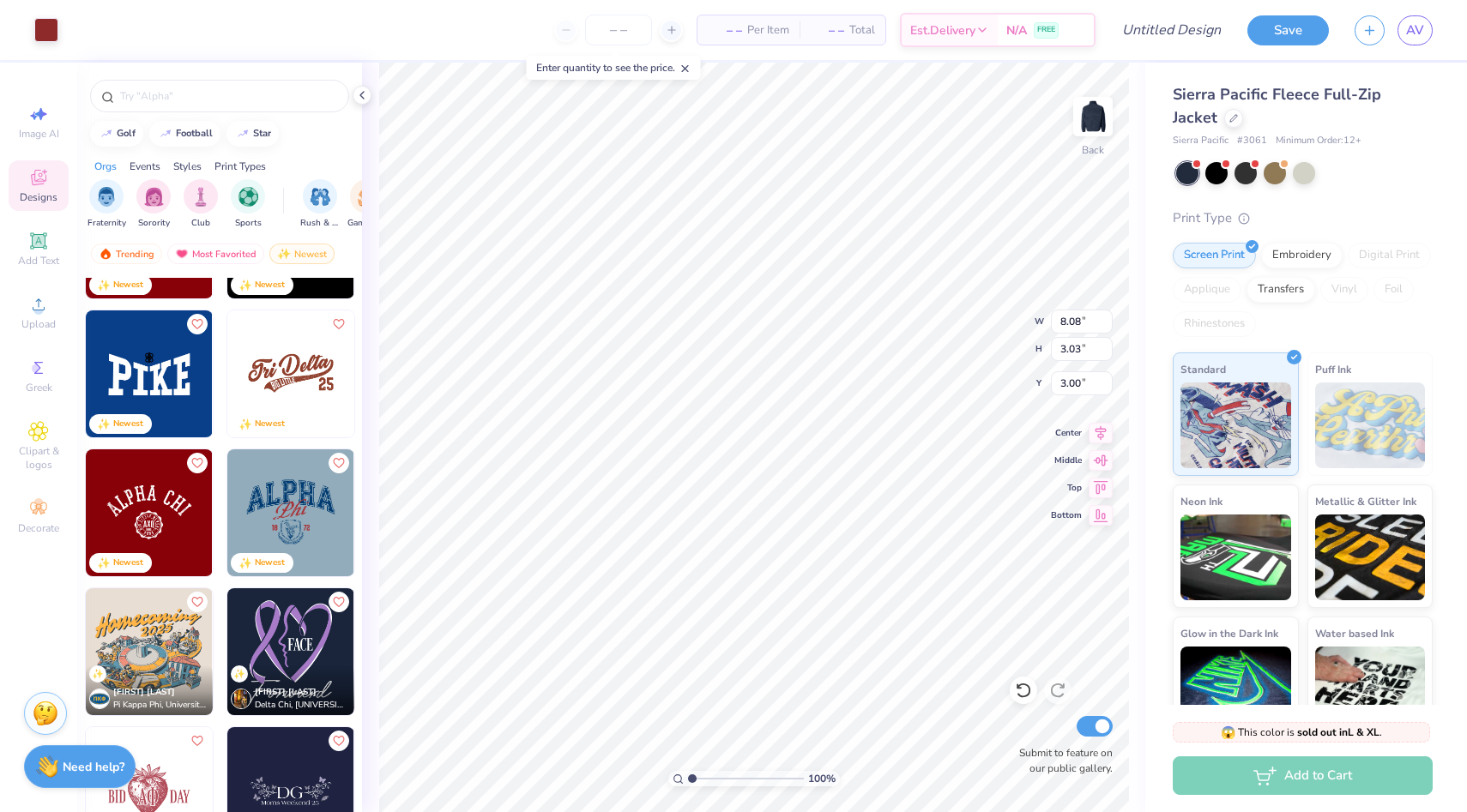 type on "3.01" 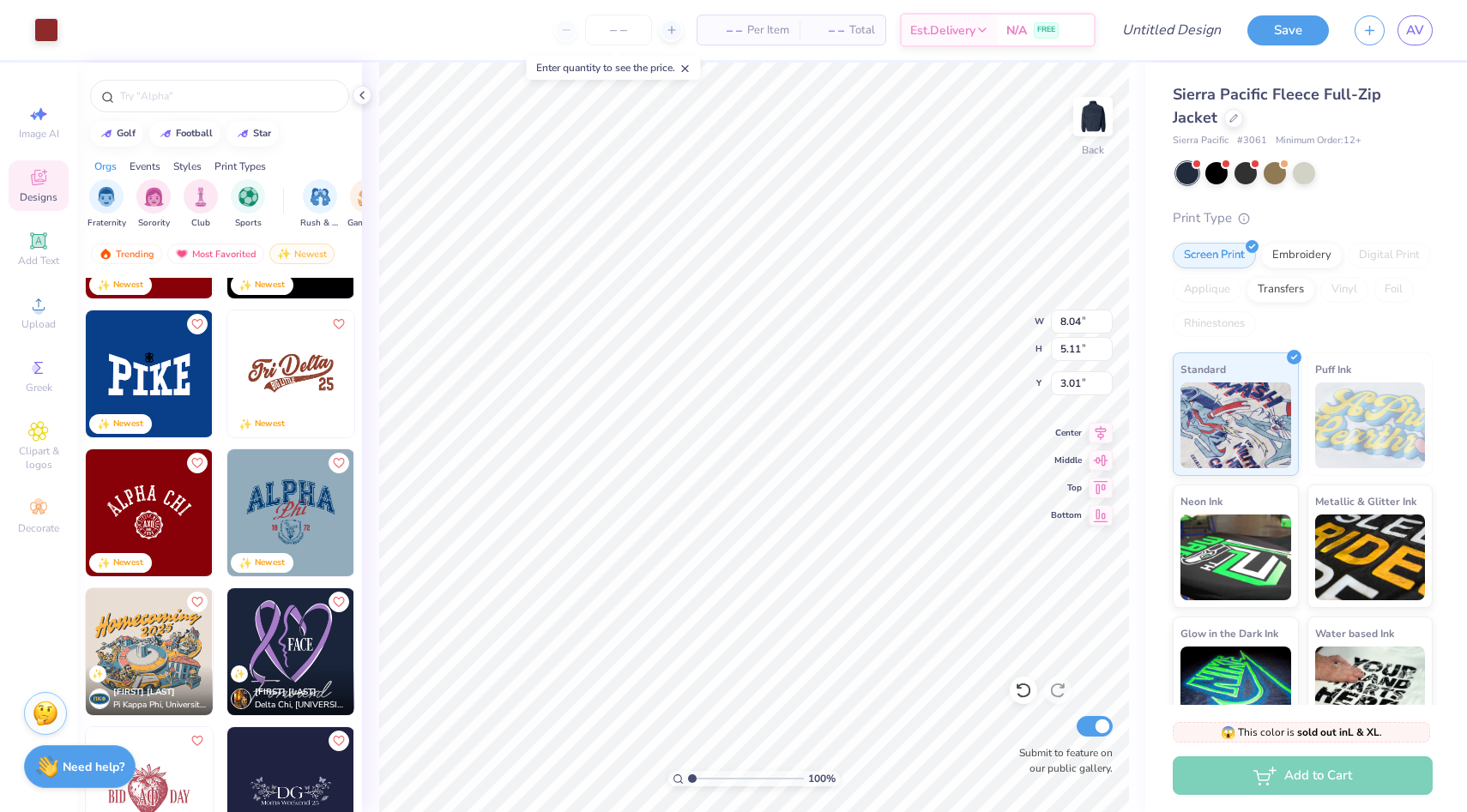 type on "2.72" 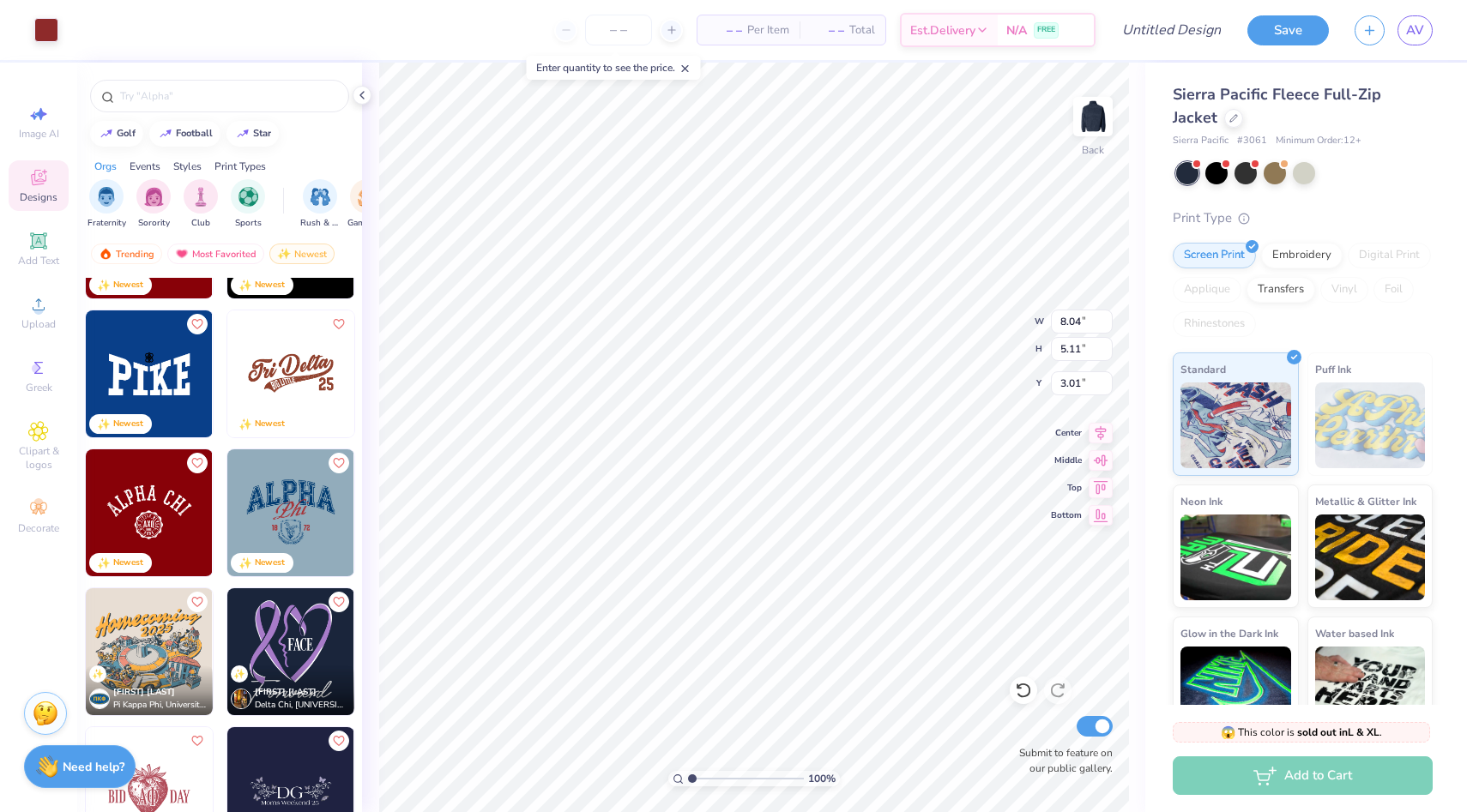 type on "2.72" 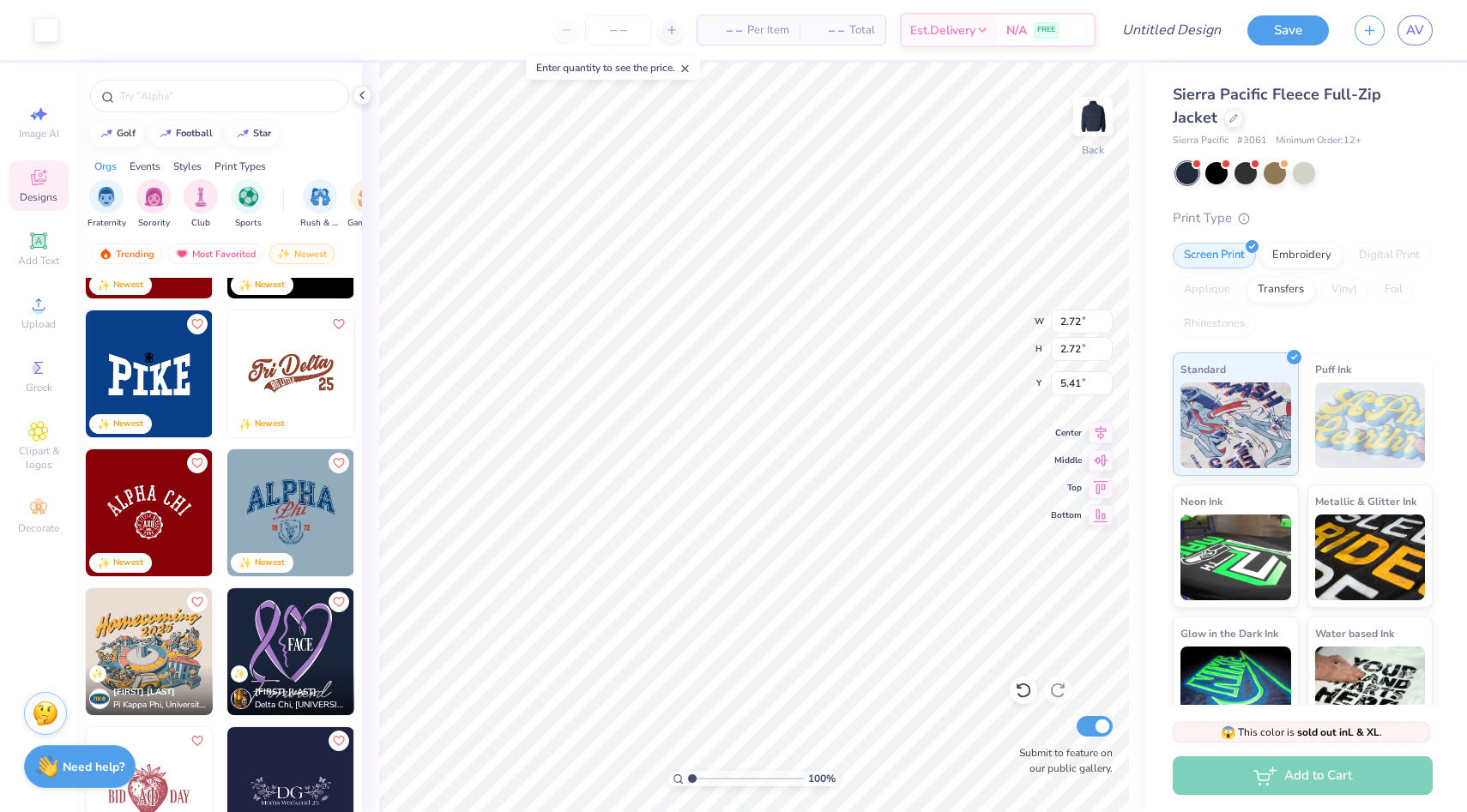 type on "5.40" 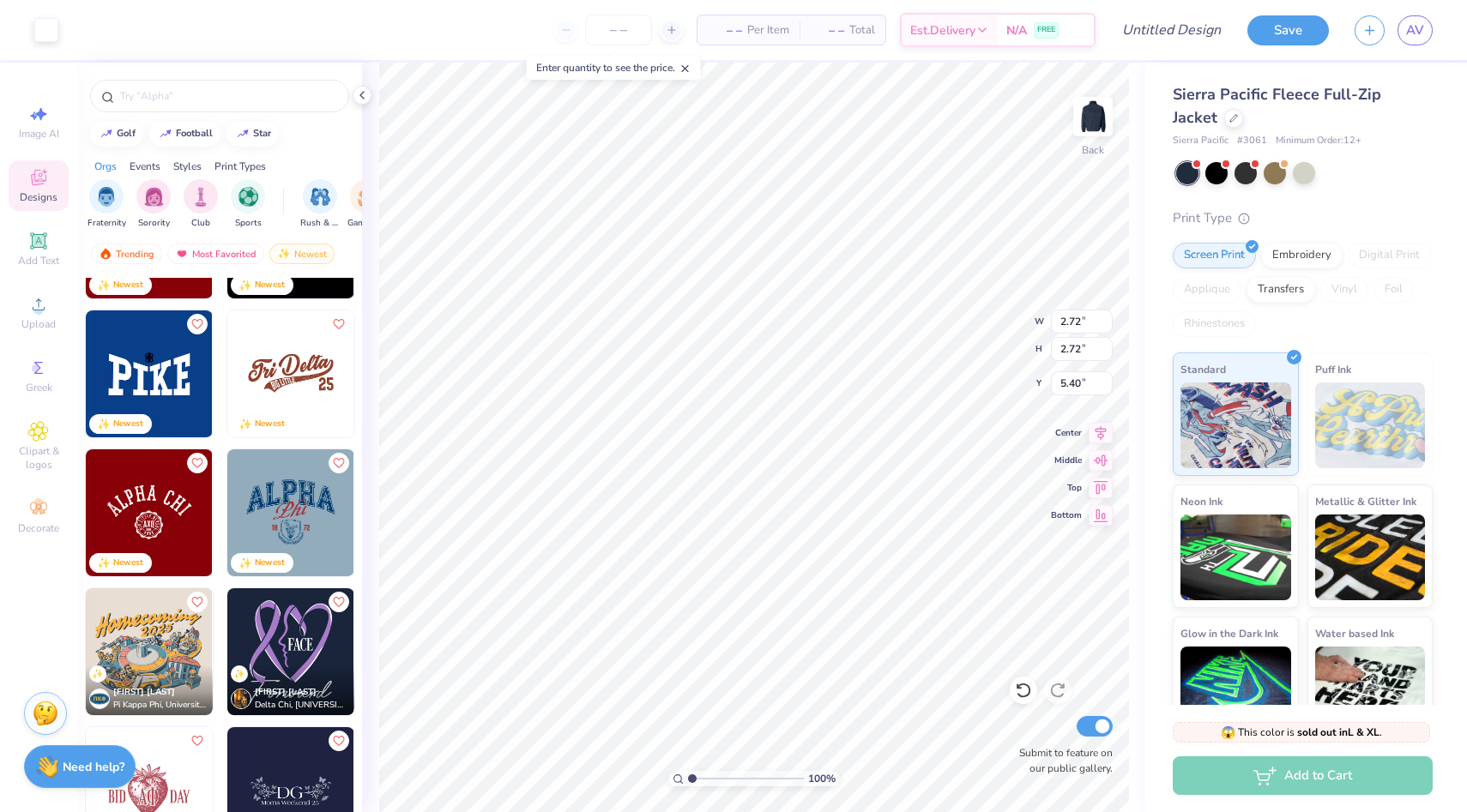 type on "8.08" 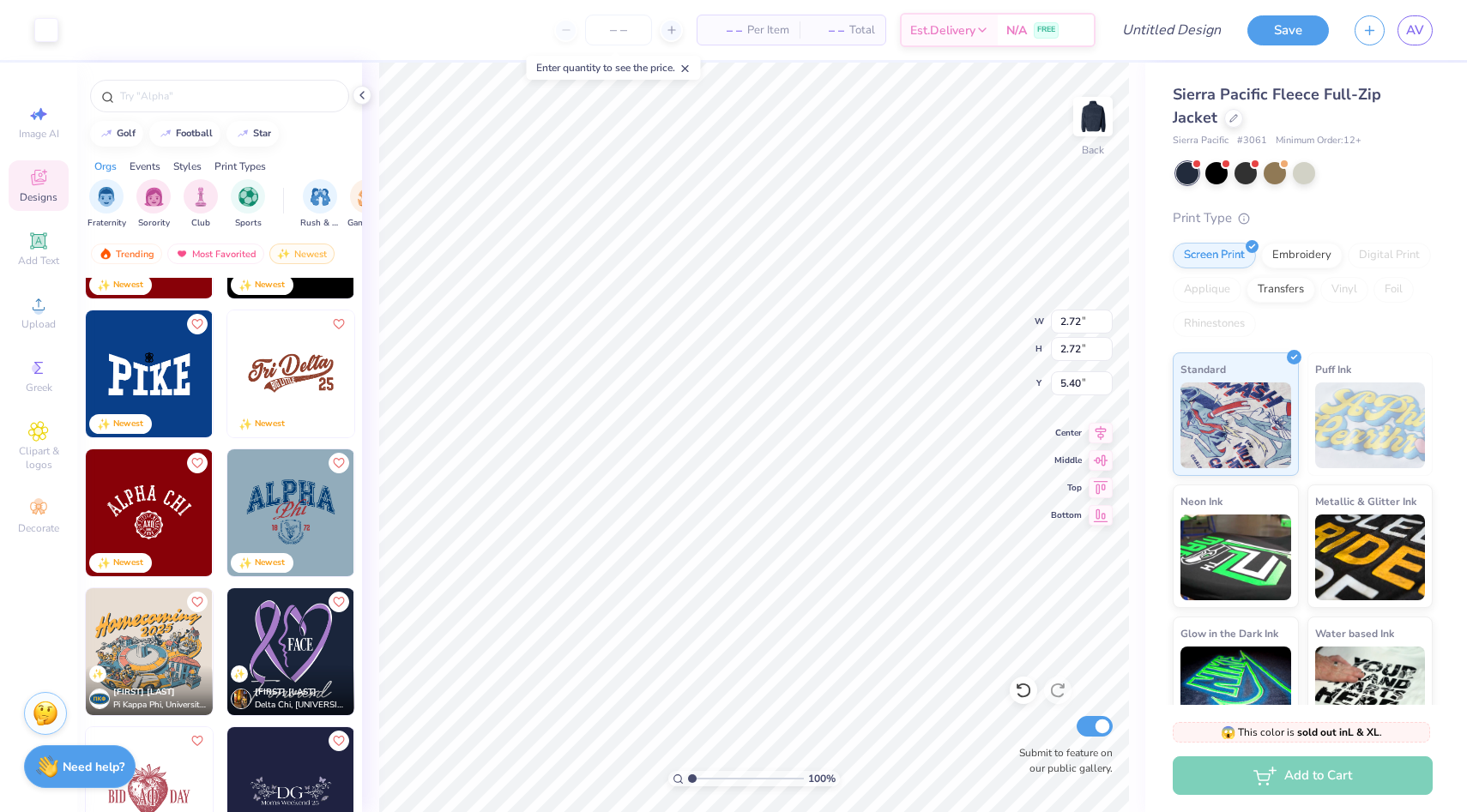 type on "3.03" 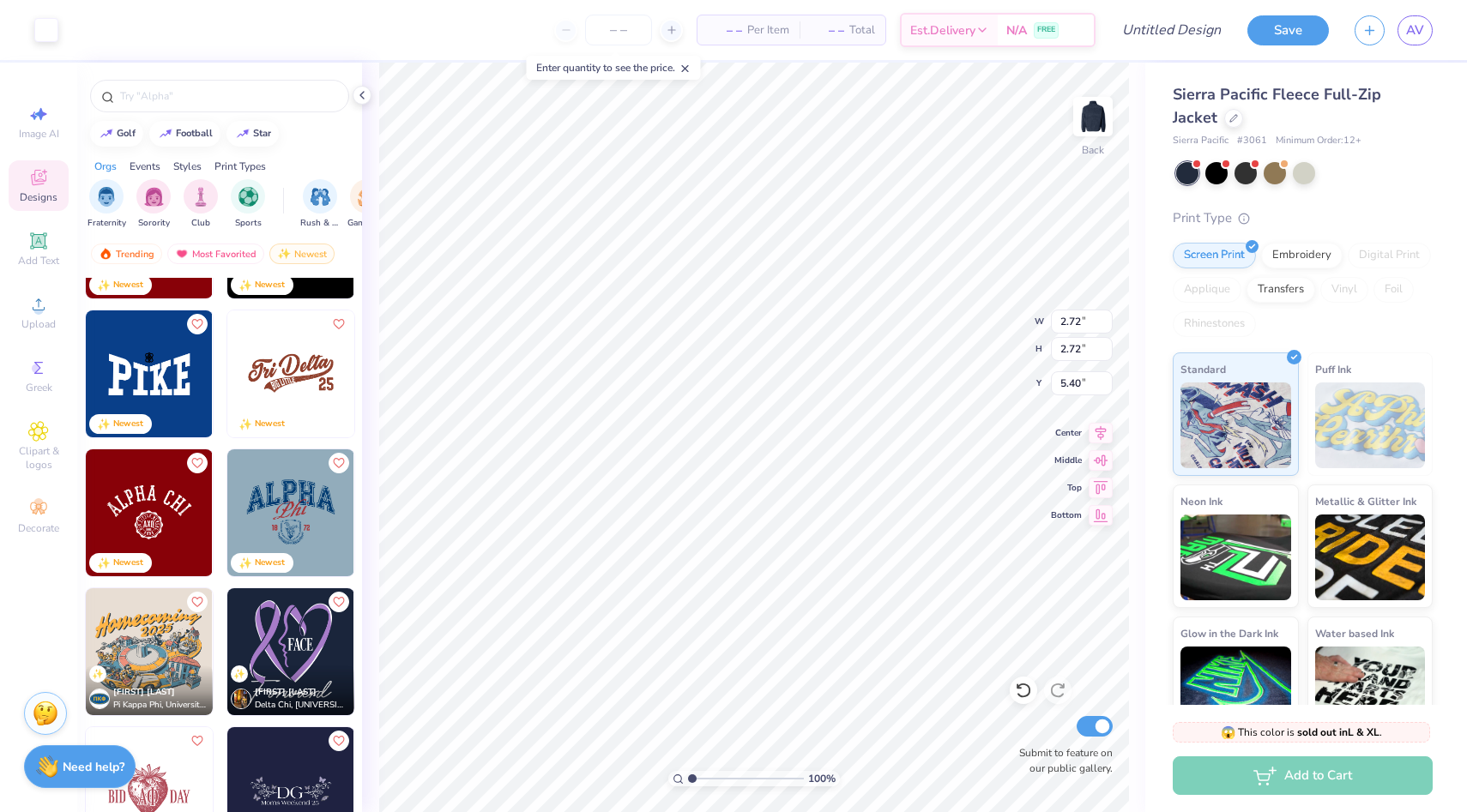 type on "3.00" 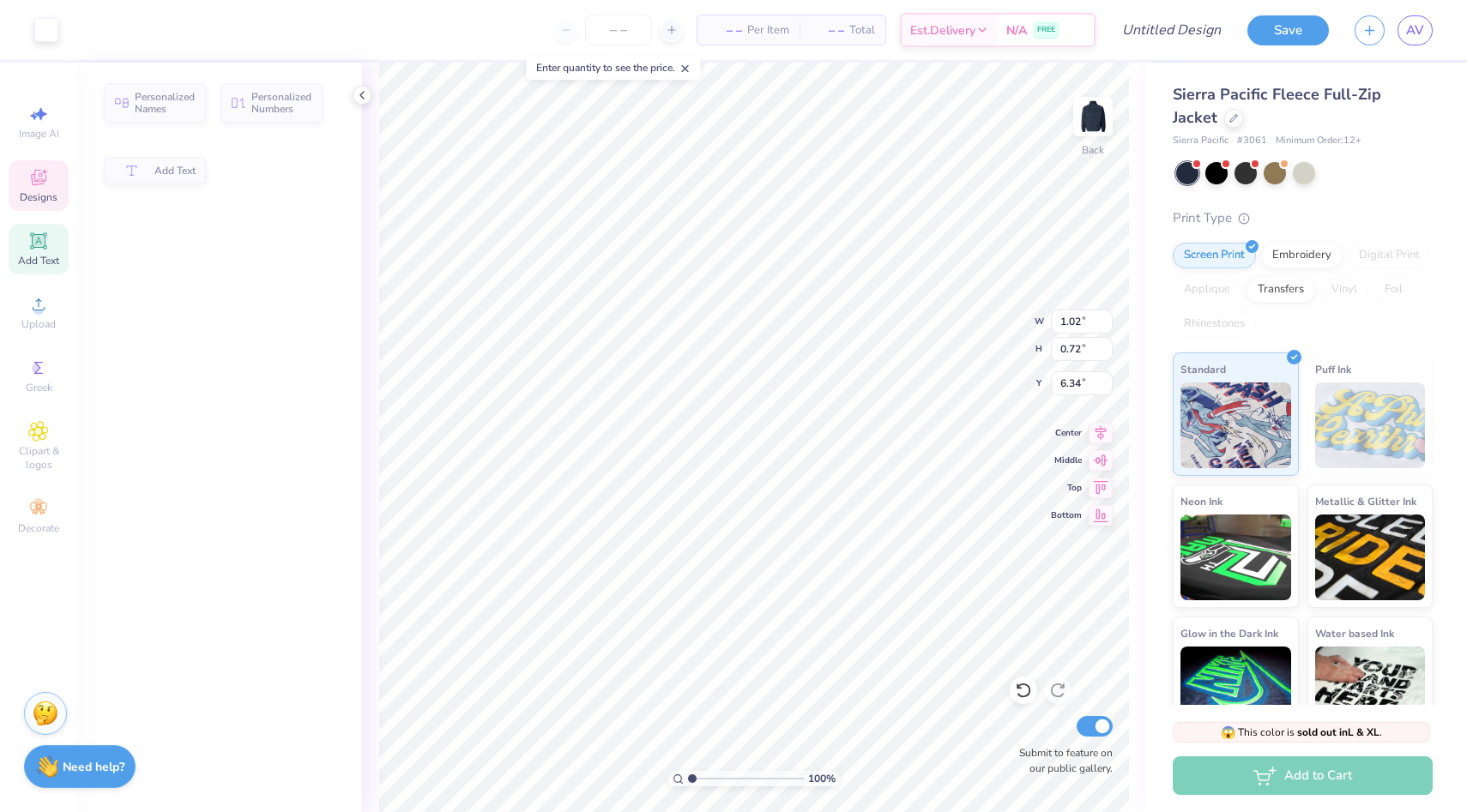 type on "6.38" 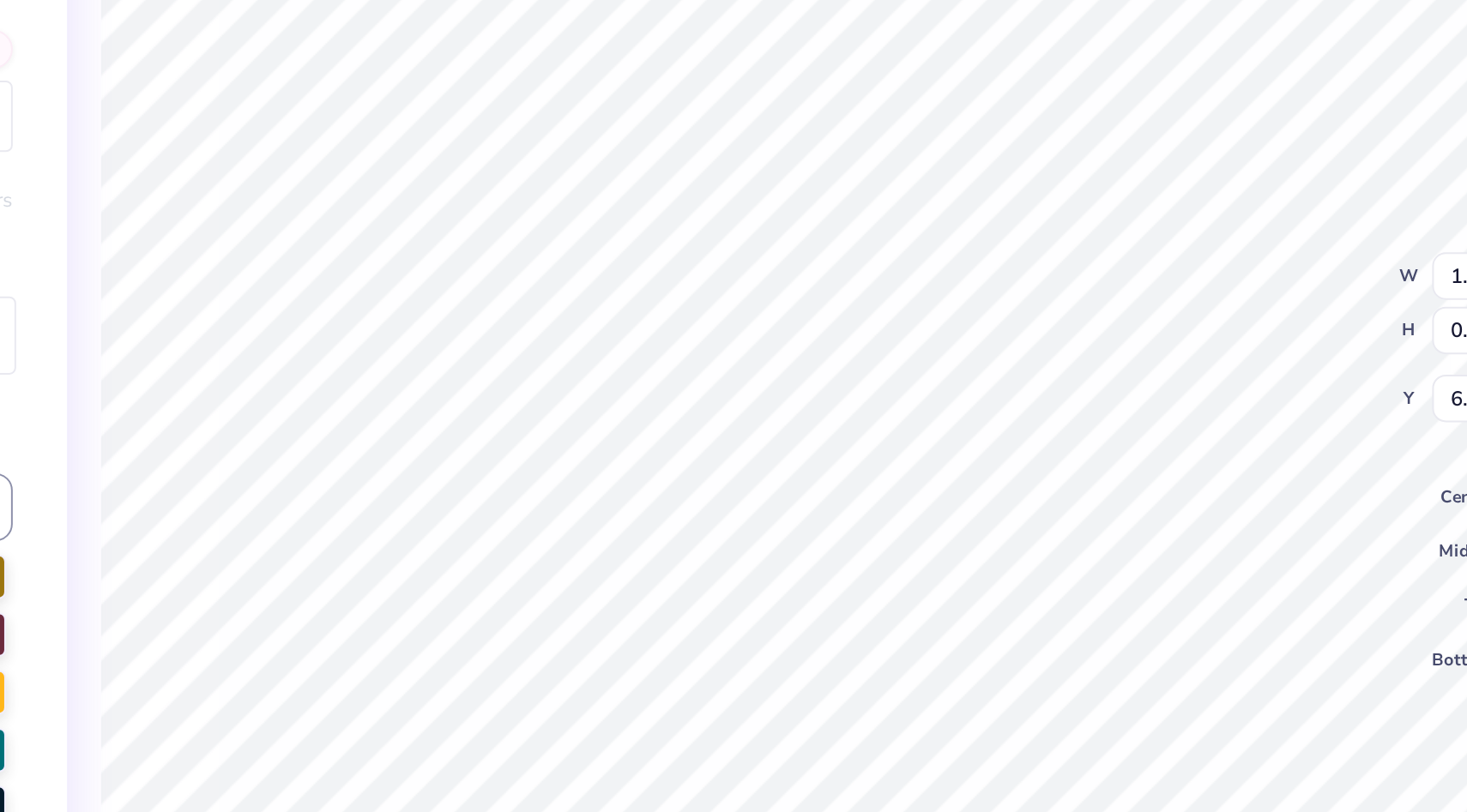 scroll, scrollTop: 0, scrollLeft: 0, axis: both 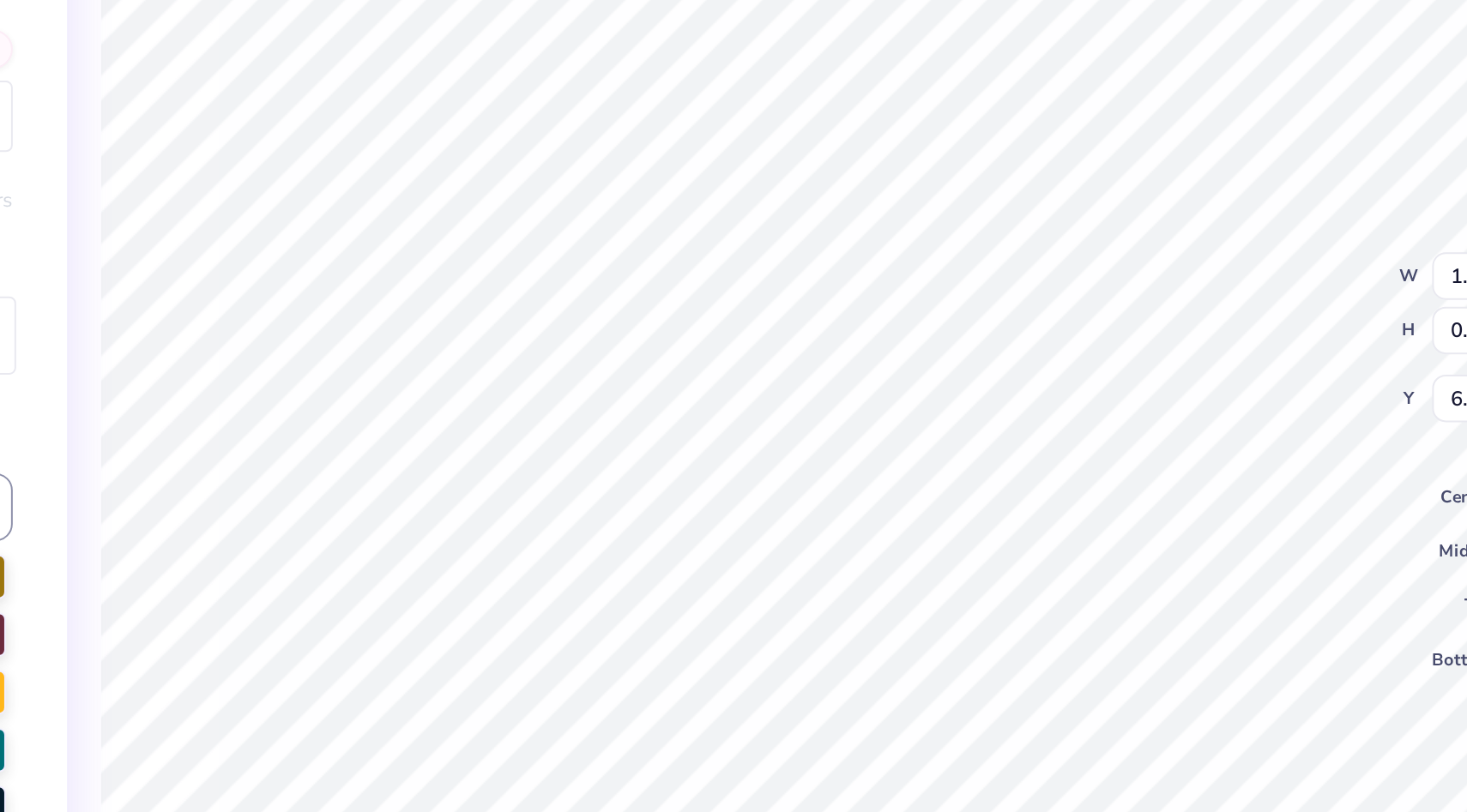 type on "KAO" 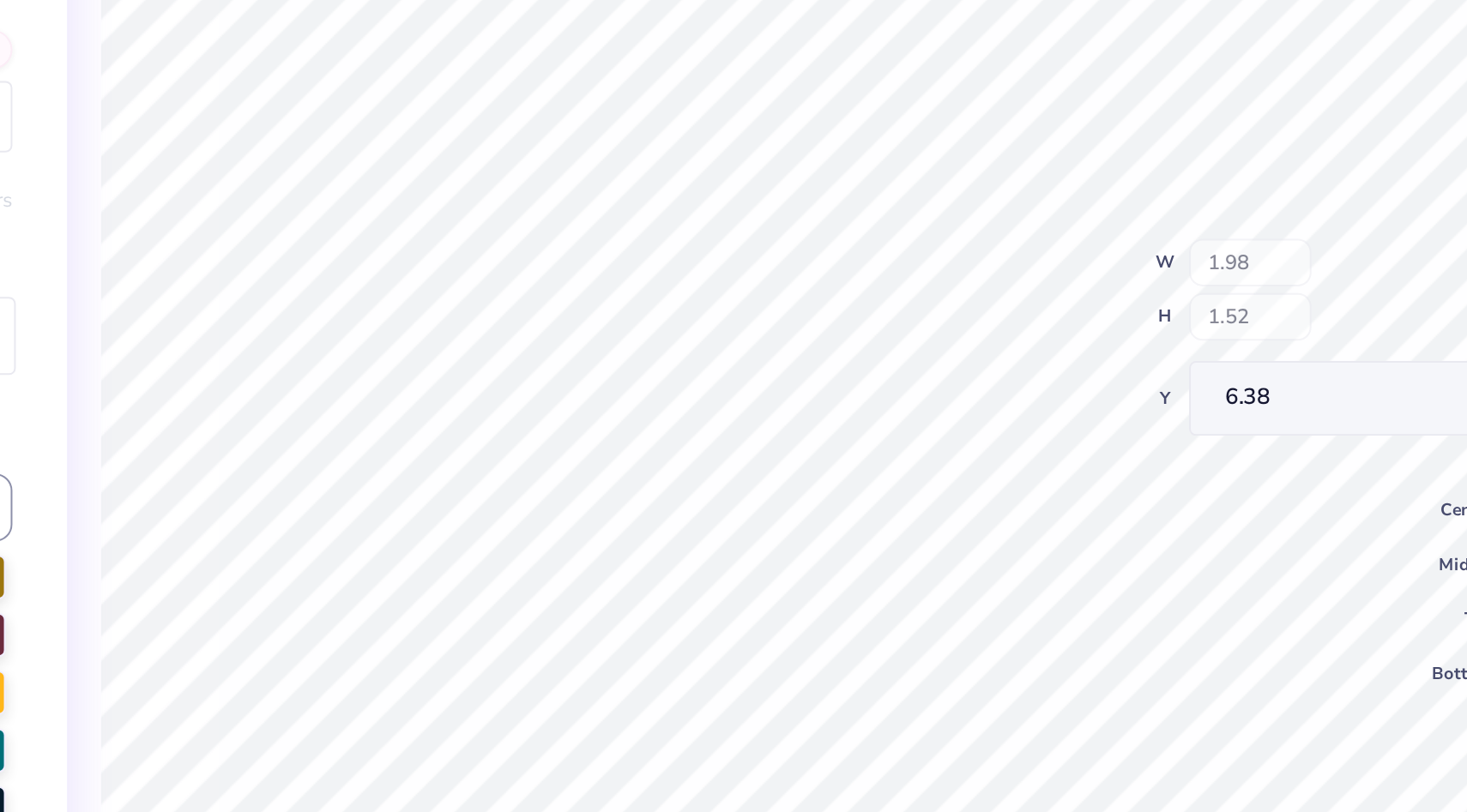 type on "1.98" 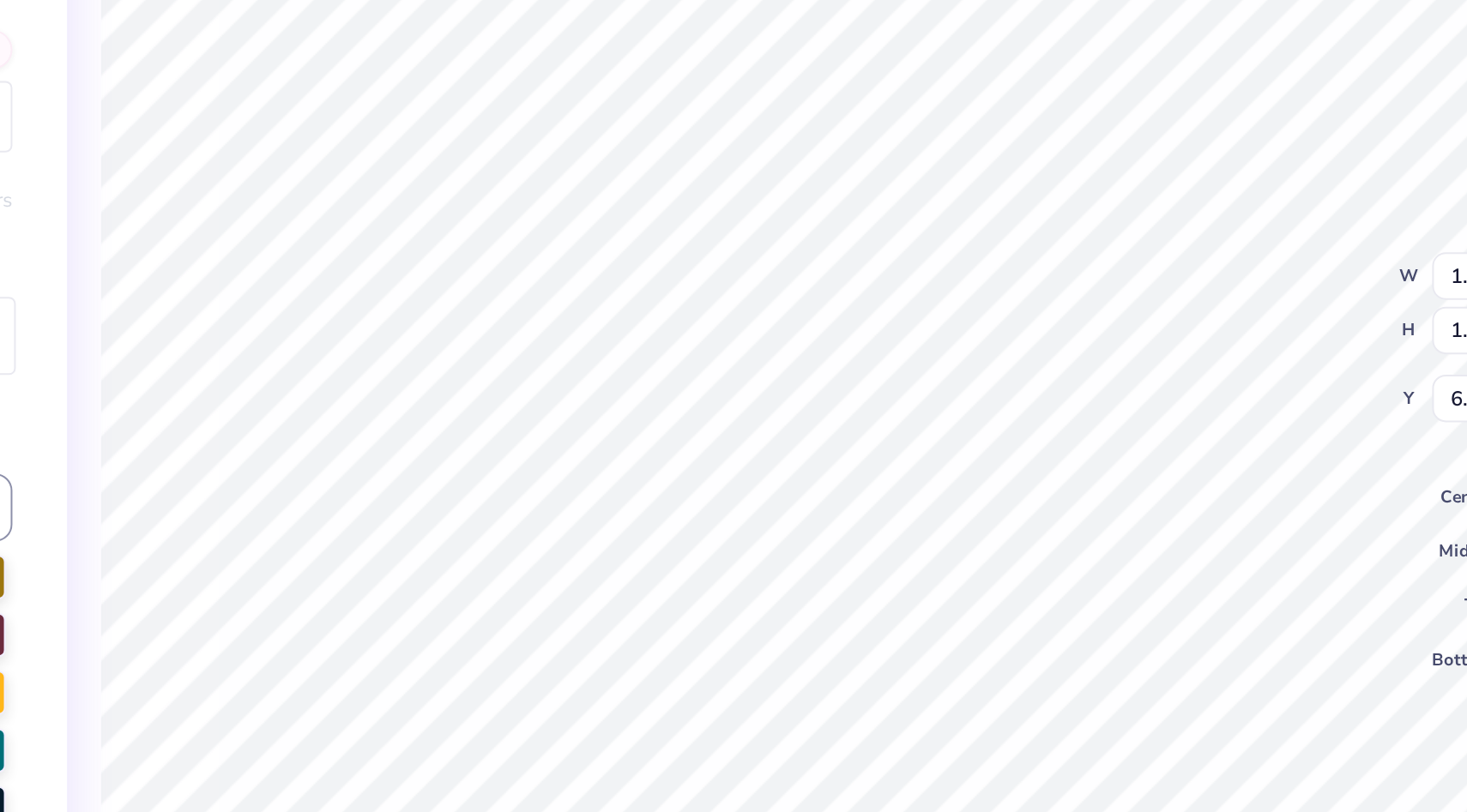 type on "5.70" 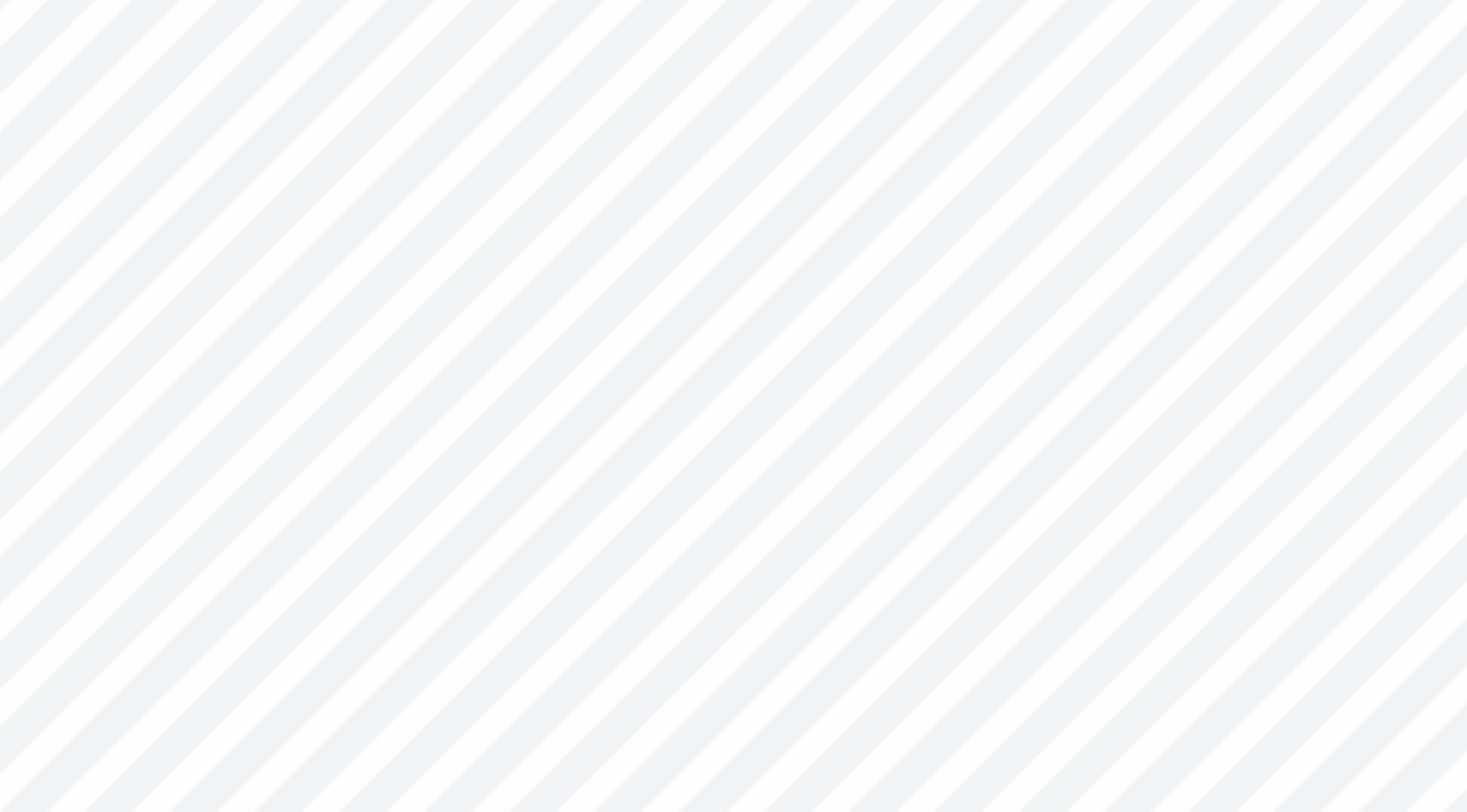 type on "7.10" 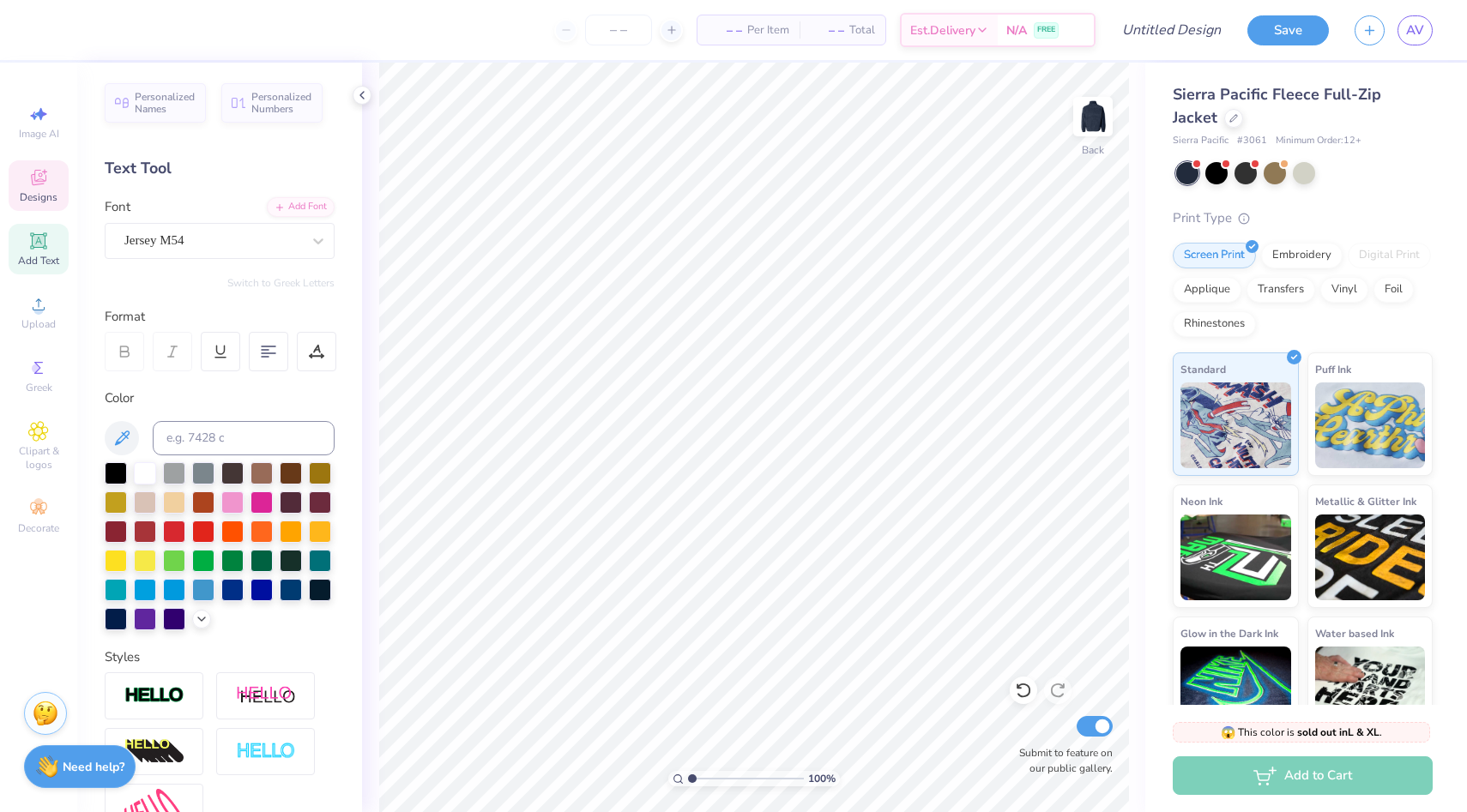 click 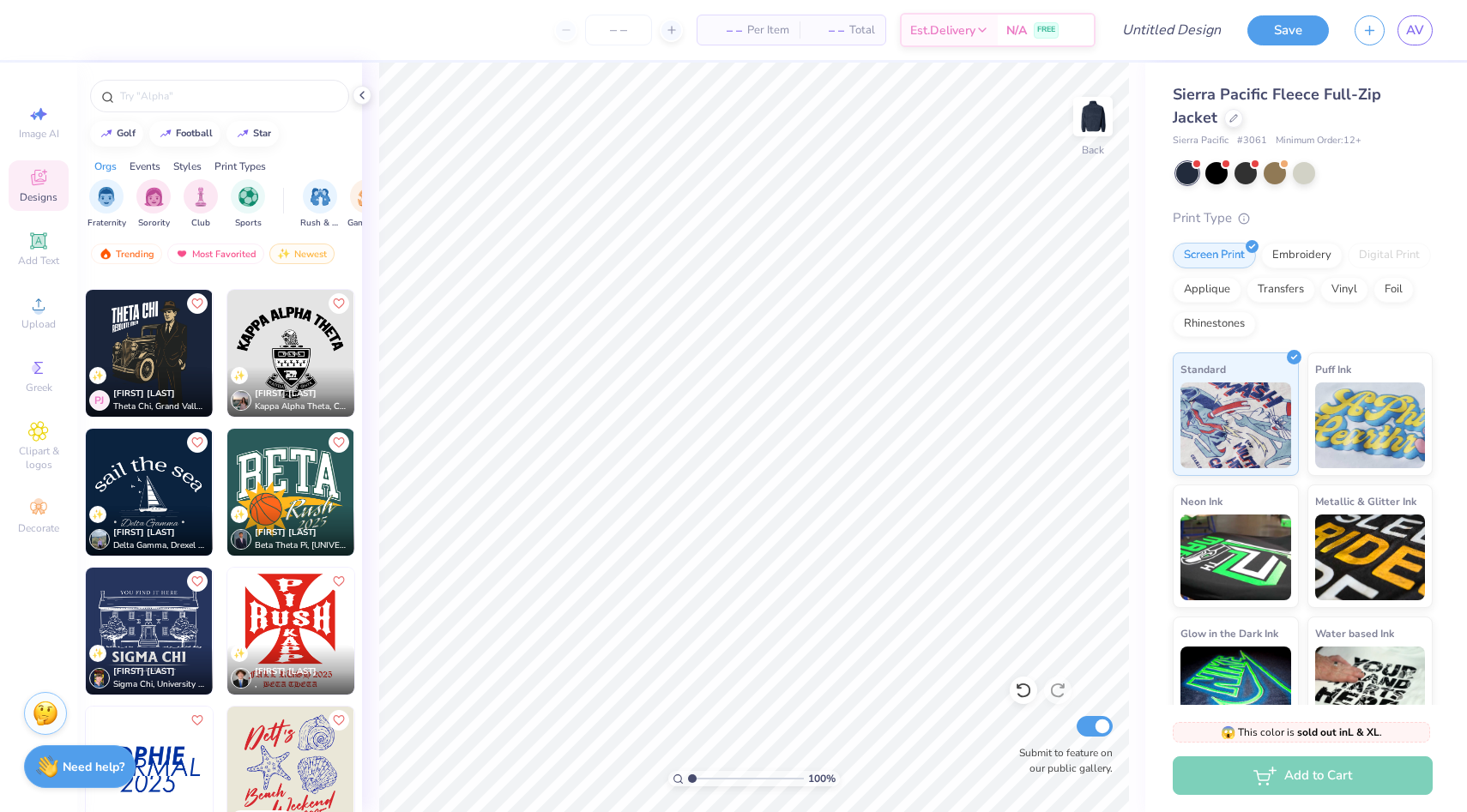 scroll, scrollTop: 26256, scrollLeft: 0, axis: vertical 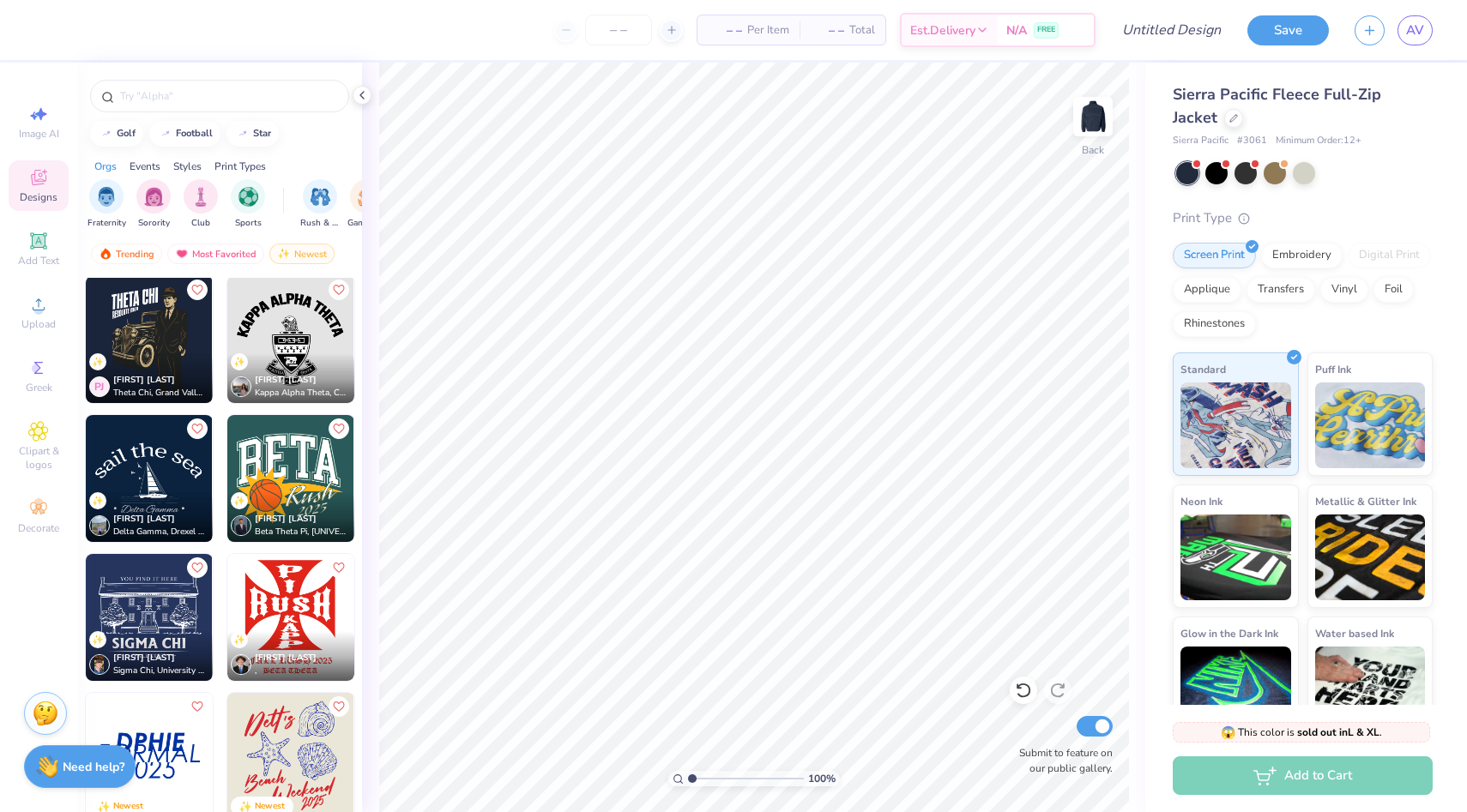 click at bounding box center [291, 340] 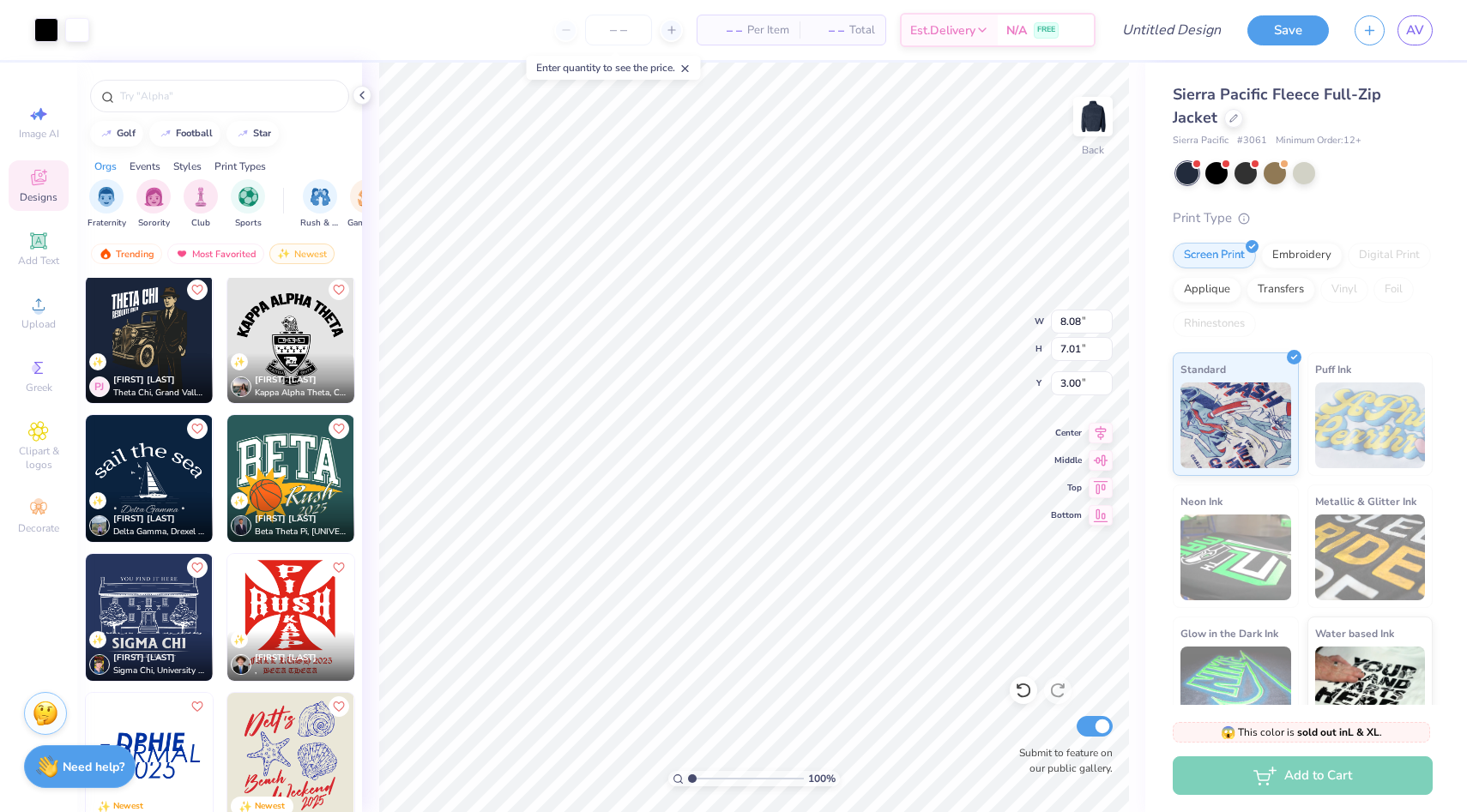scroll, scrollTop: 26541, scrollLeft: 0, axis: vertical 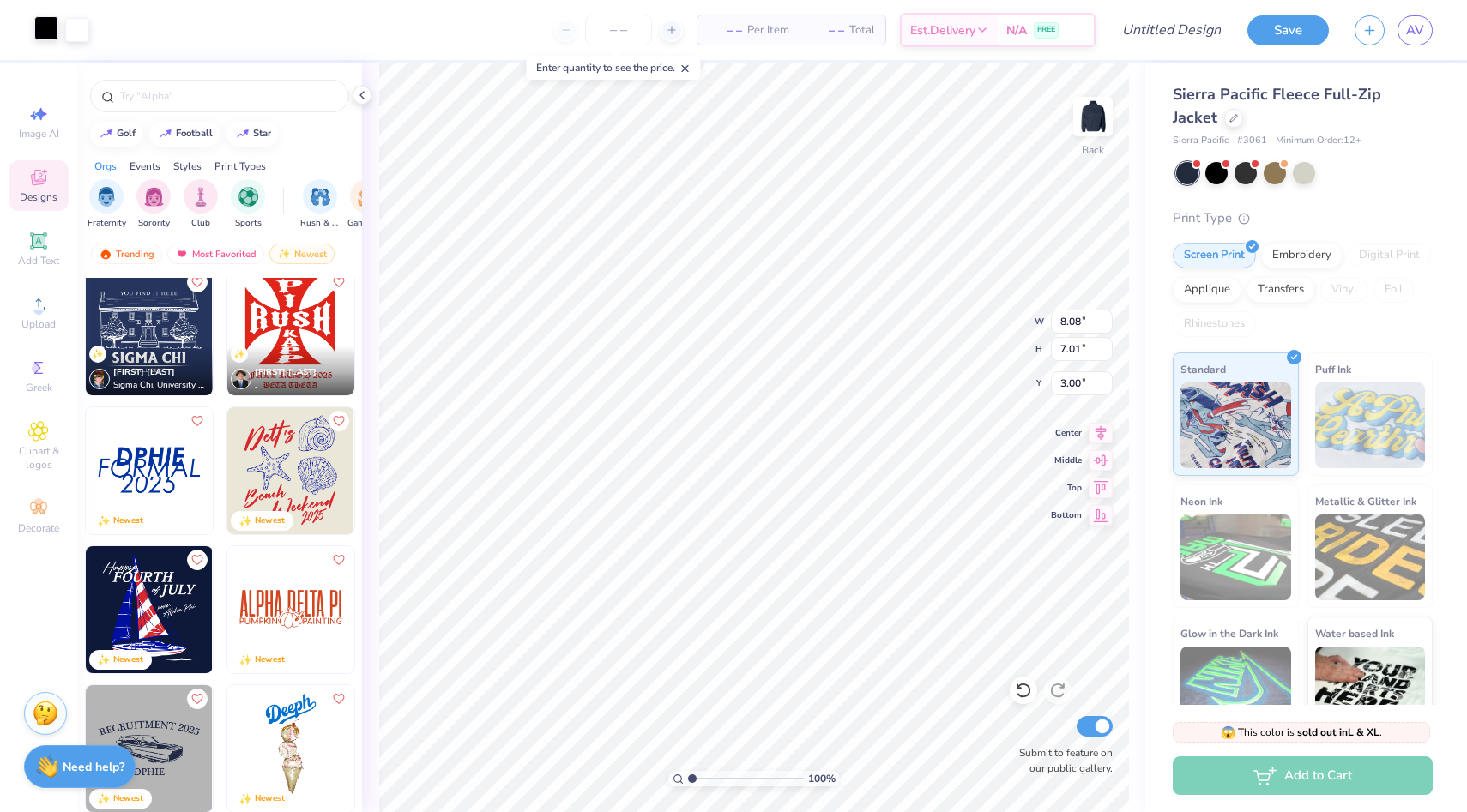 click at bounding box center [46, 28] 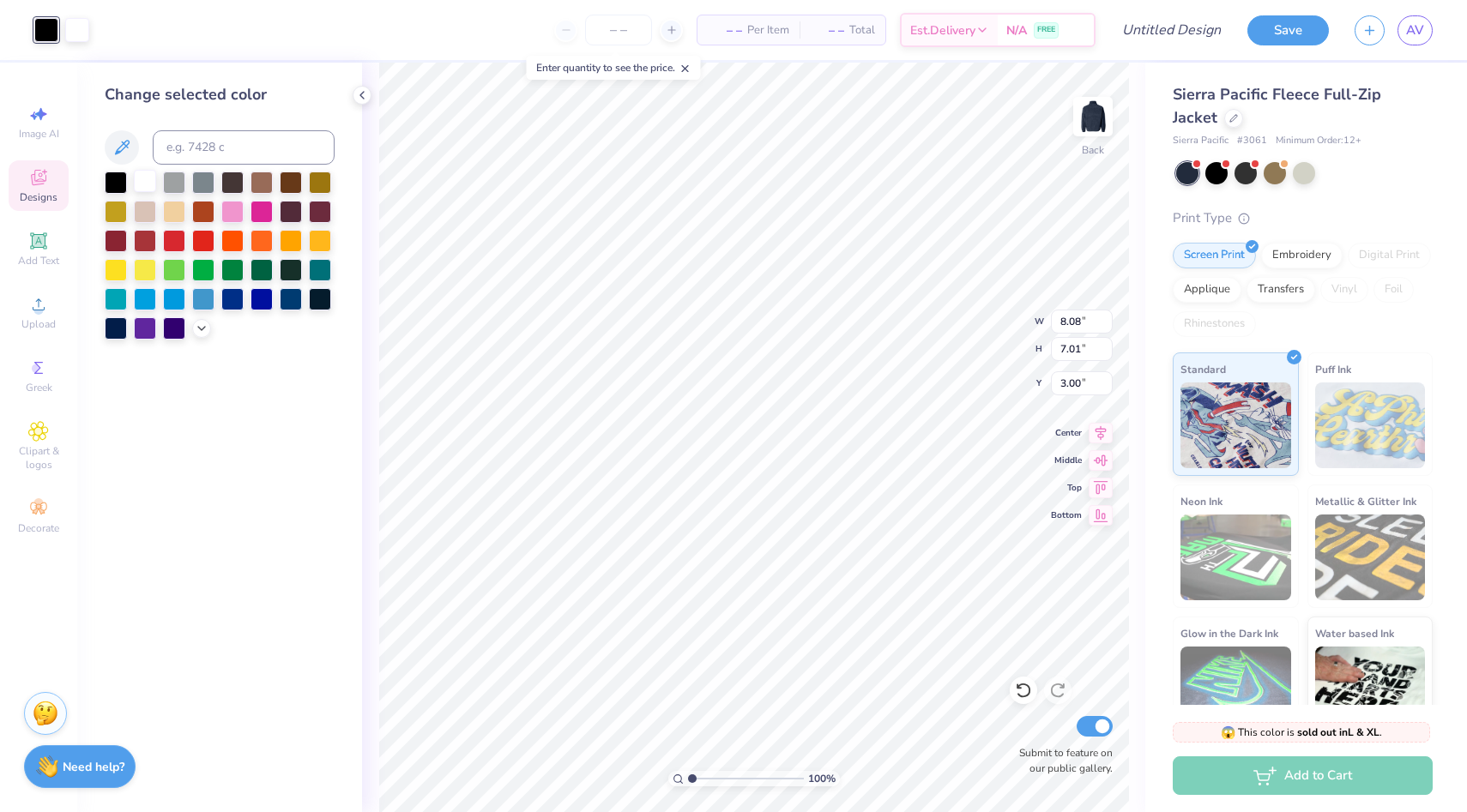 click at bounding box center (145, 181) 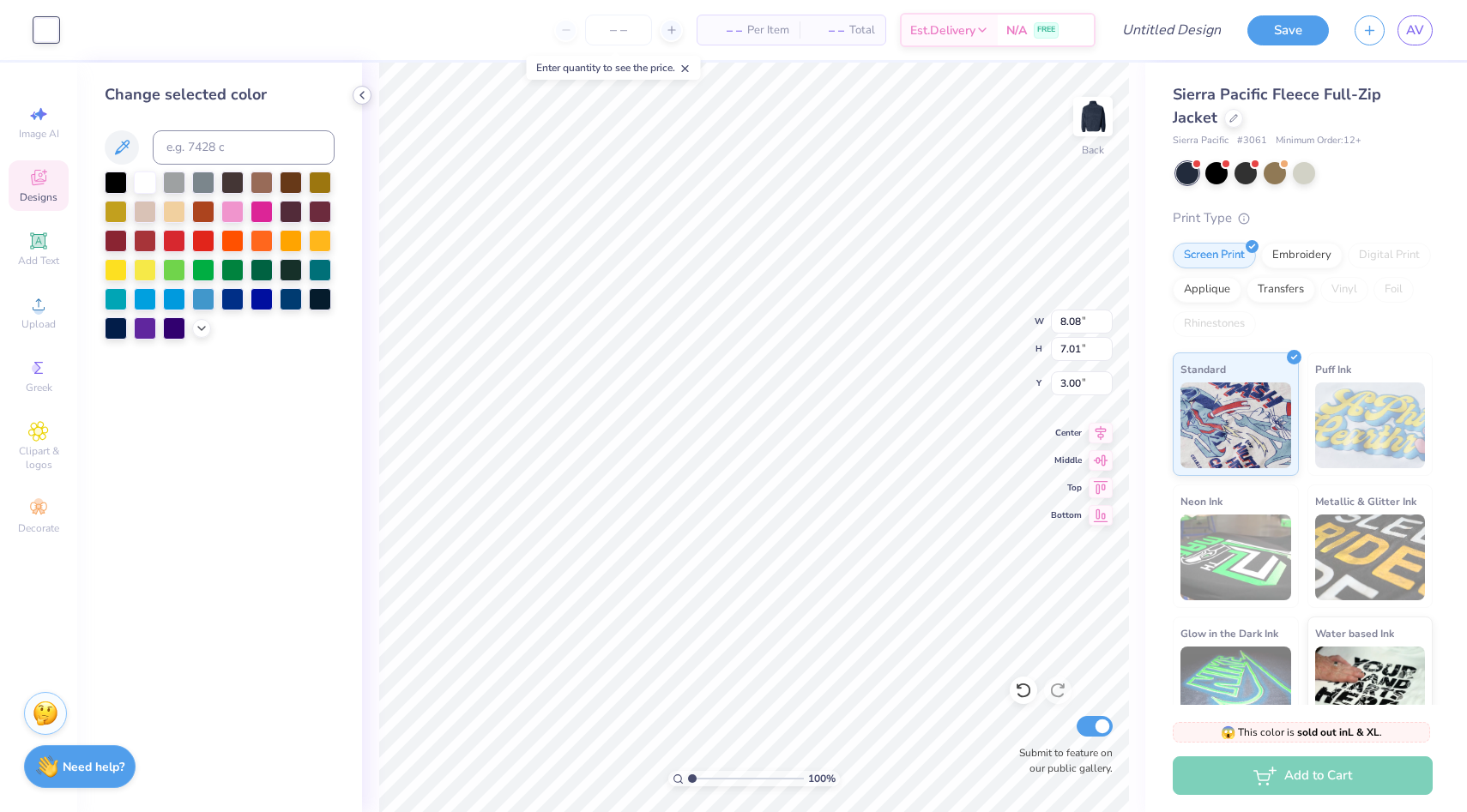 click 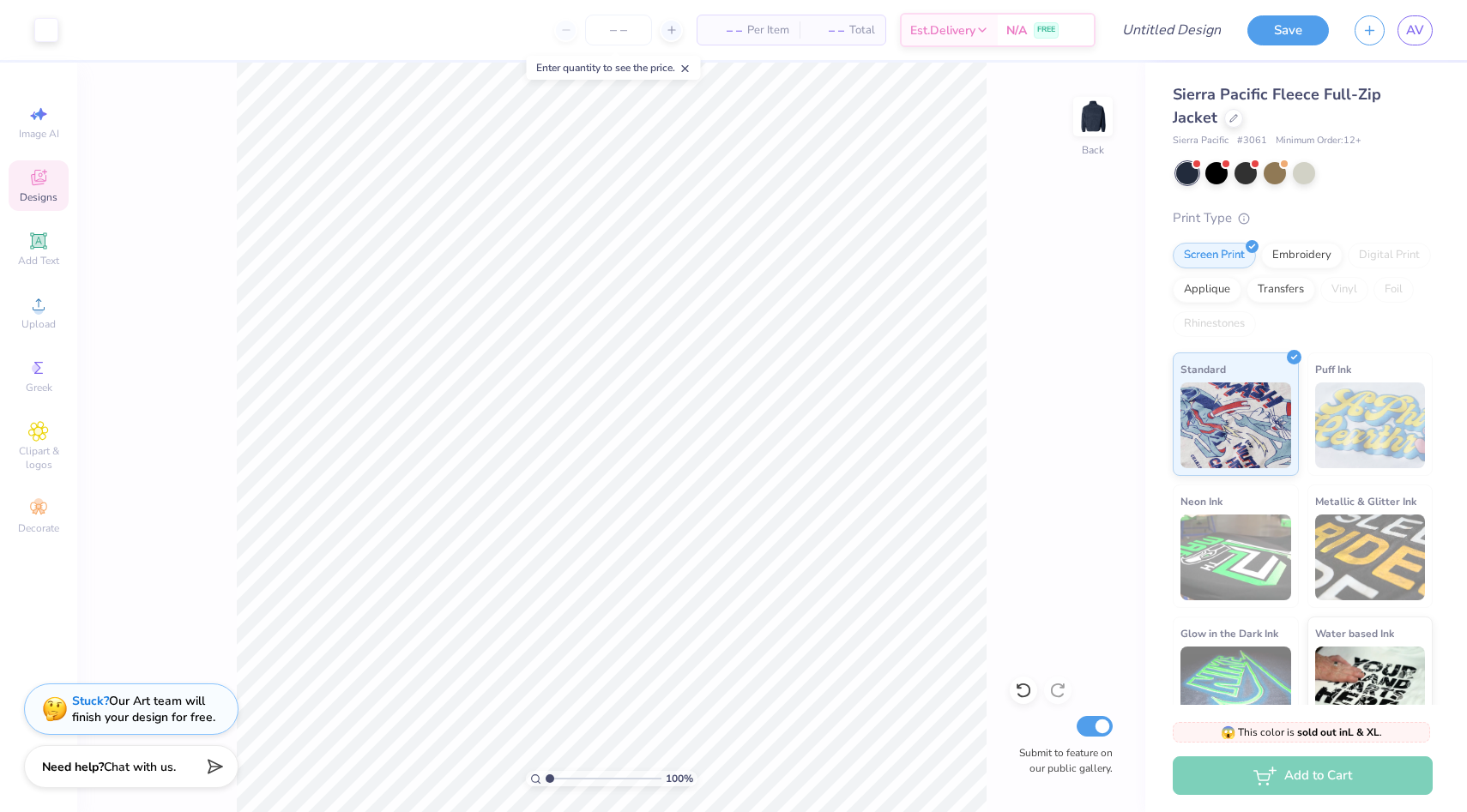 click 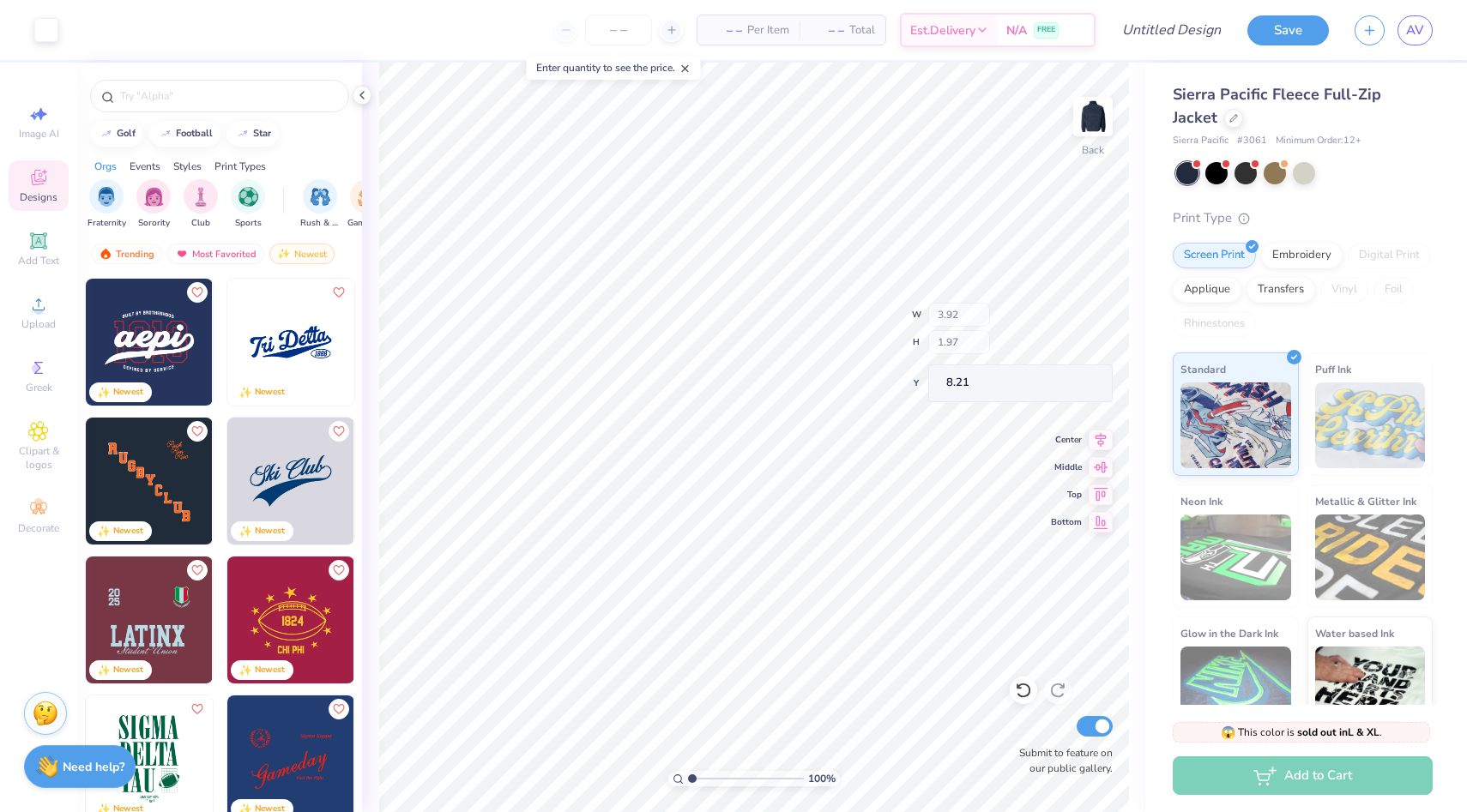 type on "2.10" 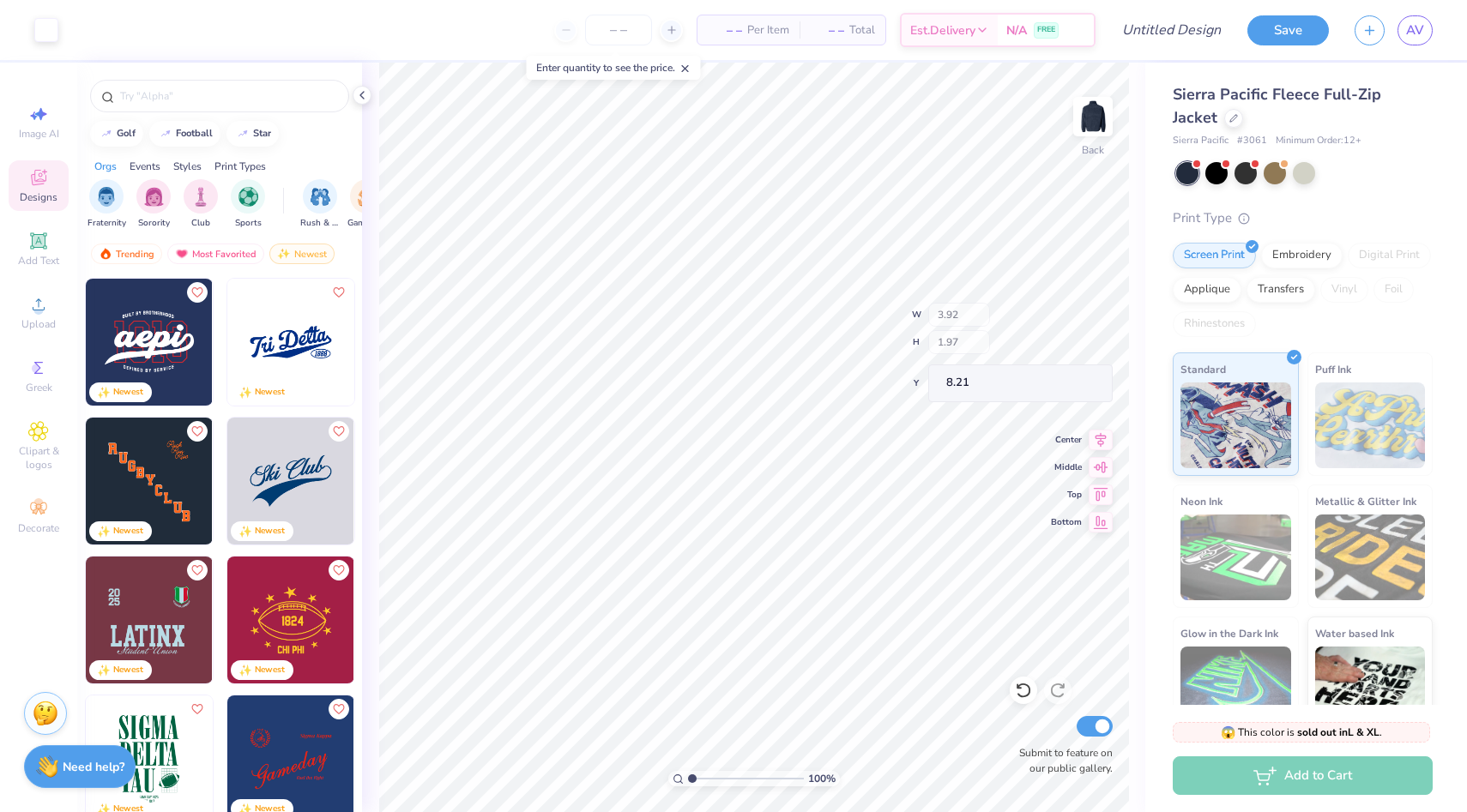 type on "0.47" 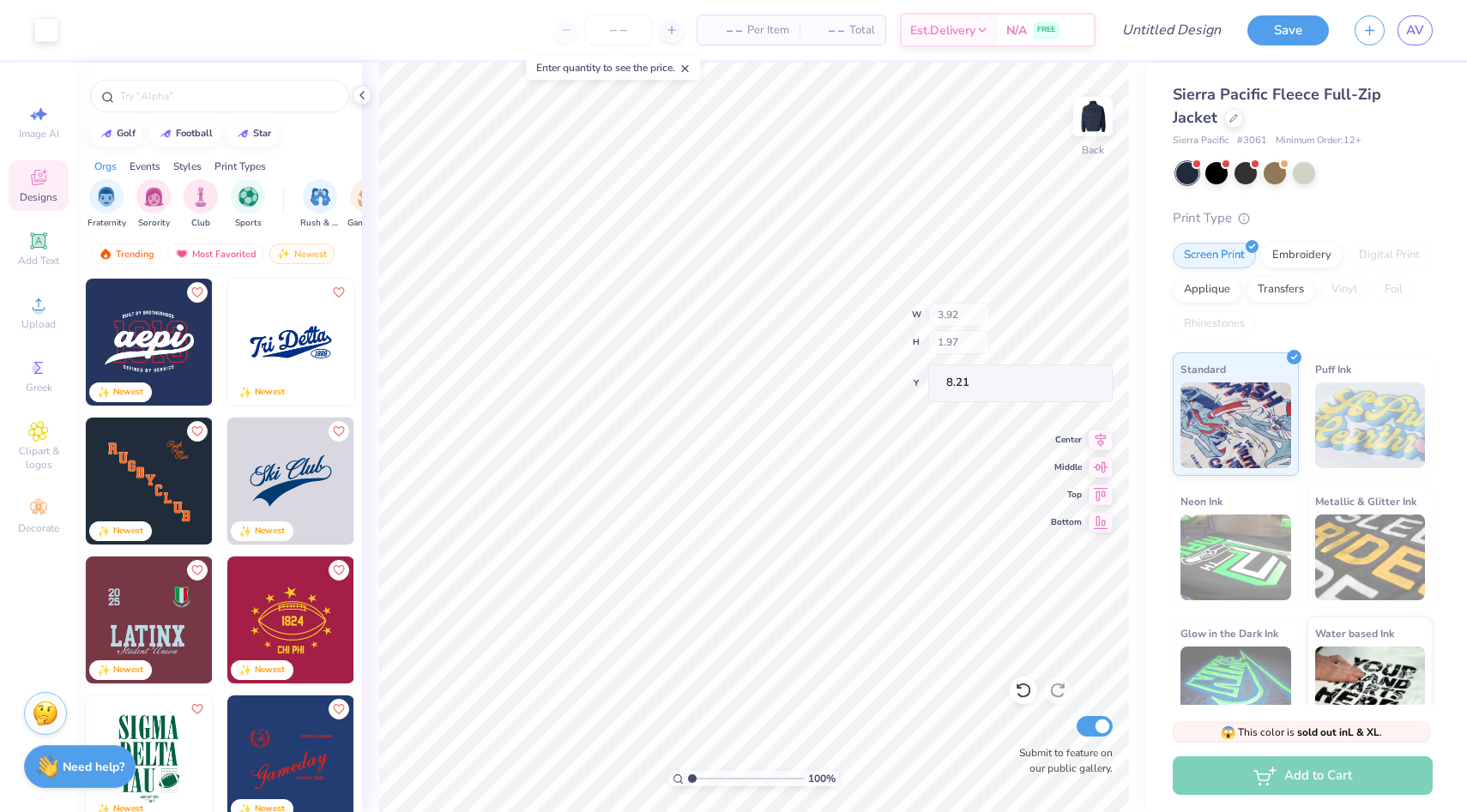 type on "7.03" 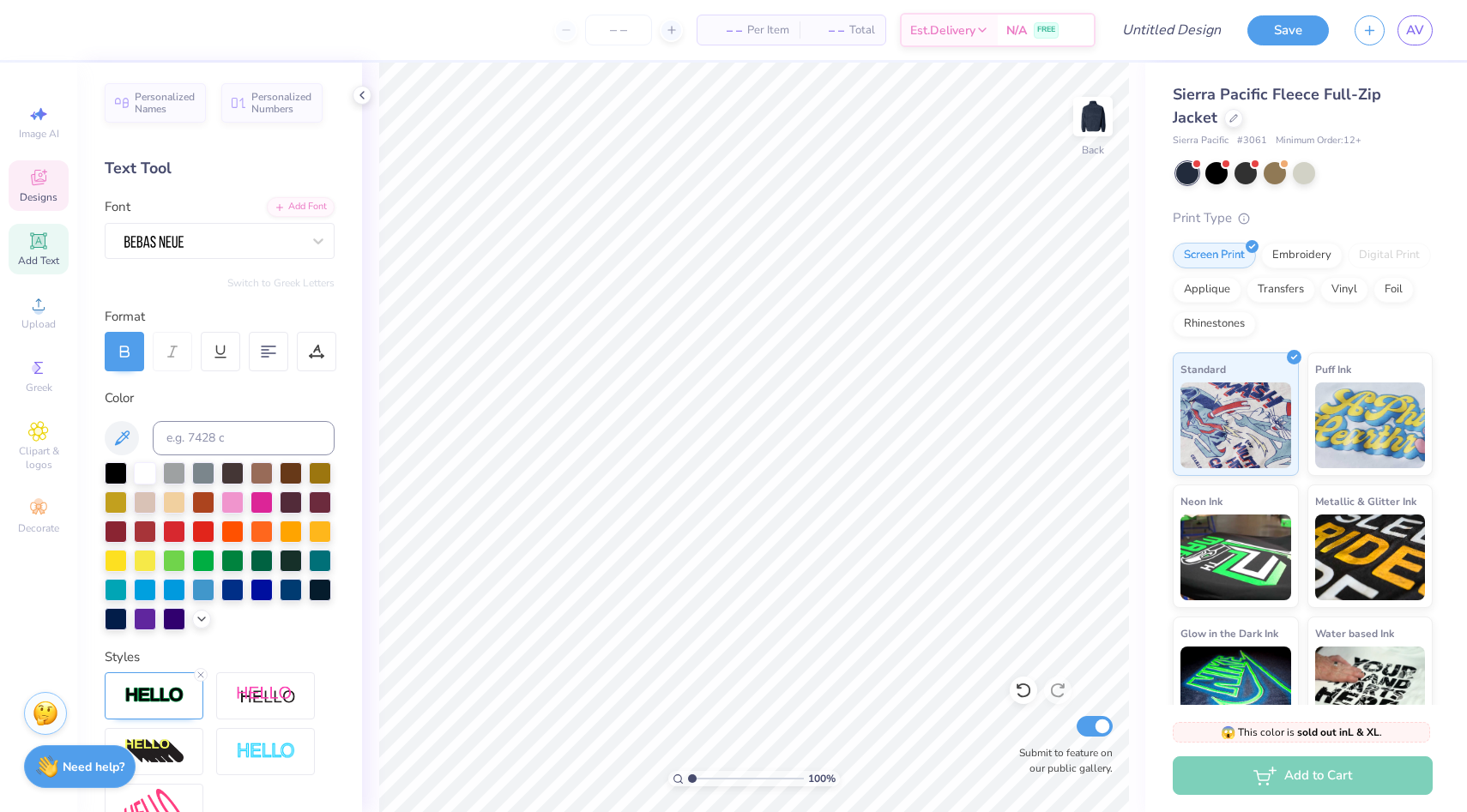 click 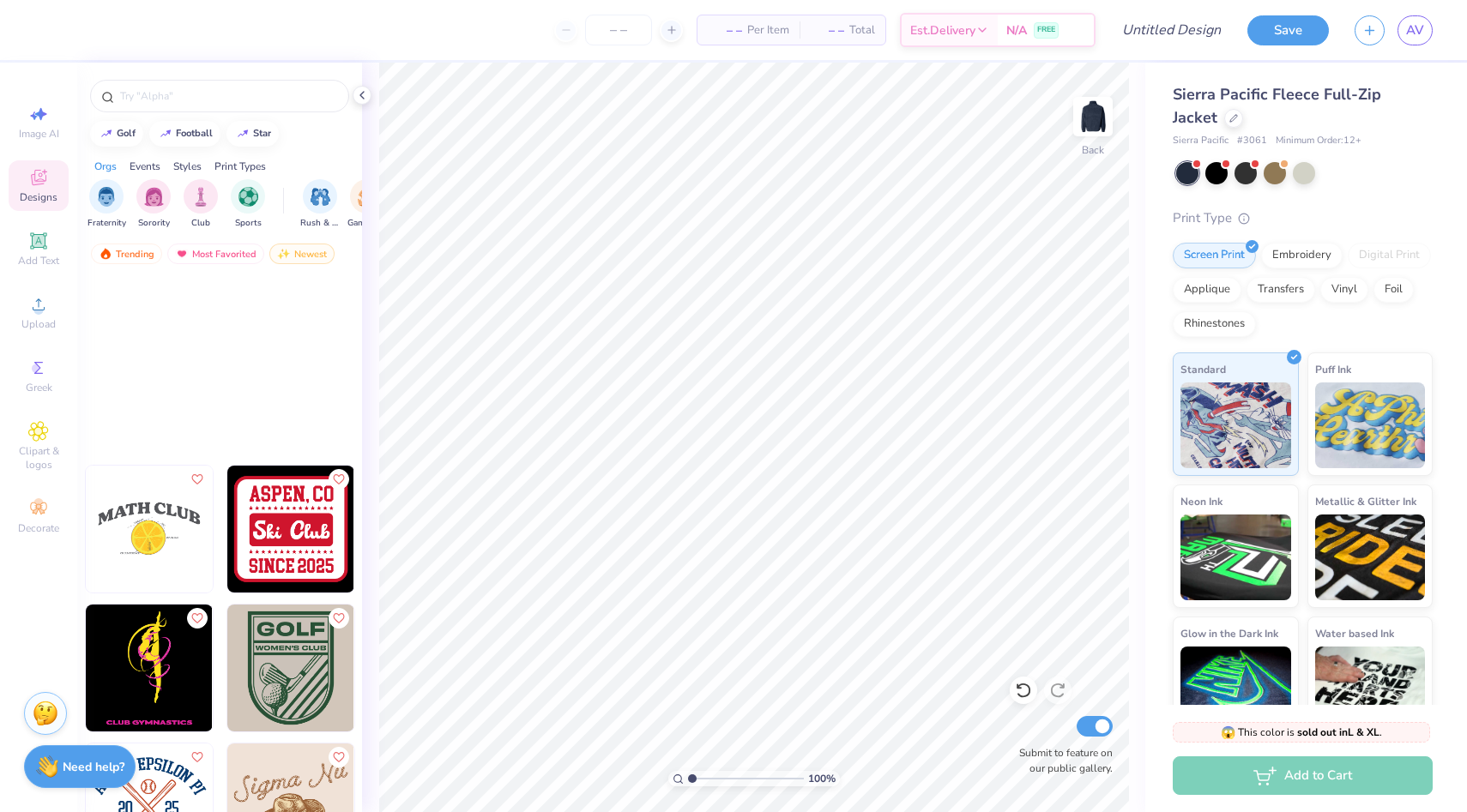 scroll, scrollTop: 65510, scrollLeft: 0, axis: vertical 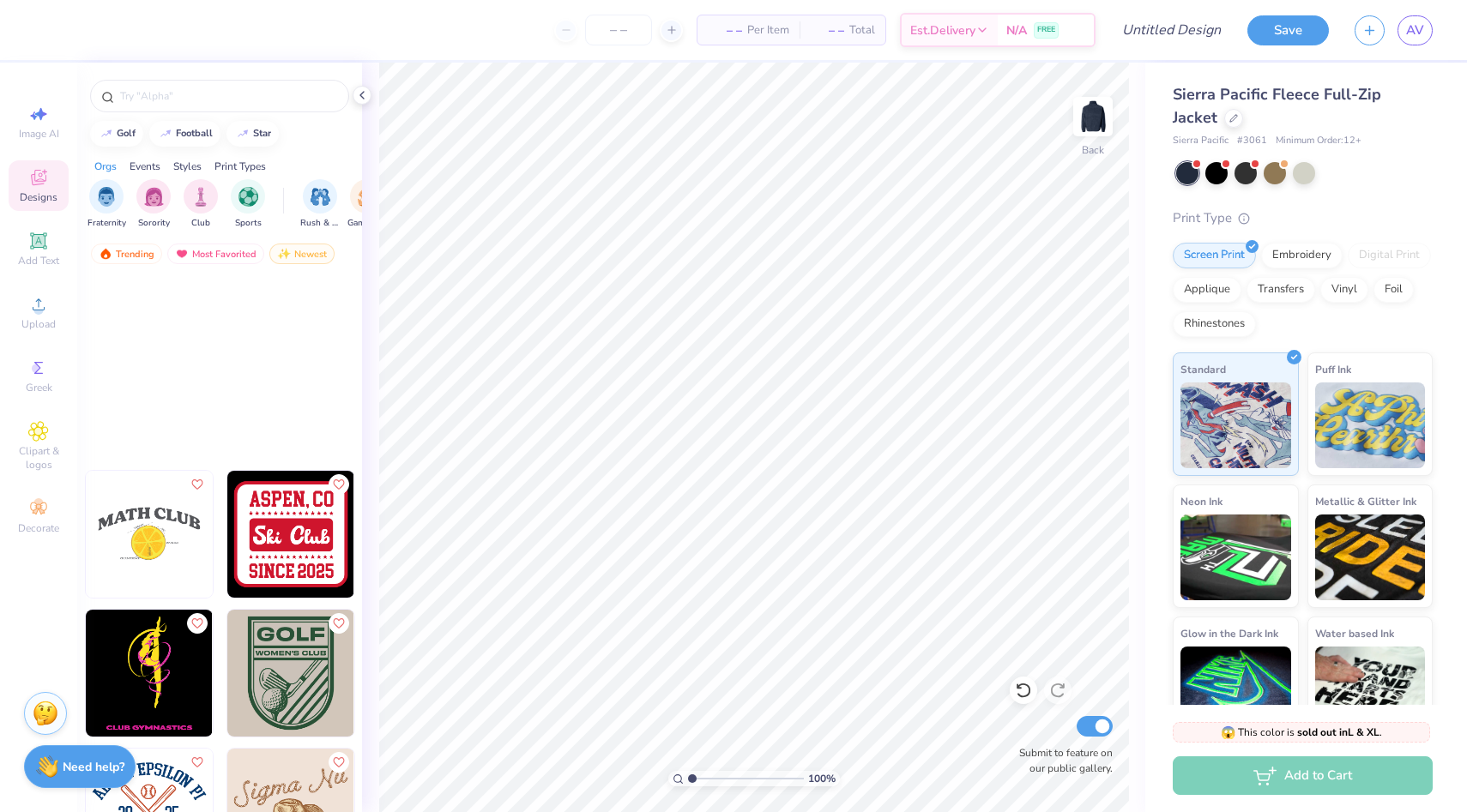 click at bounding box center [291, 534] 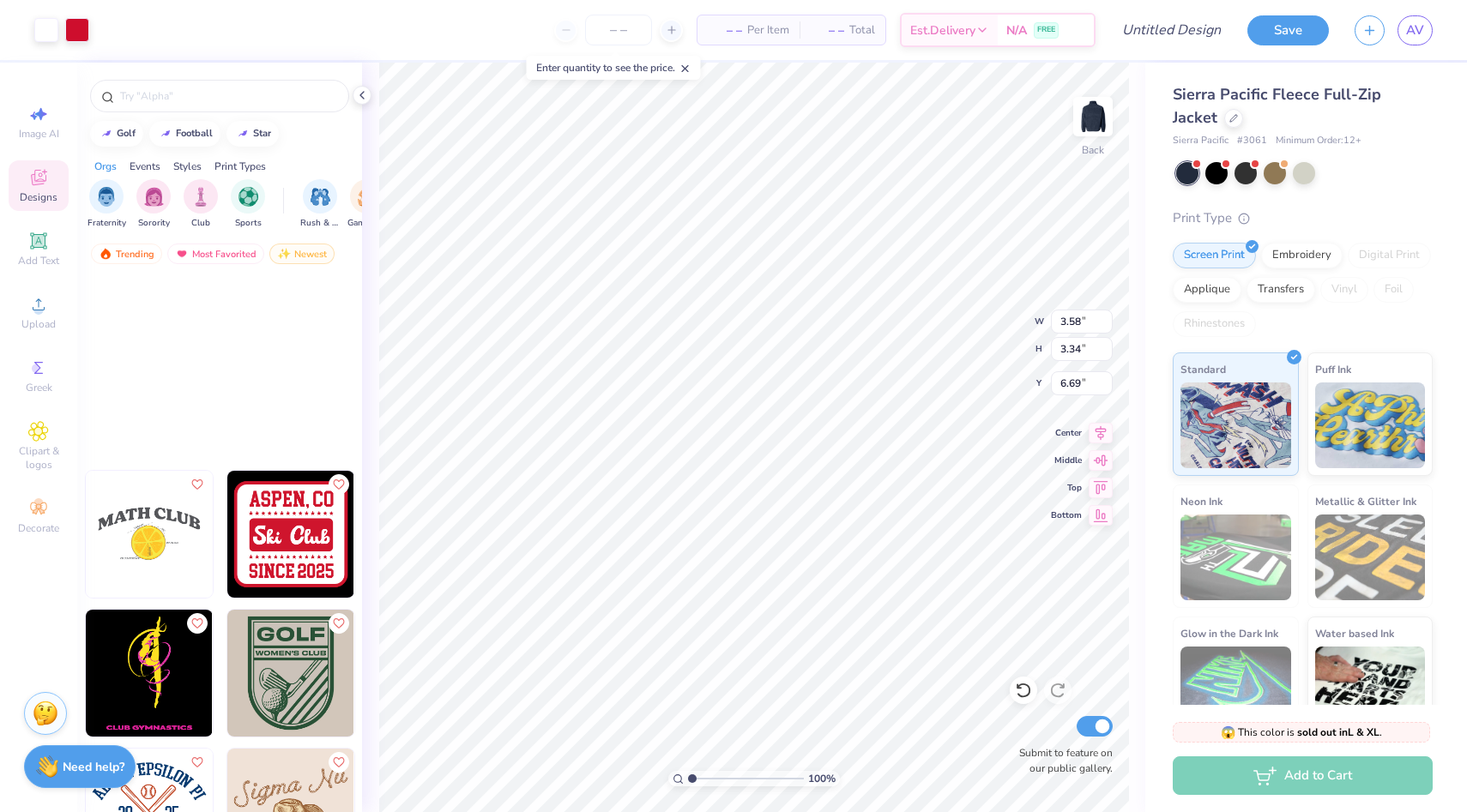 type on "3.58" 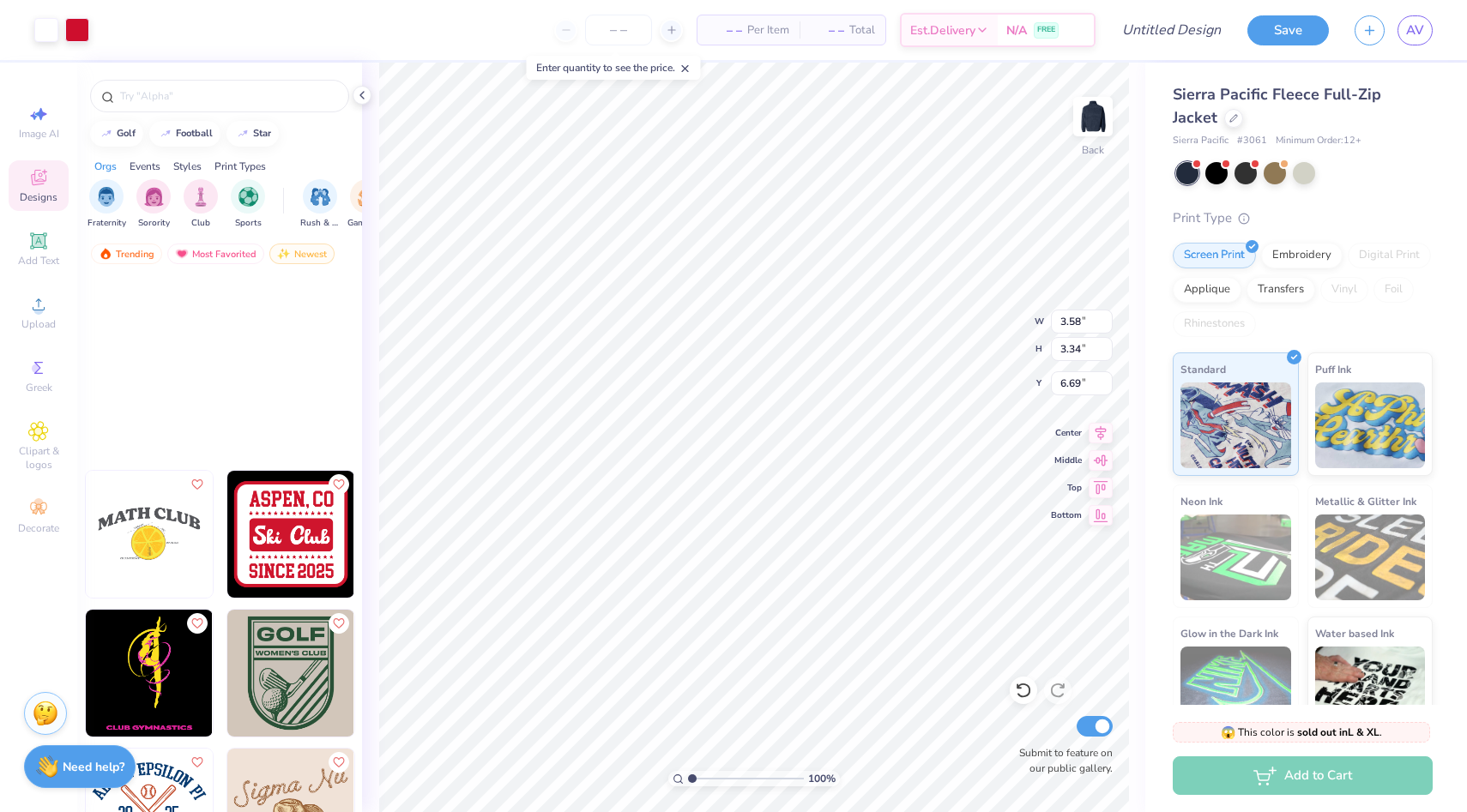 type on "3.34" 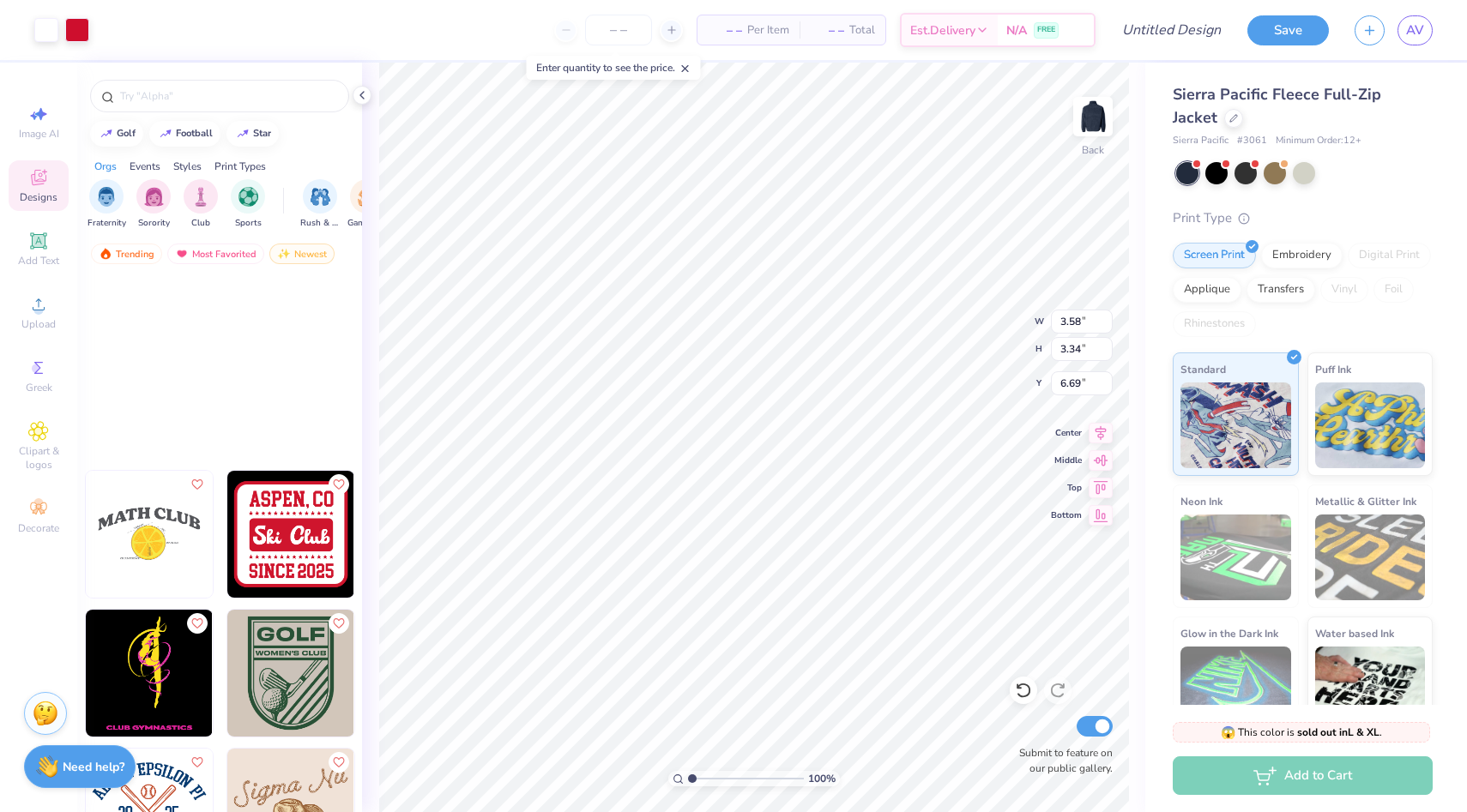 type on "3.00" 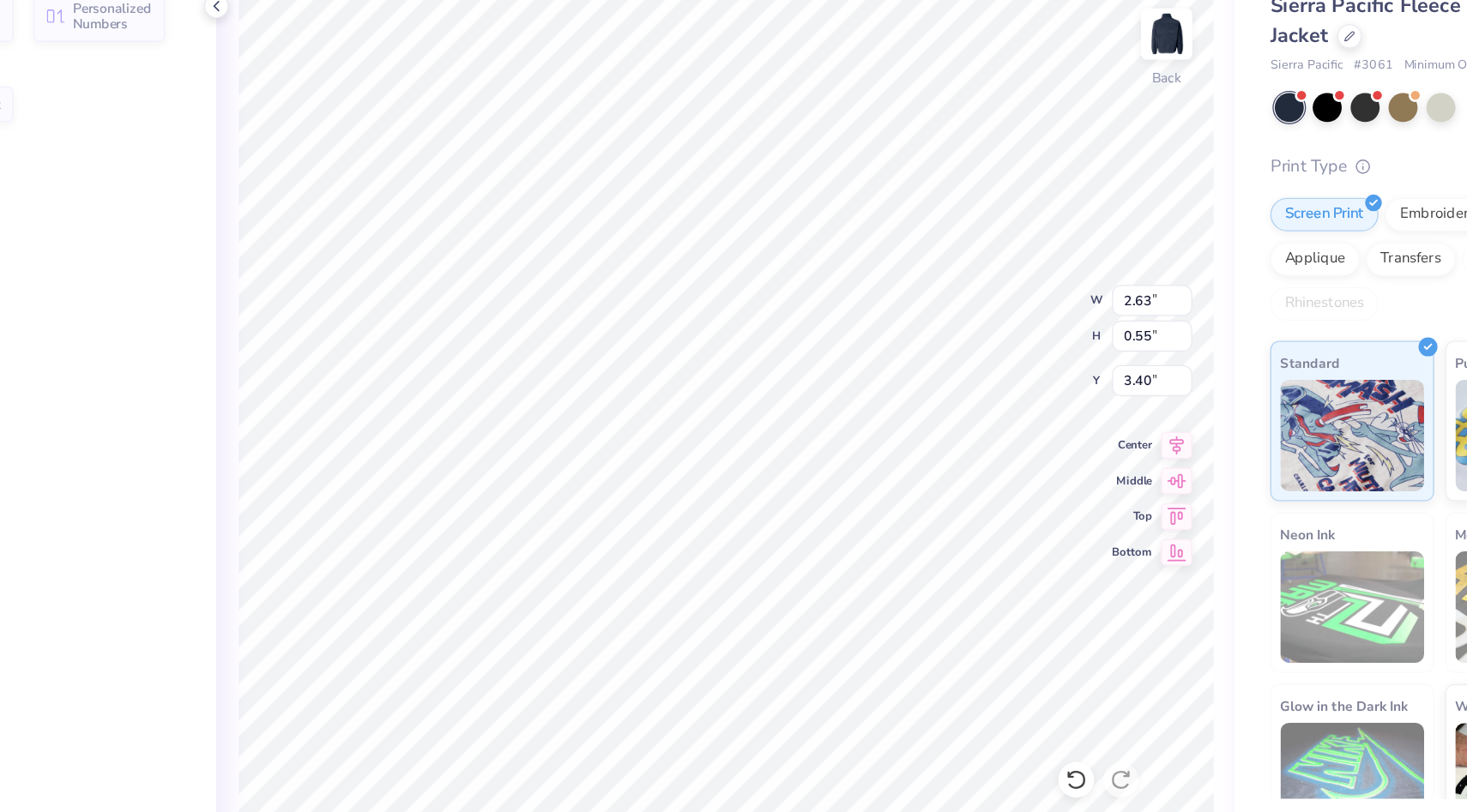 type on "2.63" 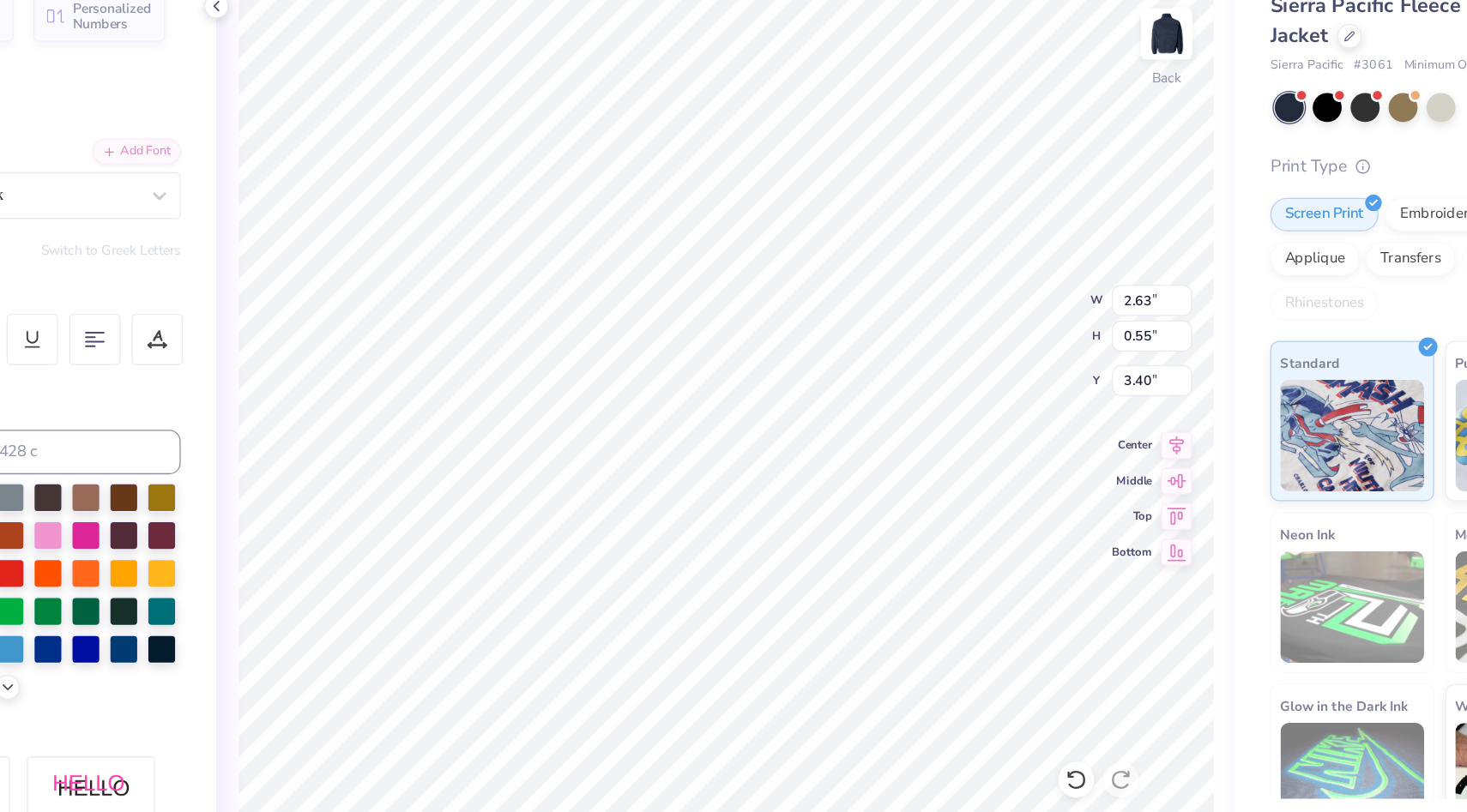 scroll, scrollTop: 0, scrollLeft: 3, axis: horizontal 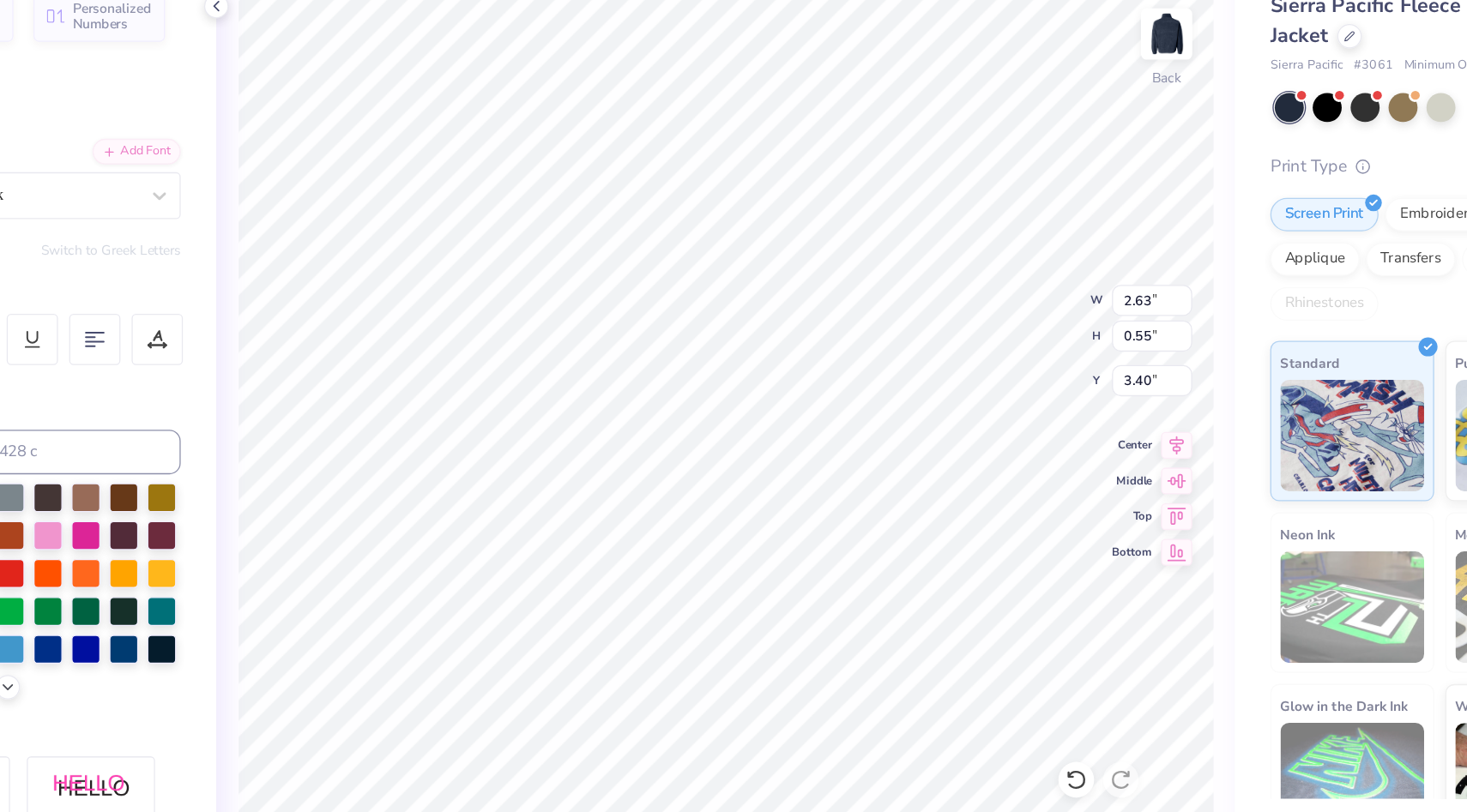 type on "Kappa" 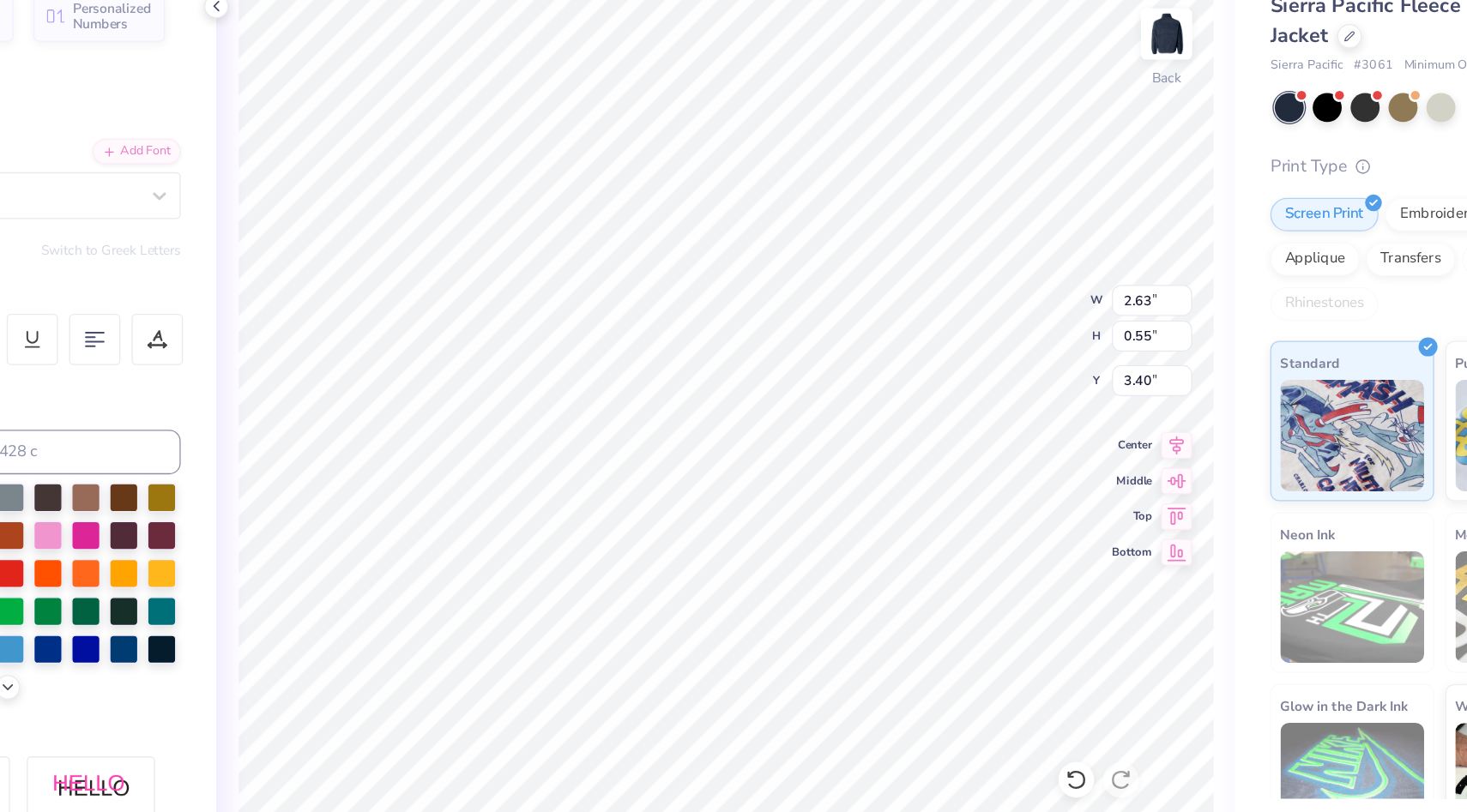 type on "2.42" 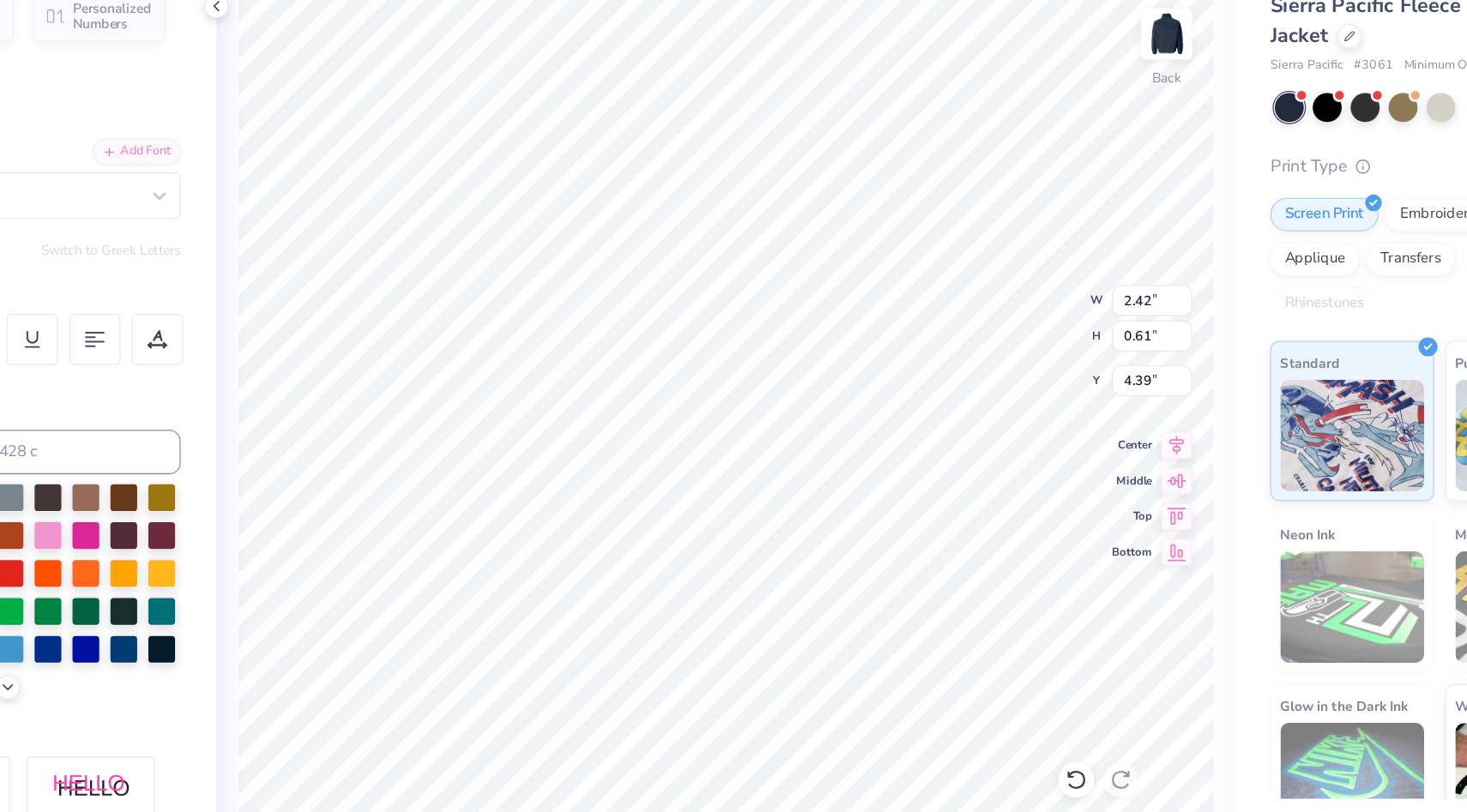 scroll, scrollTop: 0, scrollLeft: 1, axis: horizontal 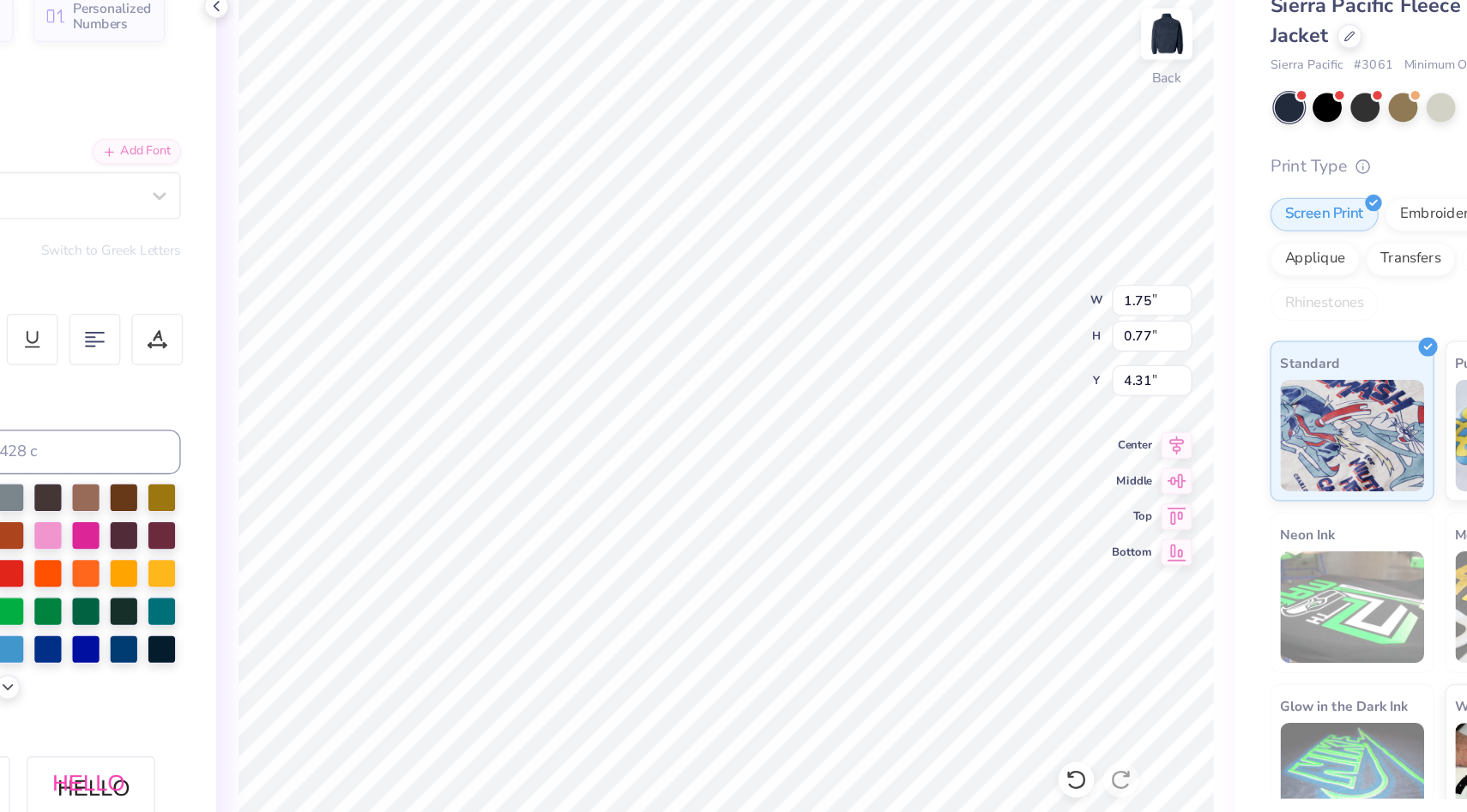 type on "Theta" 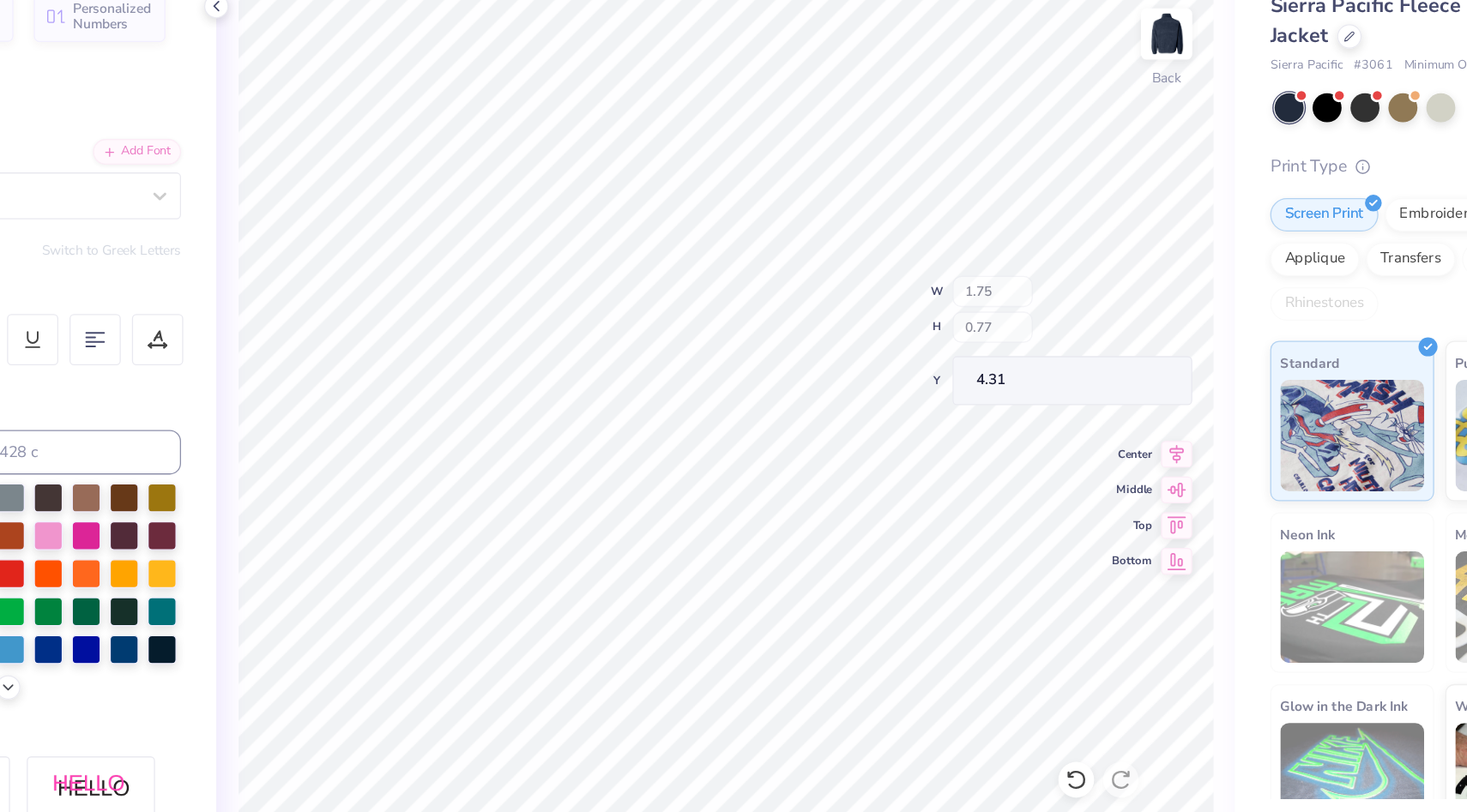 type on "3.37" 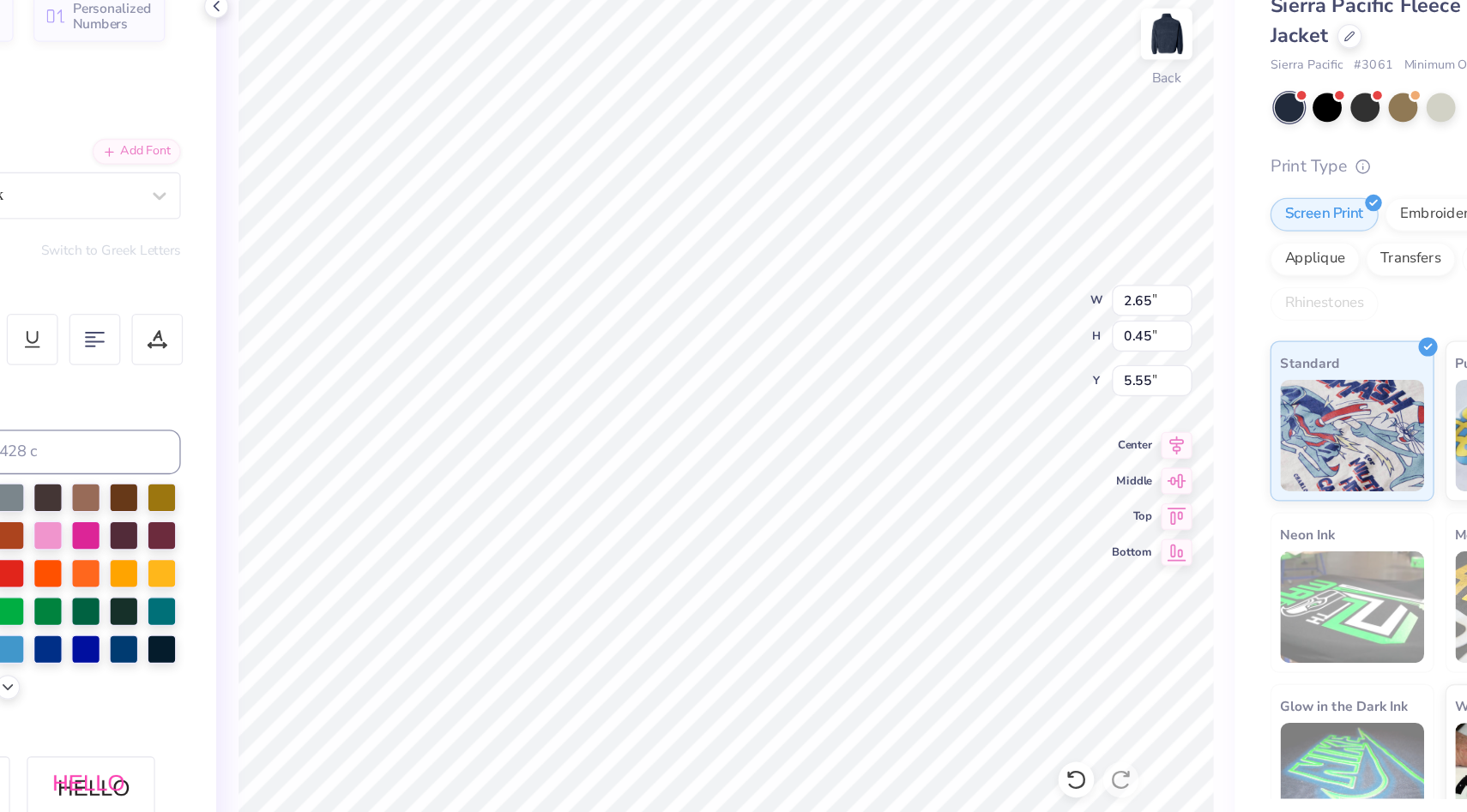 scroll, scrollTop: 0, scrollLeft: 3, axis: horizontal 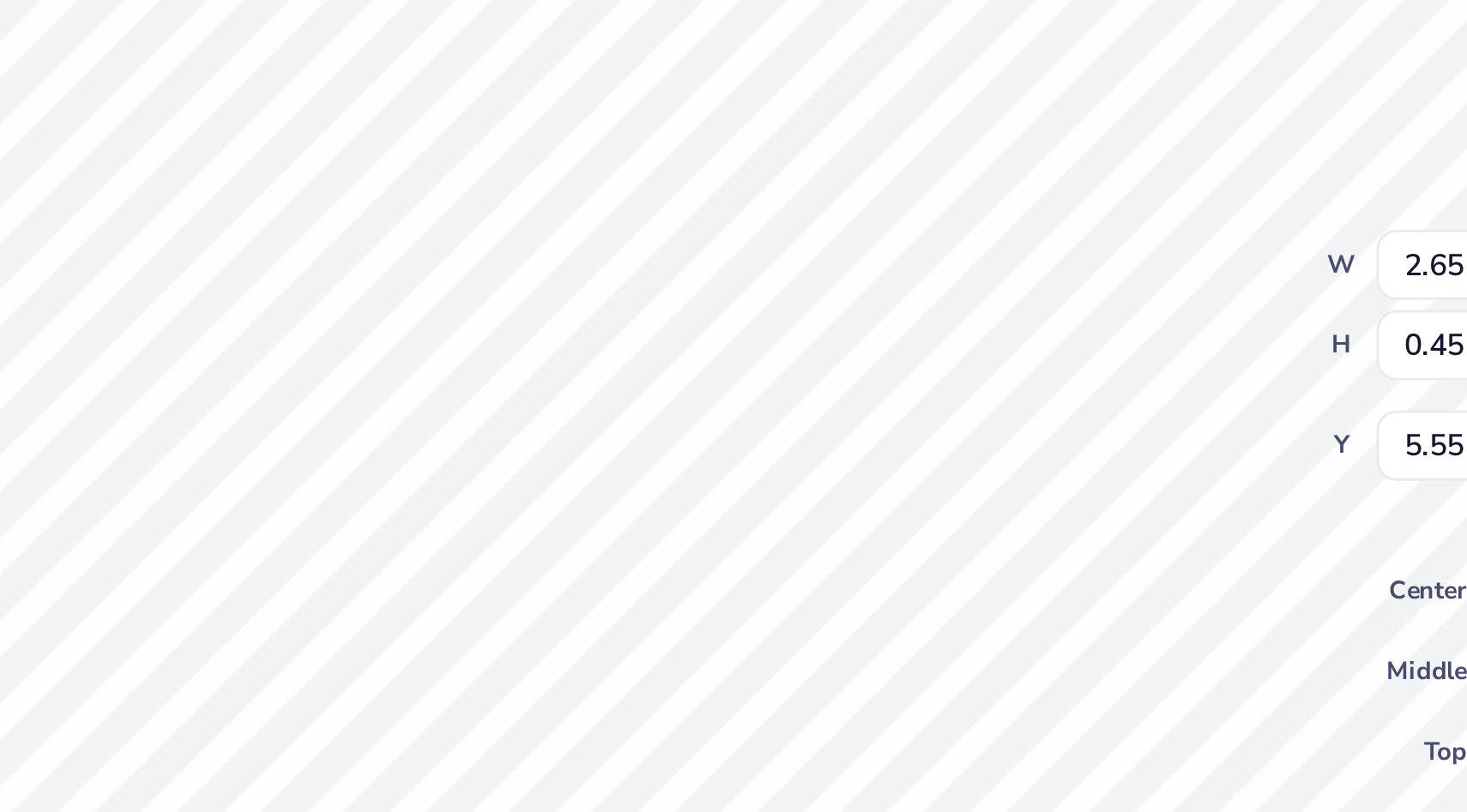 type on "2.59" 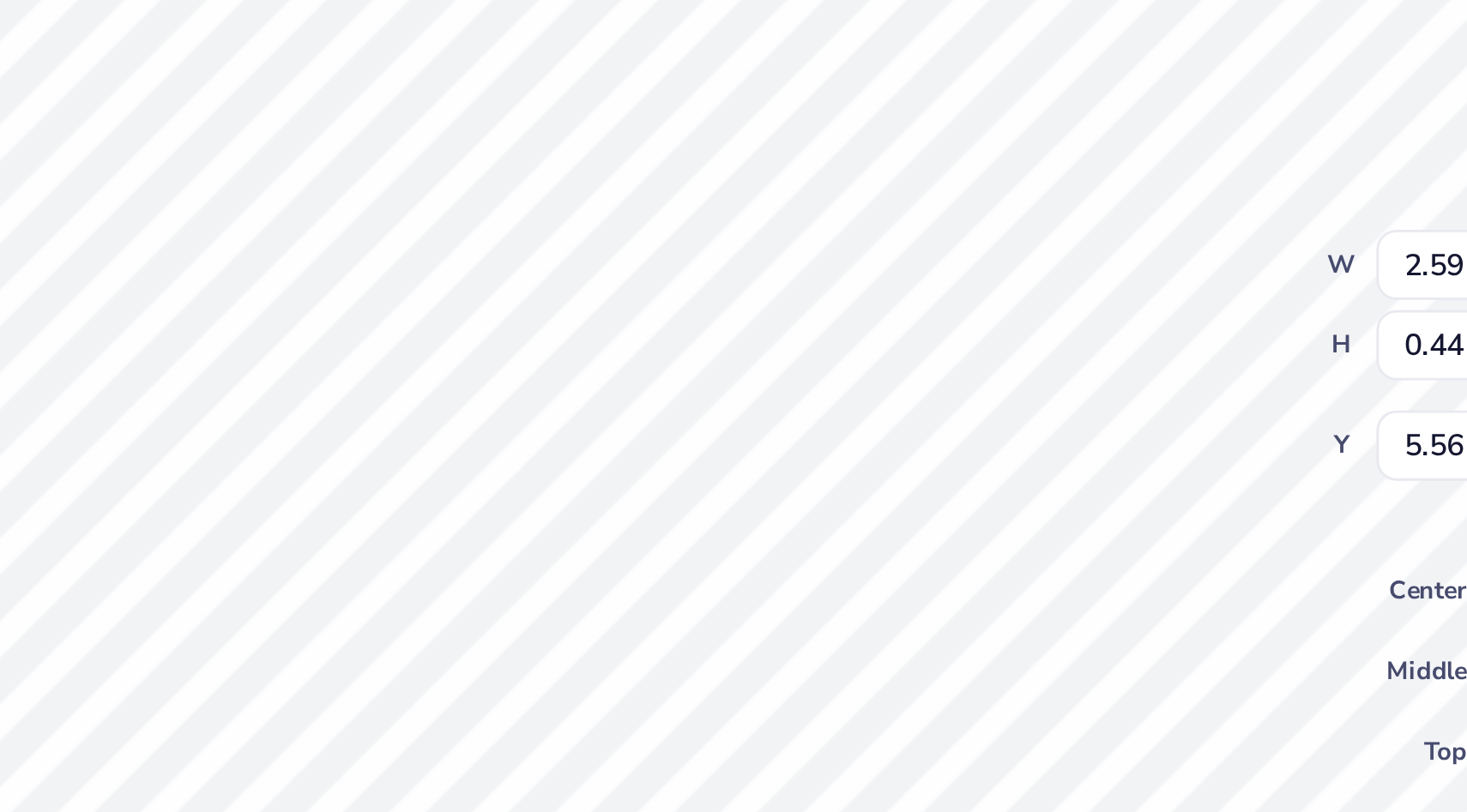scroll, scrollTop: 0, scrollLeft: 3, axis: horizontal 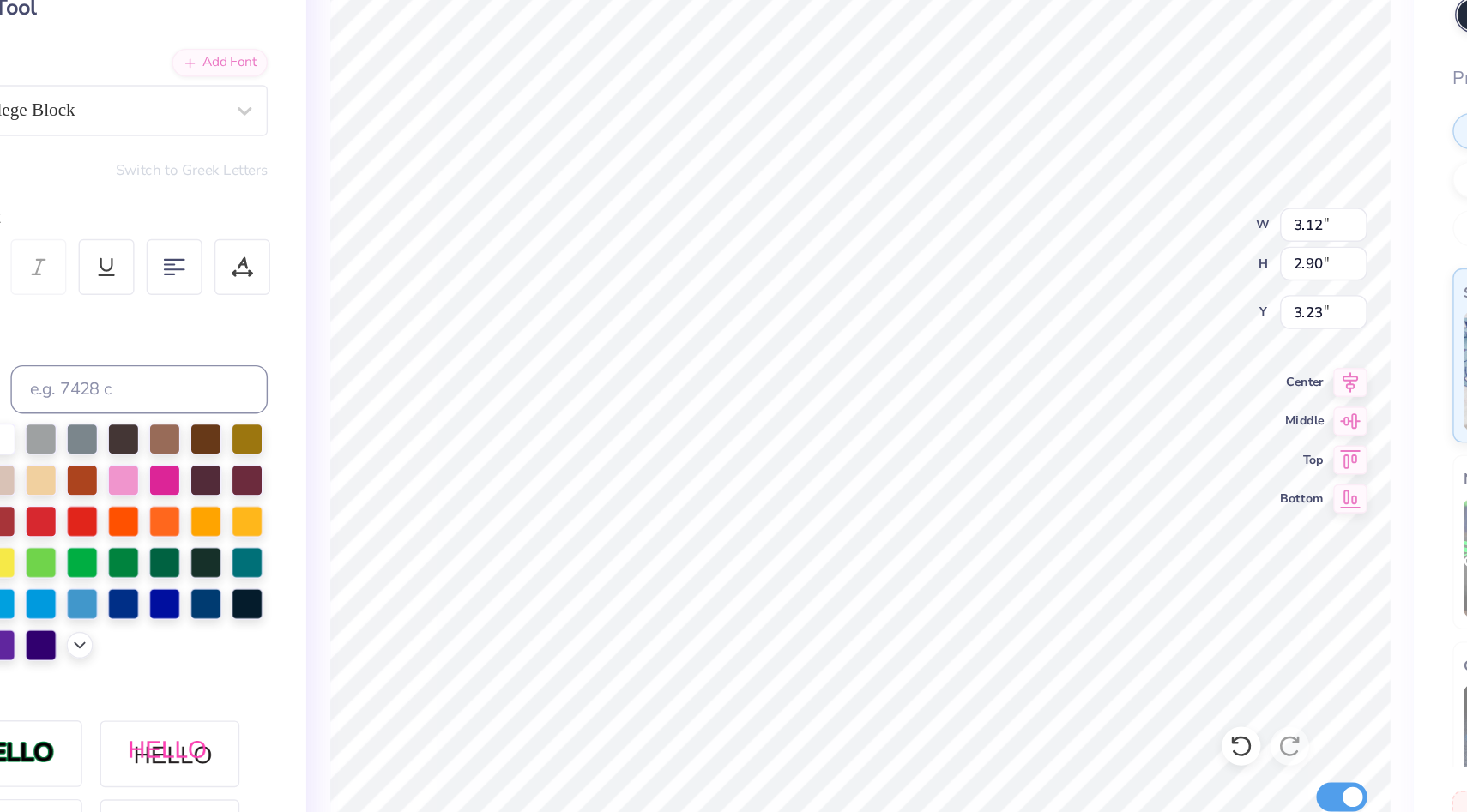 type on "3.12" 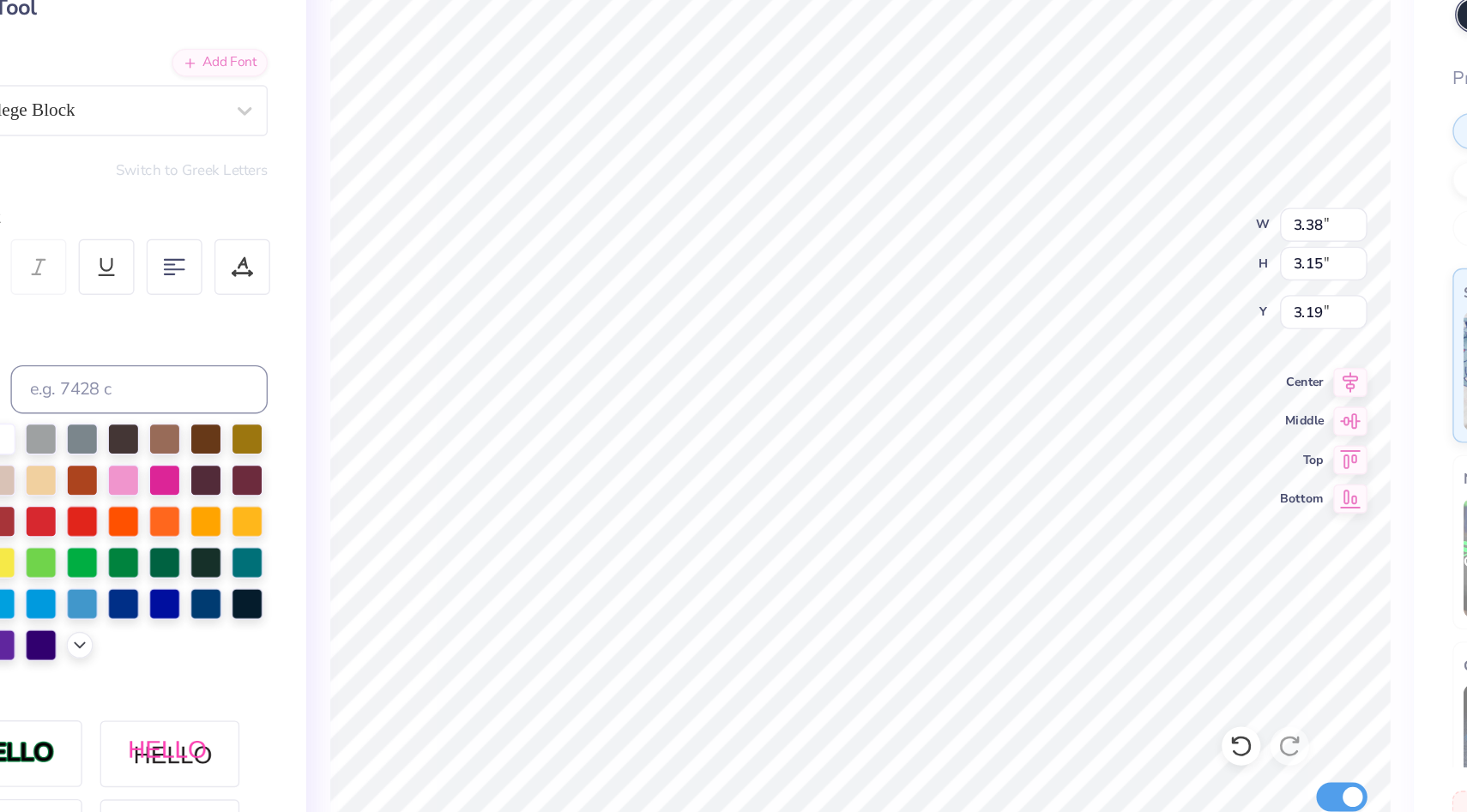 type on "3.38" 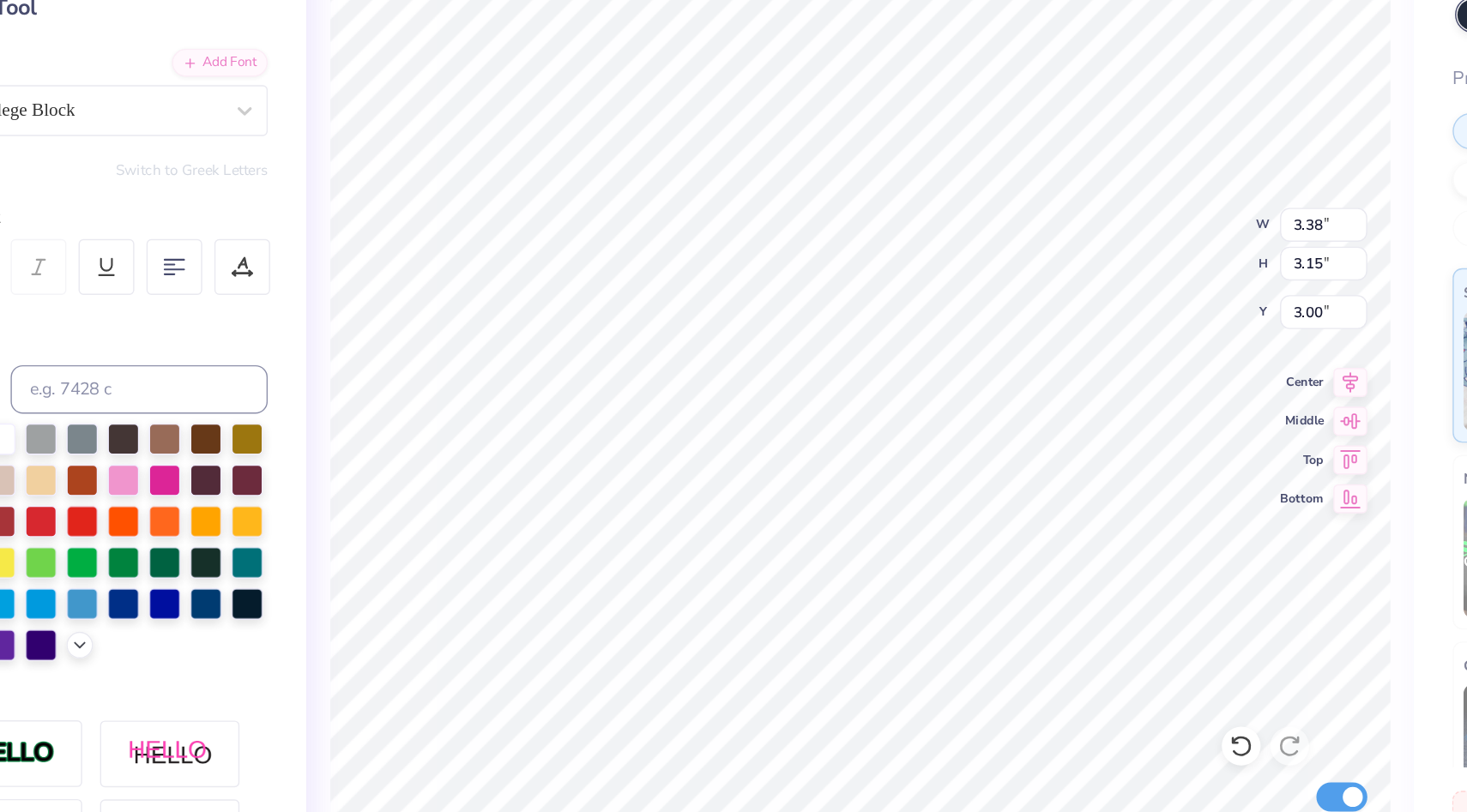 type on "3.12" 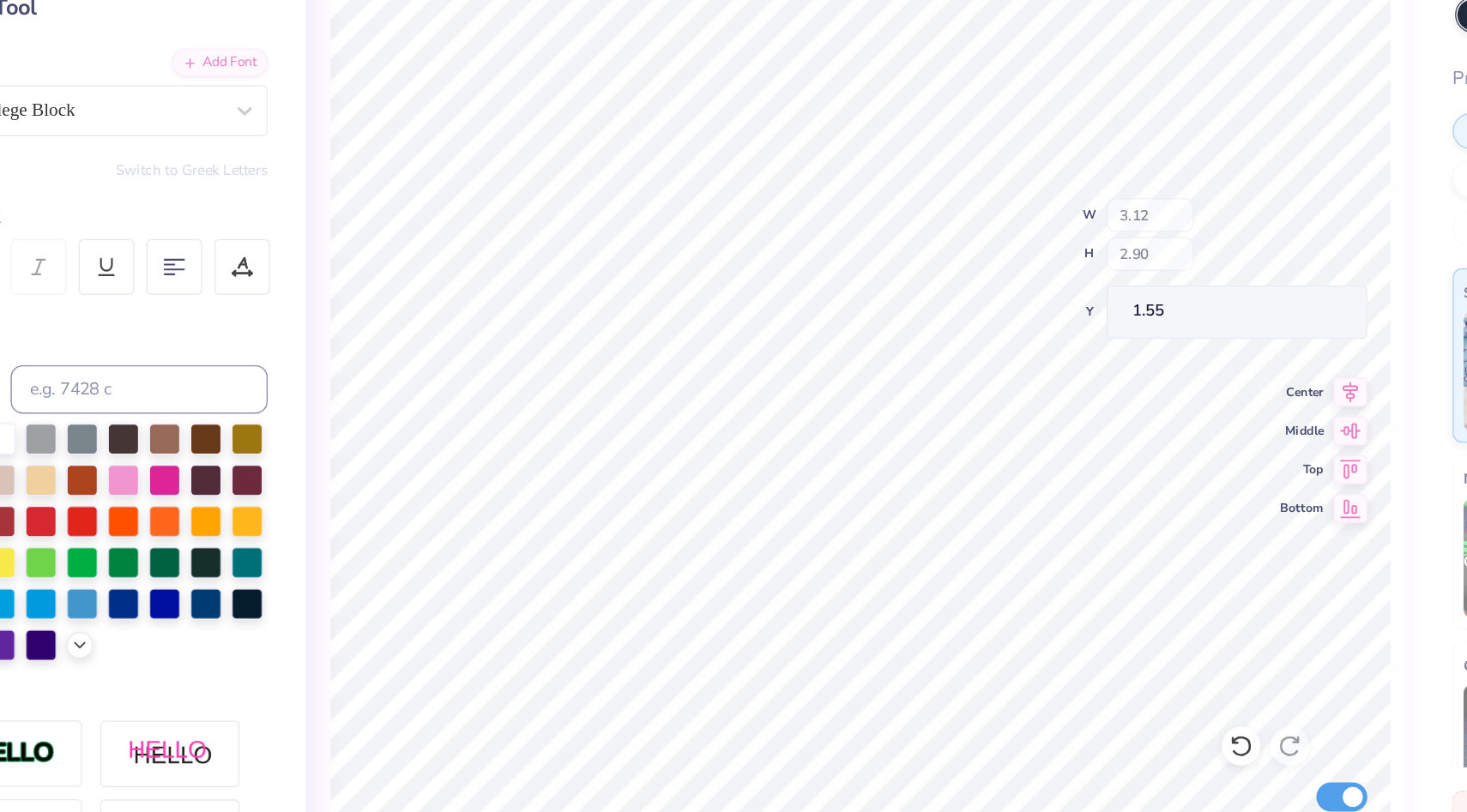 type on "3.10" 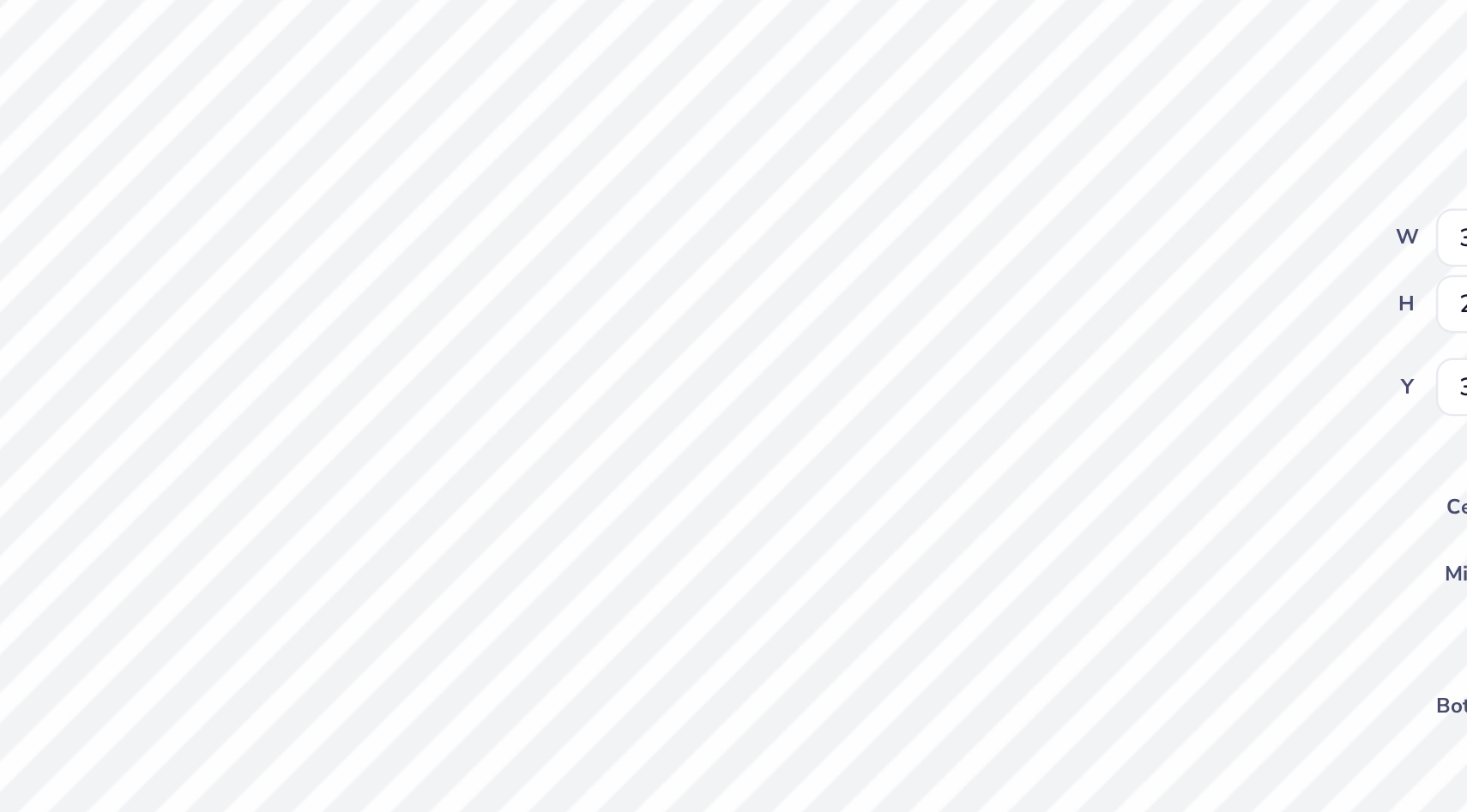 type on "3.12" 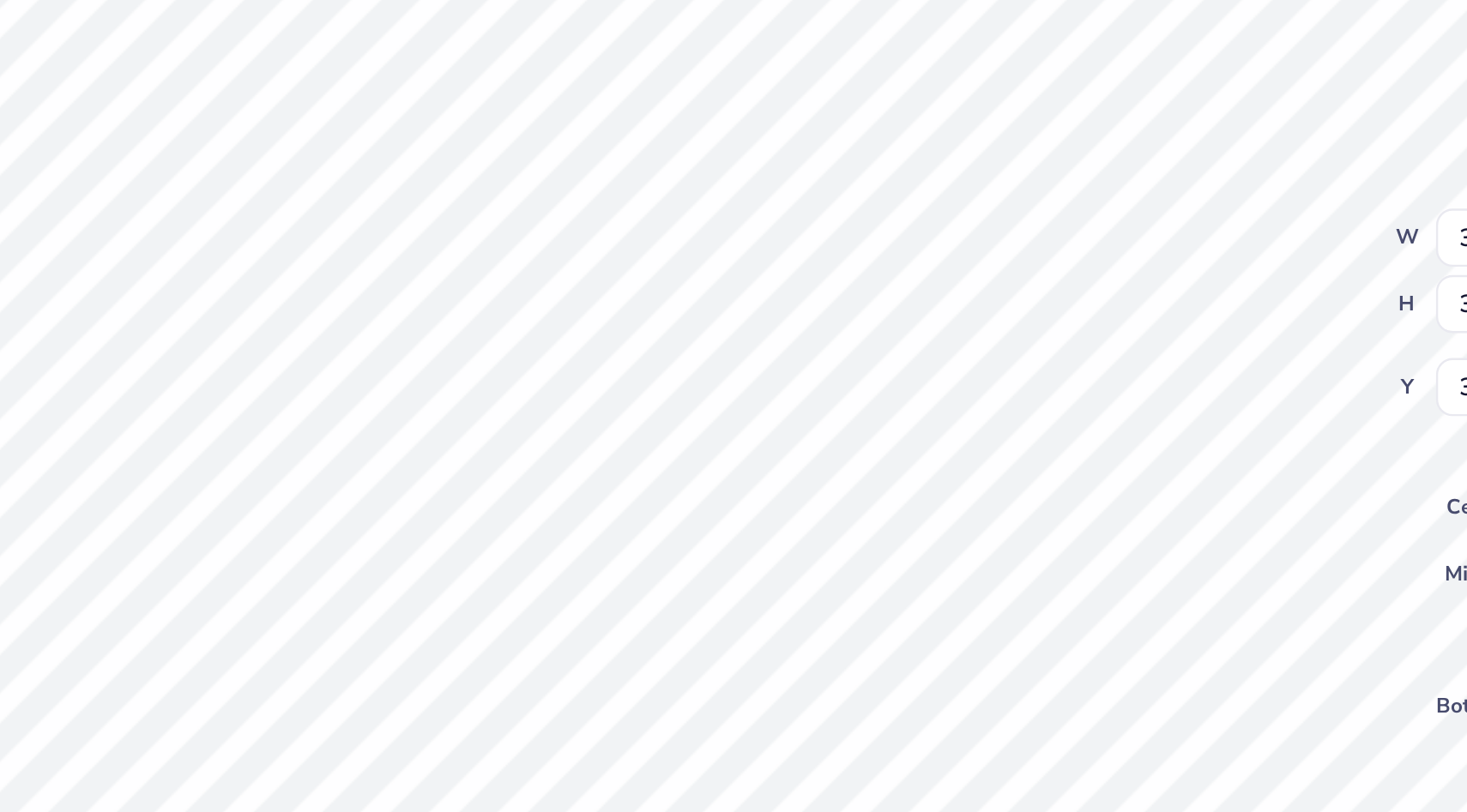 click on "100  % Back W 3.41 3.41 " H 3.17 3.17 " Y 3.10 3.10 " Center Middle Top Bottom Submit to feature on our public gallery." at bounding box center (753, 437) 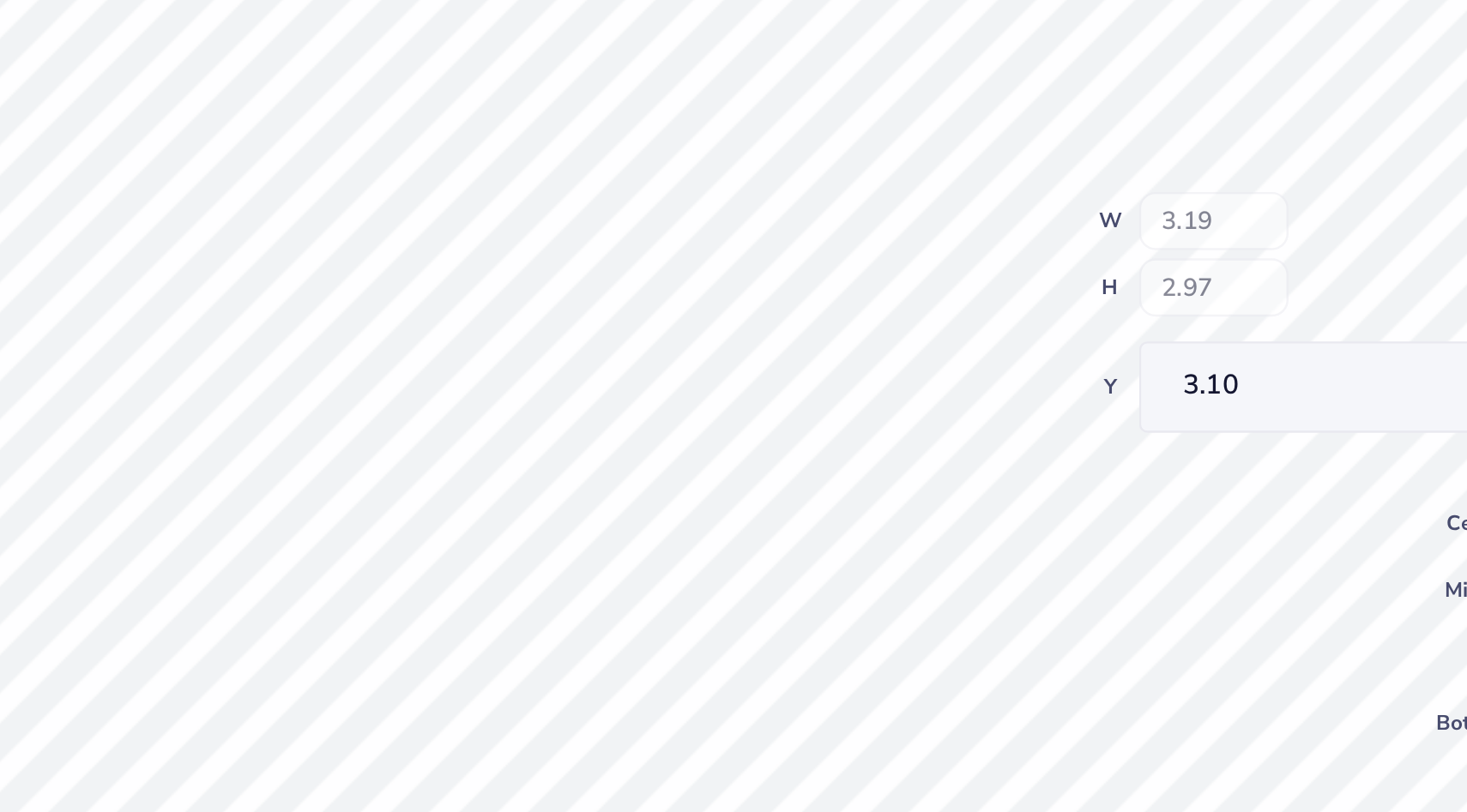 type on "3.19" 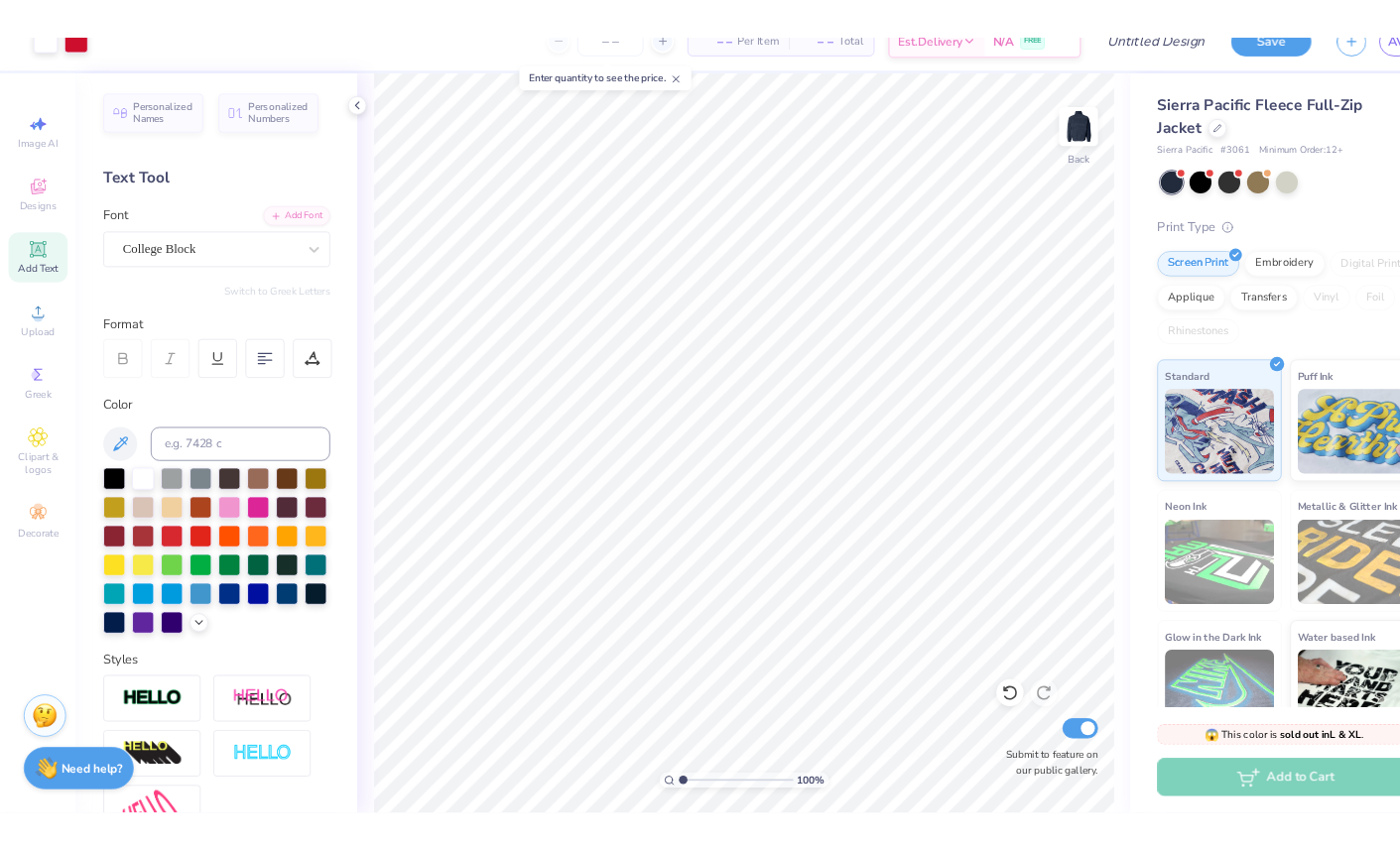 scroll, scrollTop: 0, scrollLeft: 0, axis: both 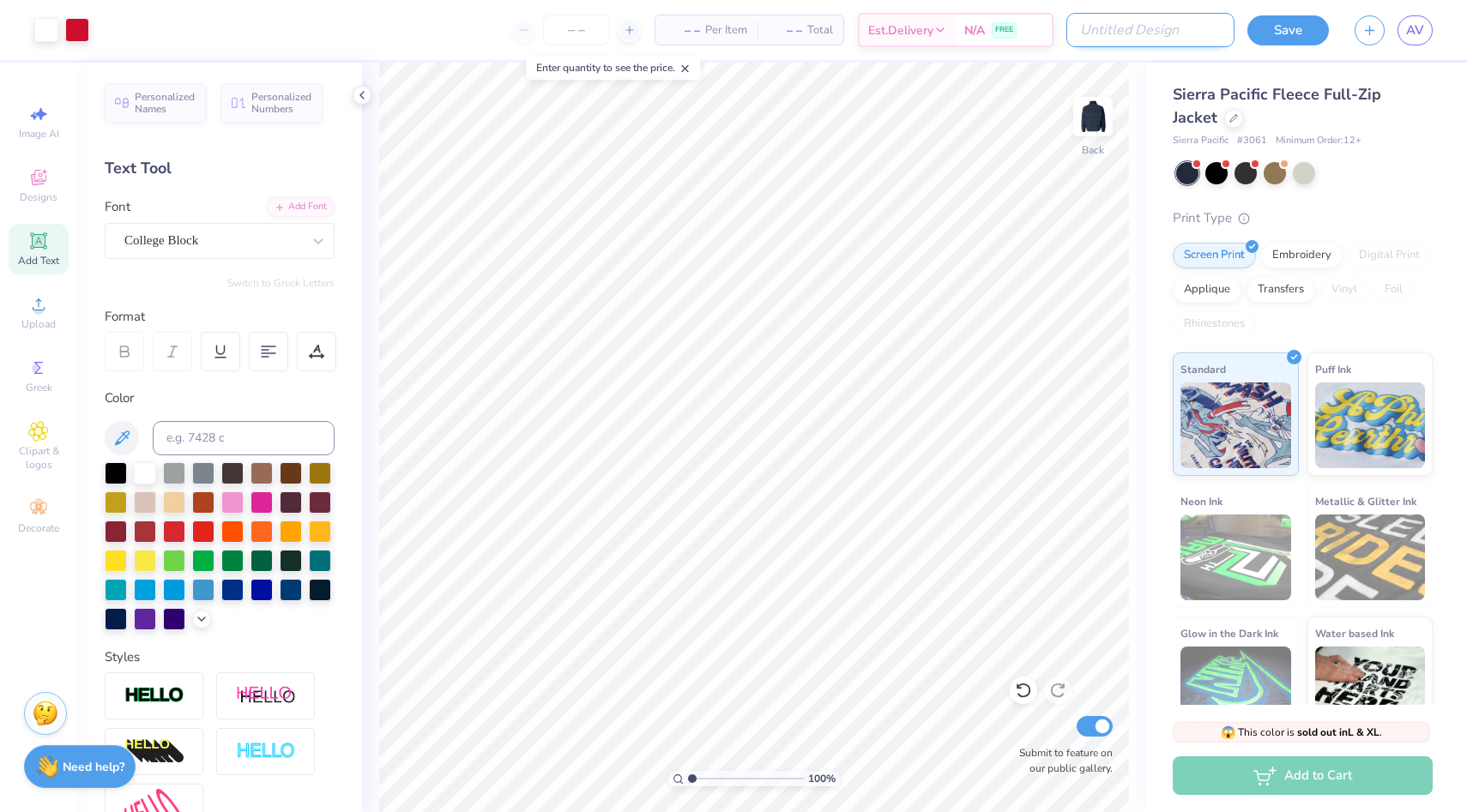 click on "Design Title" at bounding box center [1150, 30] 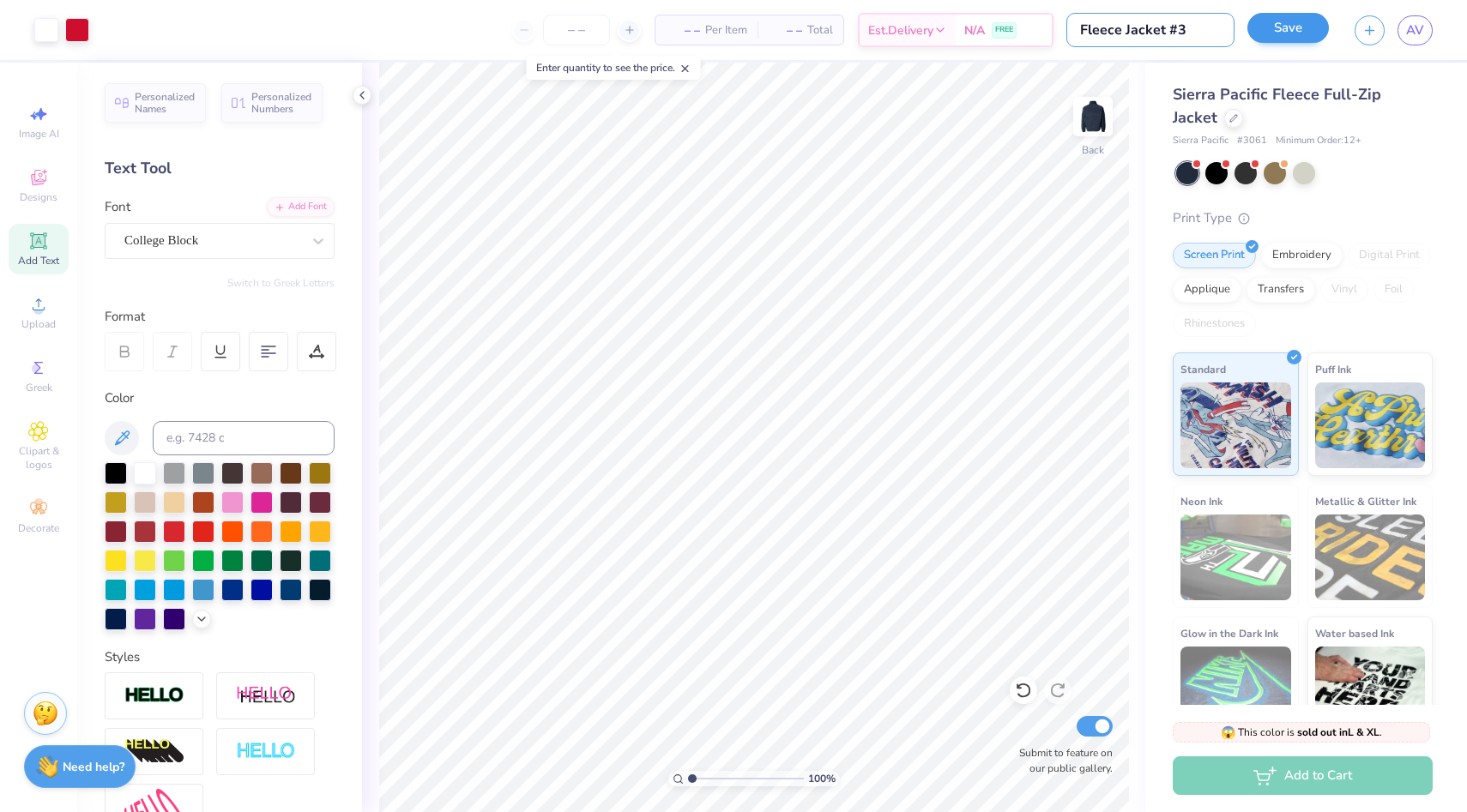 type on "Fleece Jacket #3" 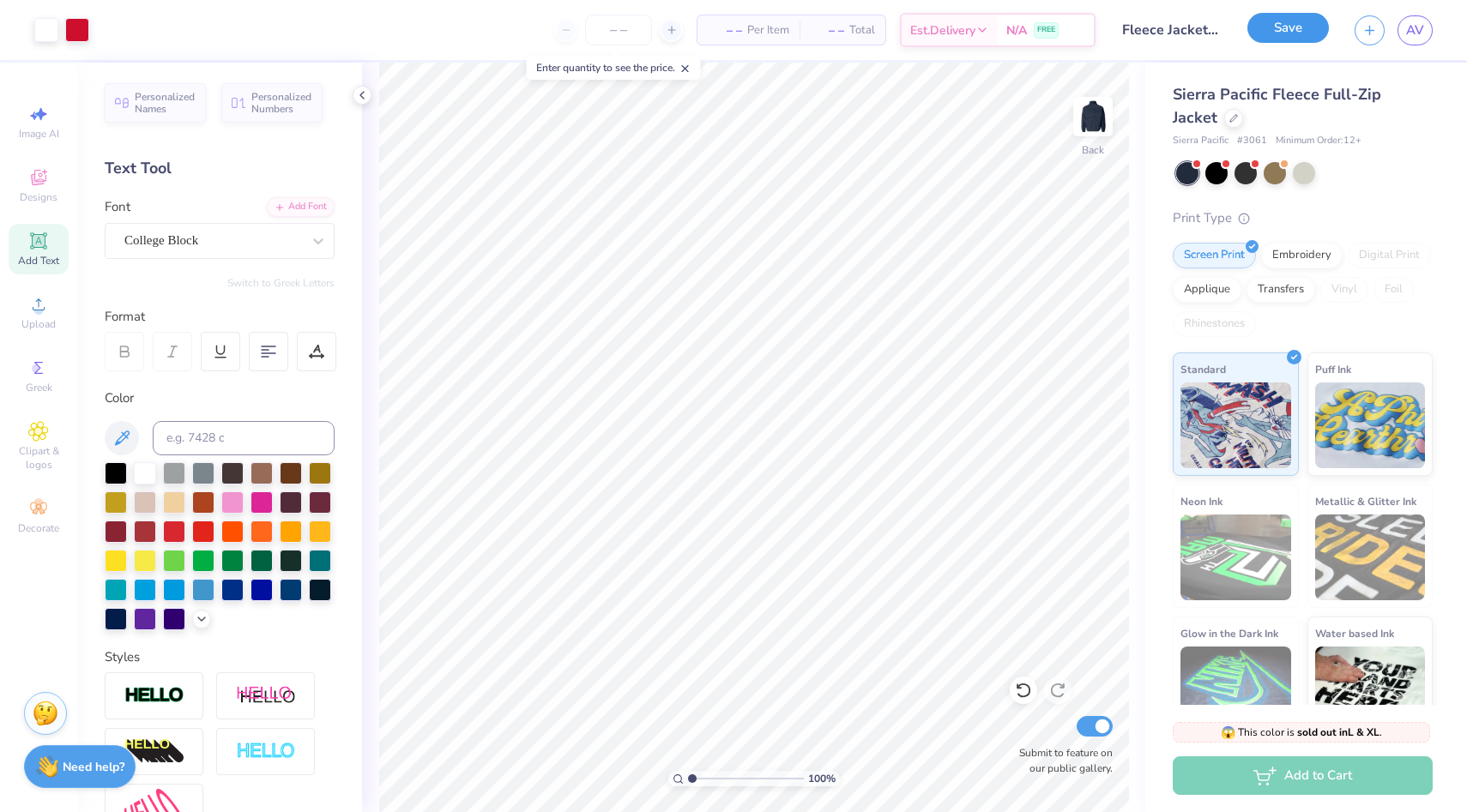 click on "Save" at bounding box center [1288, 27] 